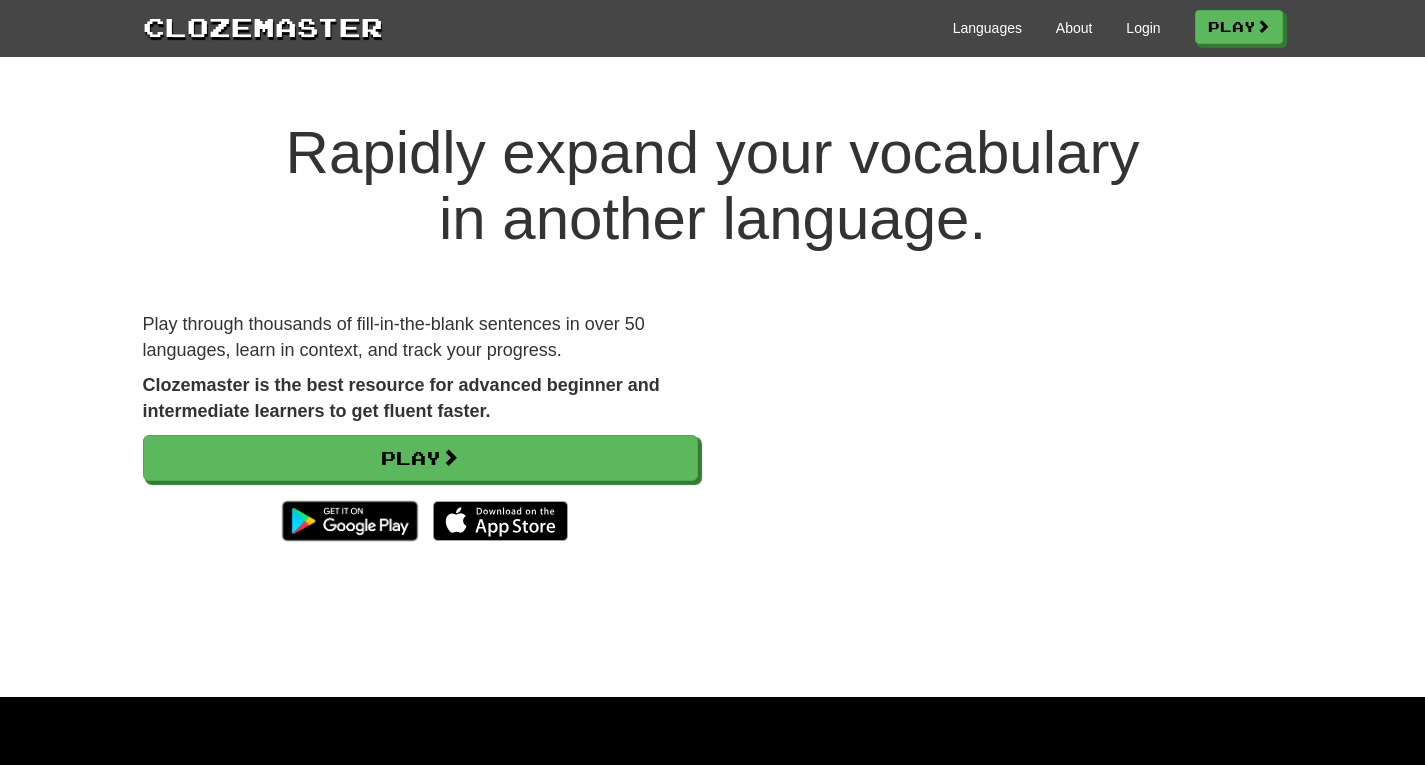 scroll, scrollTop: 0, scrollLeft: 0, axis: both 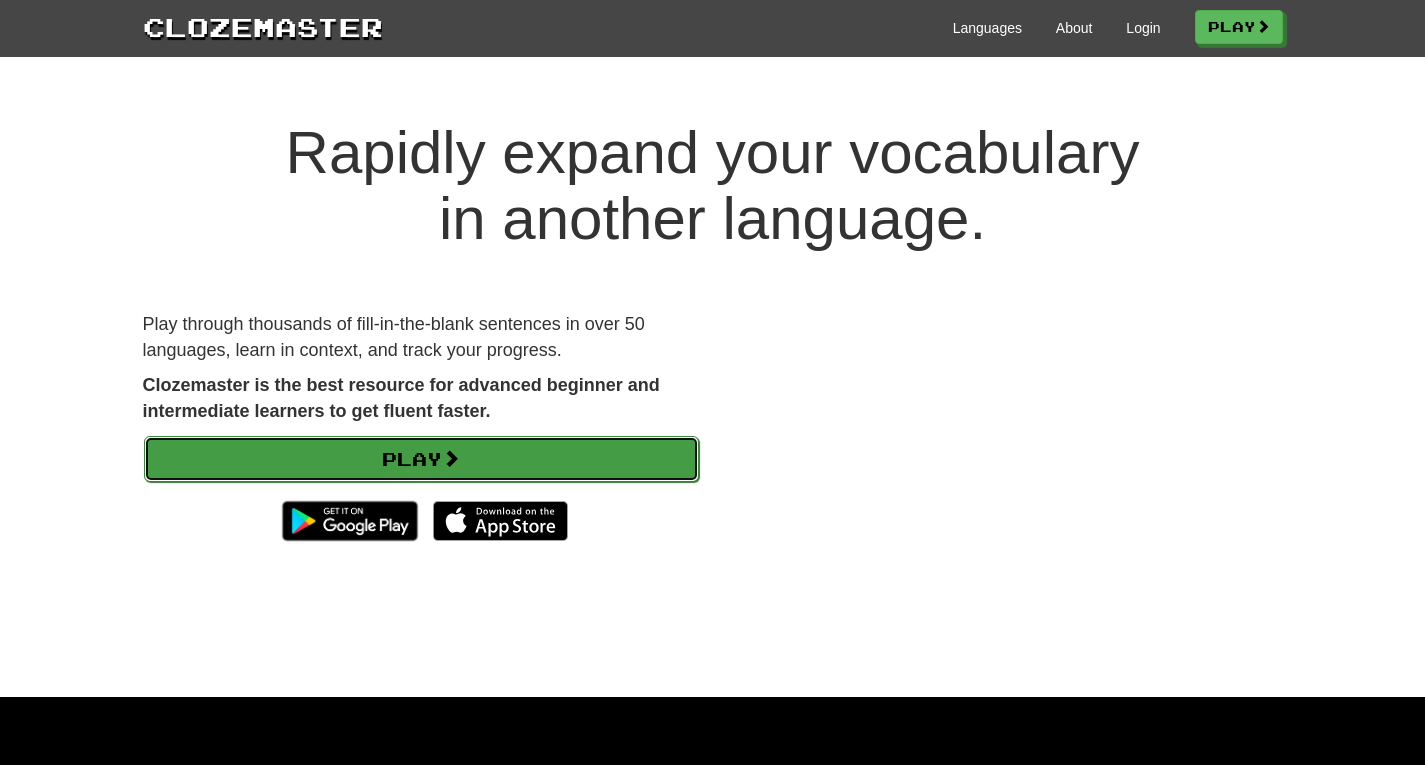 click on "Play" at bounding box center (421, 459) 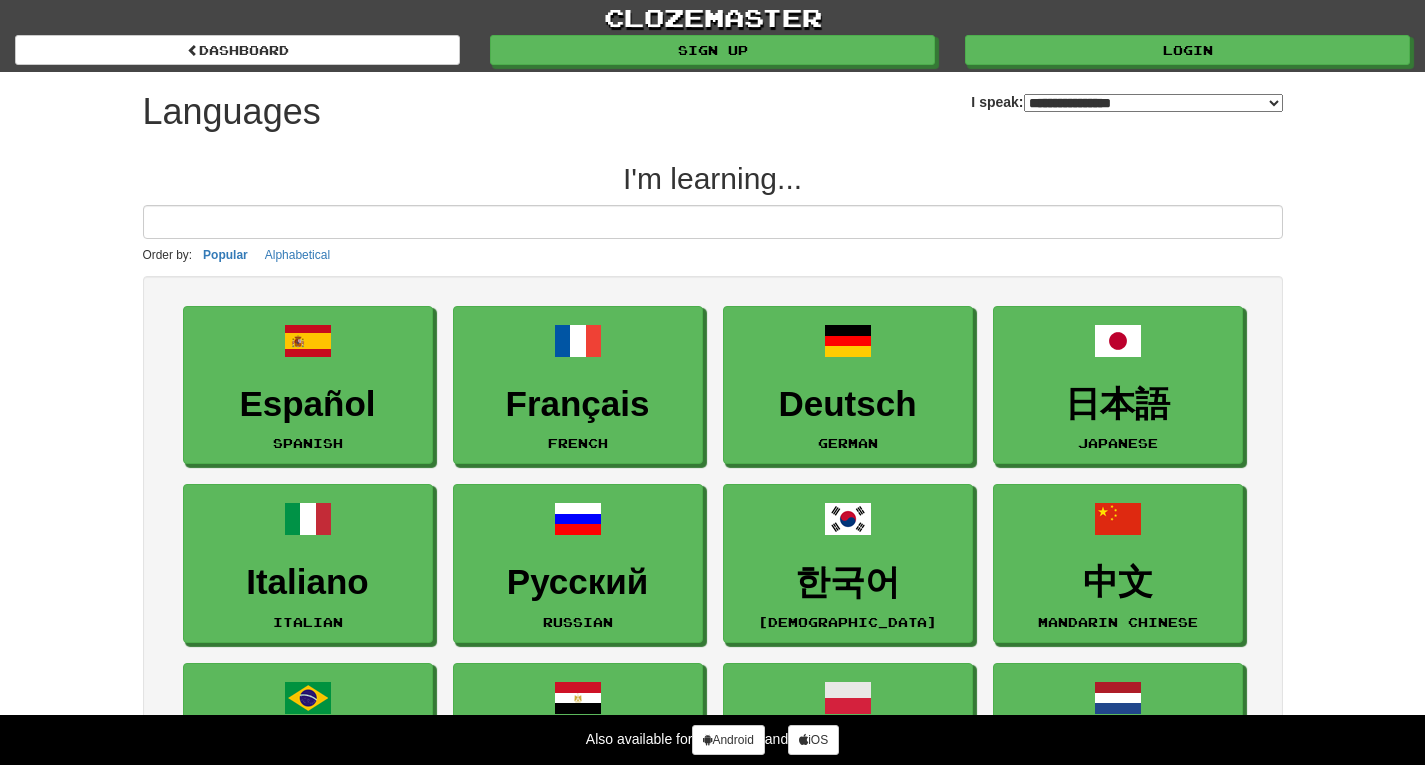 select on "*******" 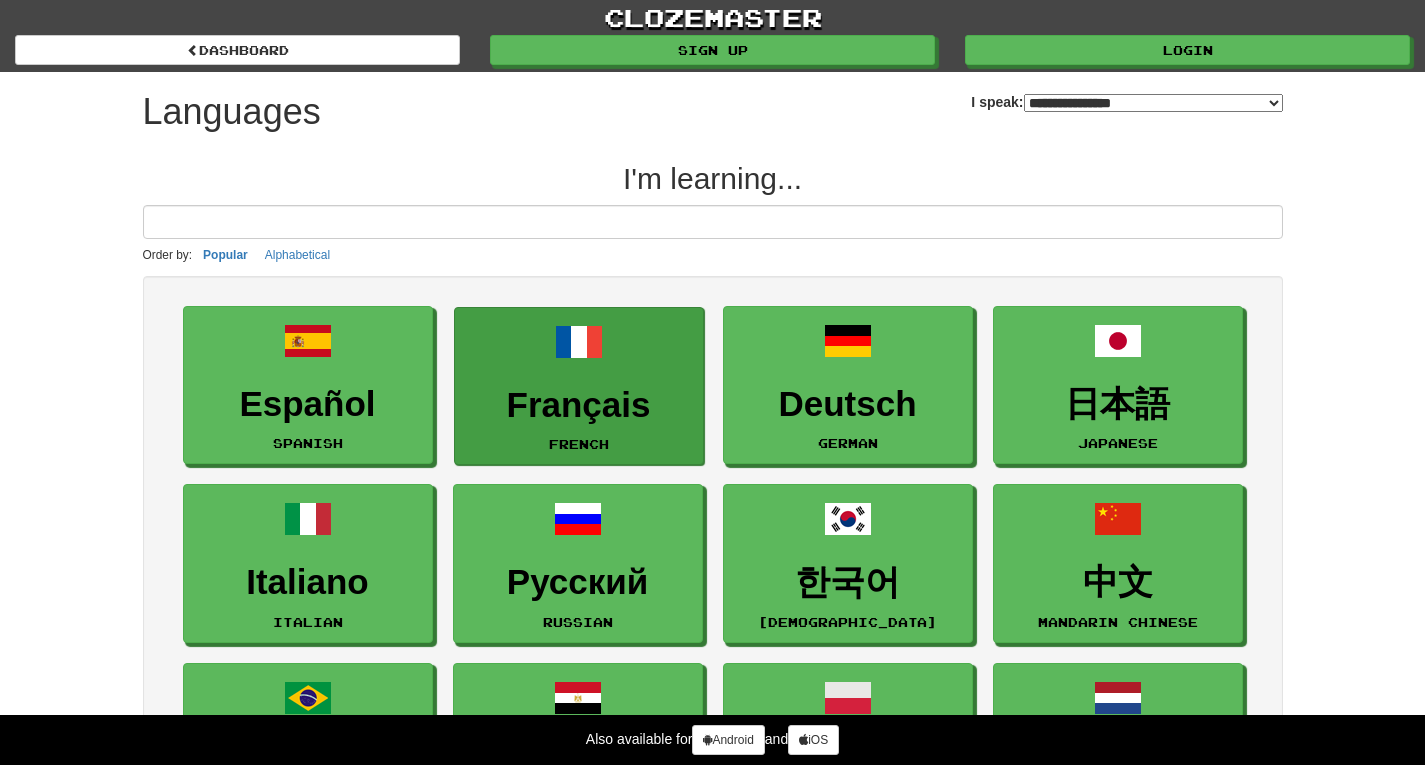 scroll, scrollTop: 0, scrollLeft: 0, axis: both 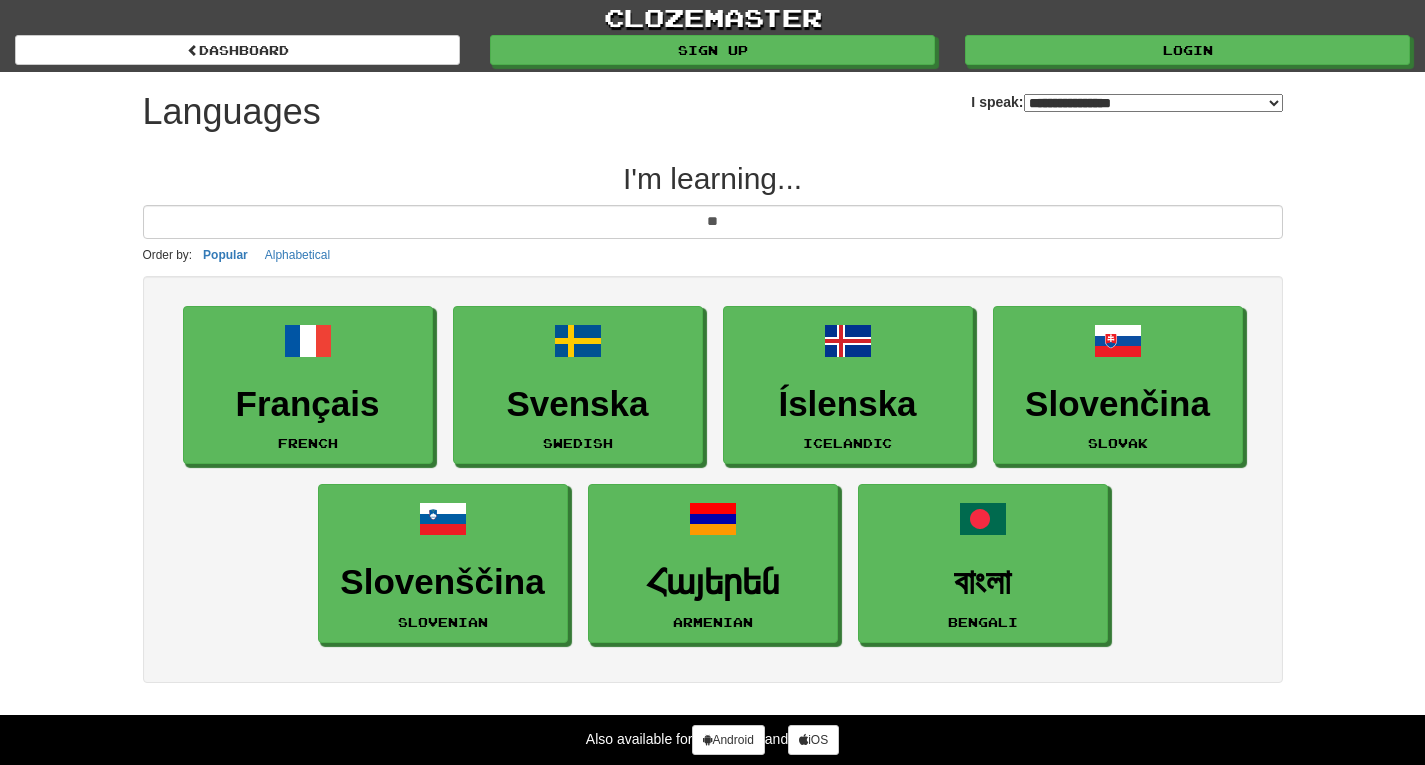 type on "*" 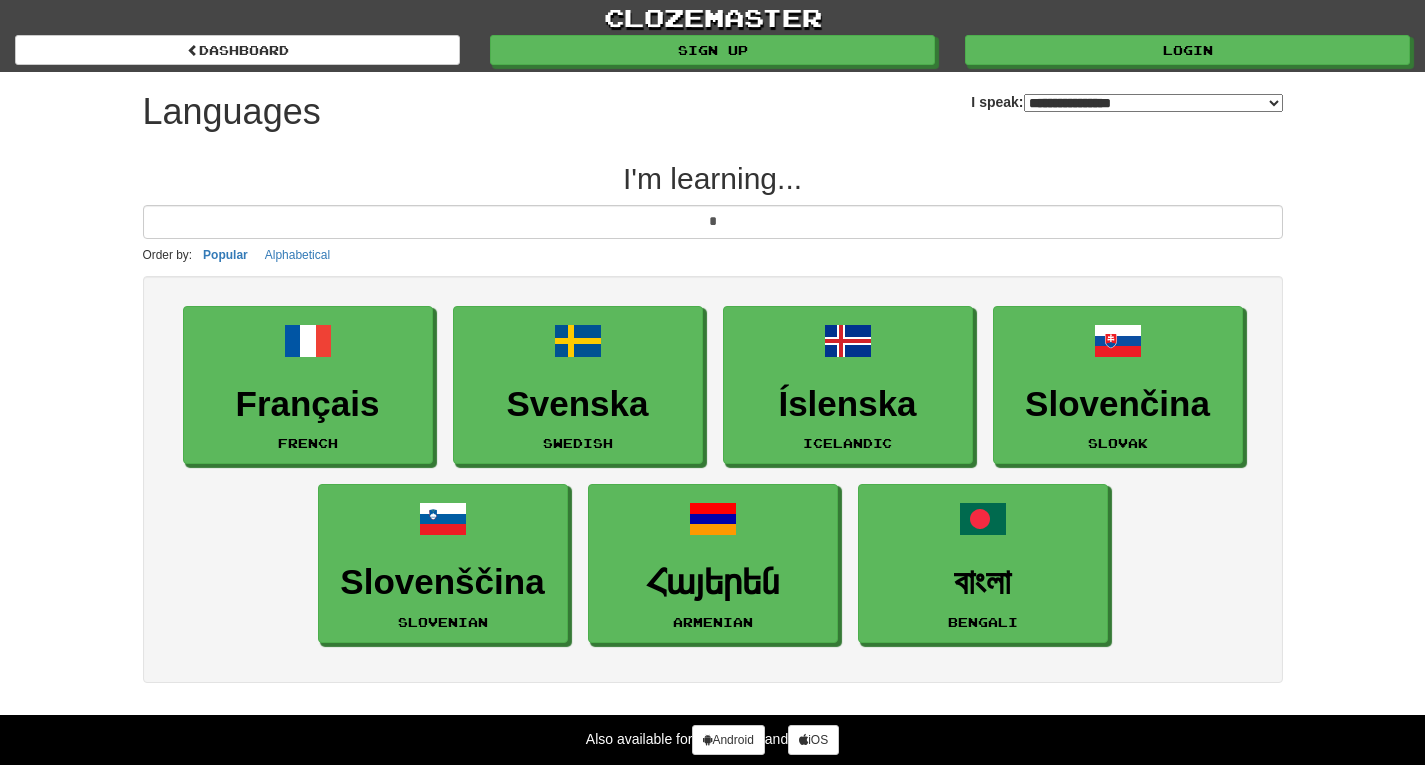 type 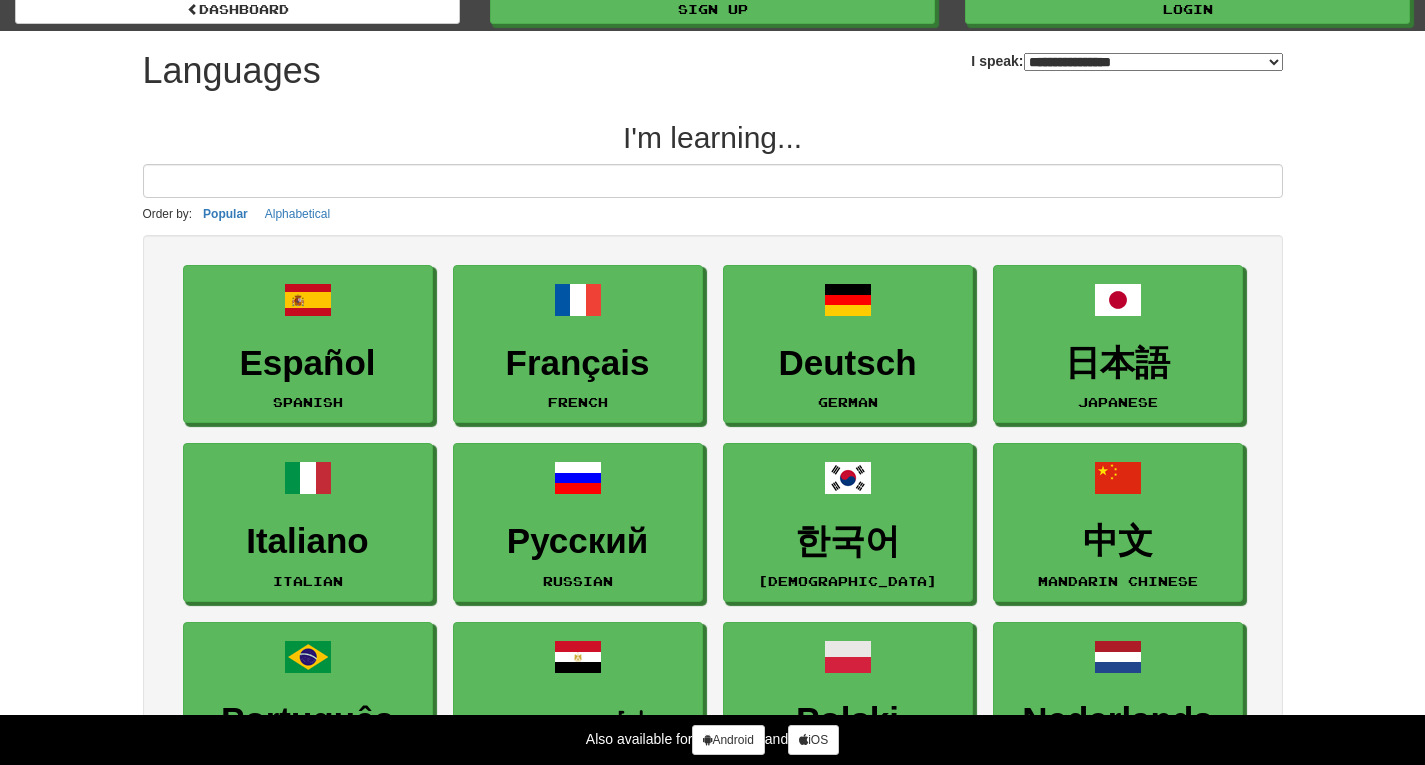 scroll, scrollTop: 39, scrollLeft: 0, axis: vertical 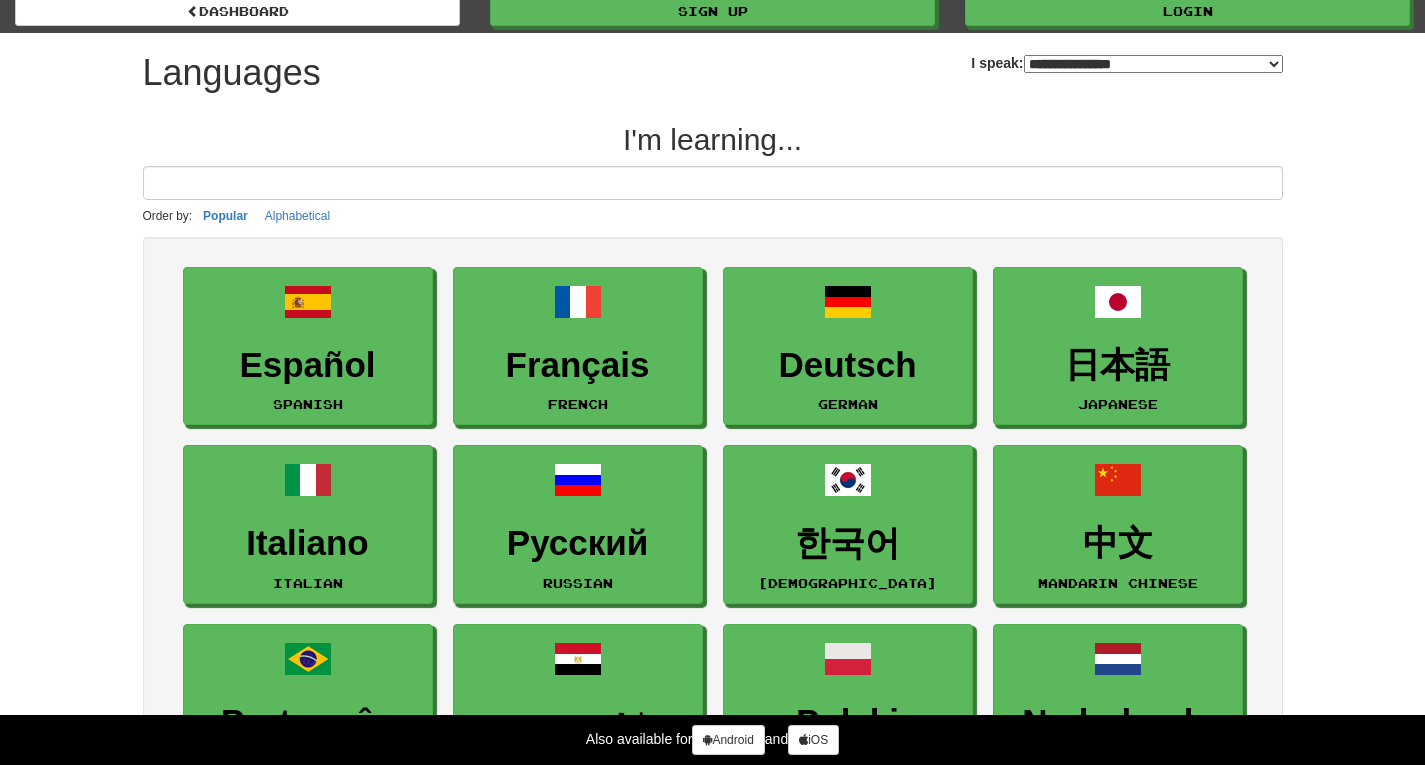 click on "**********" at bounding box center (1153, 64) 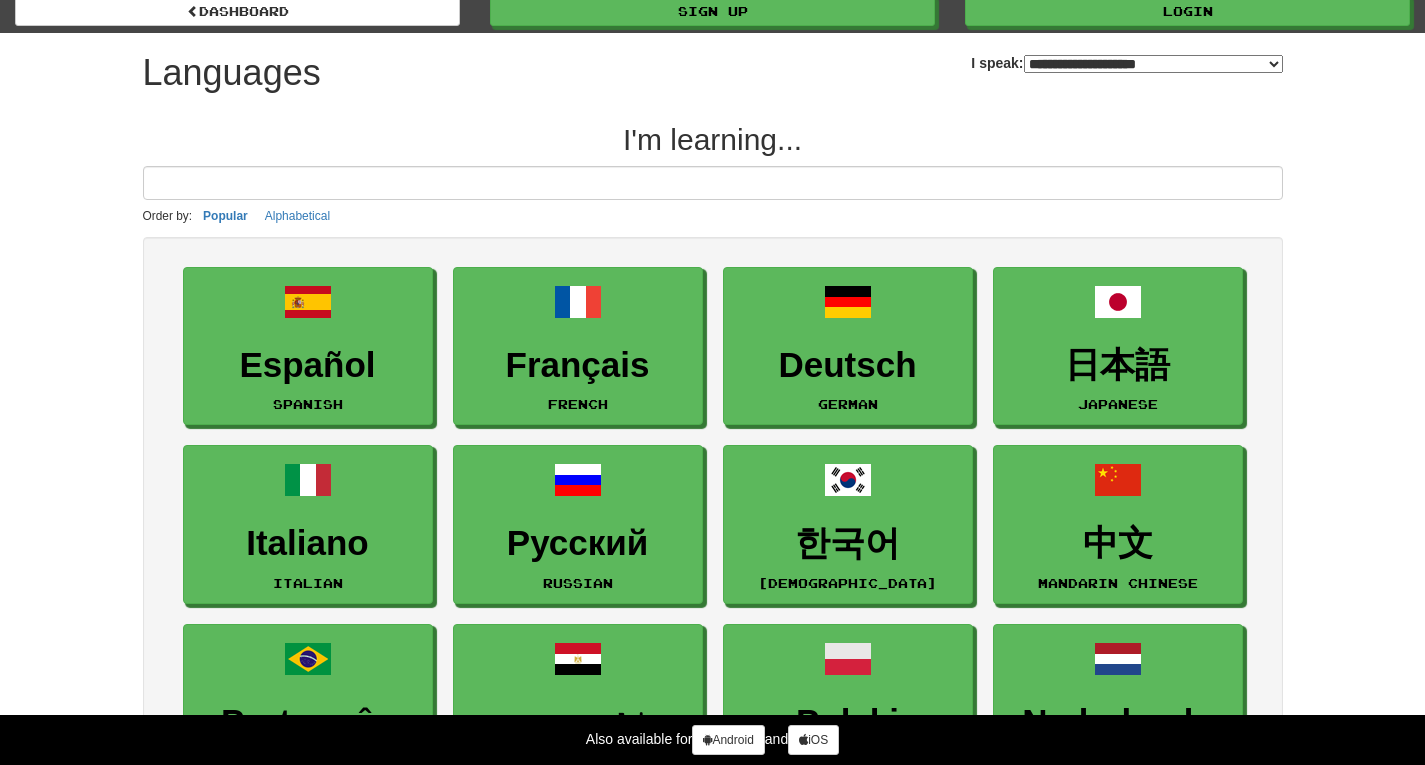 click on "**********" at bounding box center [1153, 64] 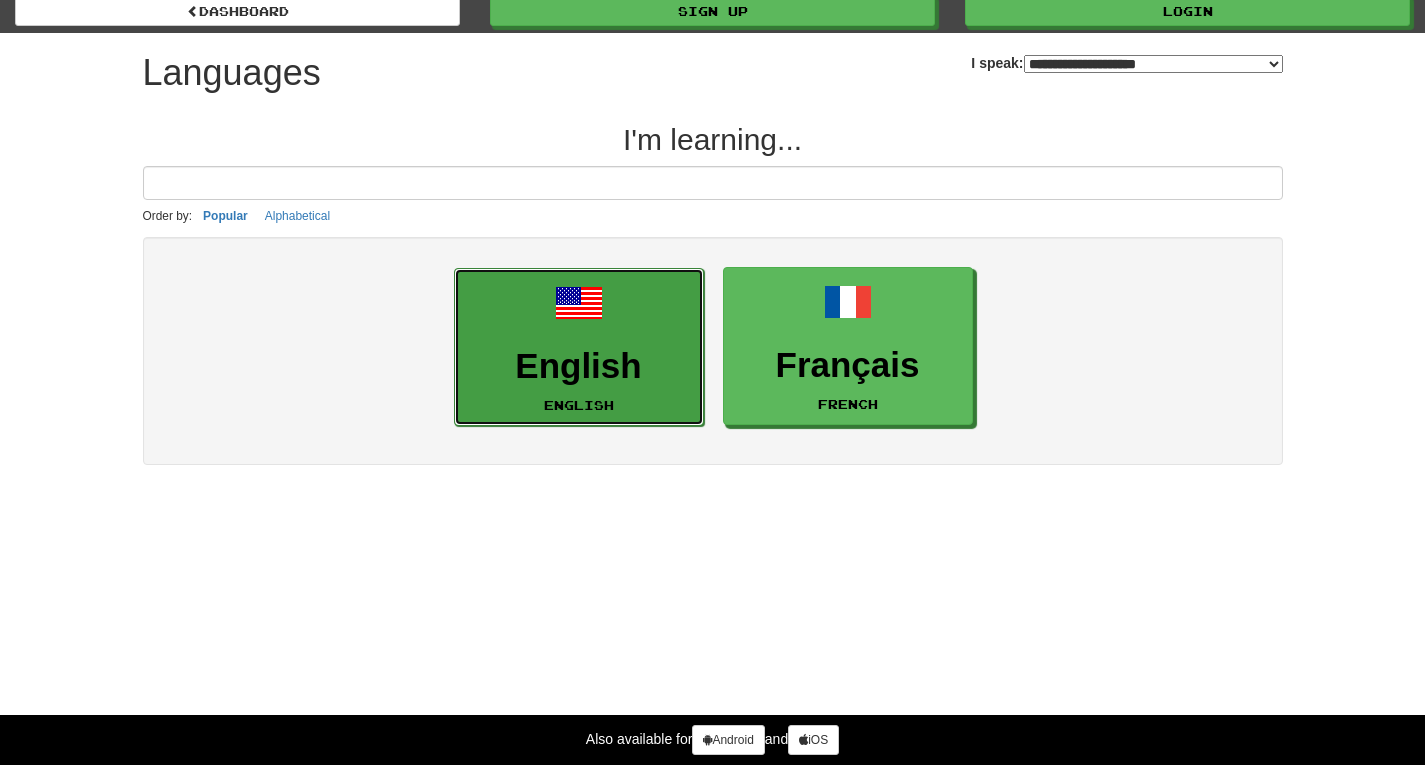 click on "English English" at bounding box center (579, 347) 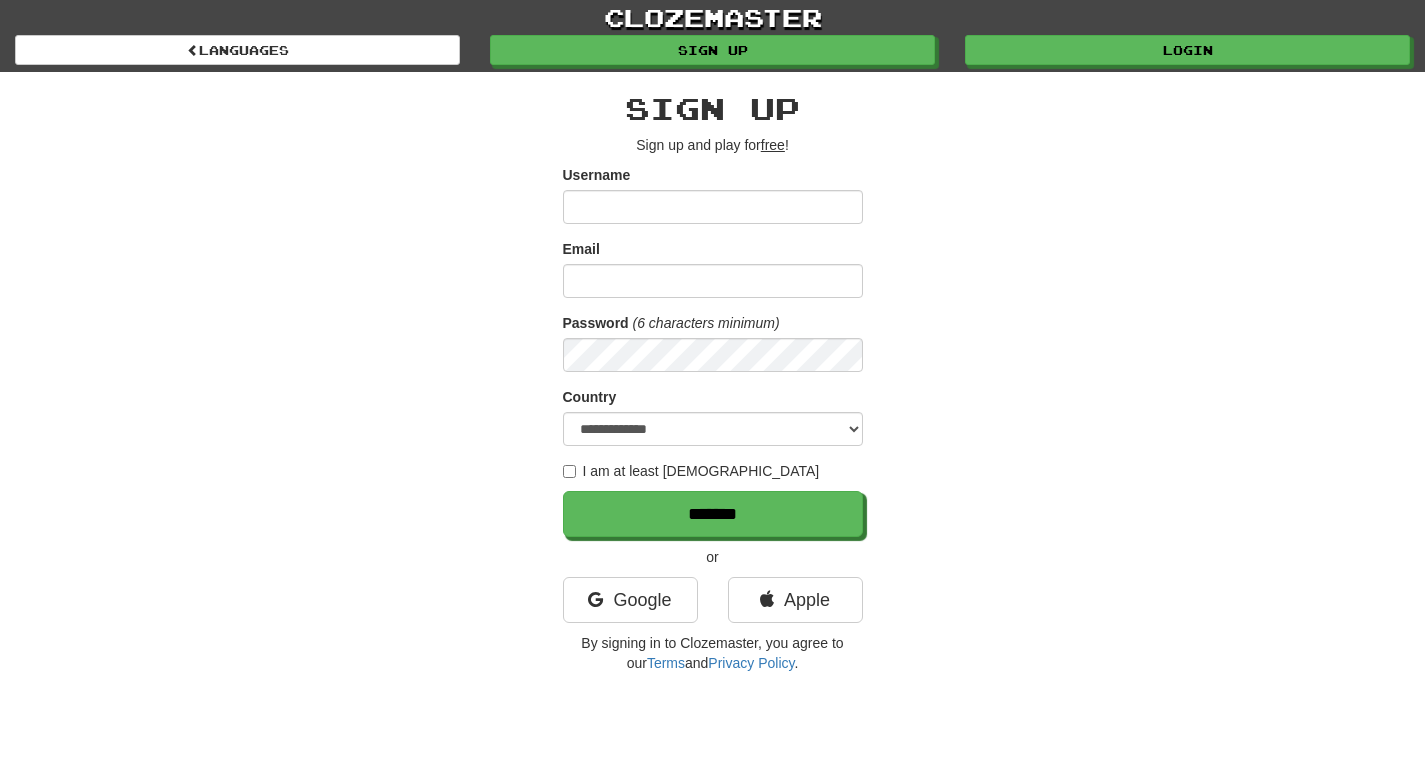 scroll, scrollTop: 0, scrollLeft: 0, axis: both 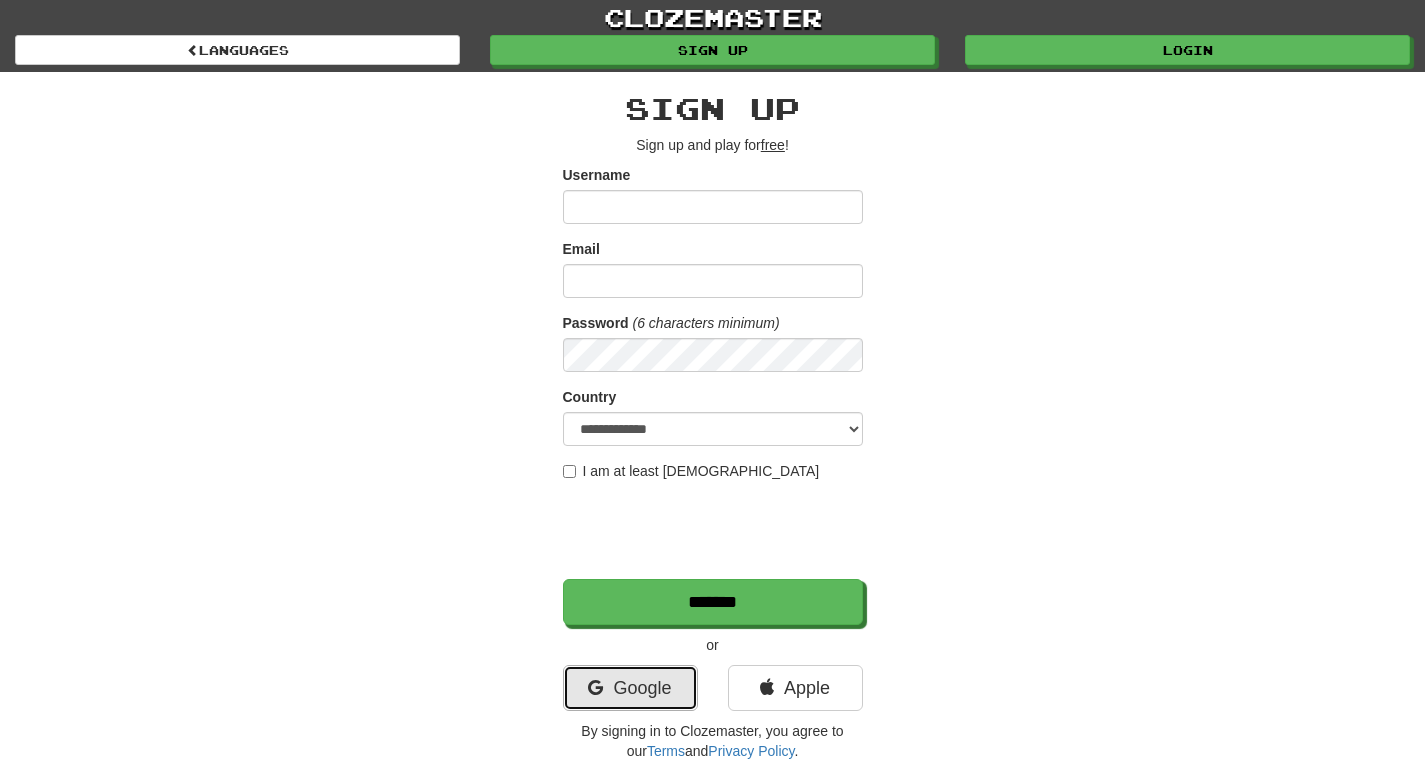 click on "Google" at bounding box center (630, 688) 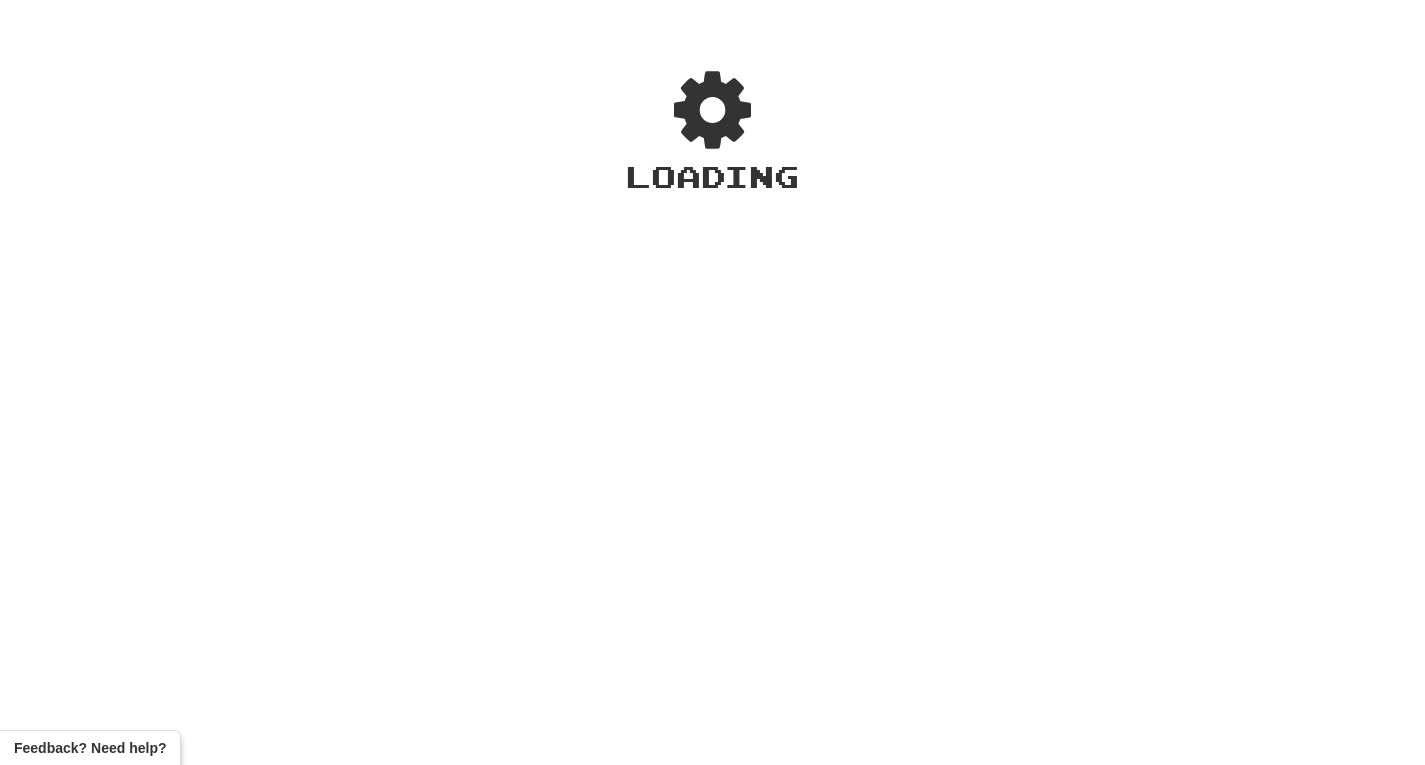 scroll, scrollTop: 0, scrollLeft: 0, axis: both 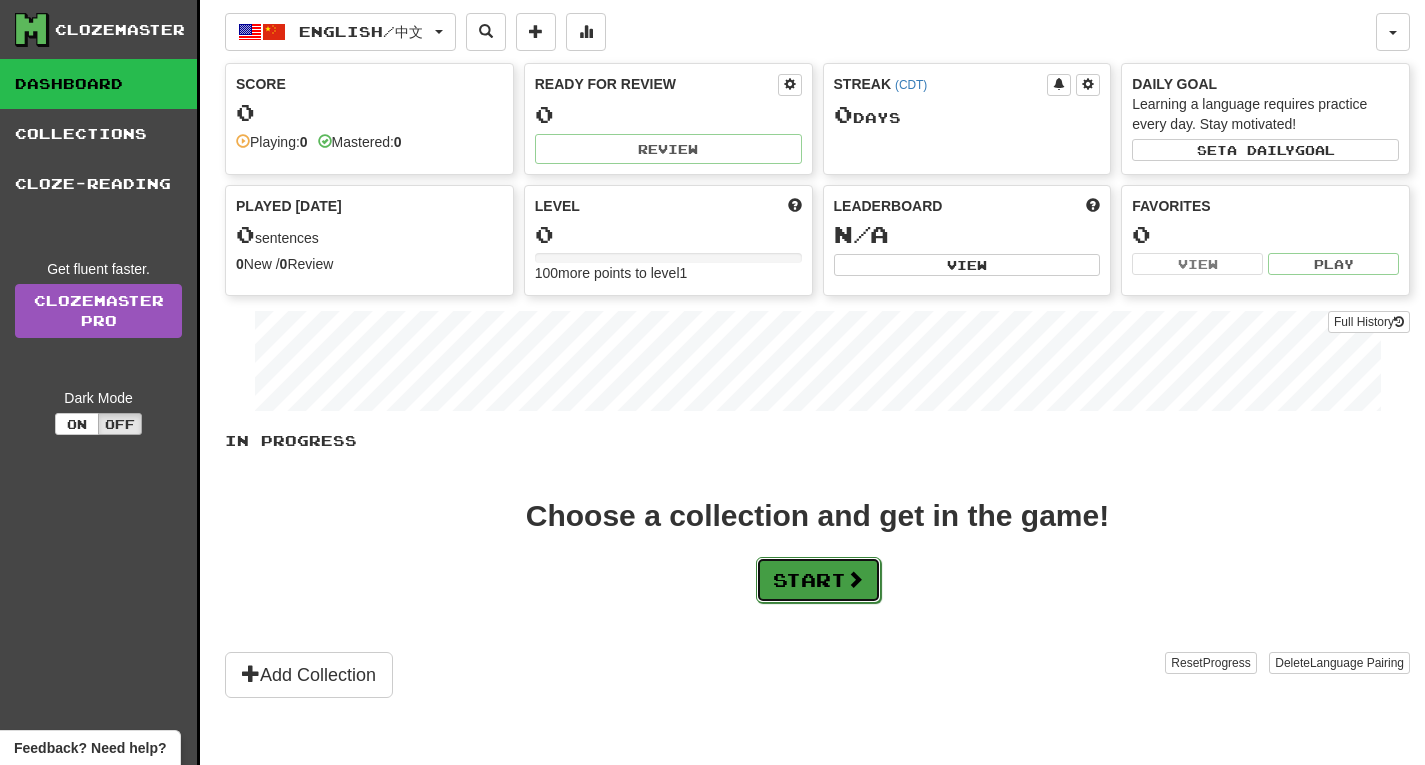click on "Start" at bounding box center [818, 580] 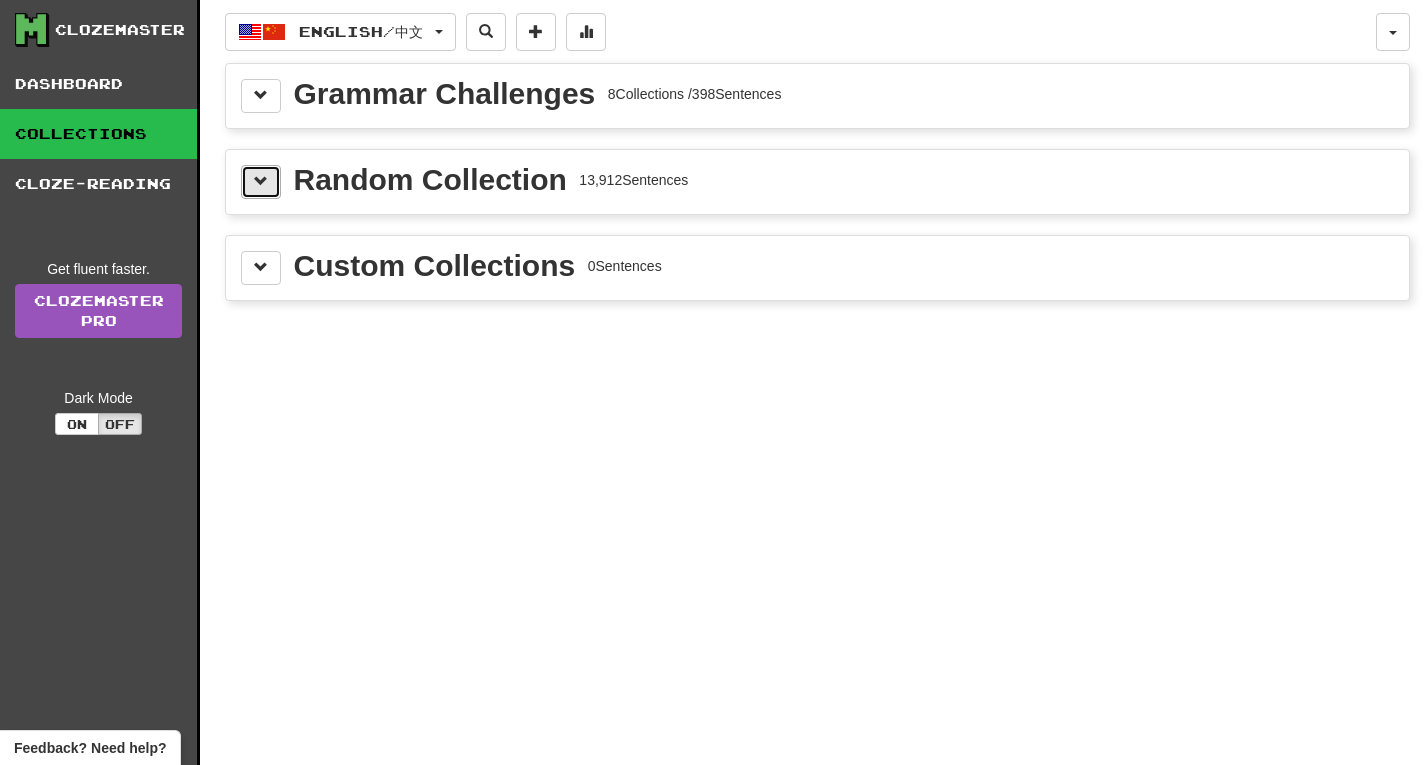 click at bounding box center [261, 182] 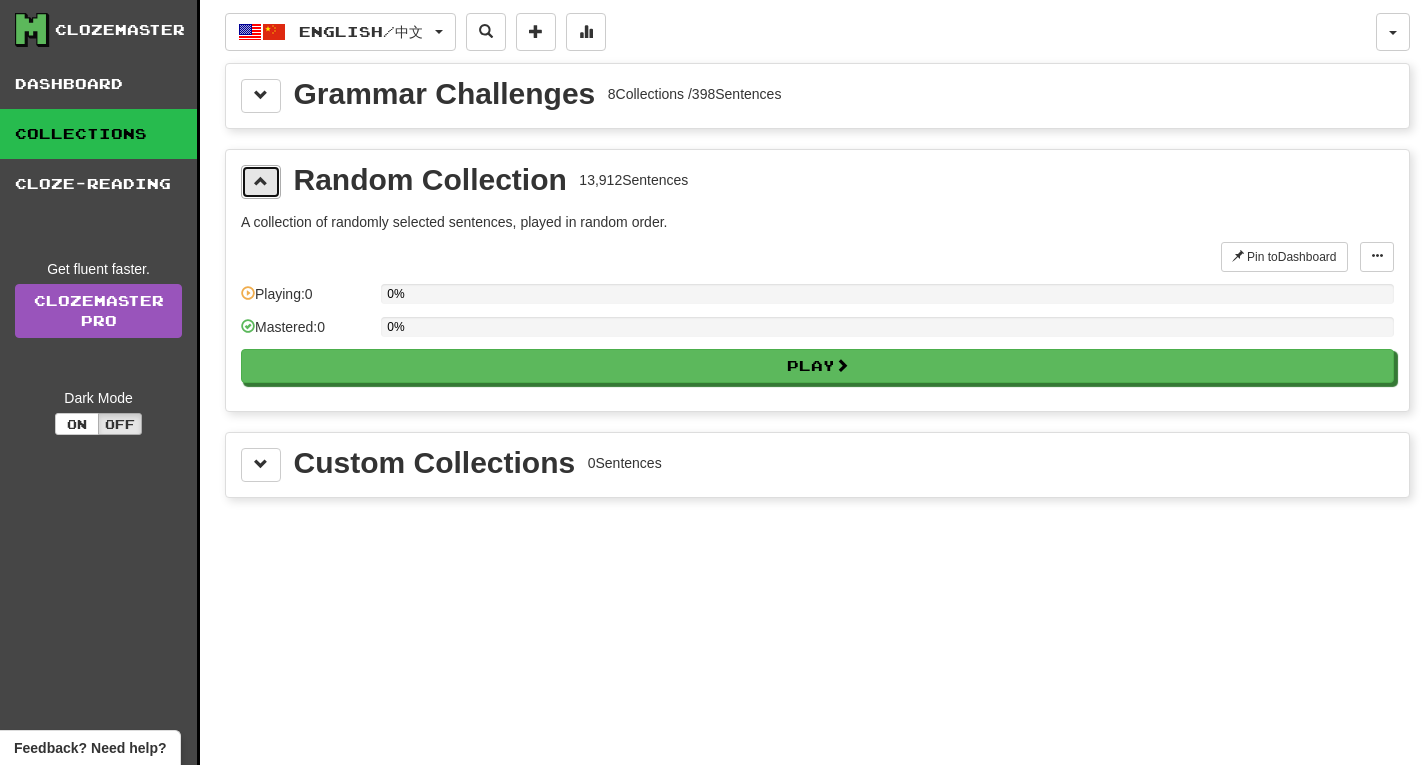 click at bounding box center [261, 182] 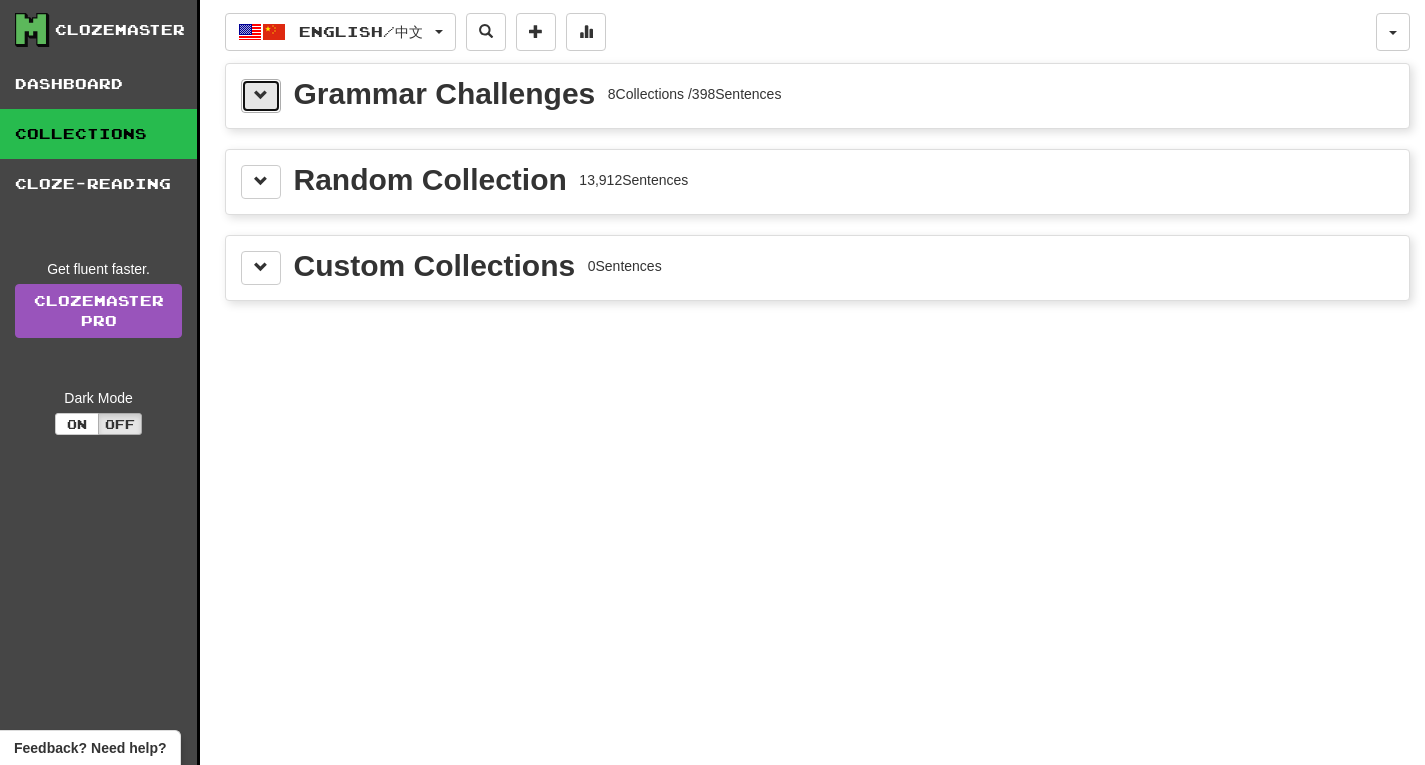 click at bounding box center (261, 96) 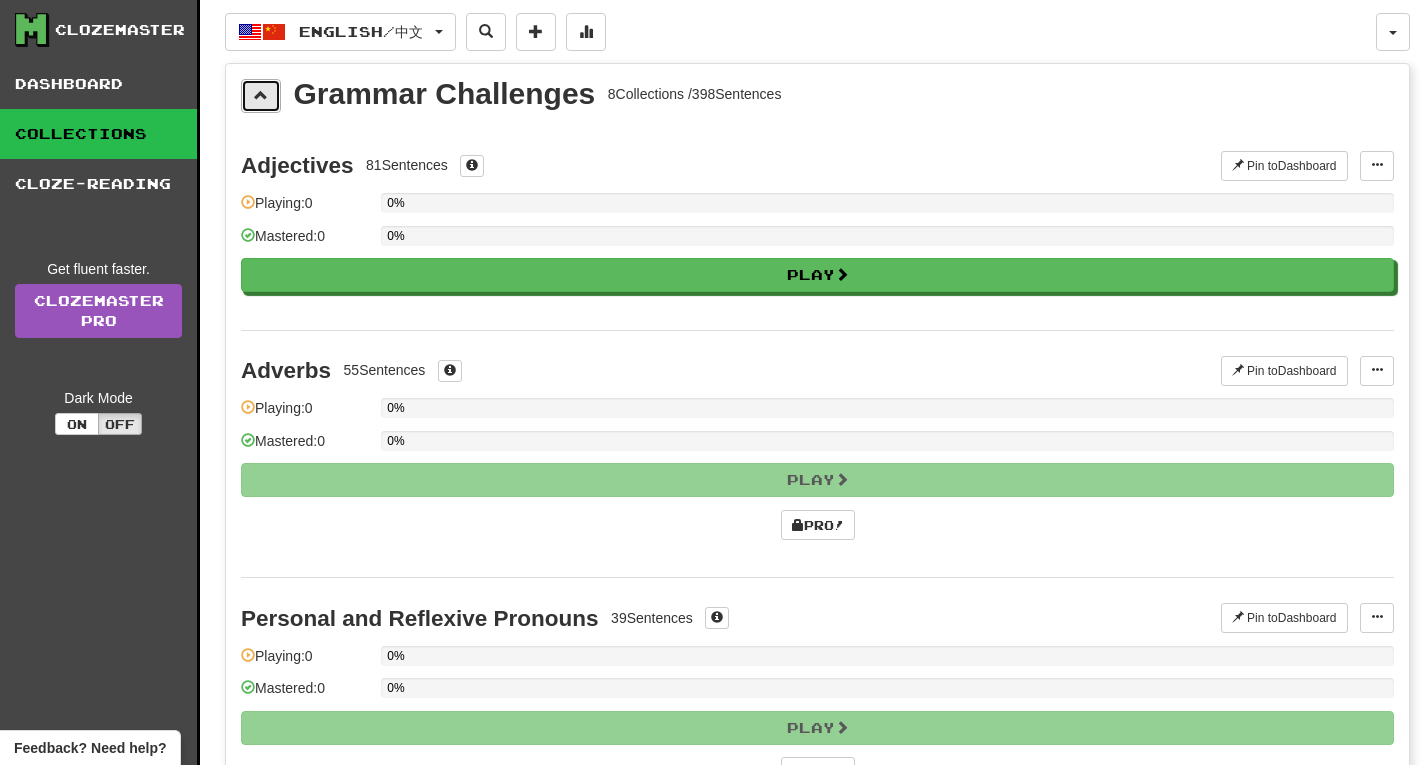 click at bounding box center [261, 96] 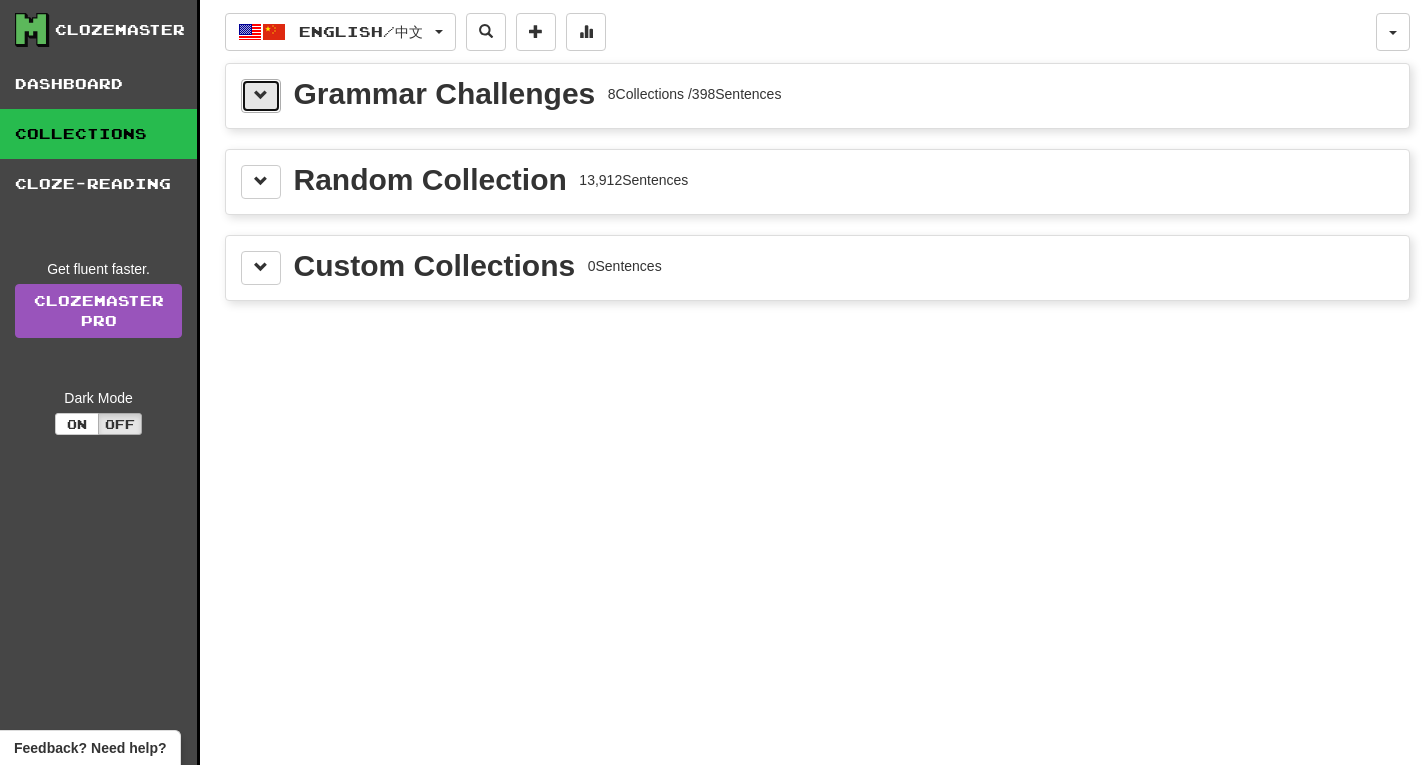 click at bounding box center [261, 96] 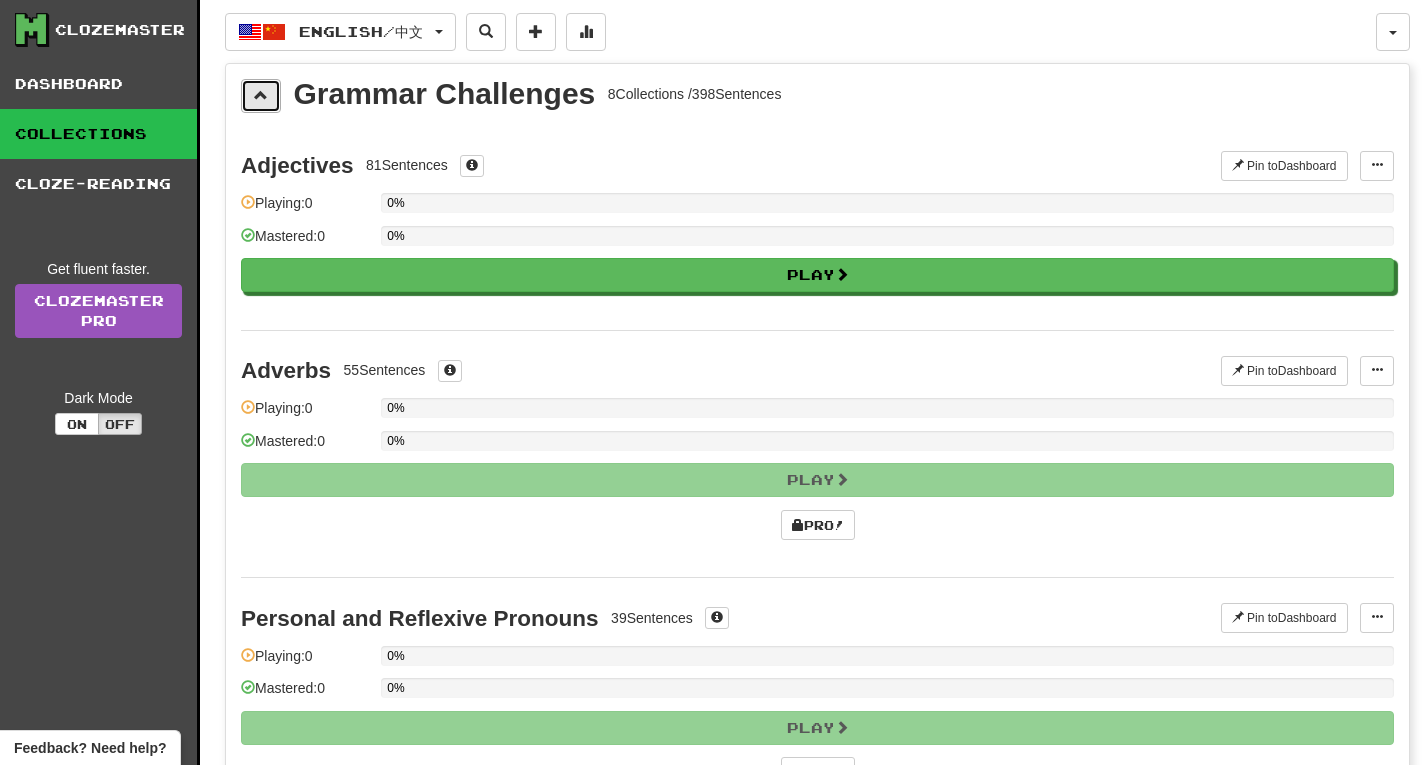 click at bounding box center [261, 96] 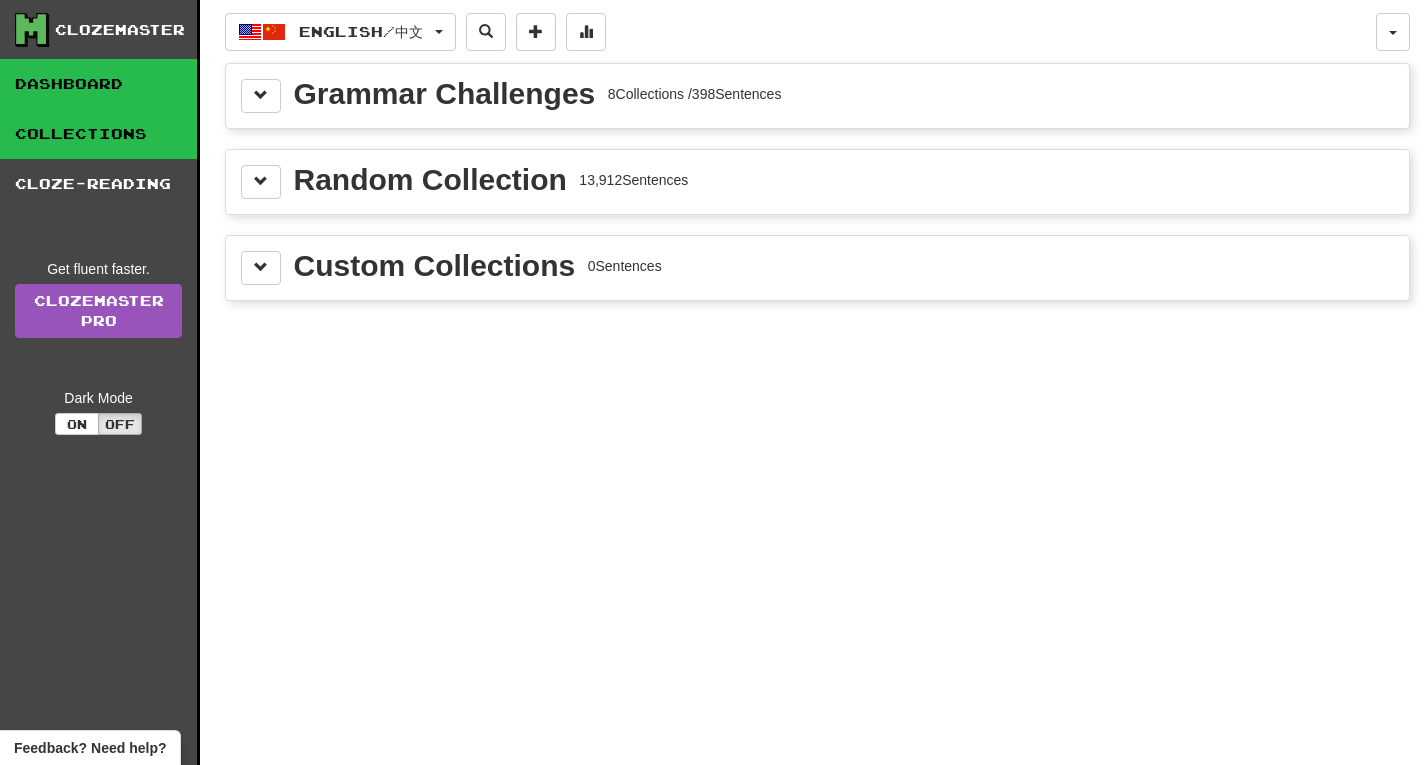 click on "Dashboard" at bounding box center (98, 84) 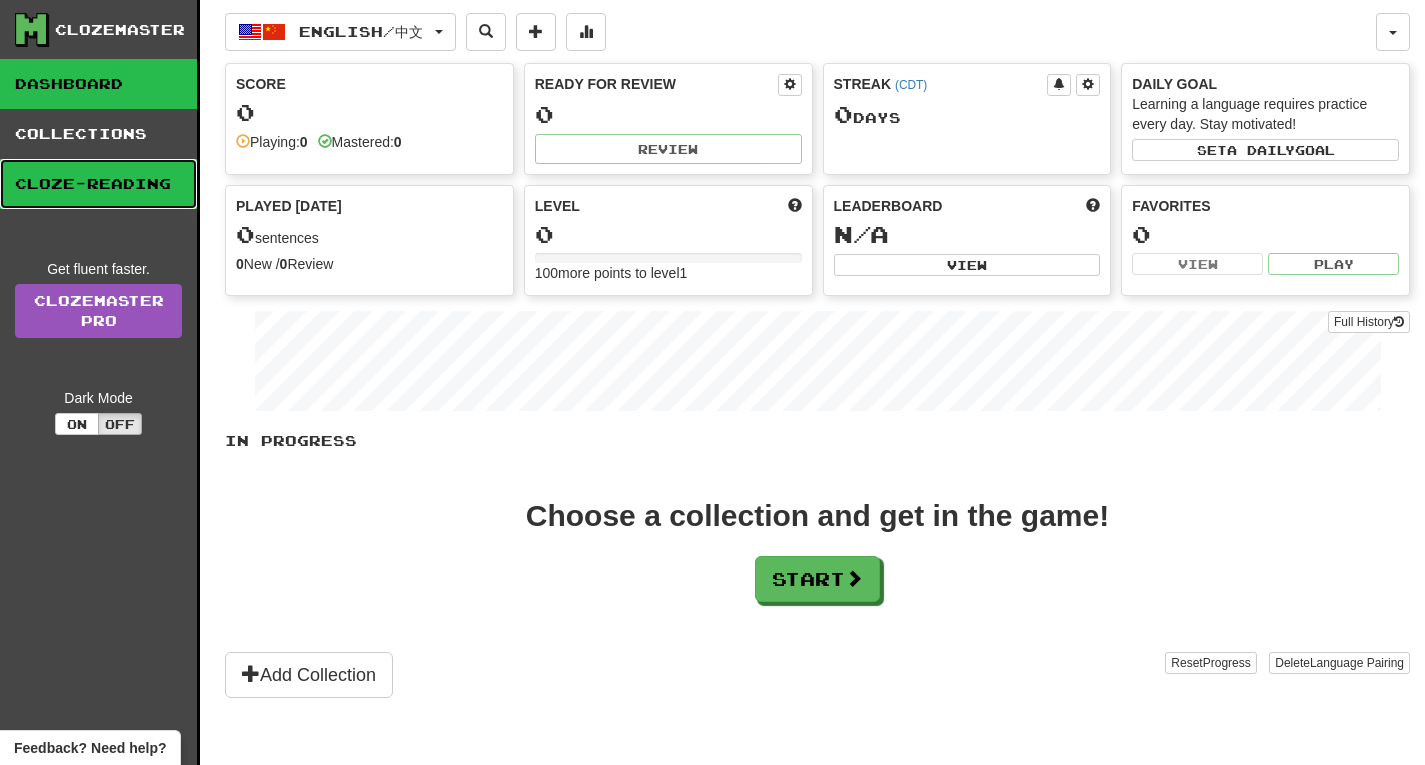 click on "Cloze-Reading" at bounding box center [98, 184] 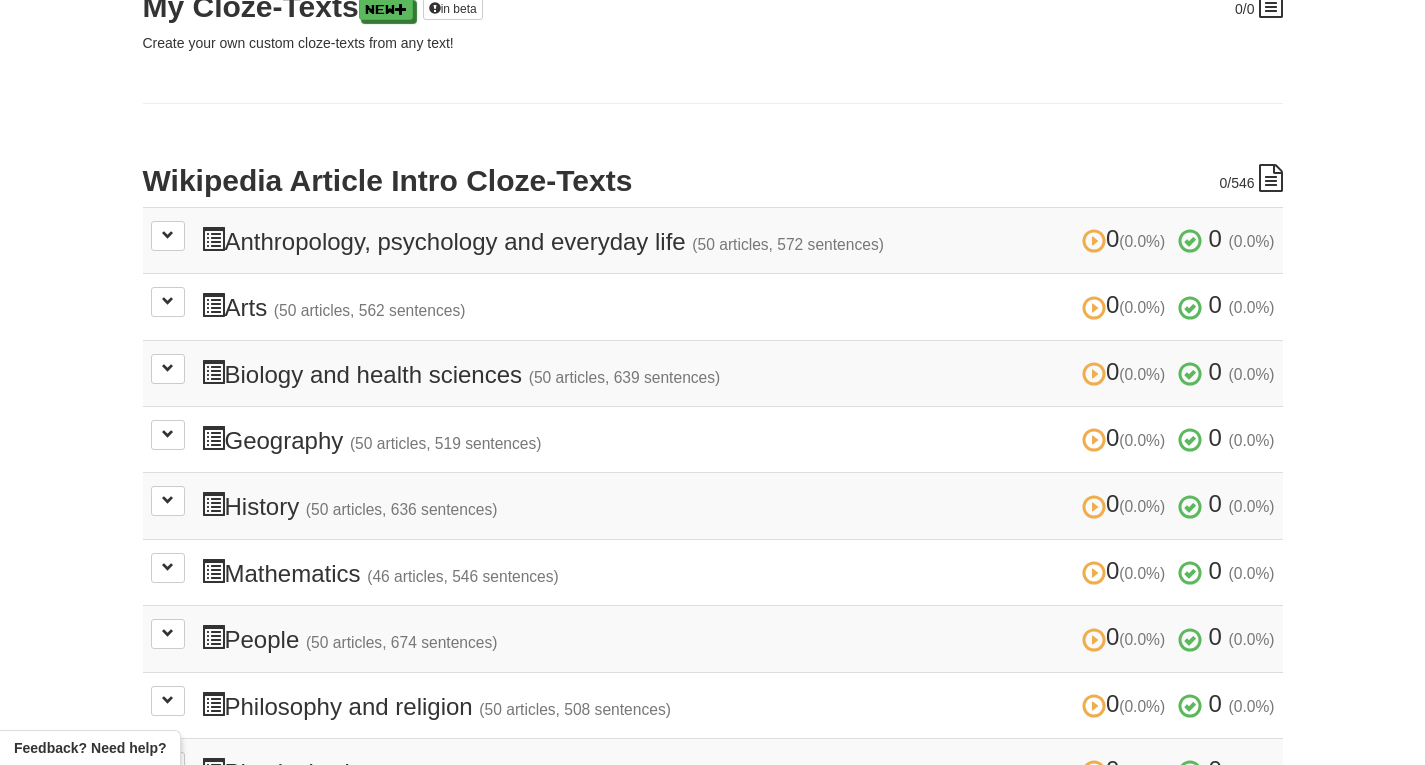 scroll, scrollTop: 326, scrollLeft: 0, axis: vertical 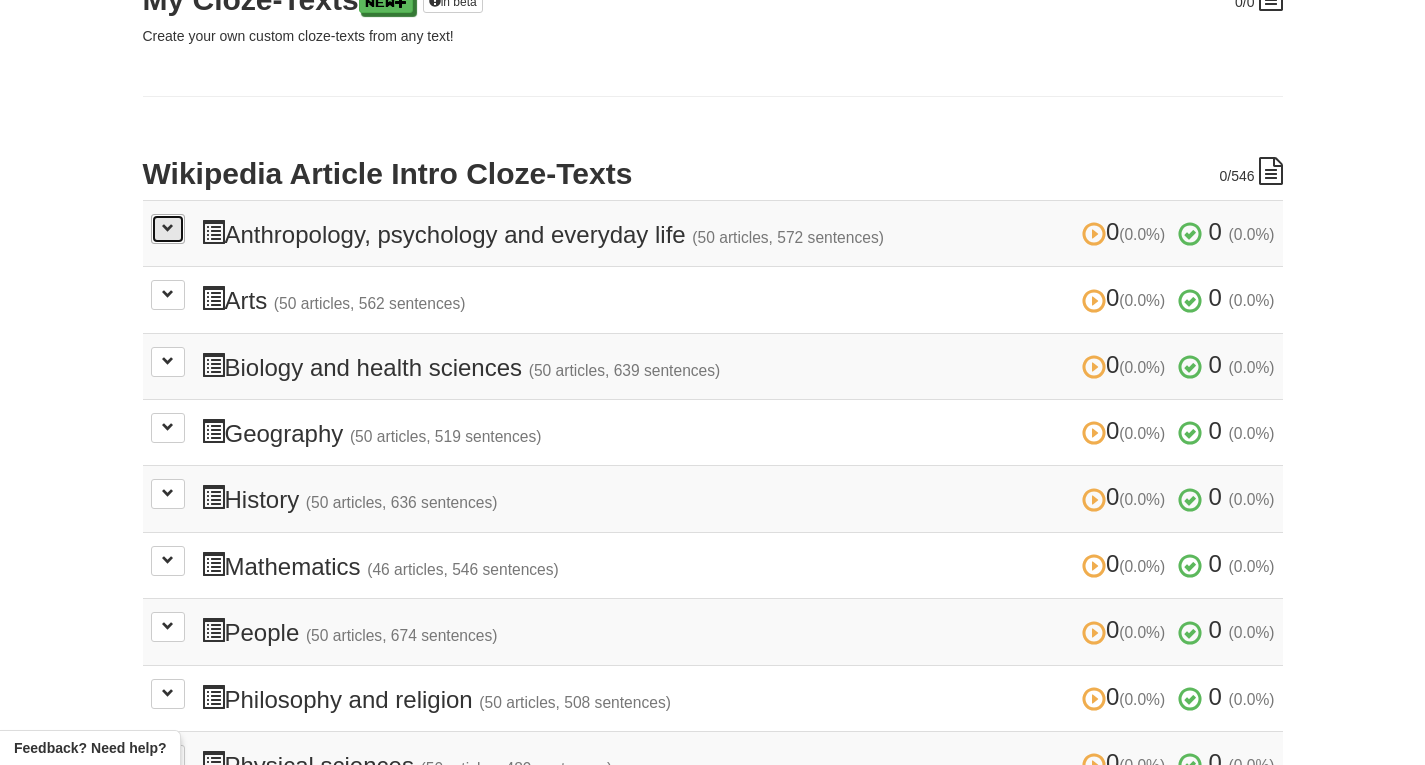 click at bounding box center [168, 228] 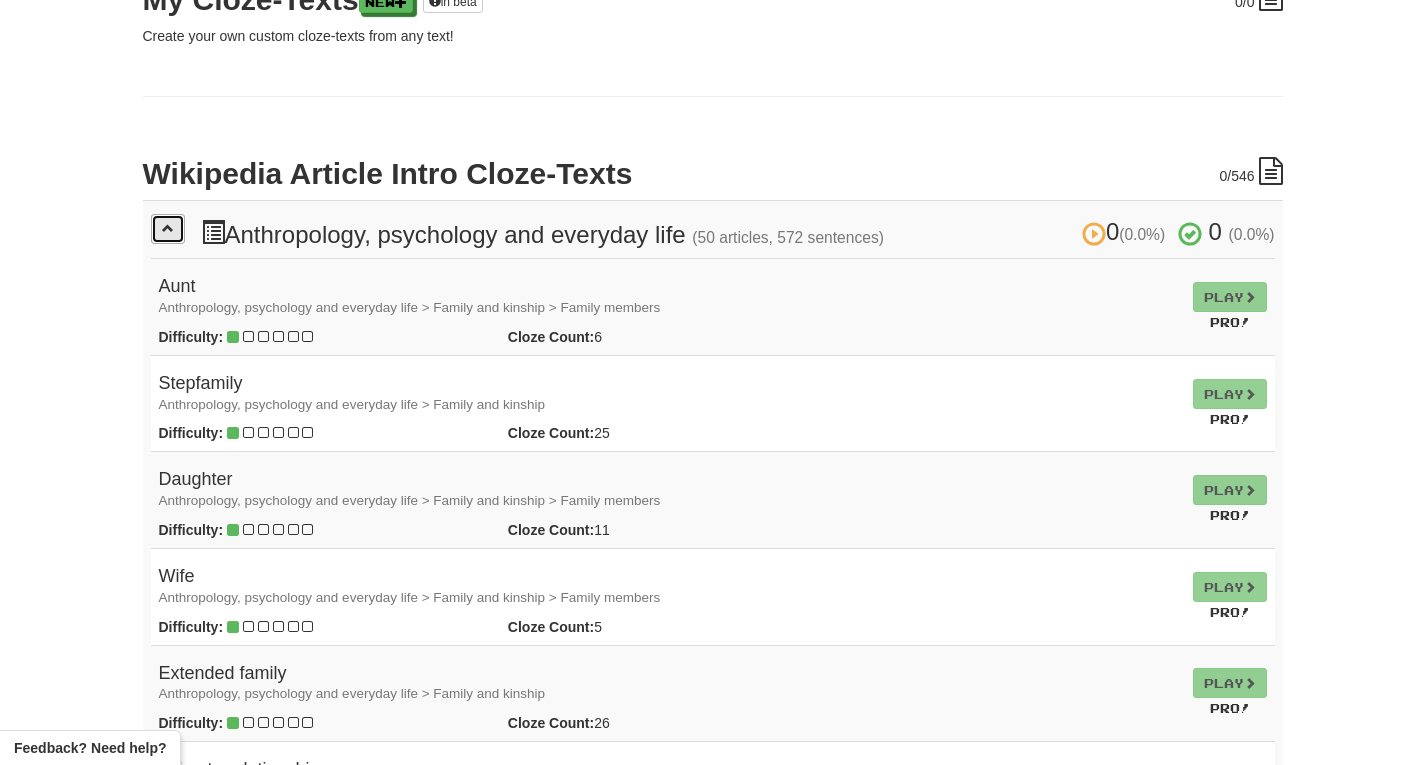 click at bounding box center (168, 228) 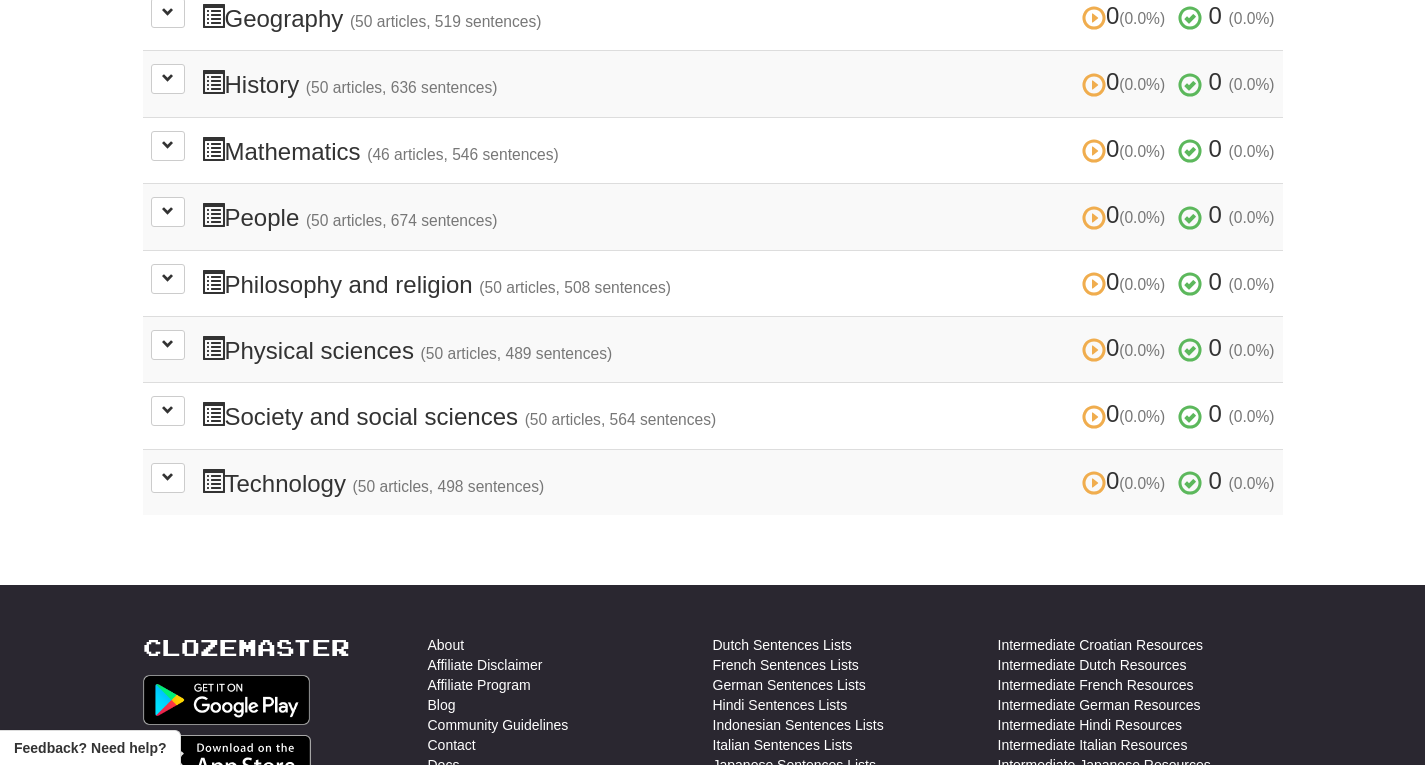 scroll, scrollTop: 443, scrollLeft: 0, axis: vertical 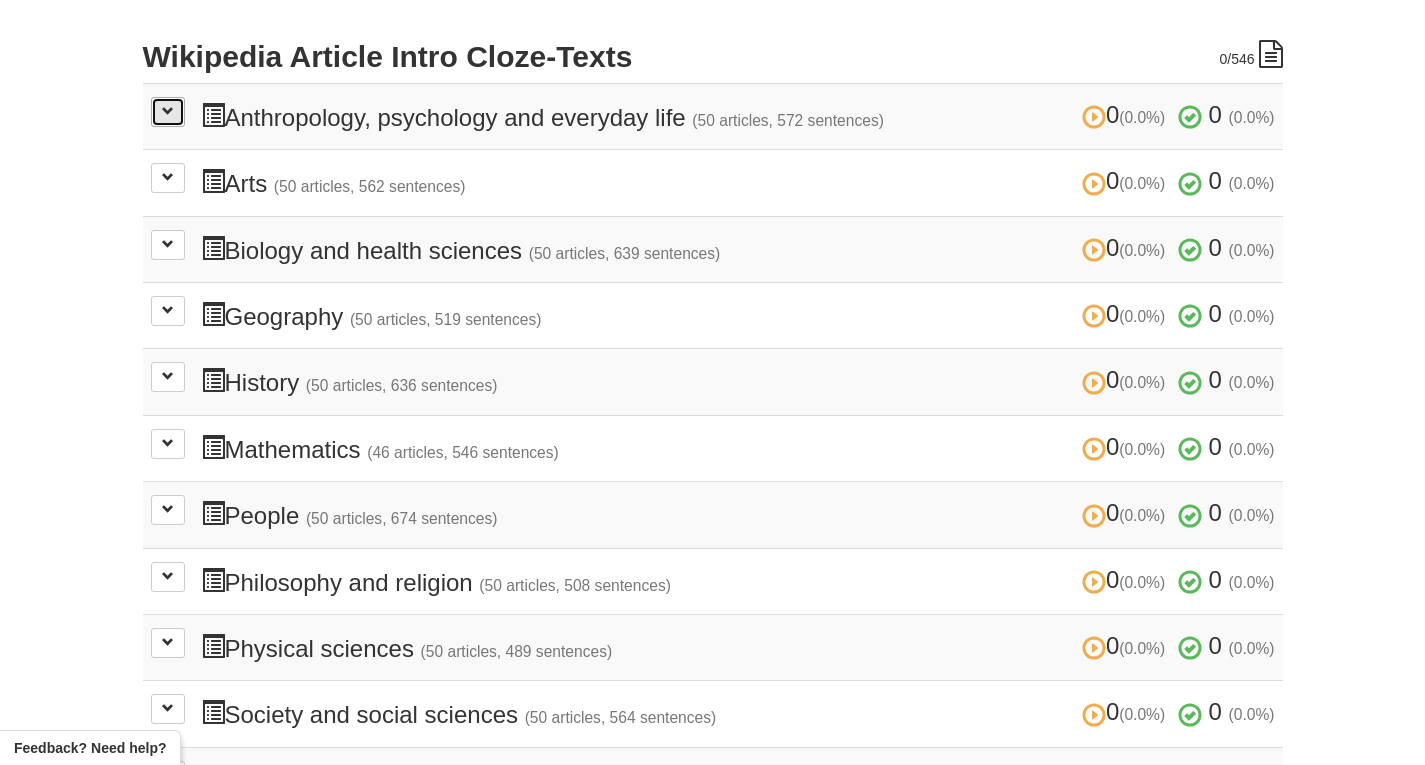click at bounding box center (168, 112) 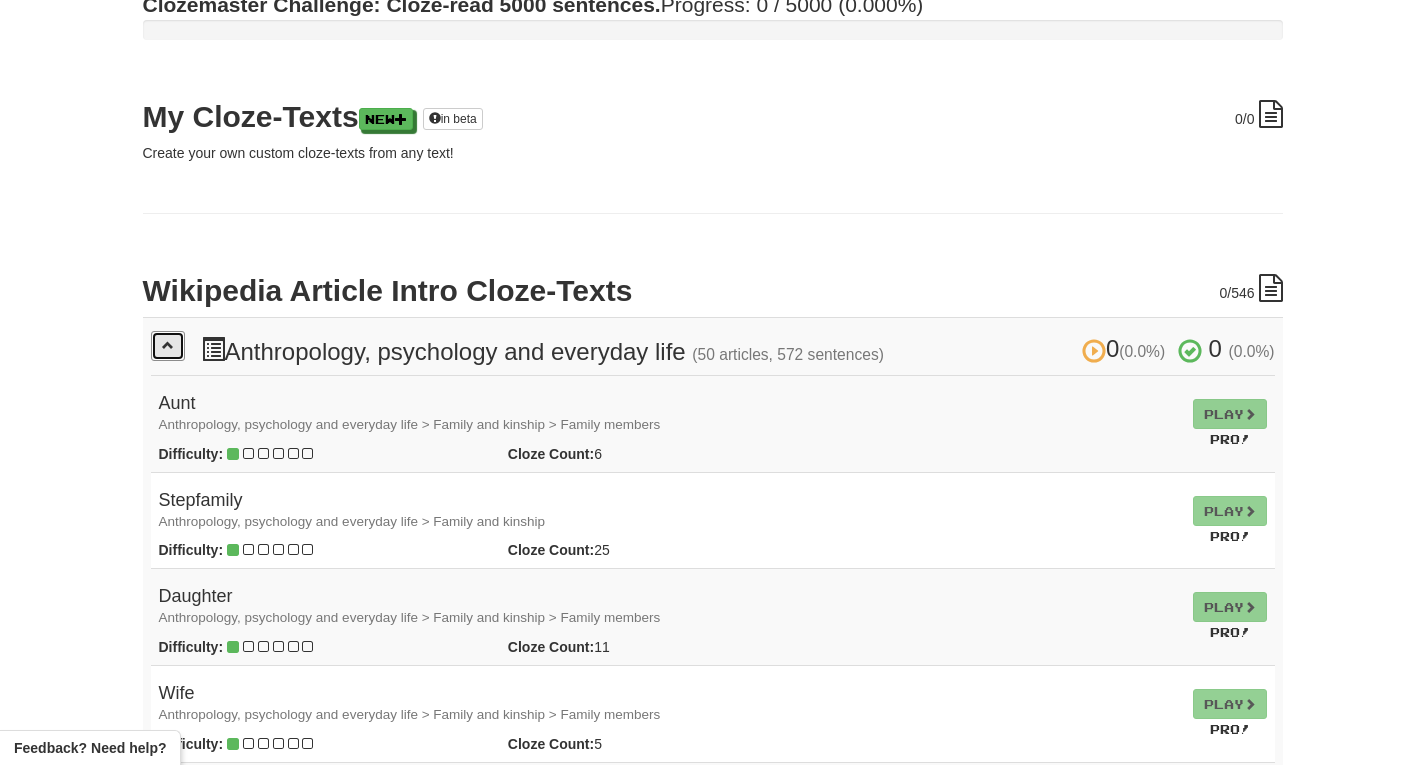 scroll, scrollTop: 0, scrollLeft: 0, axis: both 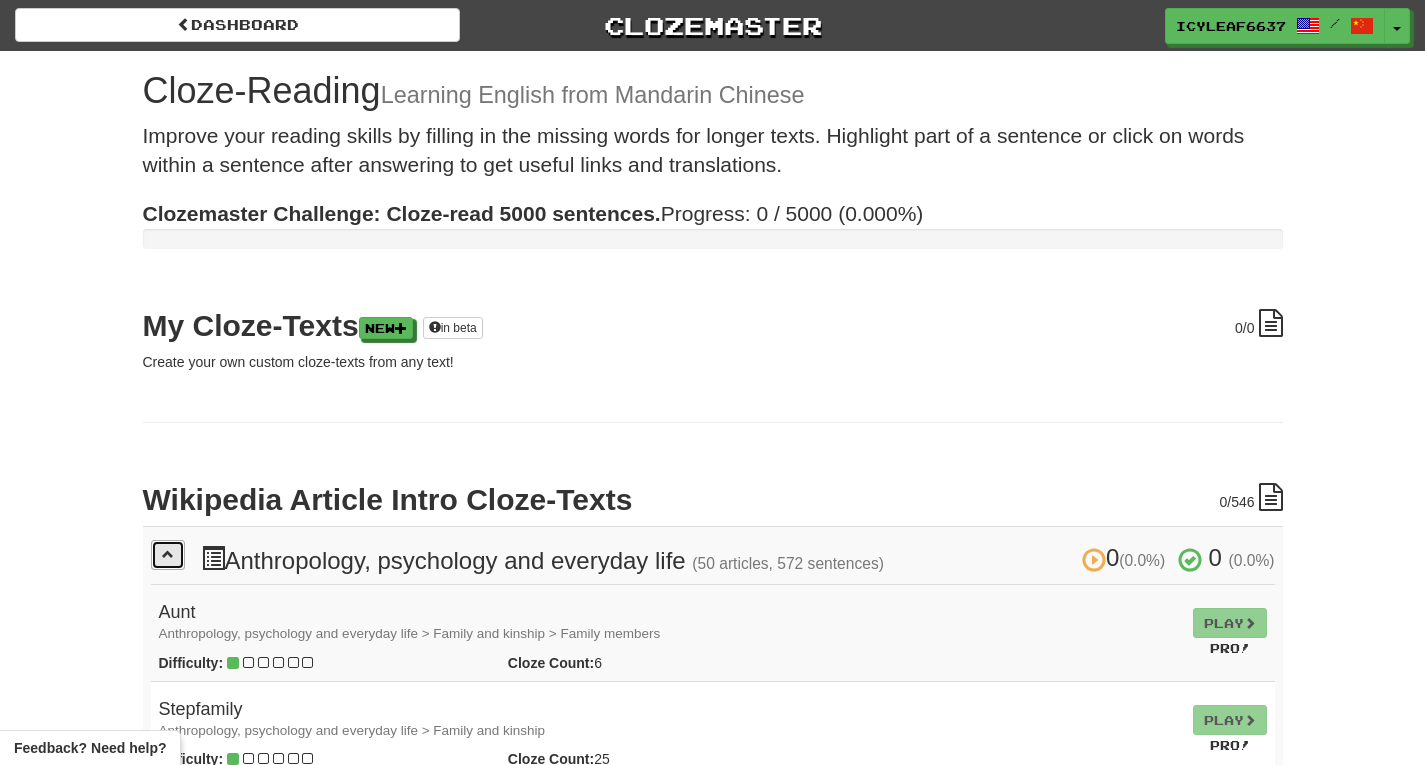 click at bounding box center (168, 555) 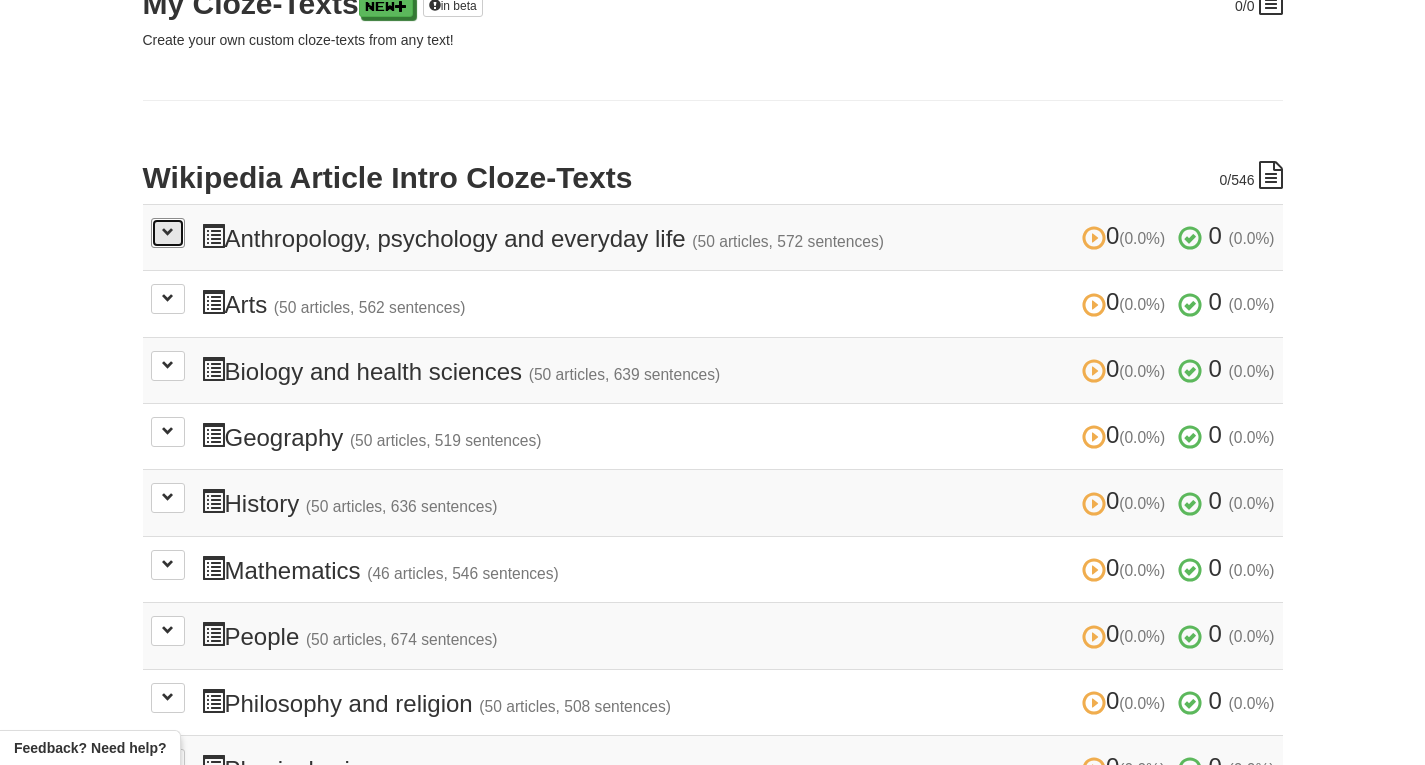 scroll, scrollTop: 300, scrollLeft: 0, axis: vertical 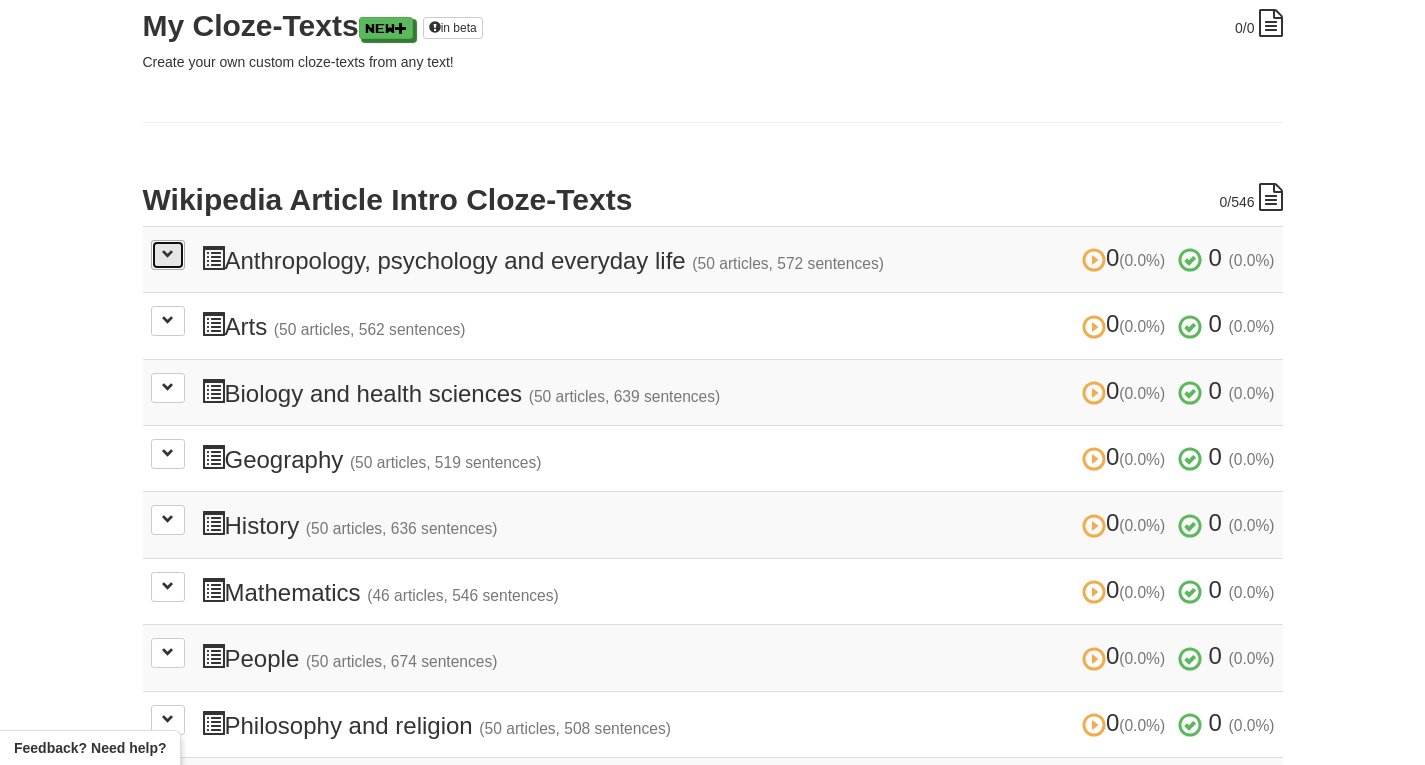 click at bounding box center [168, 255] 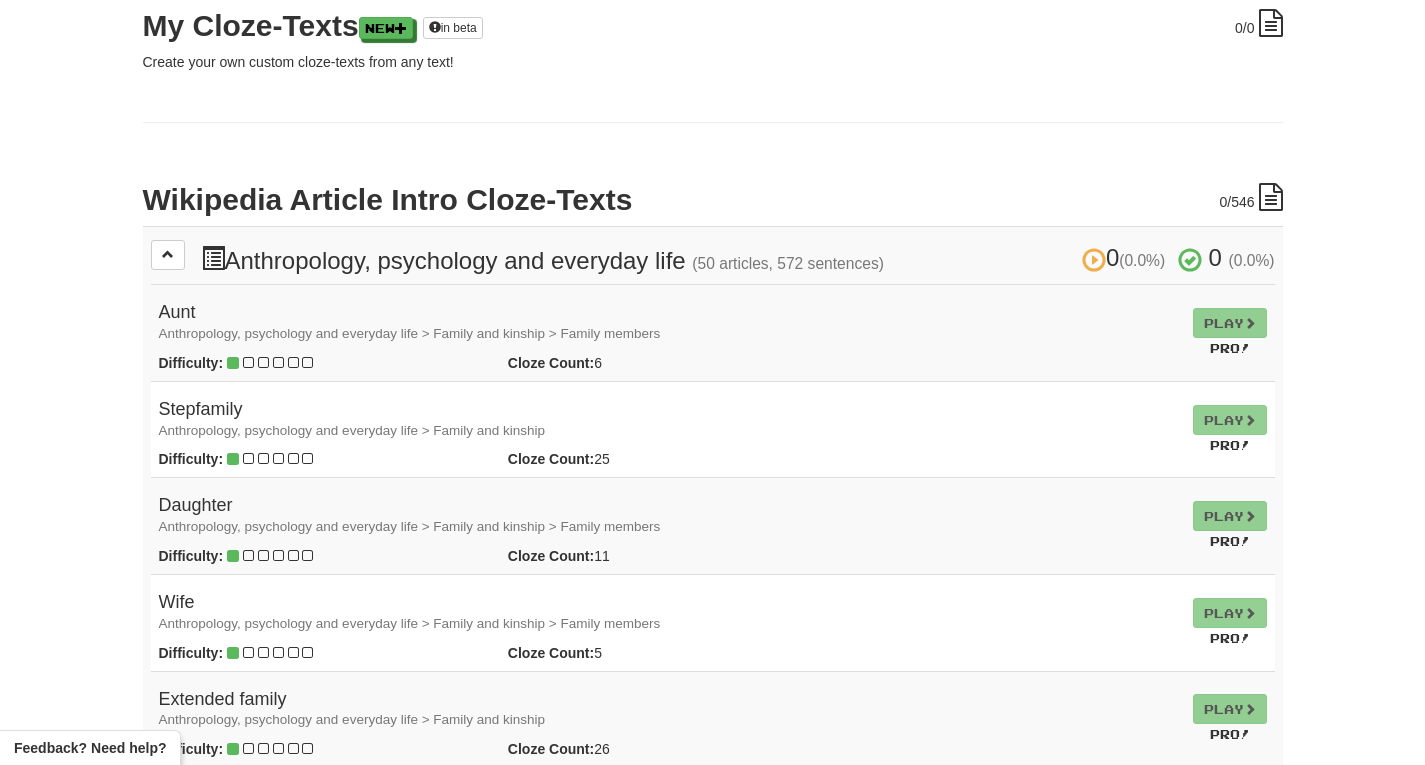 click on "Play
Pro!" at bounding box center (1230, 333) 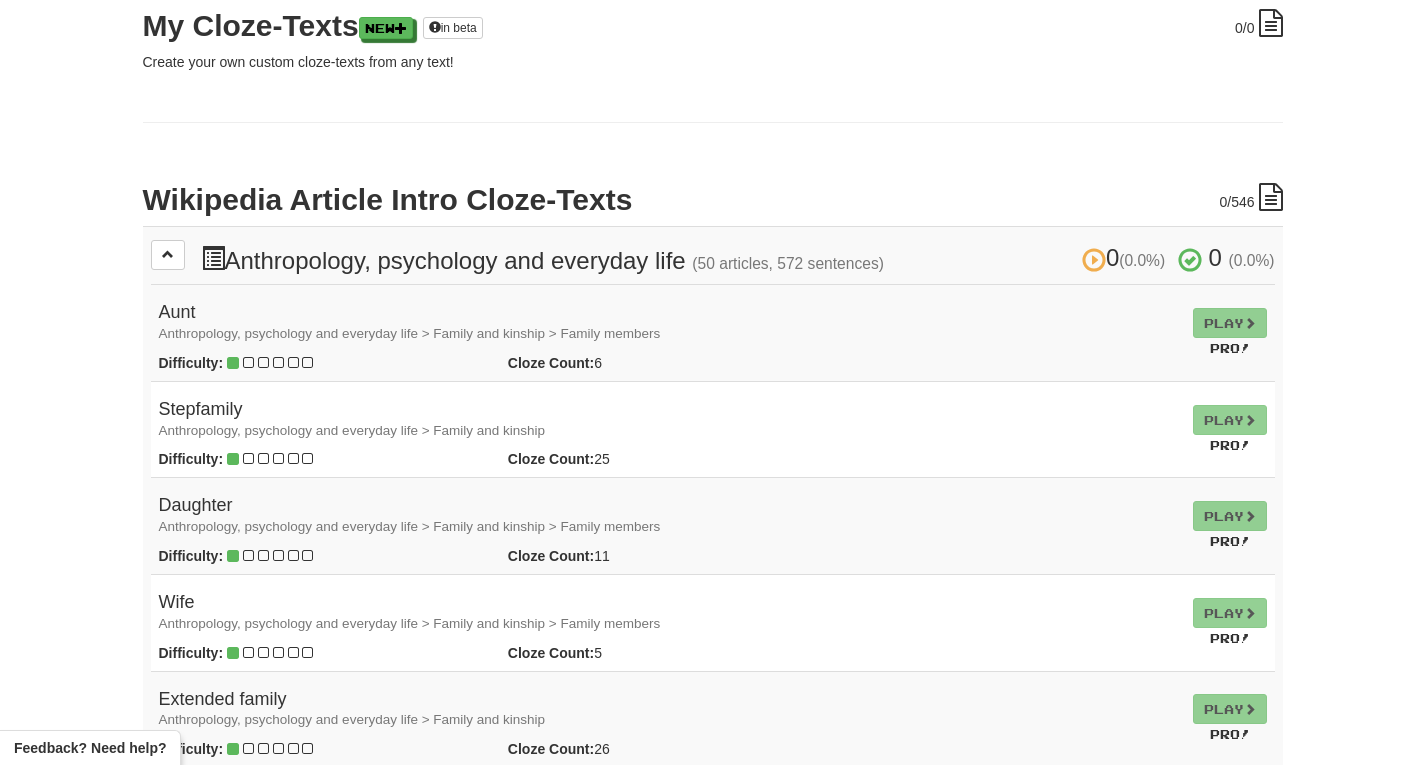 click on "Play
Pro!" at bounding box center (1230, 333) 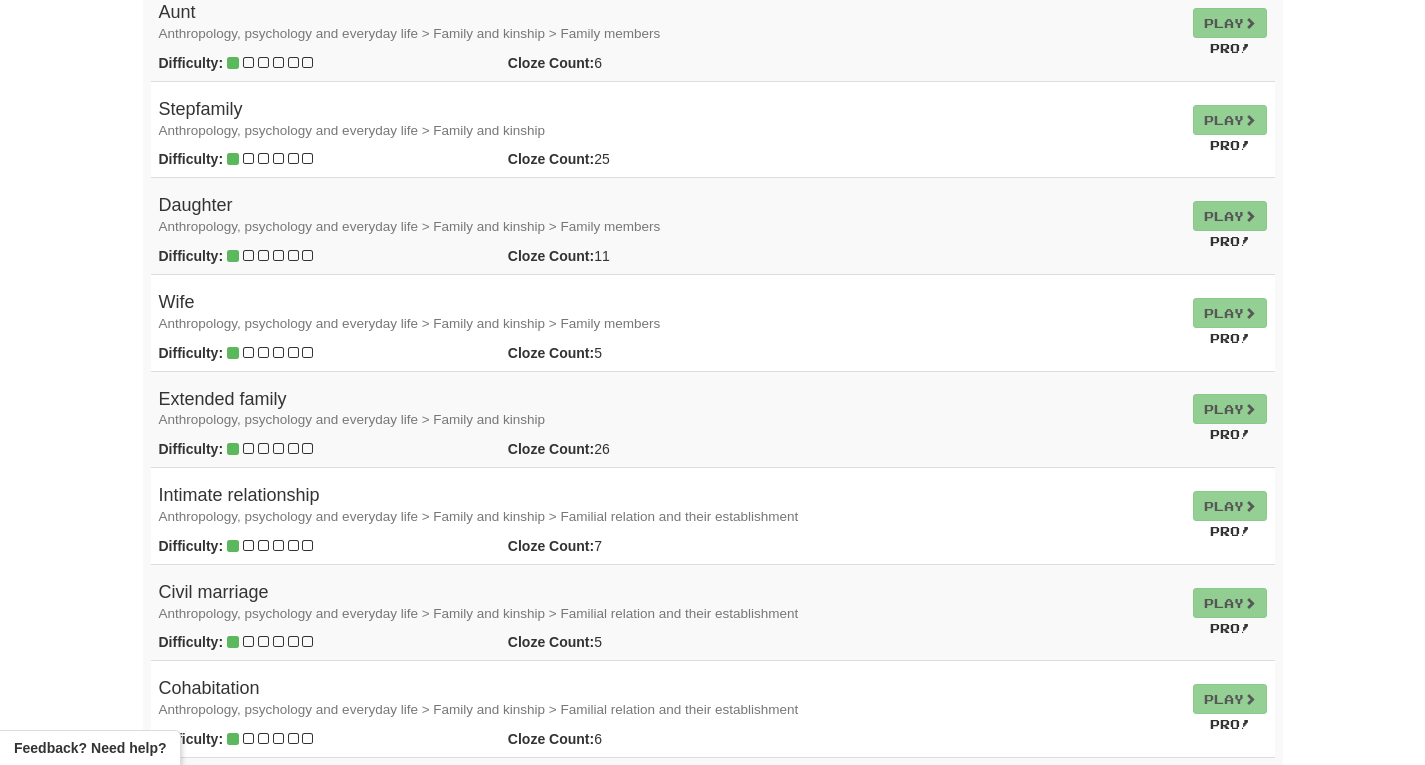 scroll, scrollTop: 200, scrollLeft: 0, axis: vertical 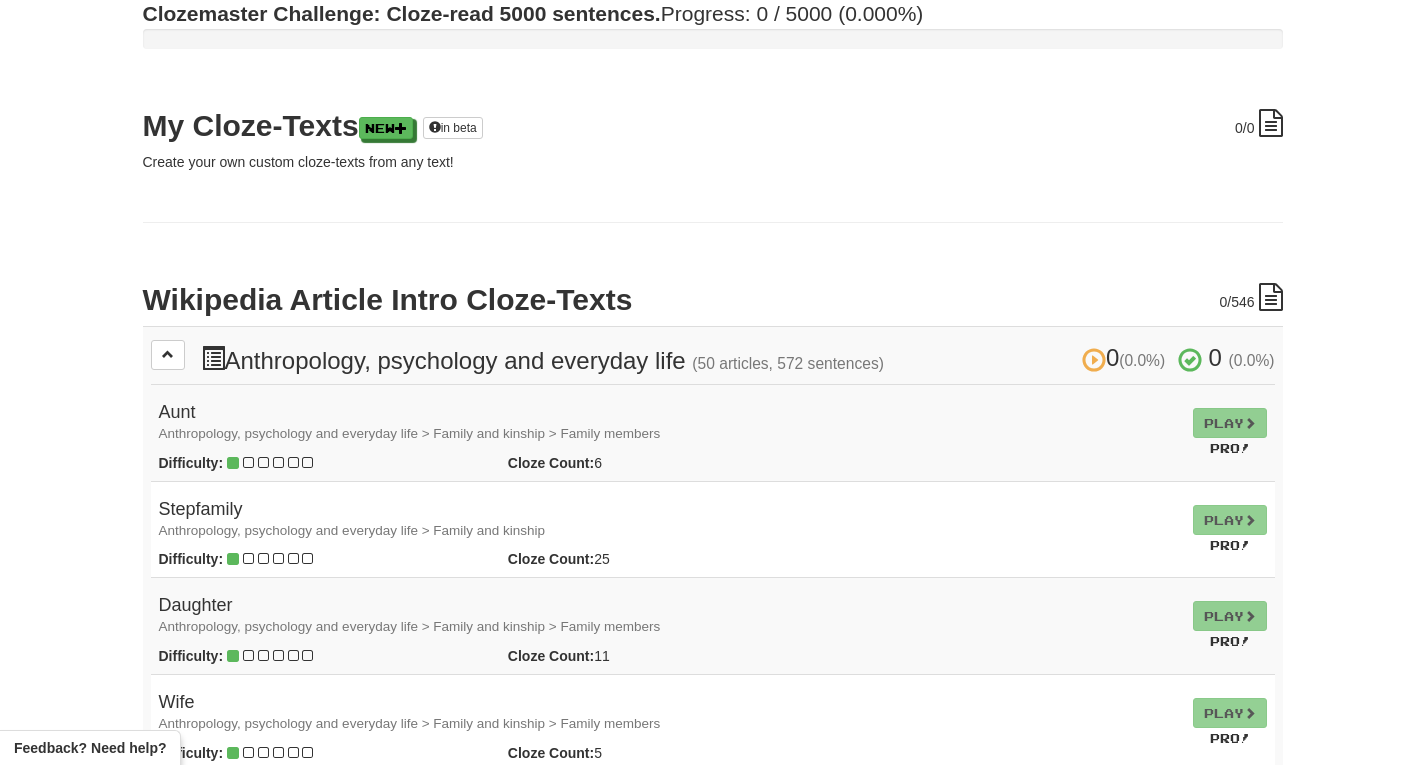 click on "Play
Pro!" at bounding box center (1230, 433) 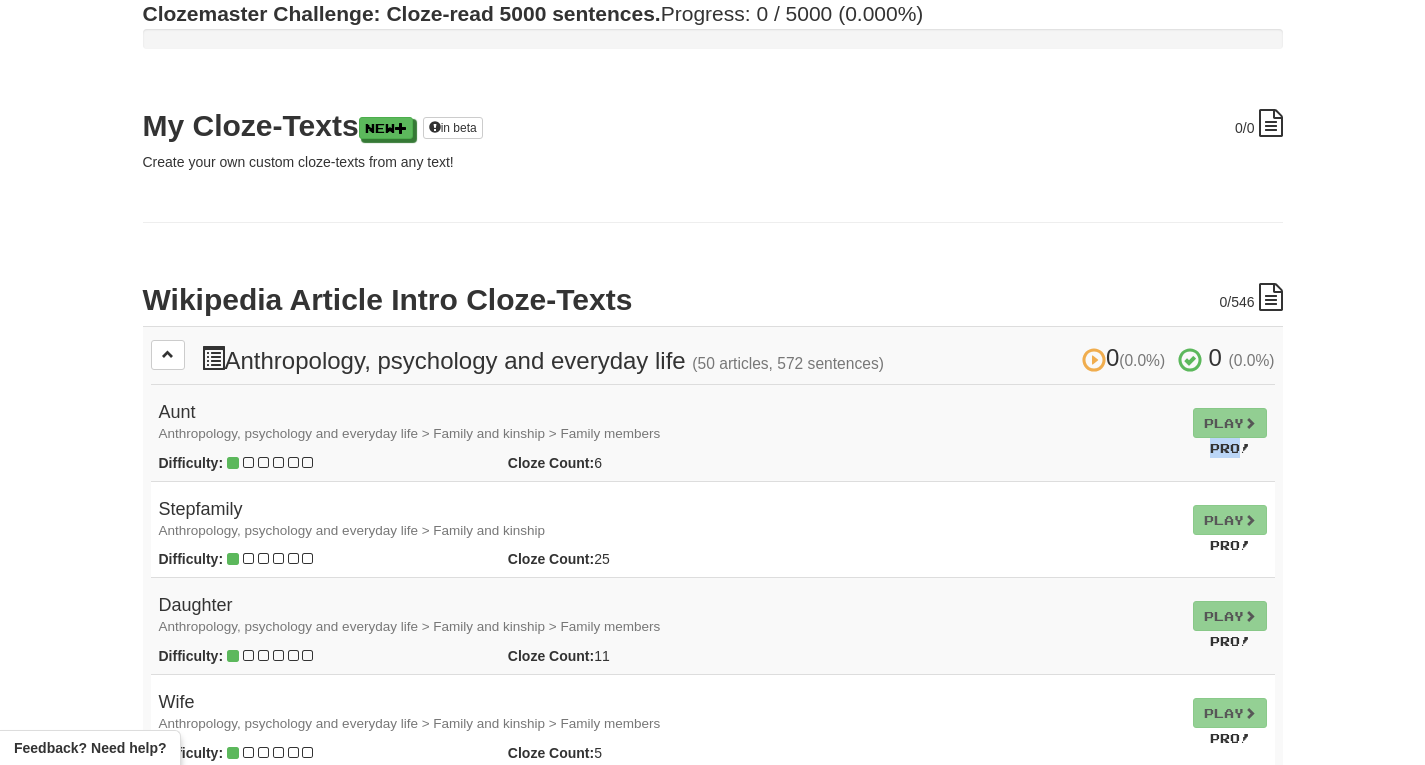 click on "Pro!" at bounding box center (1230, 448) 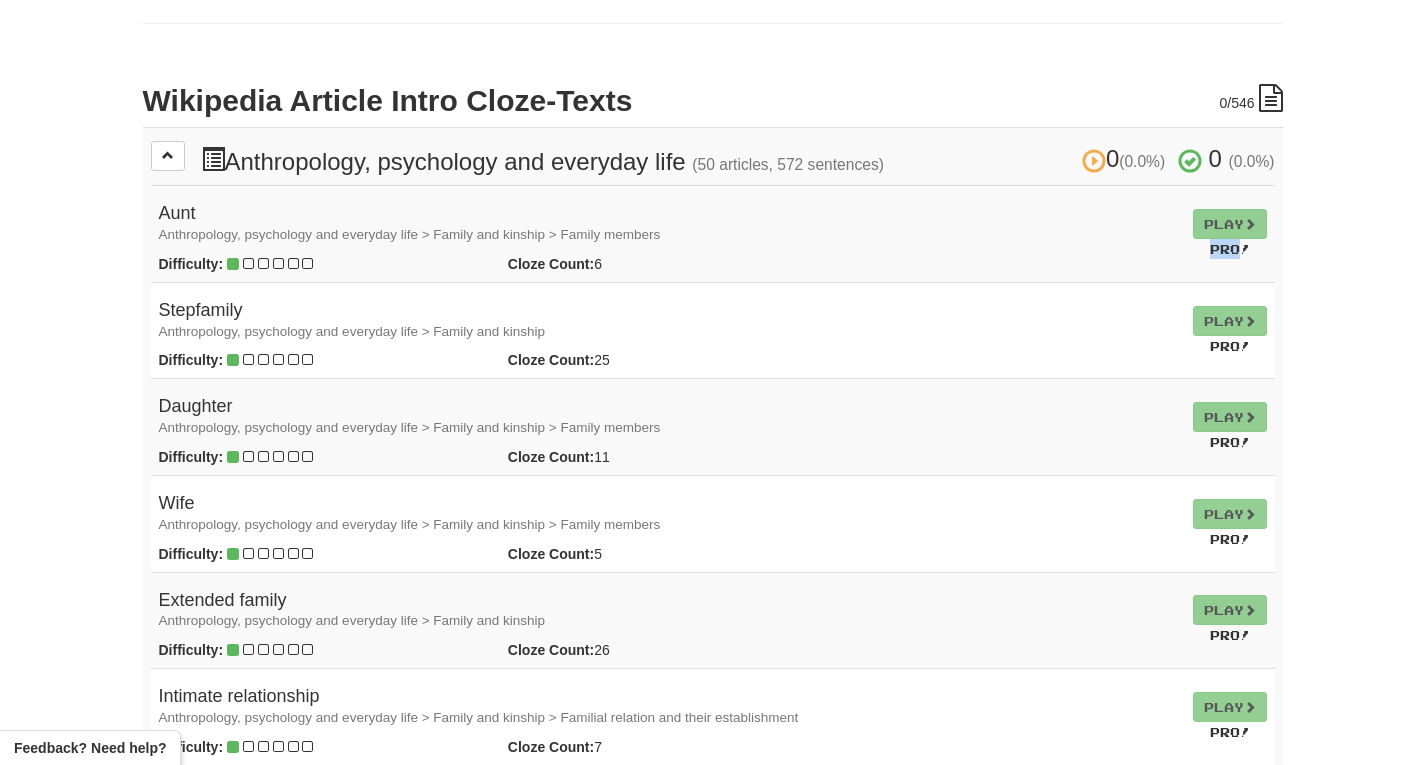 scroll, scrollTop: 400, scrollLeft: 0, axis: vertical 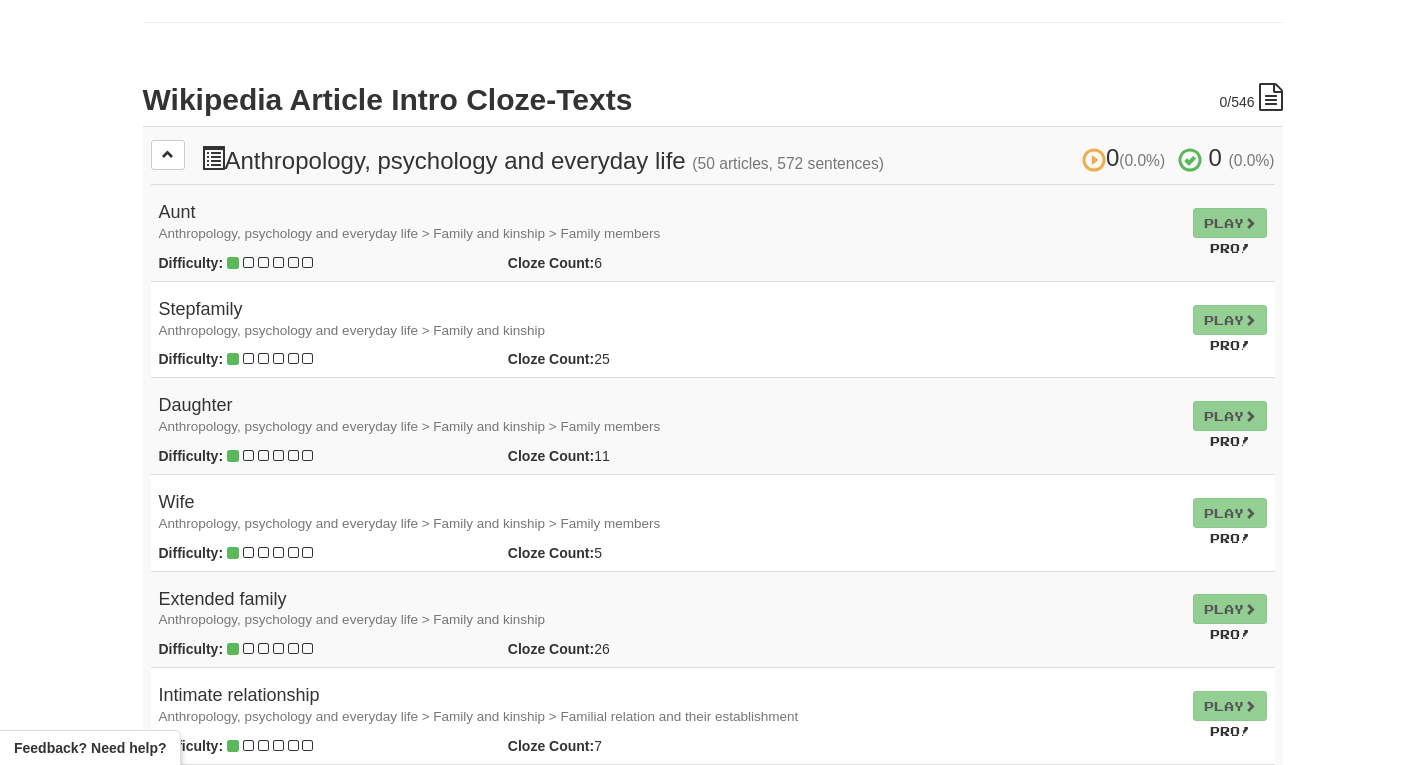 click on "Play
Pro!" at bounding box center (1230, 233) 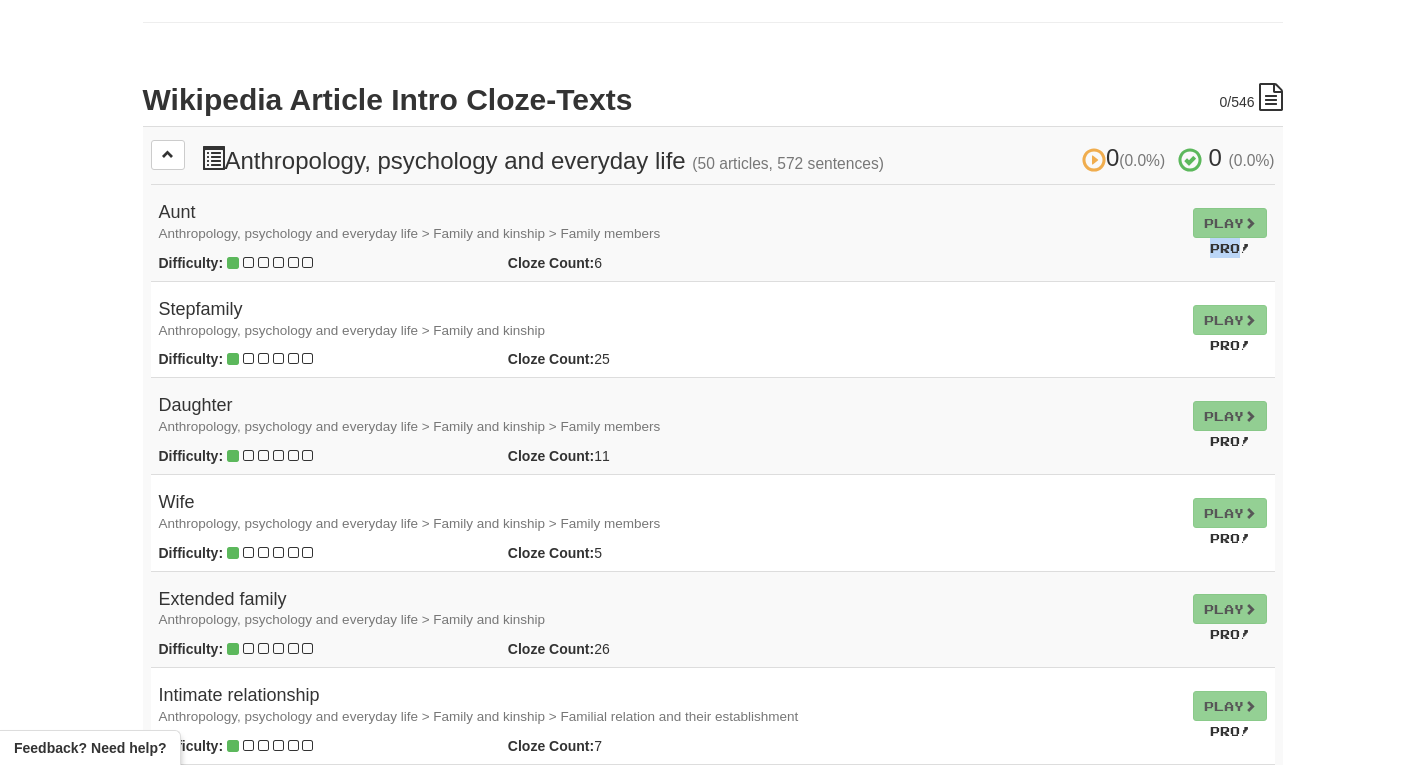 click on "Play
Pro!" at bounding box center [1230, 233] 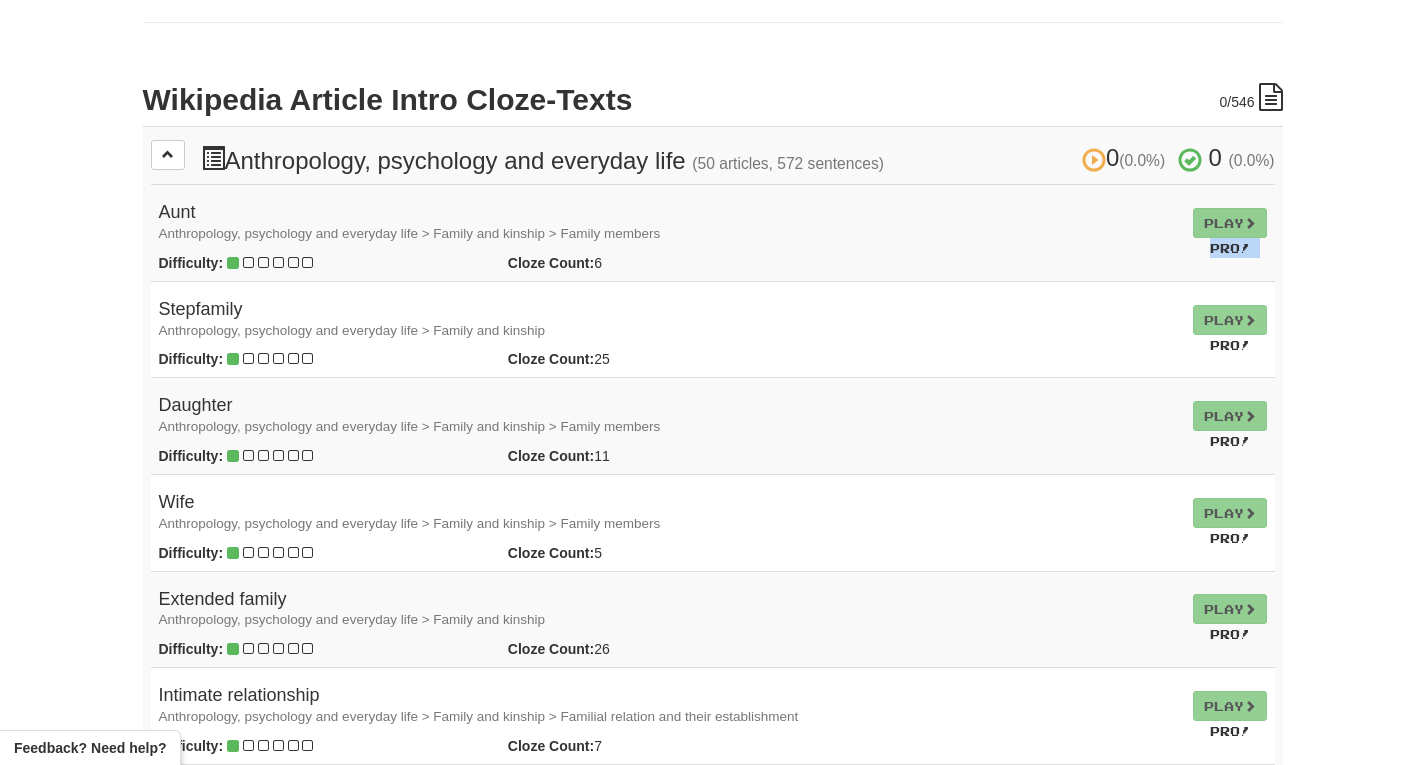 click on "Play
Pro!" at bounding box center (1230, 233) 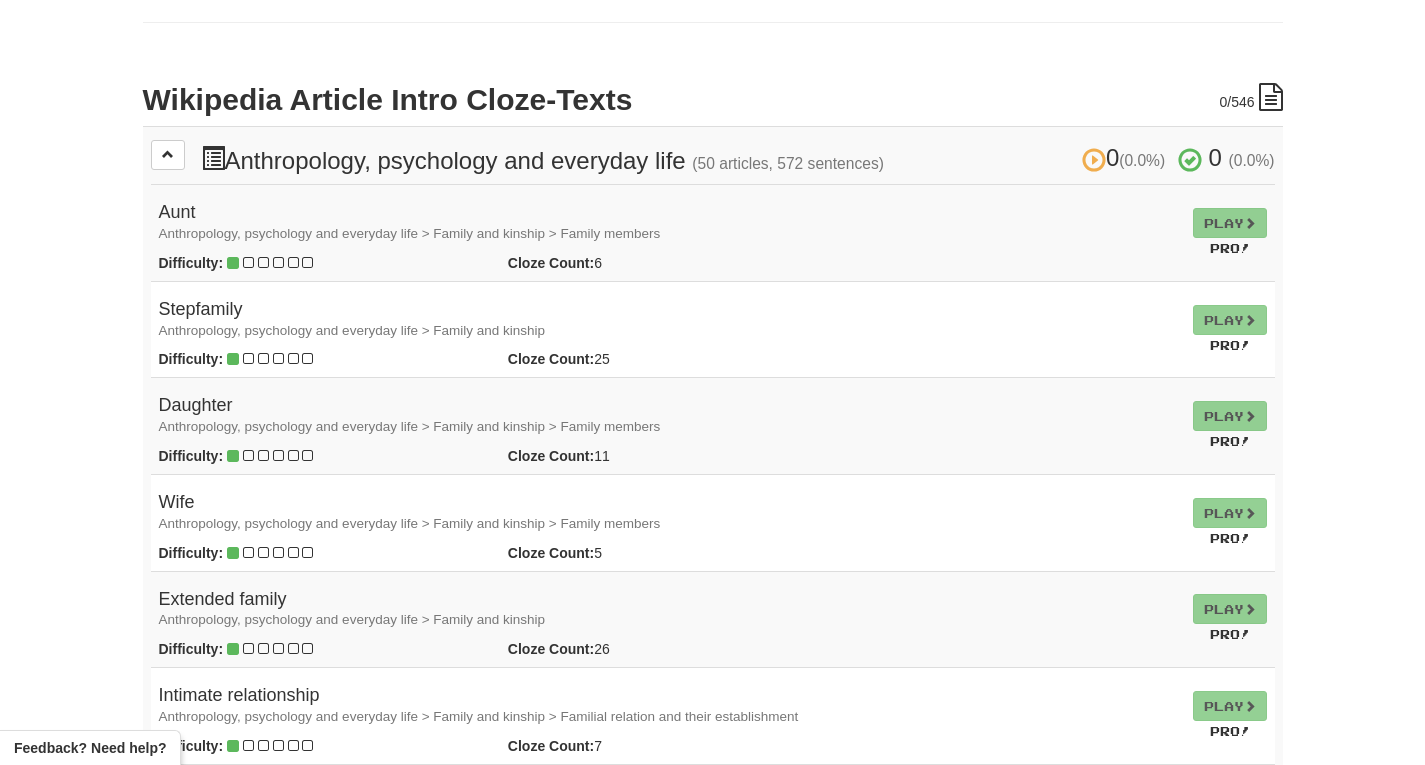 click on "Aunt
Anthropology, psychology and everyday life > Family and kinship  > Family members" at bounding box center [668, 223] 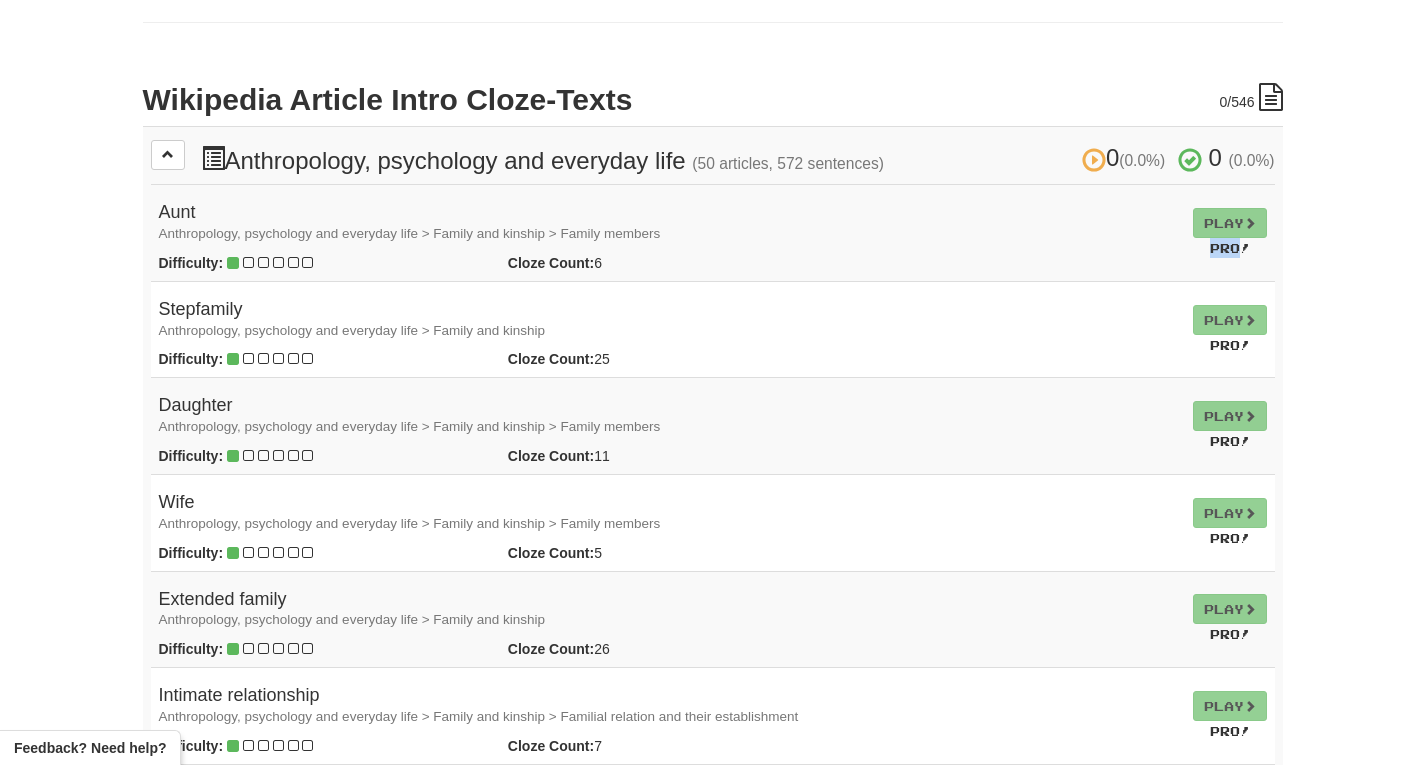click on "Pro!" at bounding box center (1230, 248) 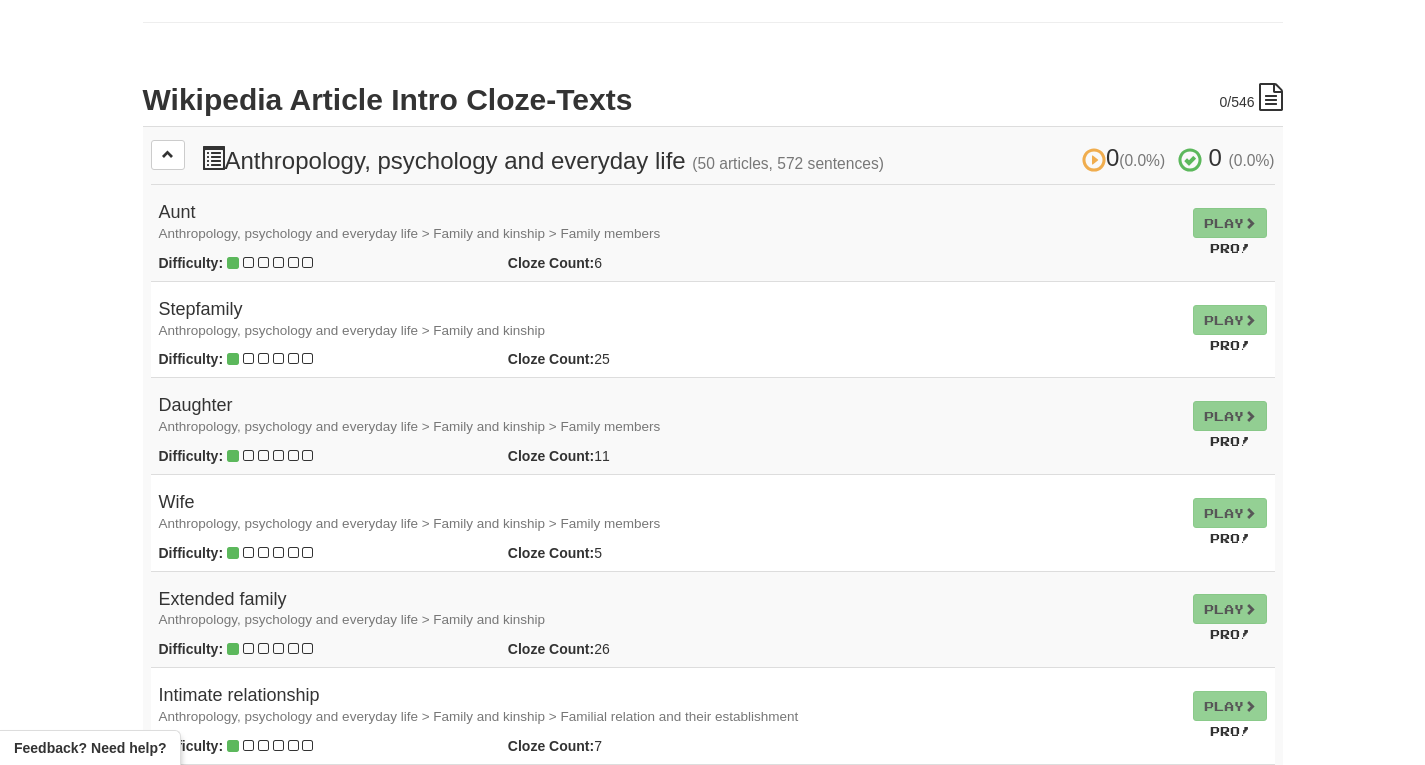 click on "Aunt
Anthropology, psychology and everyday life > Family and kinship  > Family members" at bounding box center (668, 223) 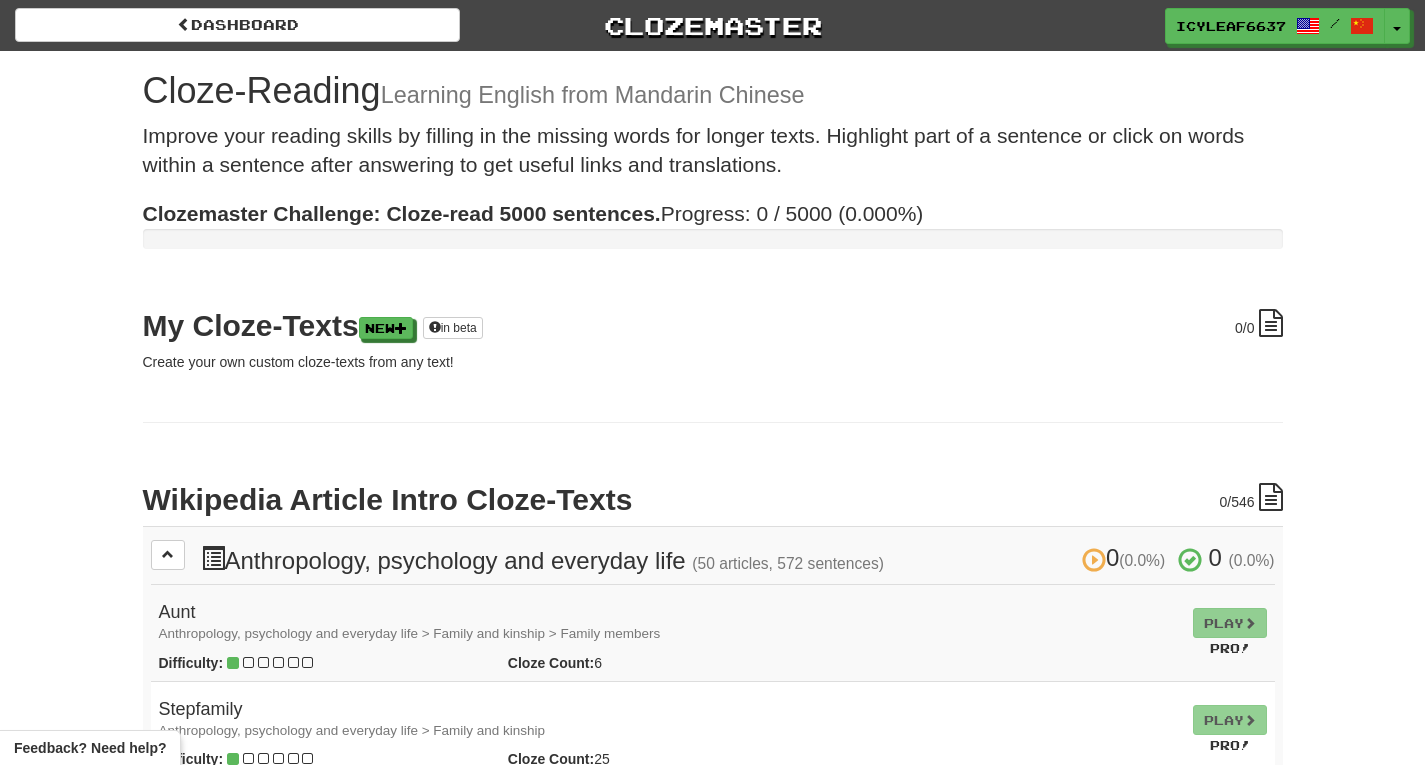 click on "Cloze-Reading
Learning English from Mandarin Chinese
Improve your reading skills by filling in the missing words for longer texts. Highlight part of a sentence or click on words within a sentence after answering to get useful links and translations.
Clozemaster Challenge: Cloze-read 5000 sentences.  Progress: 0 / 5000 (0.000%)
0 /0
My Cloze-Texts
New
in beta
Create your own custom cloze-texts from any text!
0 /546
Wikipedia Article Intro Cloze-Texts
0
(0.0%)
0
(0.0%)
Anthropology, psychology and everyday life
(50 articles, 572 sentences)
0
(0.0%)
0
(0.0%)
Aunt
Anthropology, psychology and everyday life > Family and kinship  > Family members
Difficulty:
Cloze Count:
6
Play
Play
Pro!
Stepfamily
Anthropology, psychology and everyday life > Family and kinship
Difficulty:" at bounding box center [713, 3088] 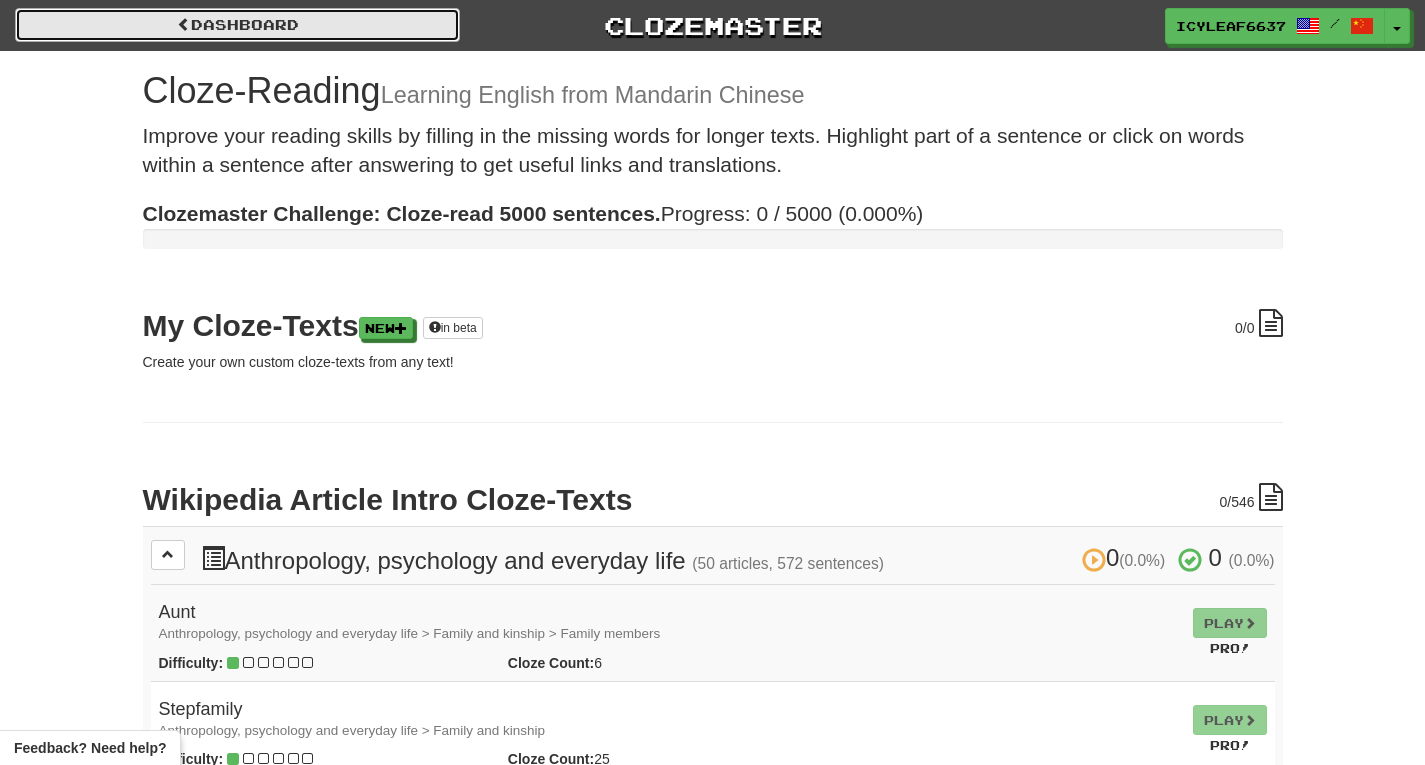 click on "Dashboard" at bounding box center [237, 25] 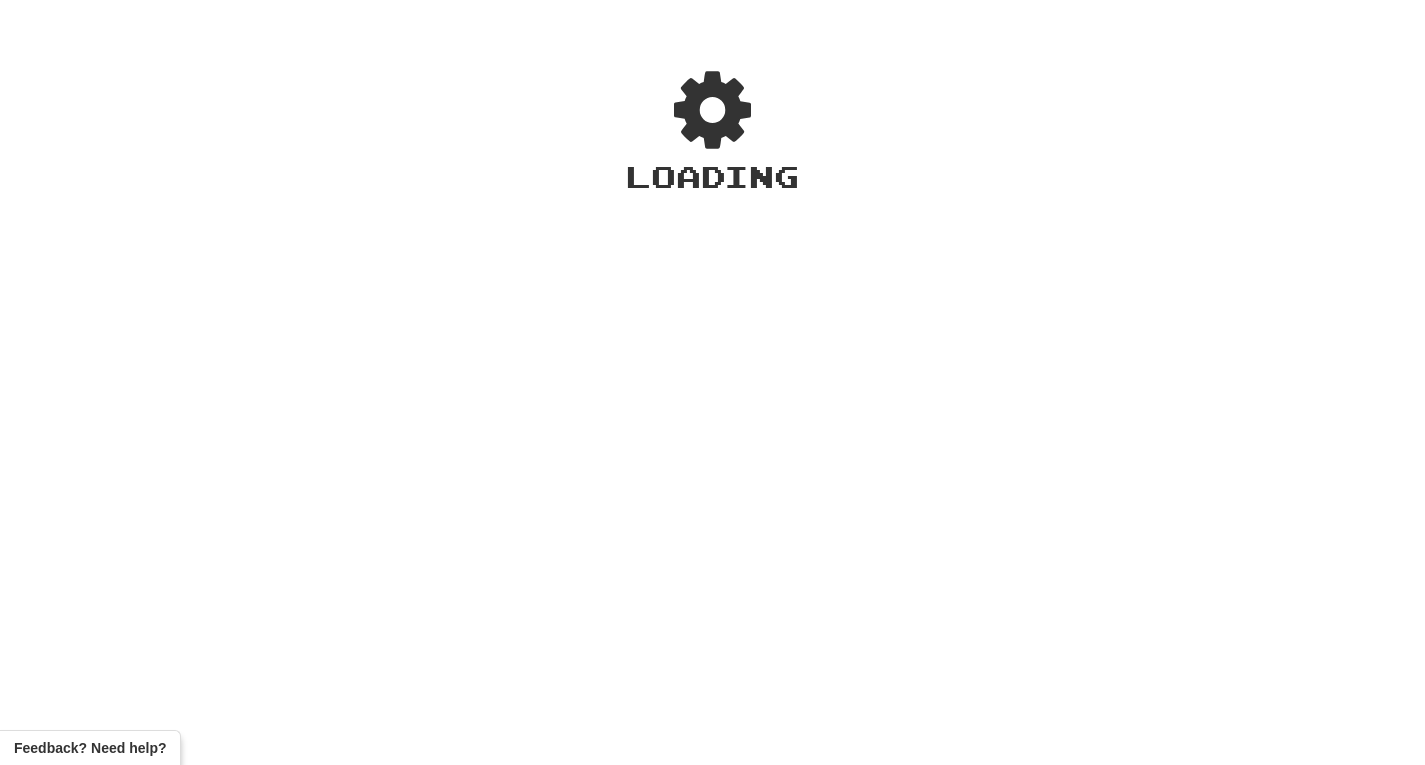 scroll, scrollTop: 0, scrollLeft: 0, axis: both 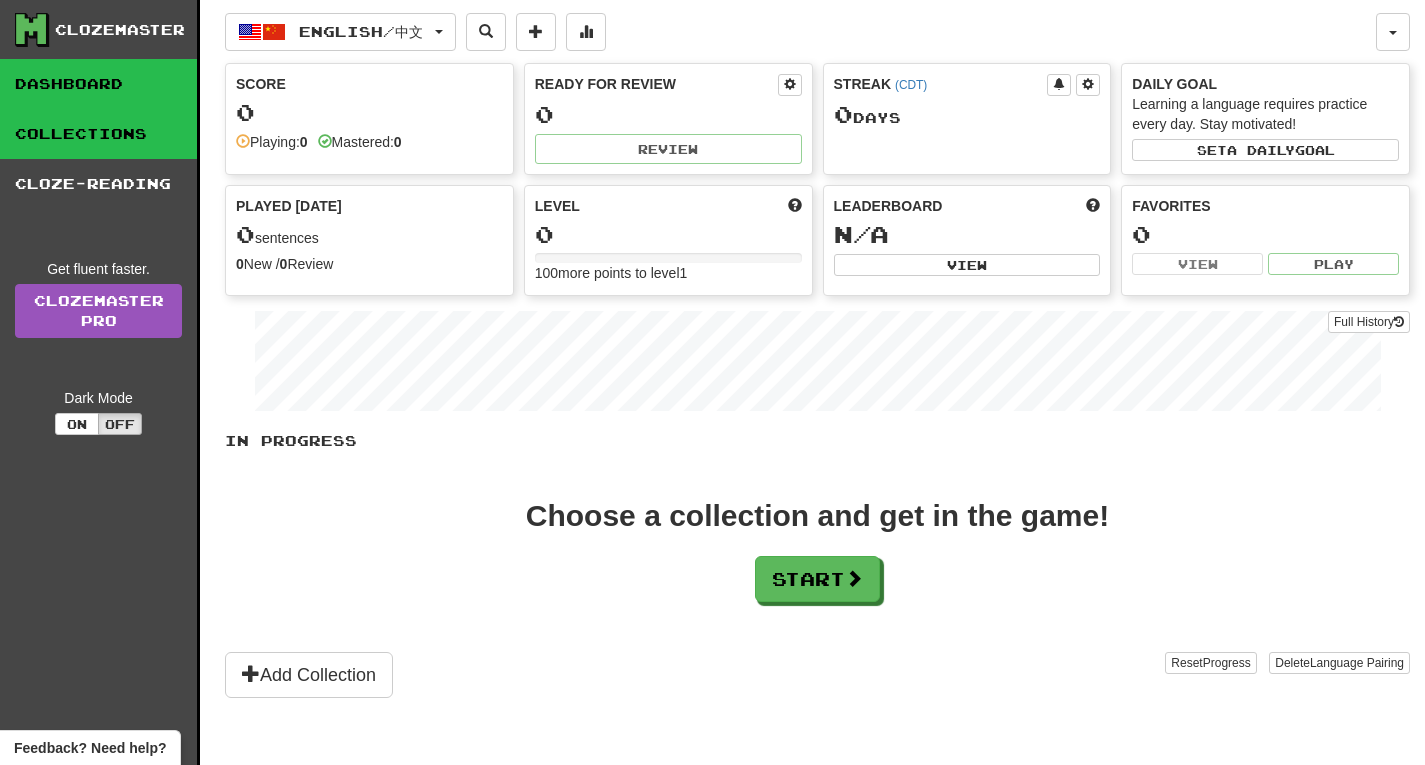 click on "Collections" at bounding box center [98, 134] 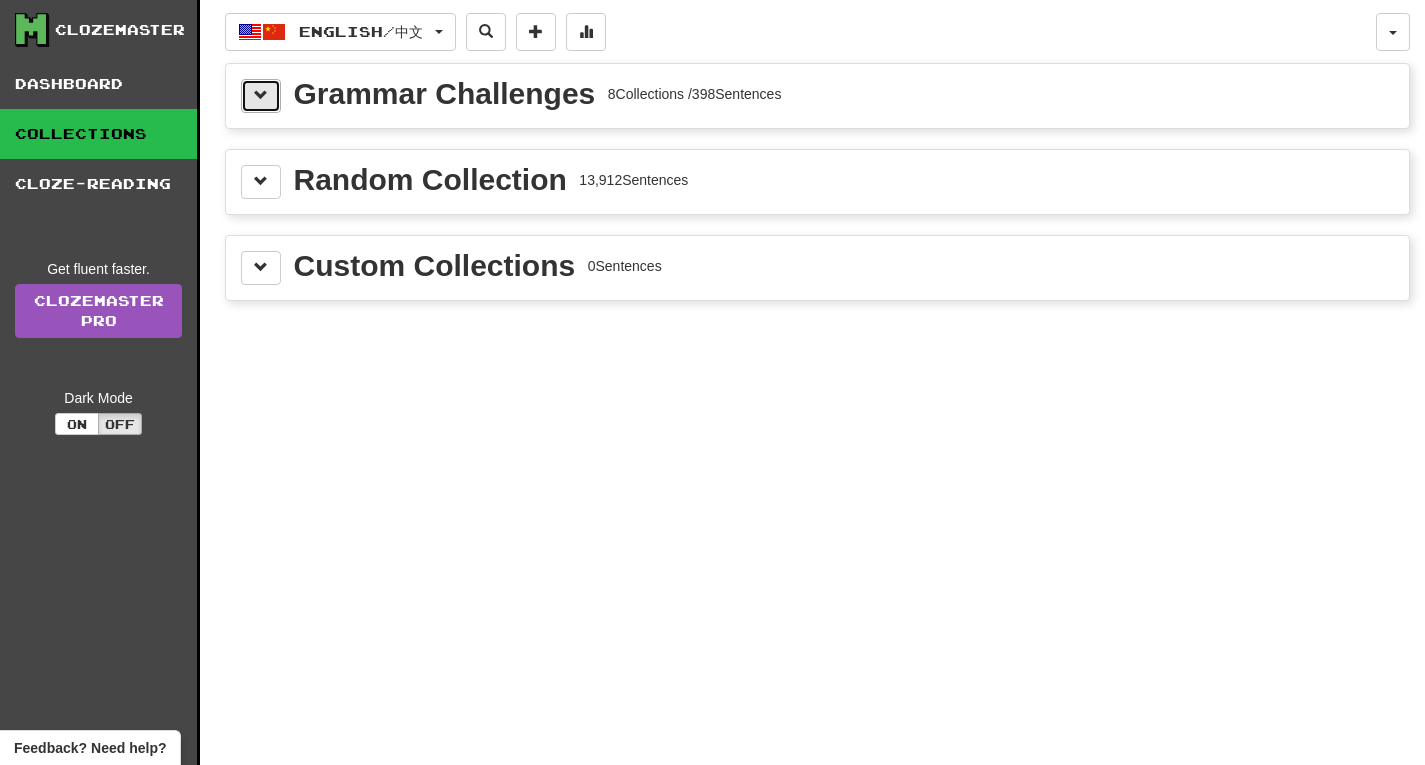 click at bounding box center (261, 95) 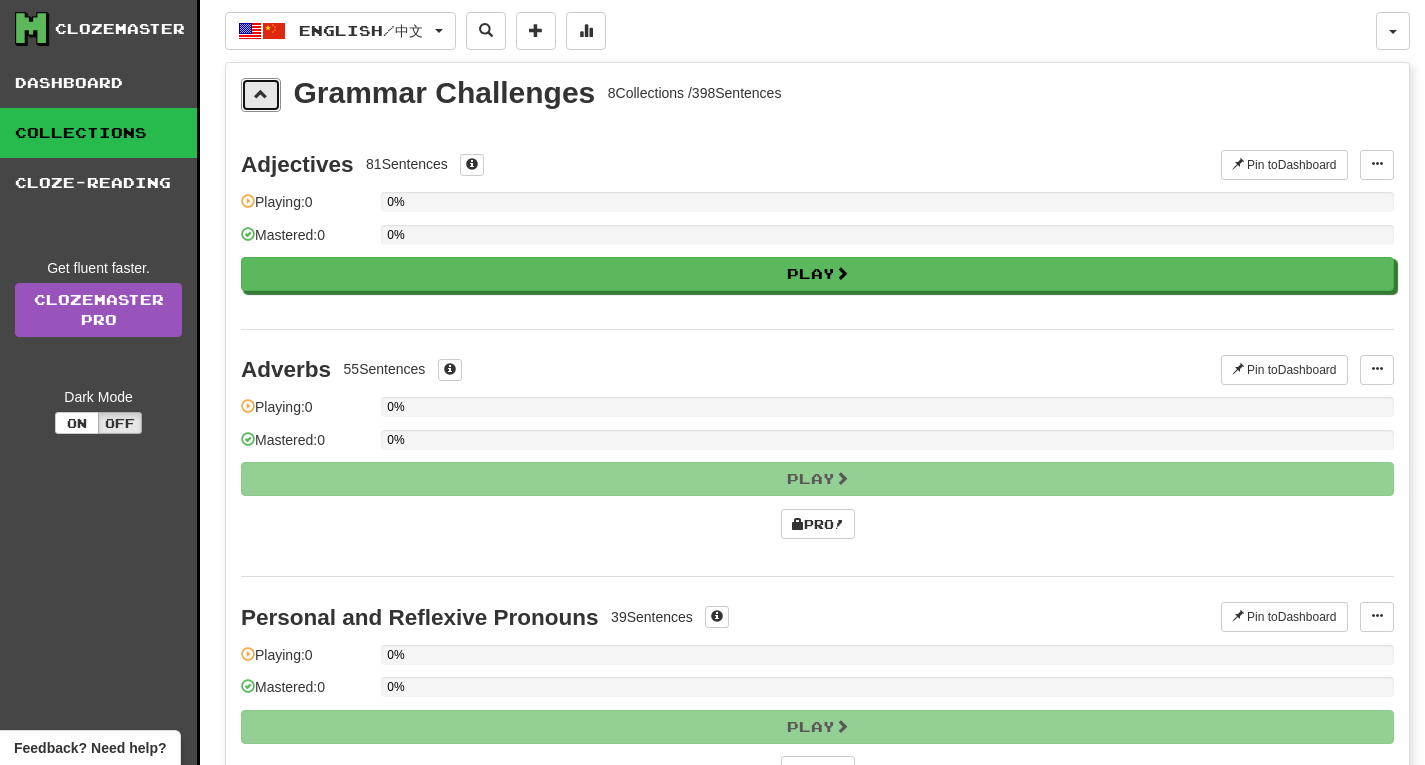 scroll, scrollTop: 0, scrollLeft: 0, axis: both 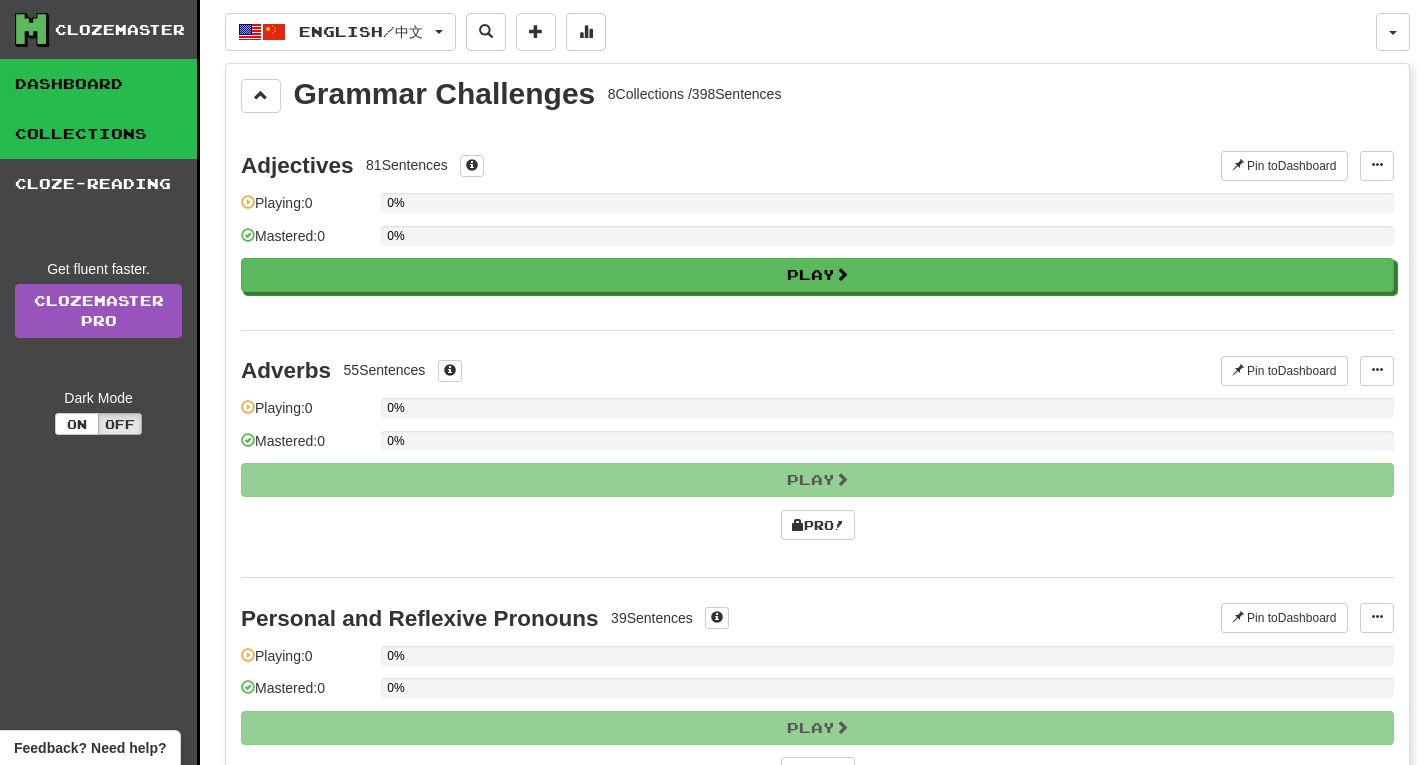 click on "Dashboard" at bounding box center (98, 84) 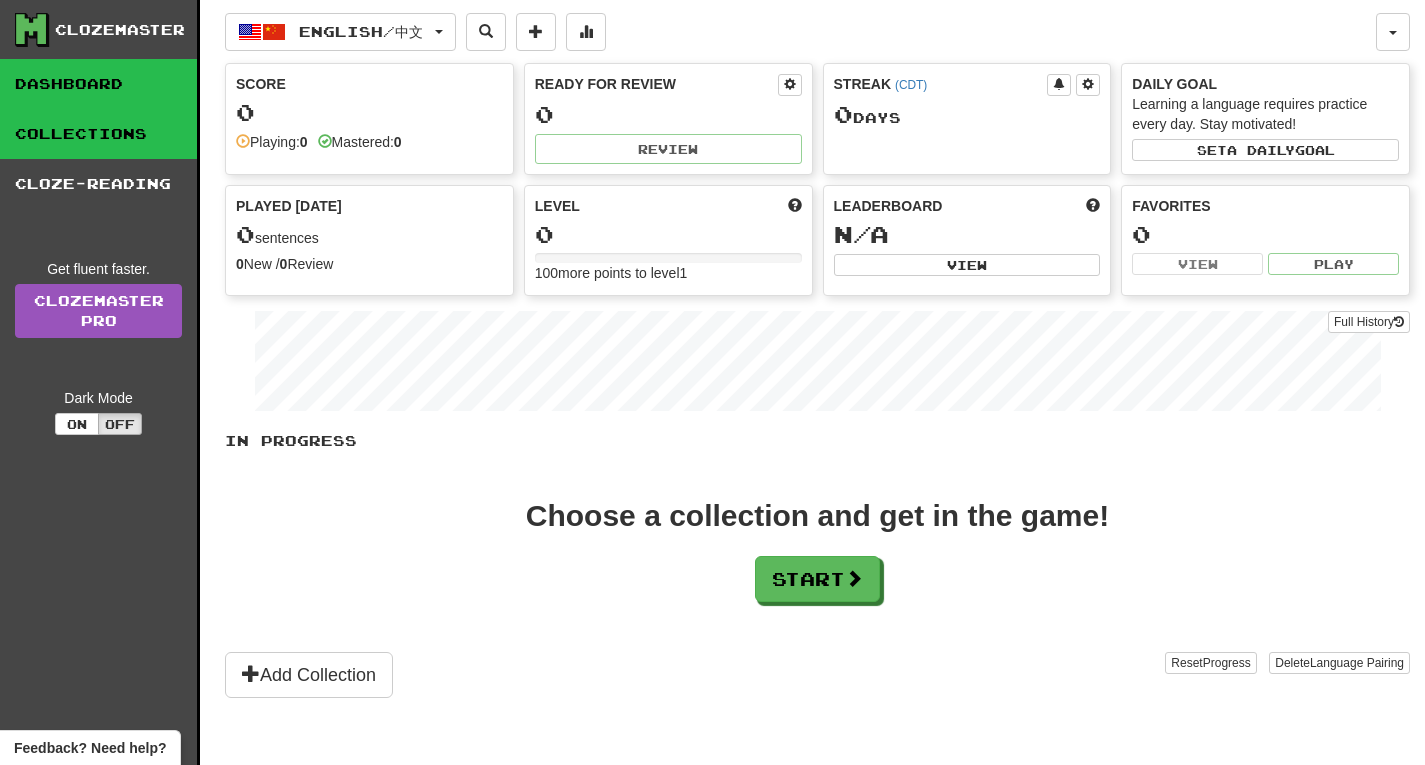 click on "Collections" at bounding box center (98, 134) 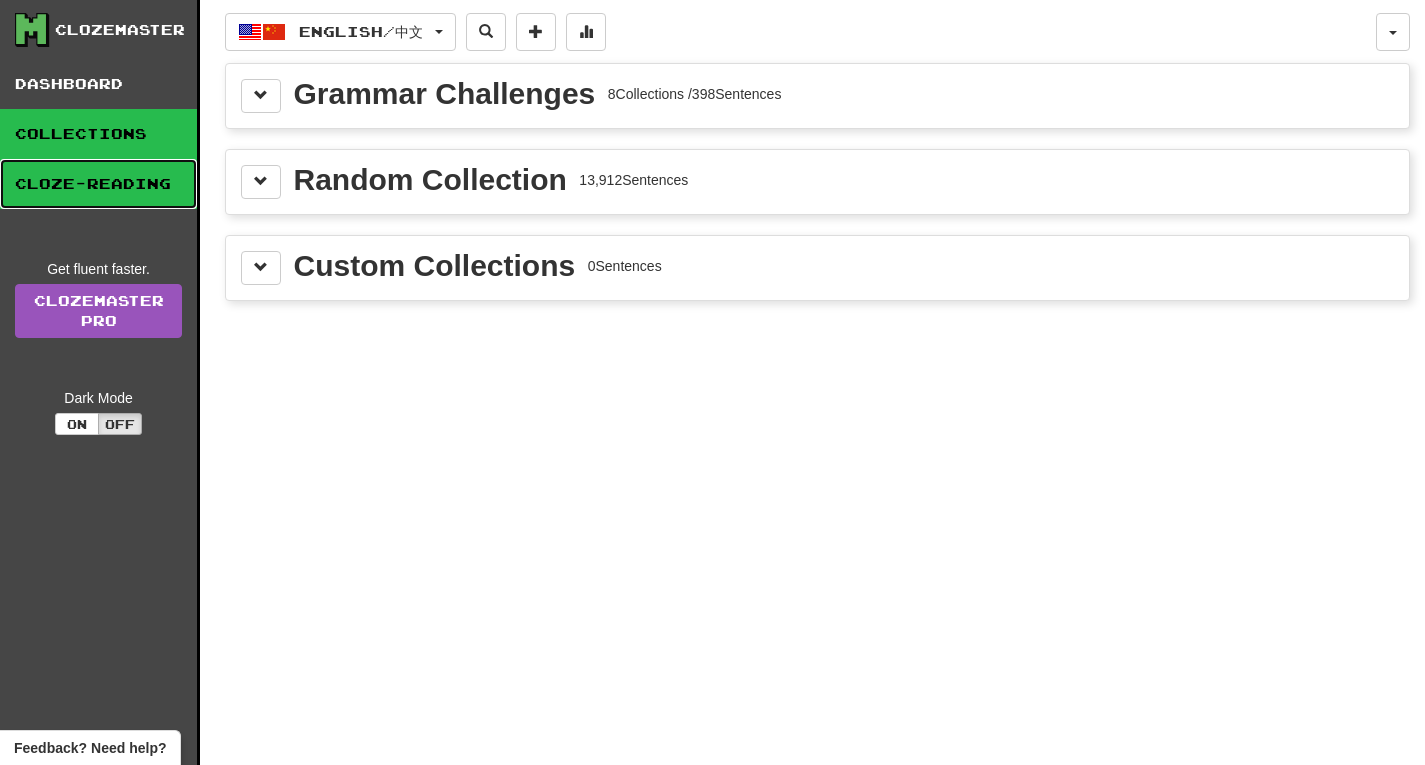click on "Cloze-Reading" at bounding box center [98, 184] 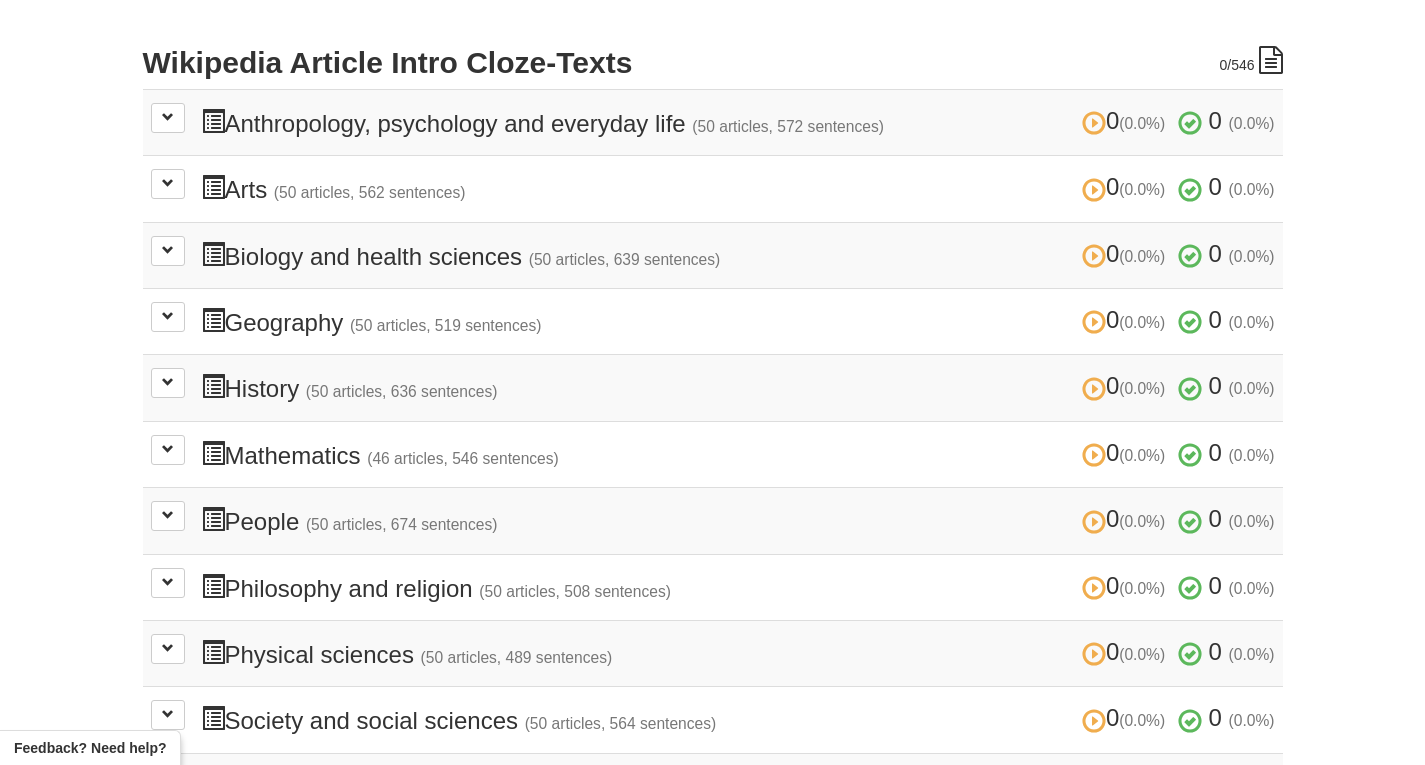 scroll, scrollTop: 439, scrollLeft: 0, axis: vertical 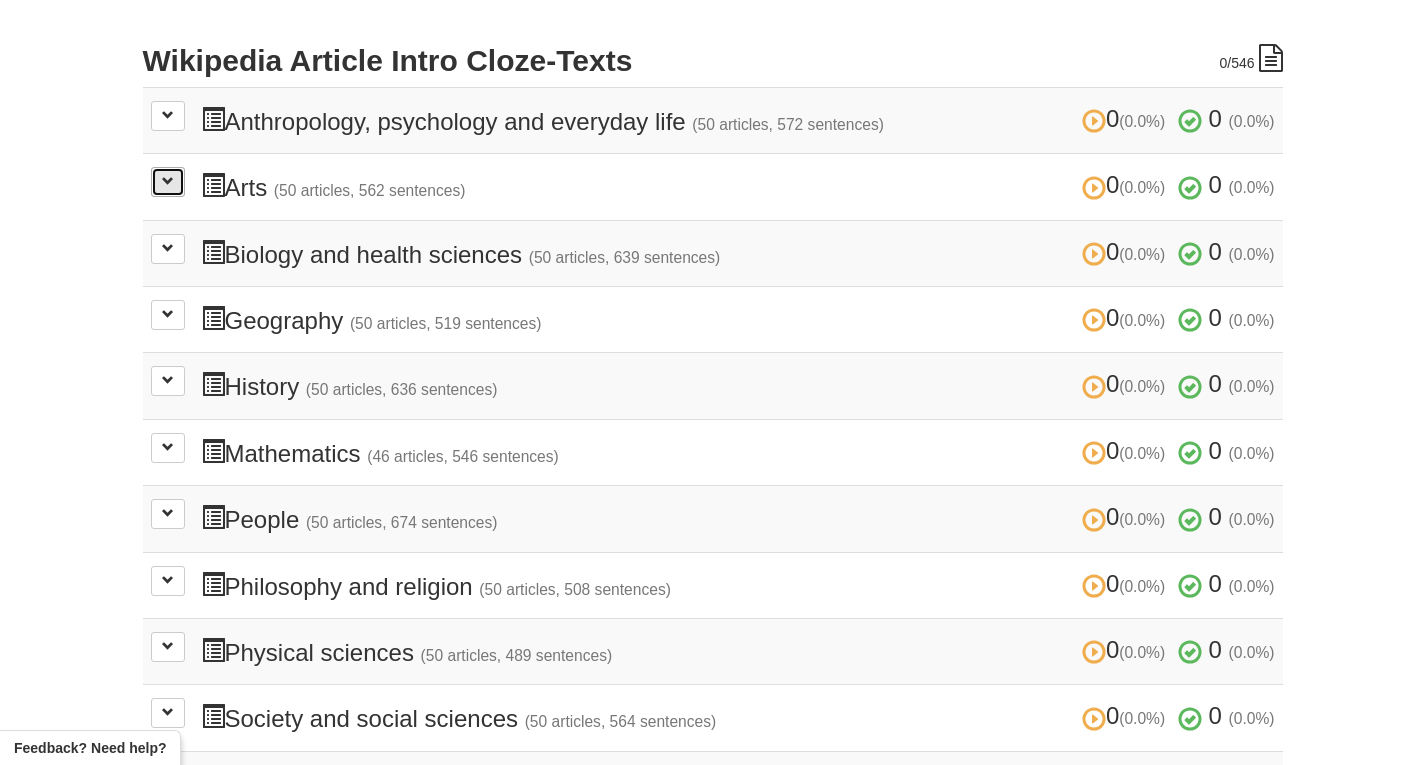 click at bounding box center [168, 182] 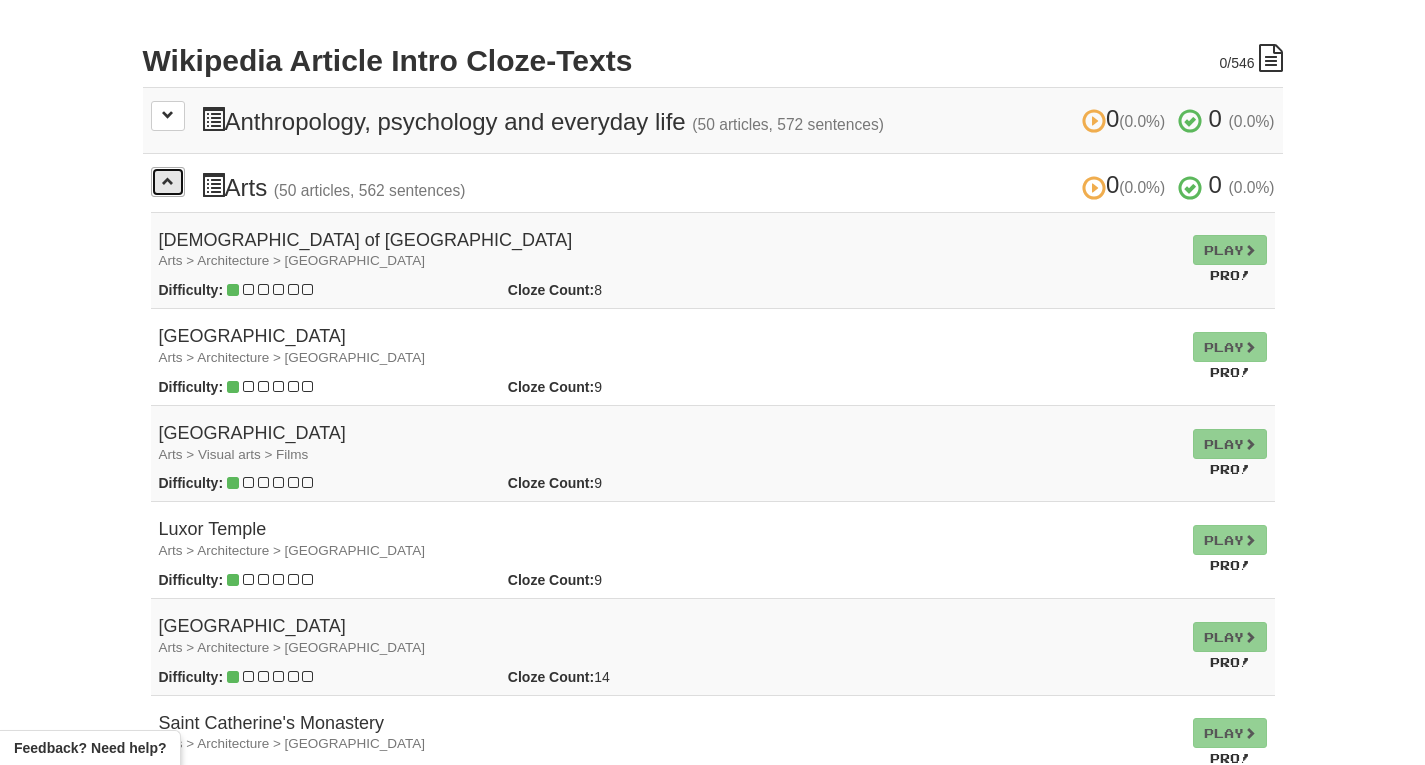 click at bounding box center (168, 182) 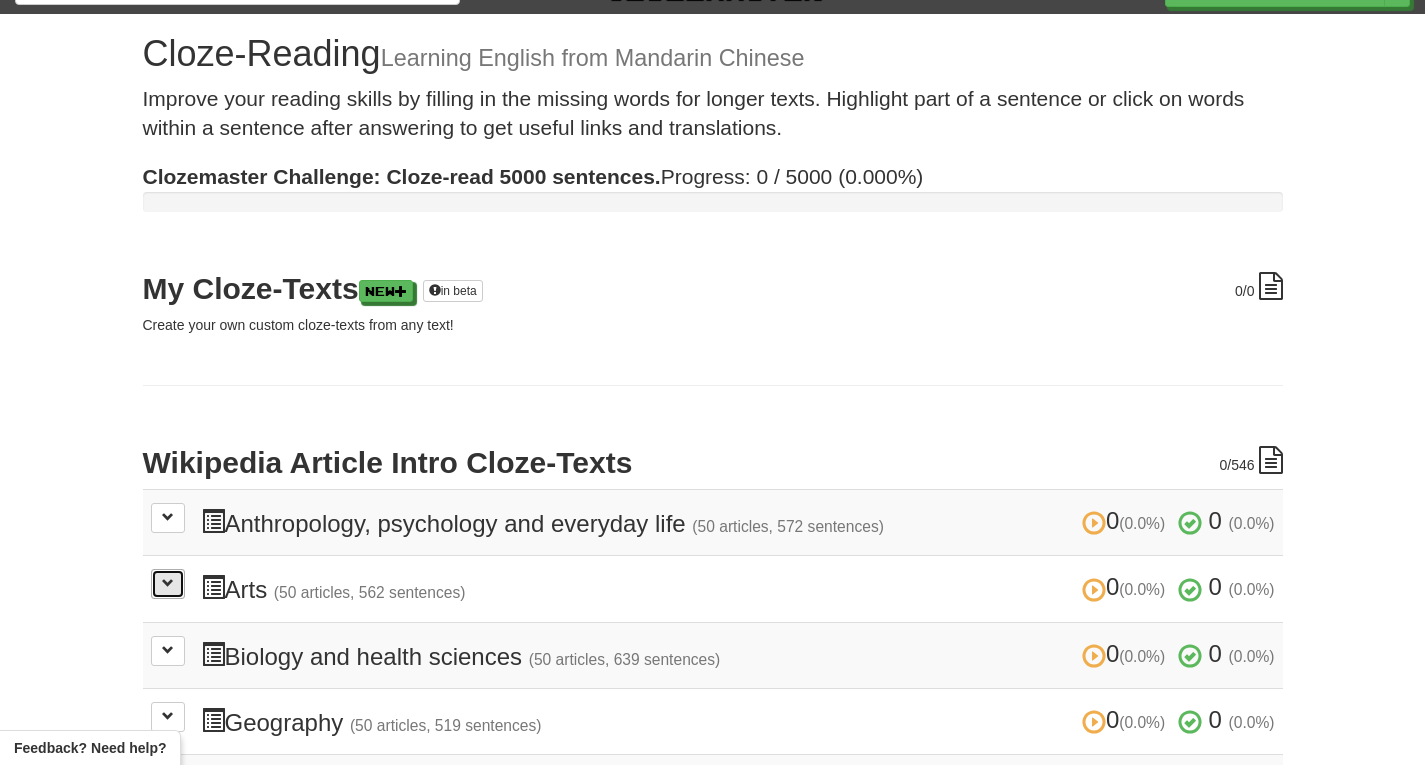 scroll, scrollTop: 0, scrollLeft: 0, axis: both 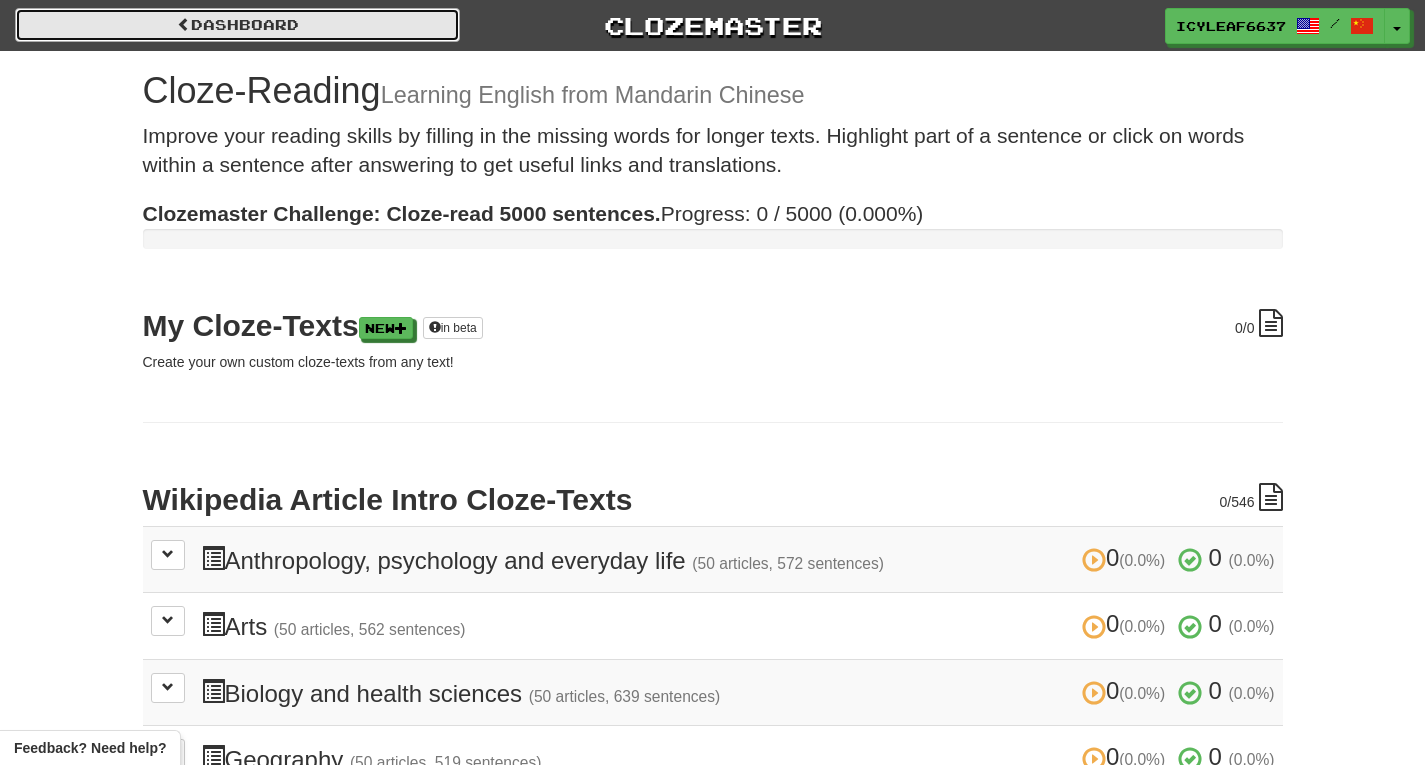 click on "Dashboard" at bounding box center [237, 25] 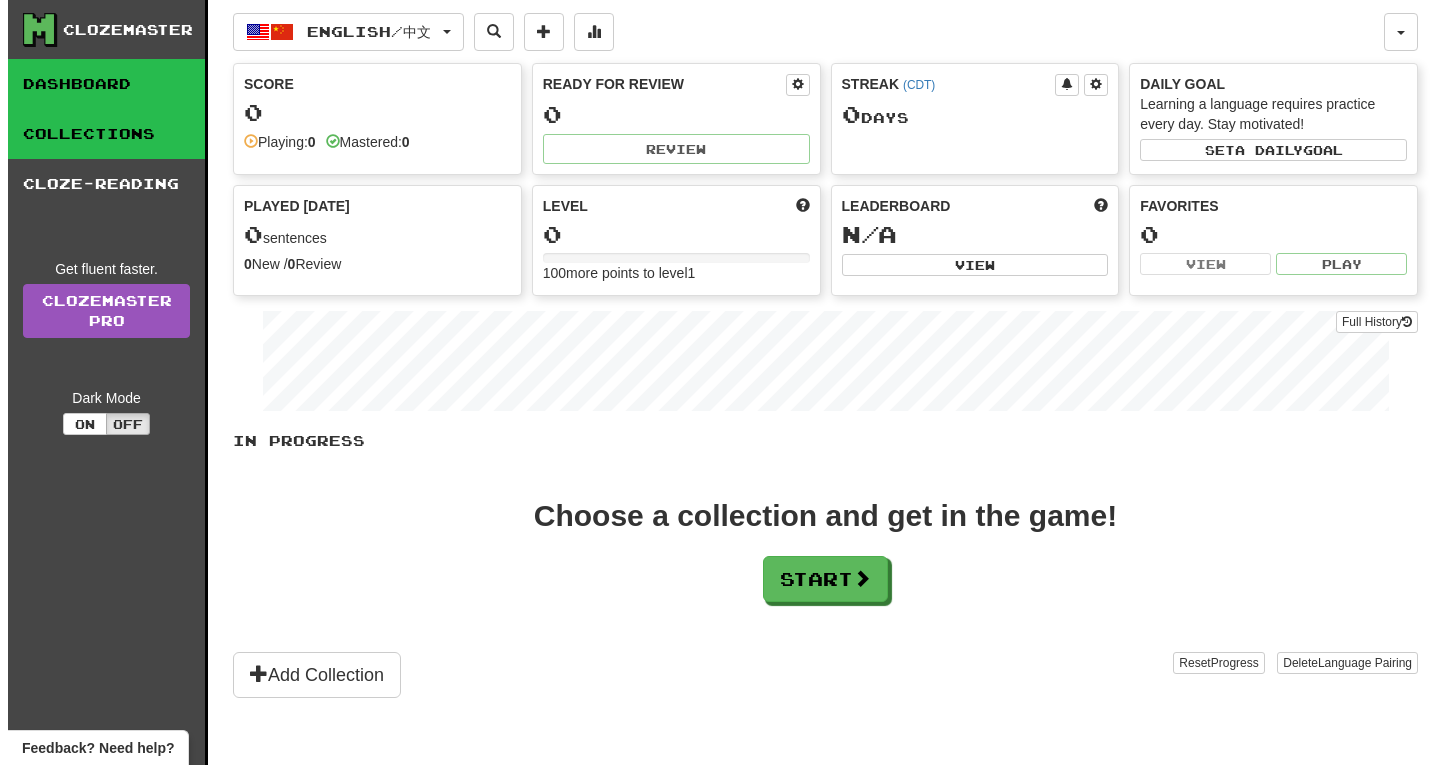 scroll, scrollTop: 0, scrollLeft: 0, axis: both 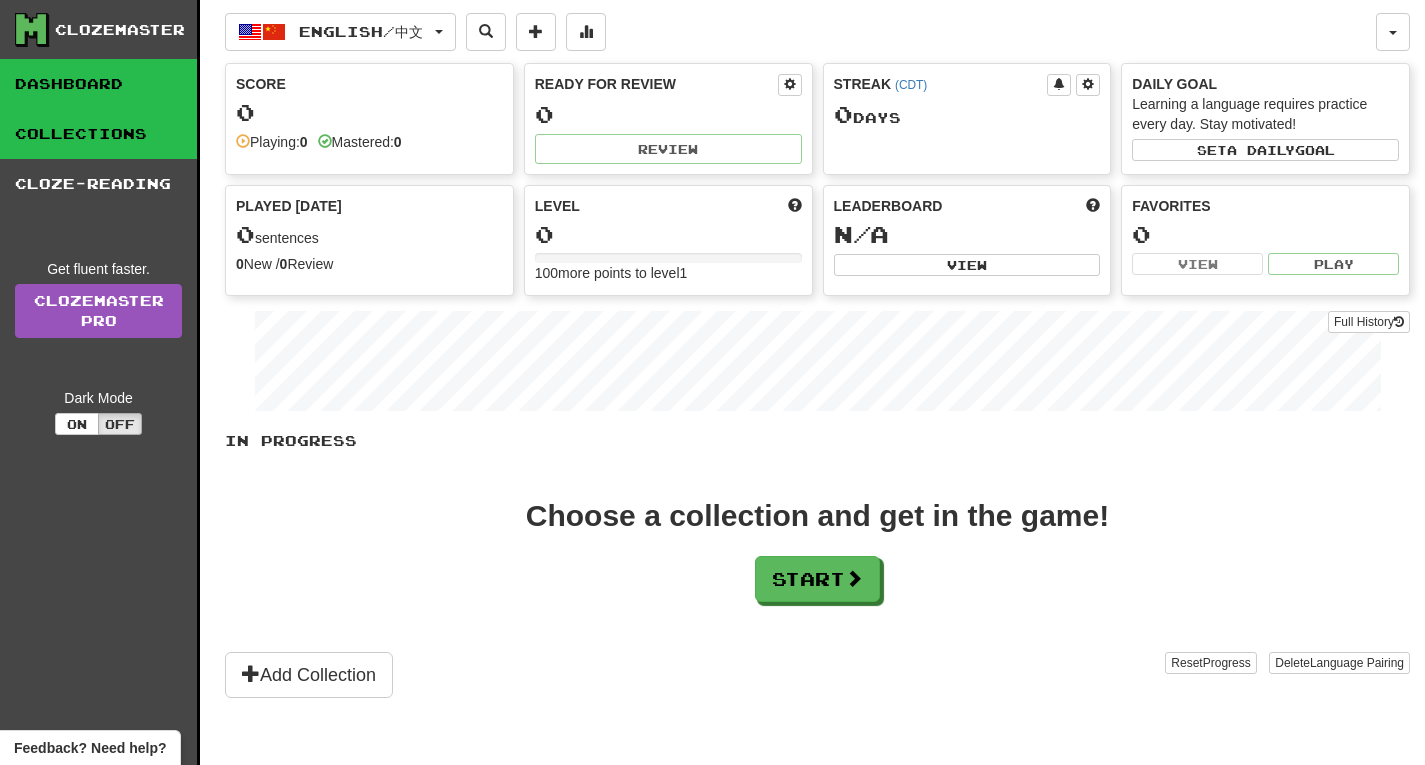 click on "Collections" at bounding box center (98, 134) 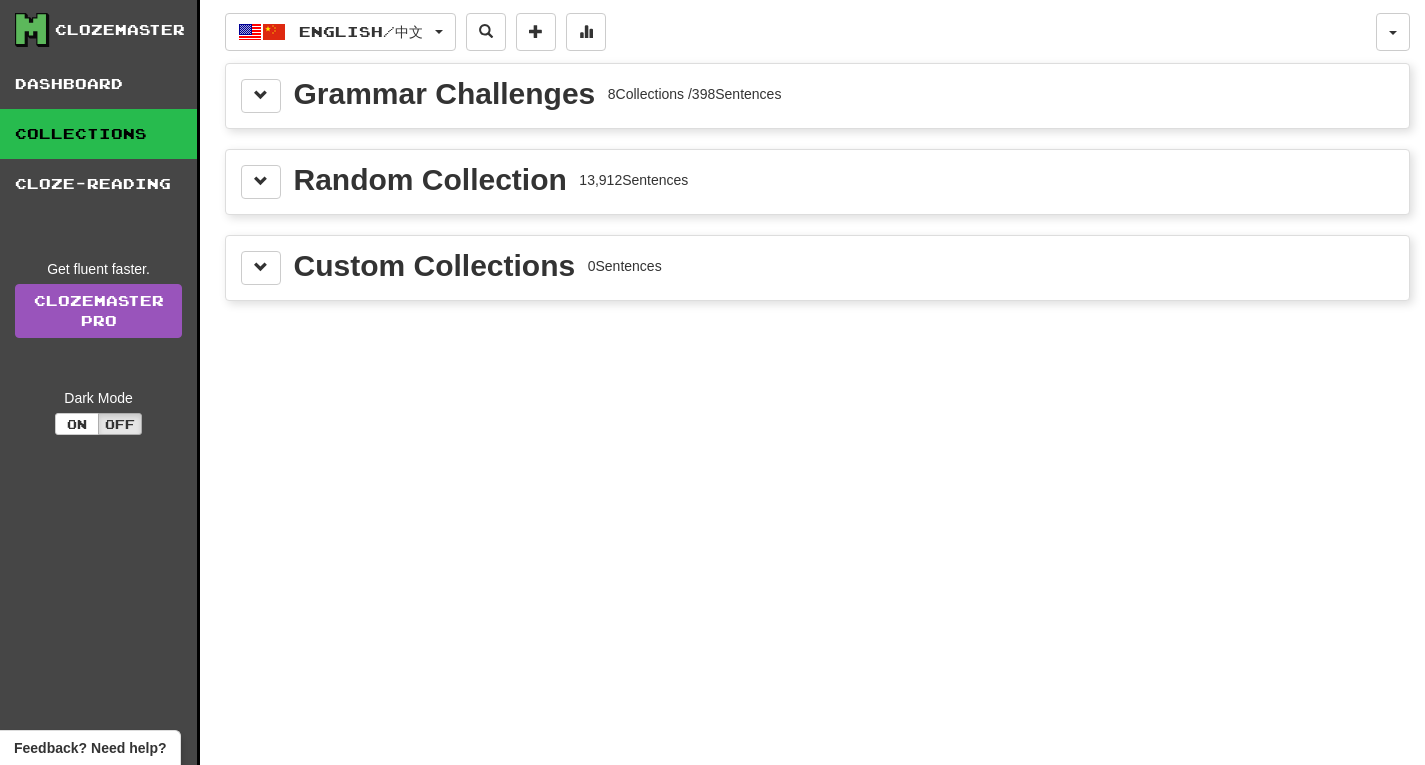 click on "Grammar Challenges 8  Collections /  398  Sentences" at bounding box center [817, 96] 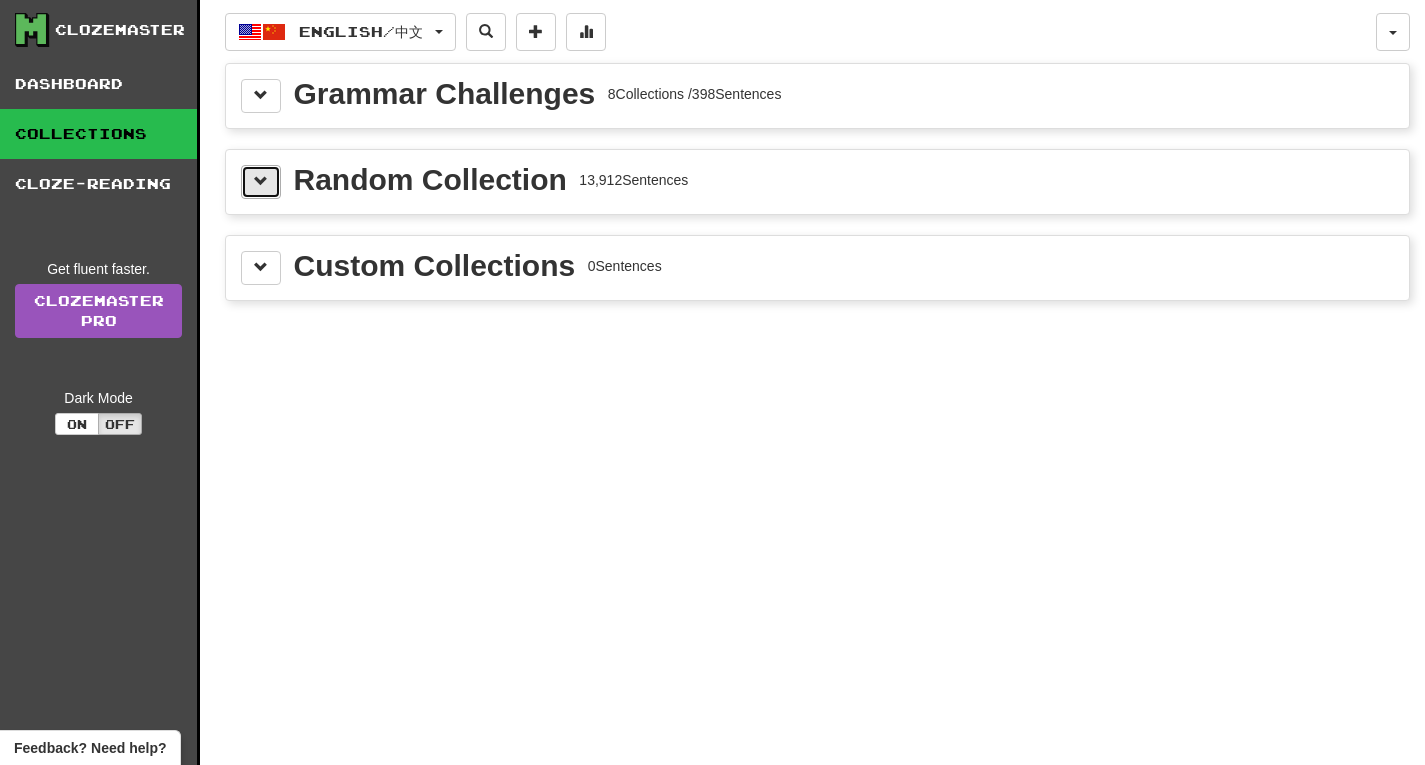 click at bounding box center [261, 181] 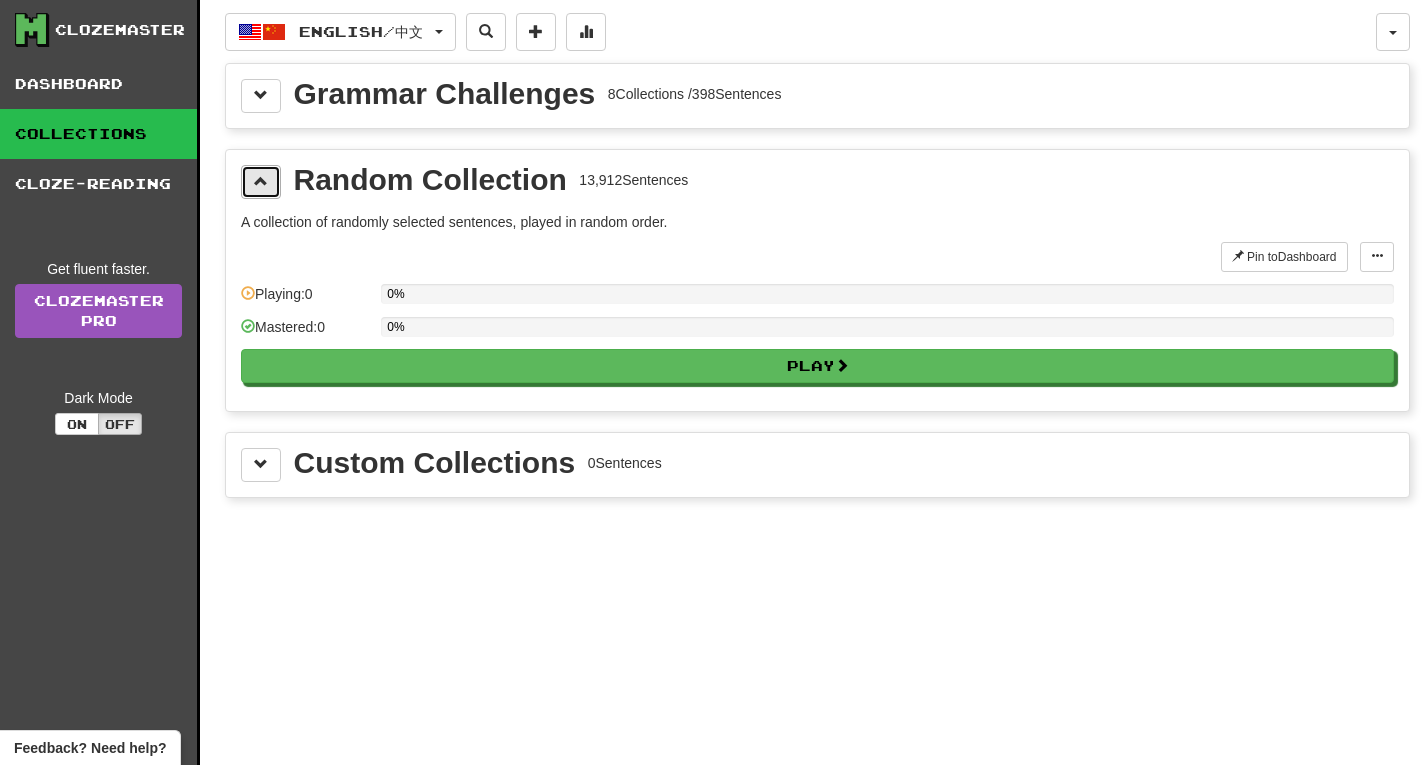 click at bounding box center (261, 181) 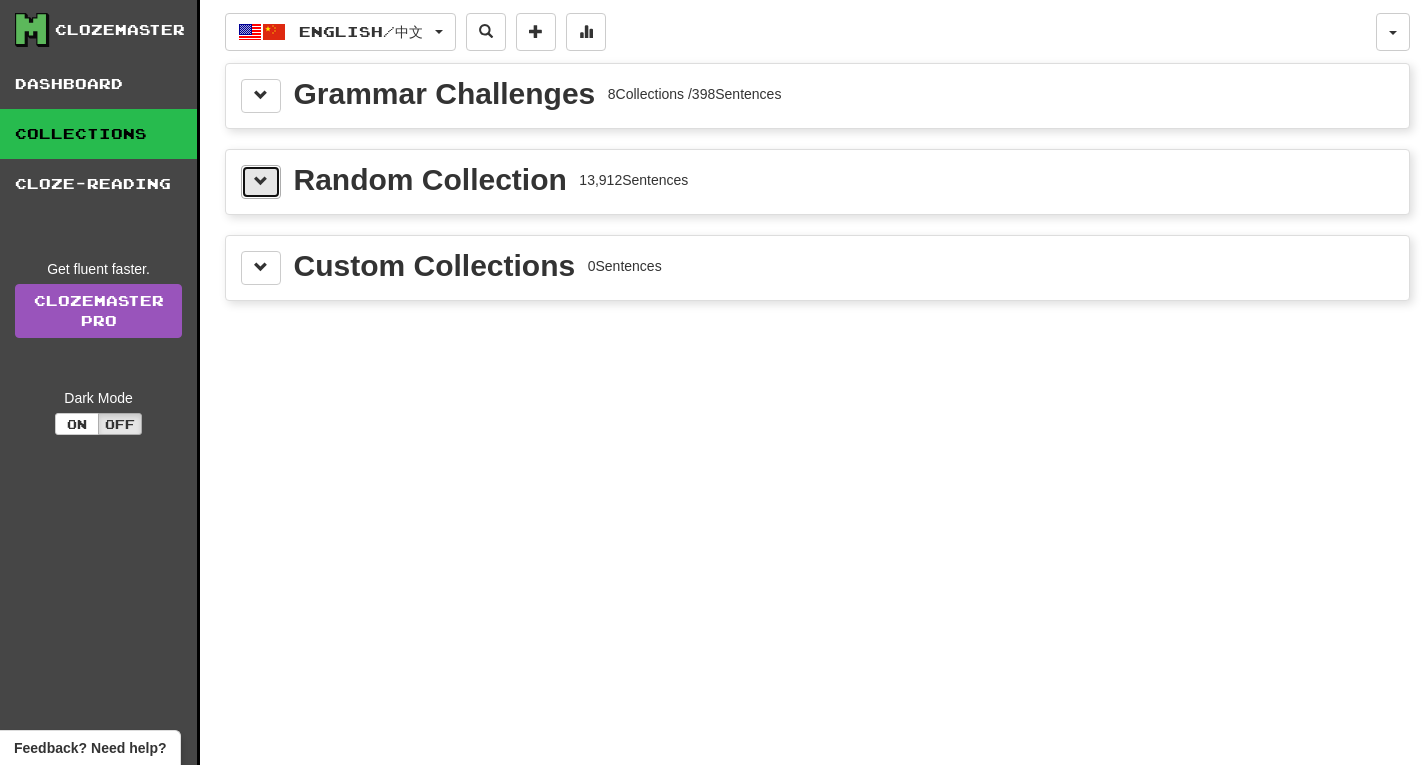 click at bounding box center (261, 182) 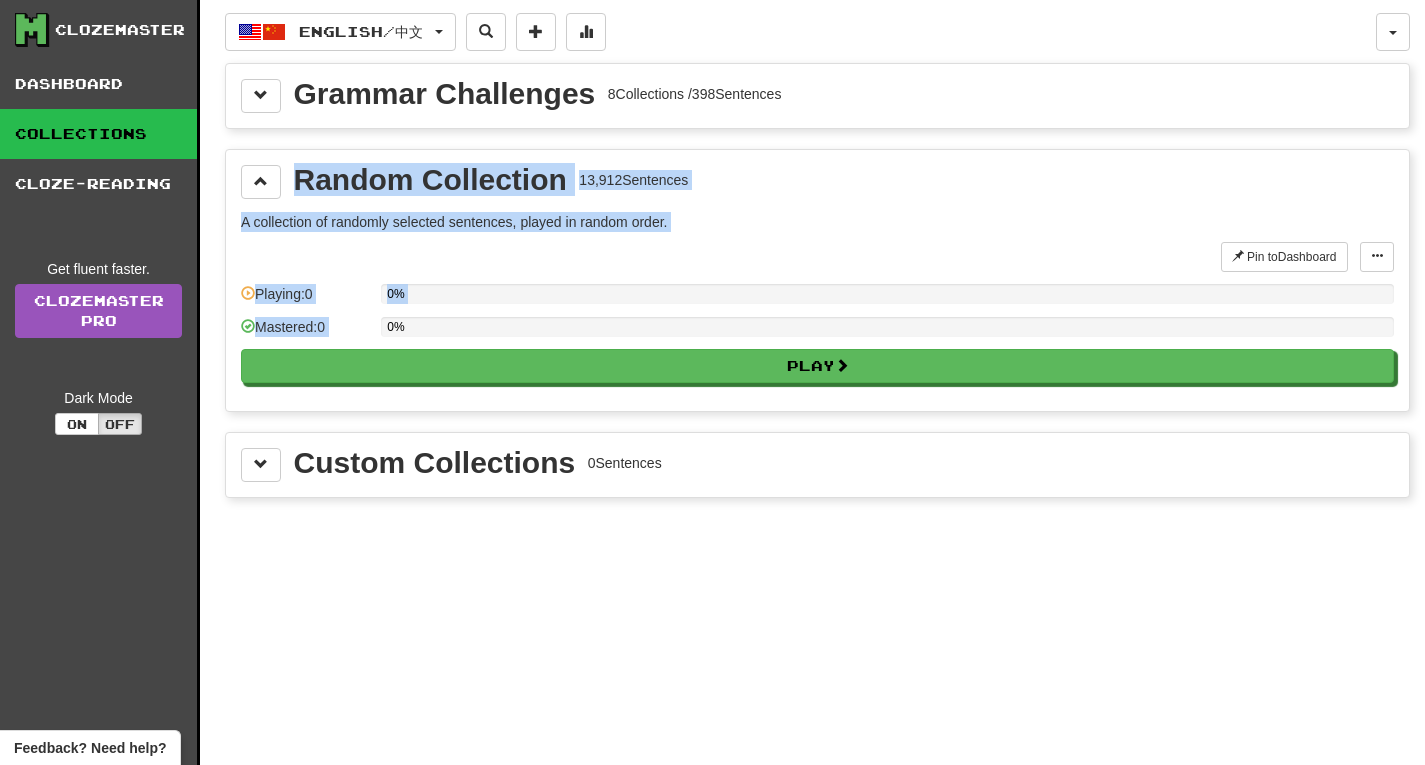 drag, startPoint x: 299, startPoint y: 176, endPoint x: 560, endPoint y: 329, distance: 302.53925 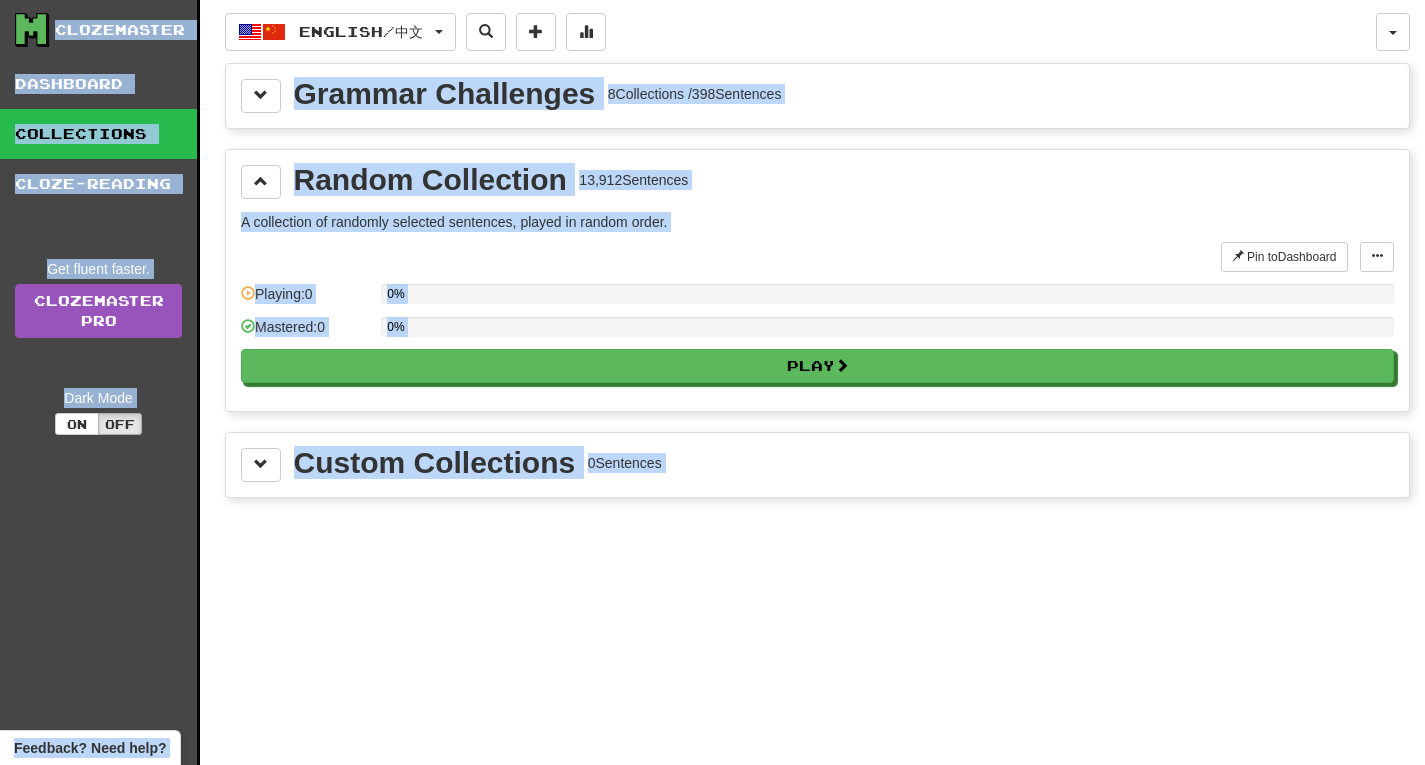 copy on "Clozemaster Dashboard Collections Cloze-Reading Get fluent faster. Clozemaster Pro Dark Mode On Off Dashboard Collections Pro Cloze-Reading English  /  中文 English  /  中文 Streak:  0   Review:  0 Points today:  0  Language Pairing Username: IcyLeaf6637 Edit  Account  Notifications  Activity Feed  Profile  Leaderboard  Forum  Logout Grammar Challenges 8  Collections /  398  Sentences Random Collection 13,912  Sentences A collection of randomly selected sentences, played in random order.   Pin to  Dashboard   Pin to  Dashboard Manage Sentences  Playing:  0 0%  Mastered:  0 0% Play  Custom Collections 0  Sentences
Feedback? Need help?
Clozemaster
About
Affiliate Disclaimer
Affiliate Program
Blog
Community Guidelines
Contact
Docs
FAQ
Forum
Languages
Privacy
Teaching
Terms
Translations
Dutch Sentences Lists
French Sentences Lists
German Sentences Lists
Hindi Sentences Lists
Indonesian Sentences Lists
Italian Sentences Lists
Japanese Sentences Lists
Korean Sentences ..." 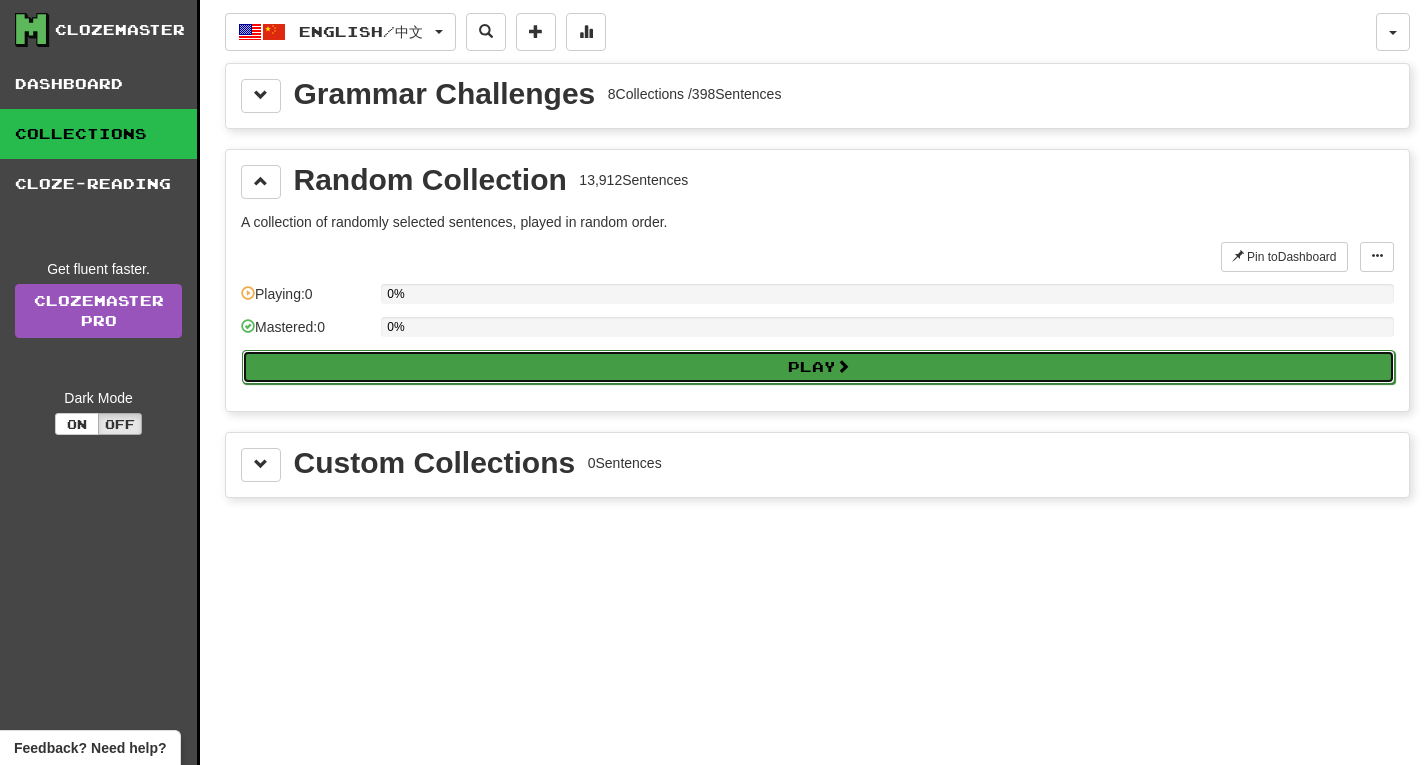 click on "Play" at bounding box center [818, 367] 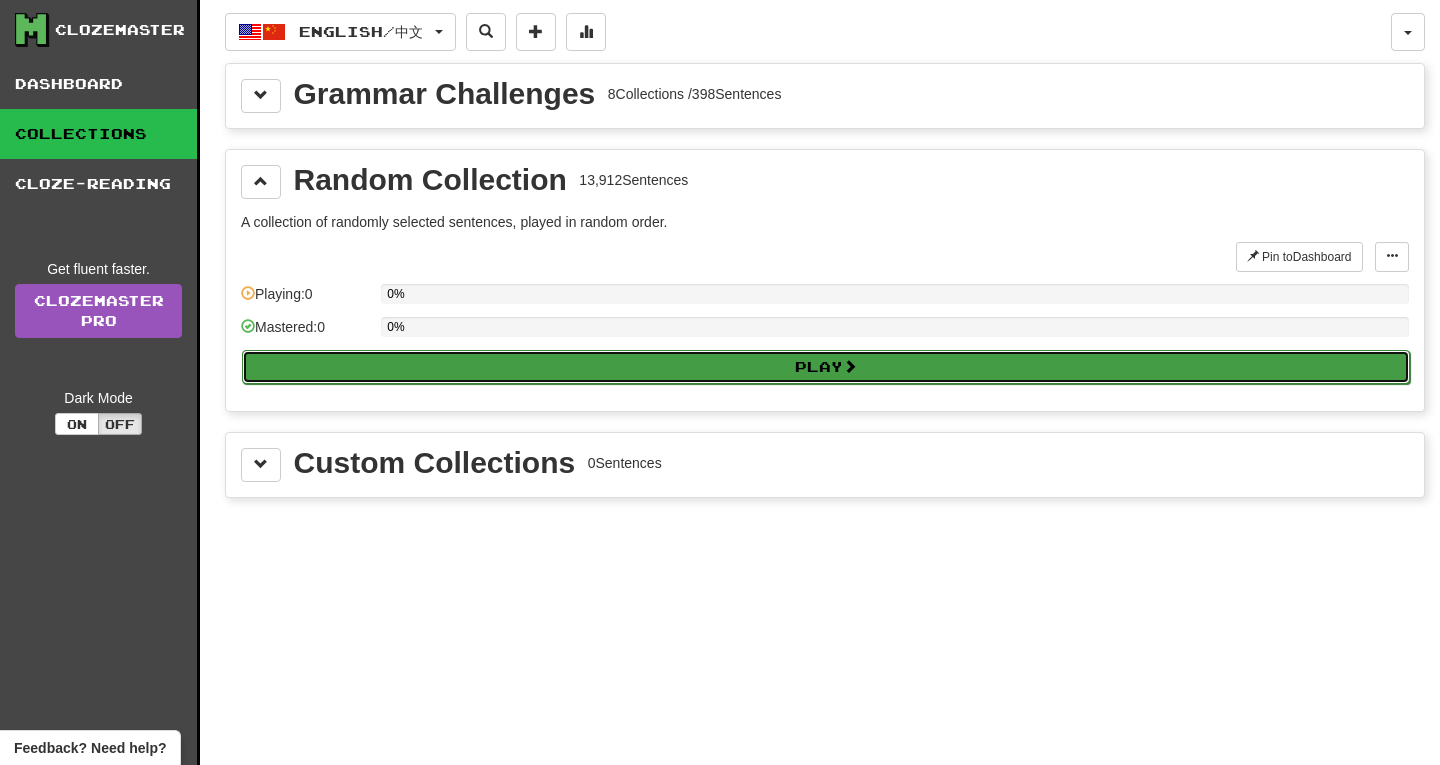 select on "**" 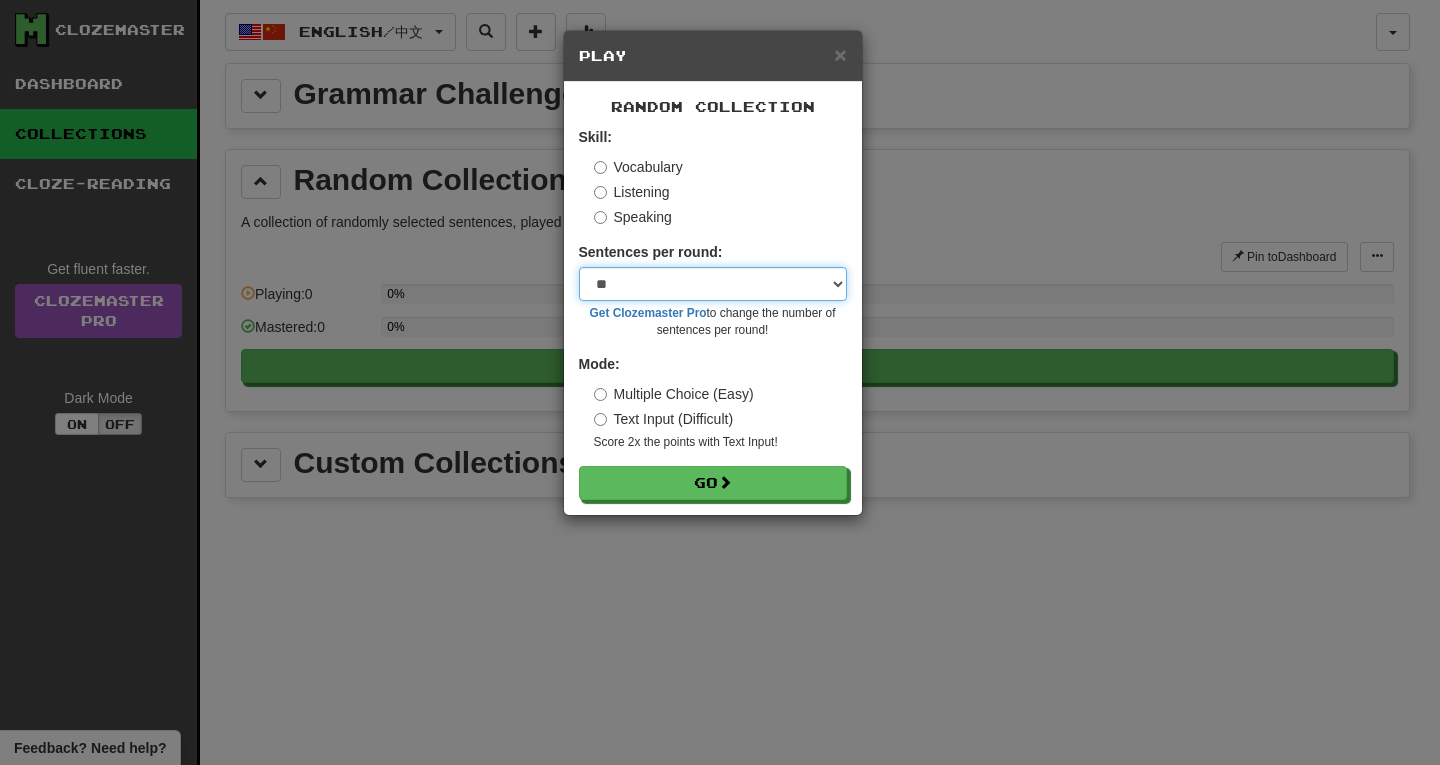 click on "* ** ** ** ** ** *** ********" at bounding box center (713, 284) 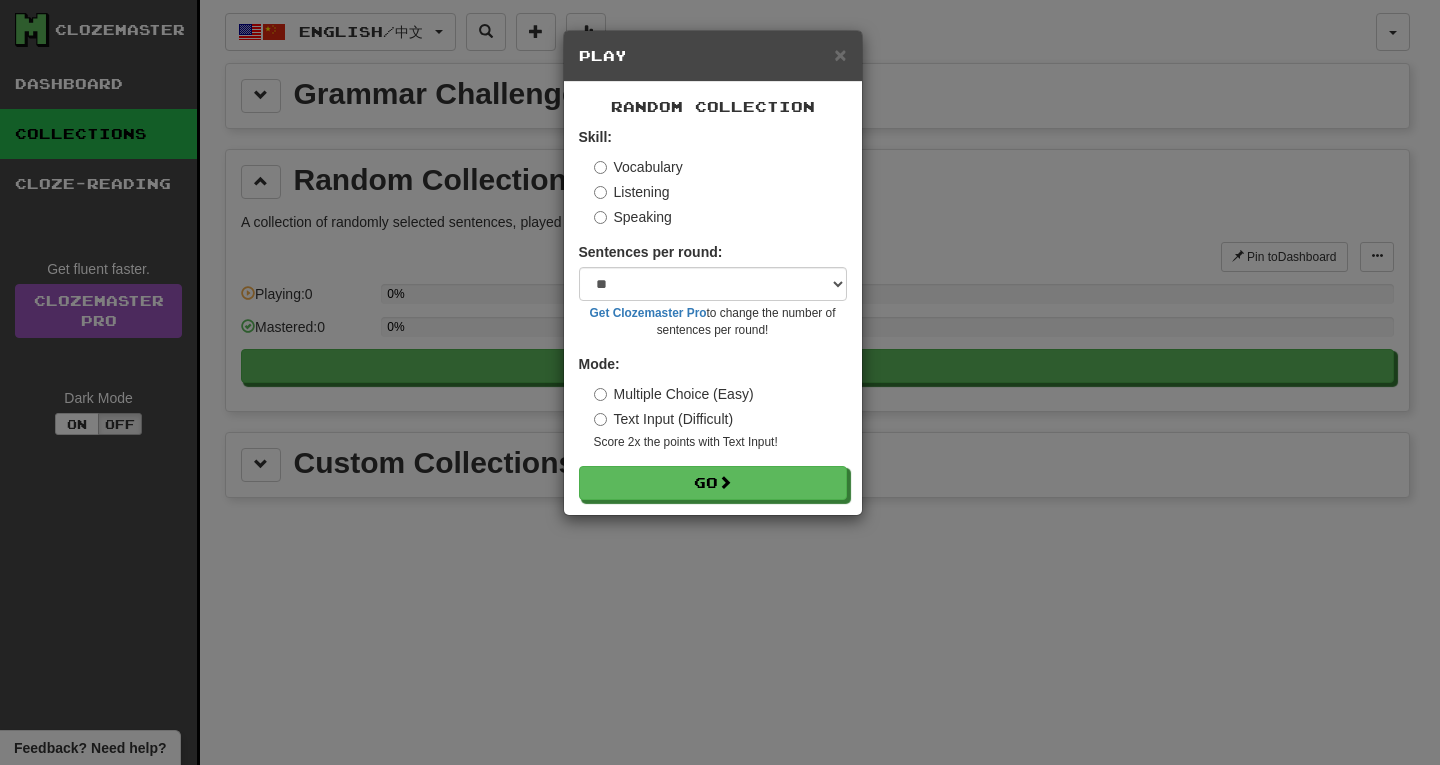 click on "Text Input (Difficult)" at bounding box center [664, 419] 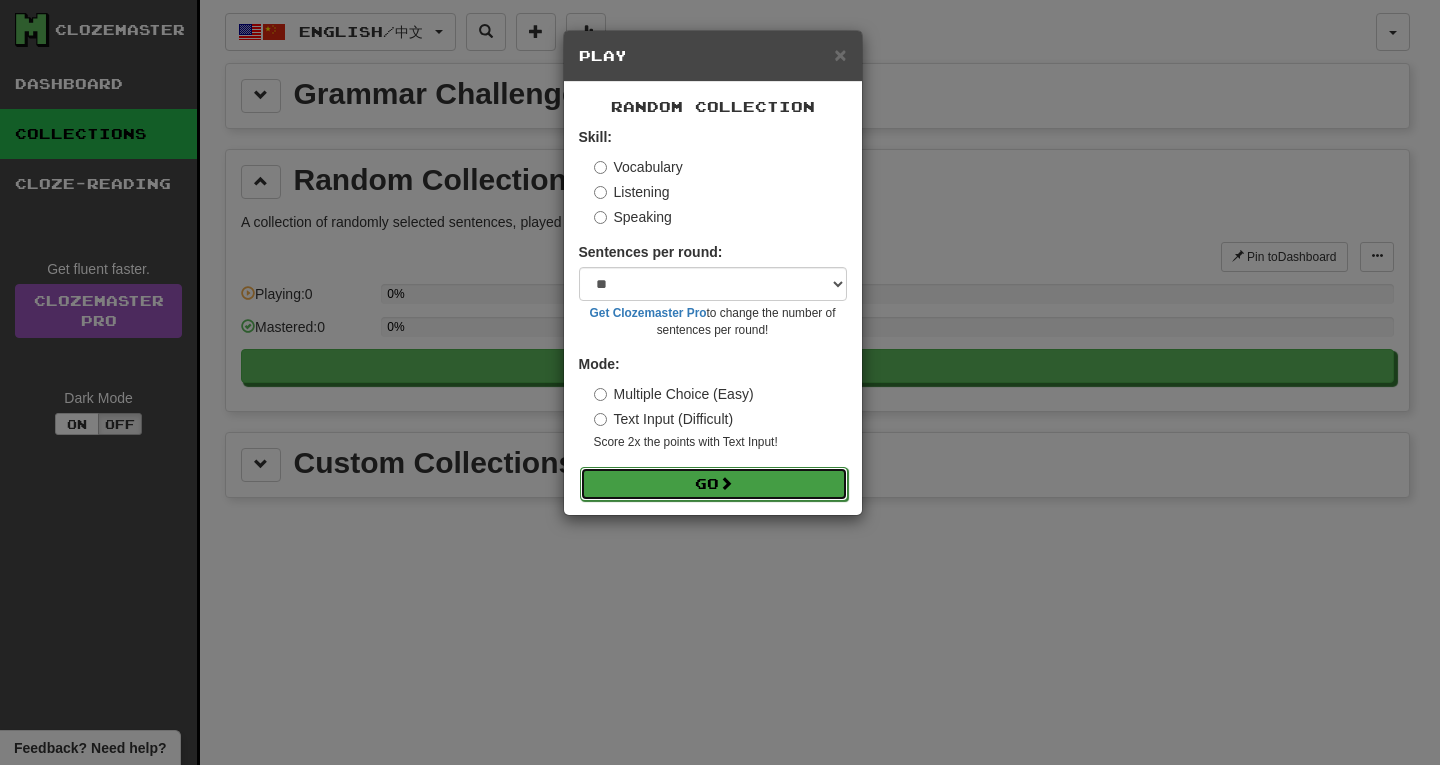 click on "Go" at bounding box center (714, 484) 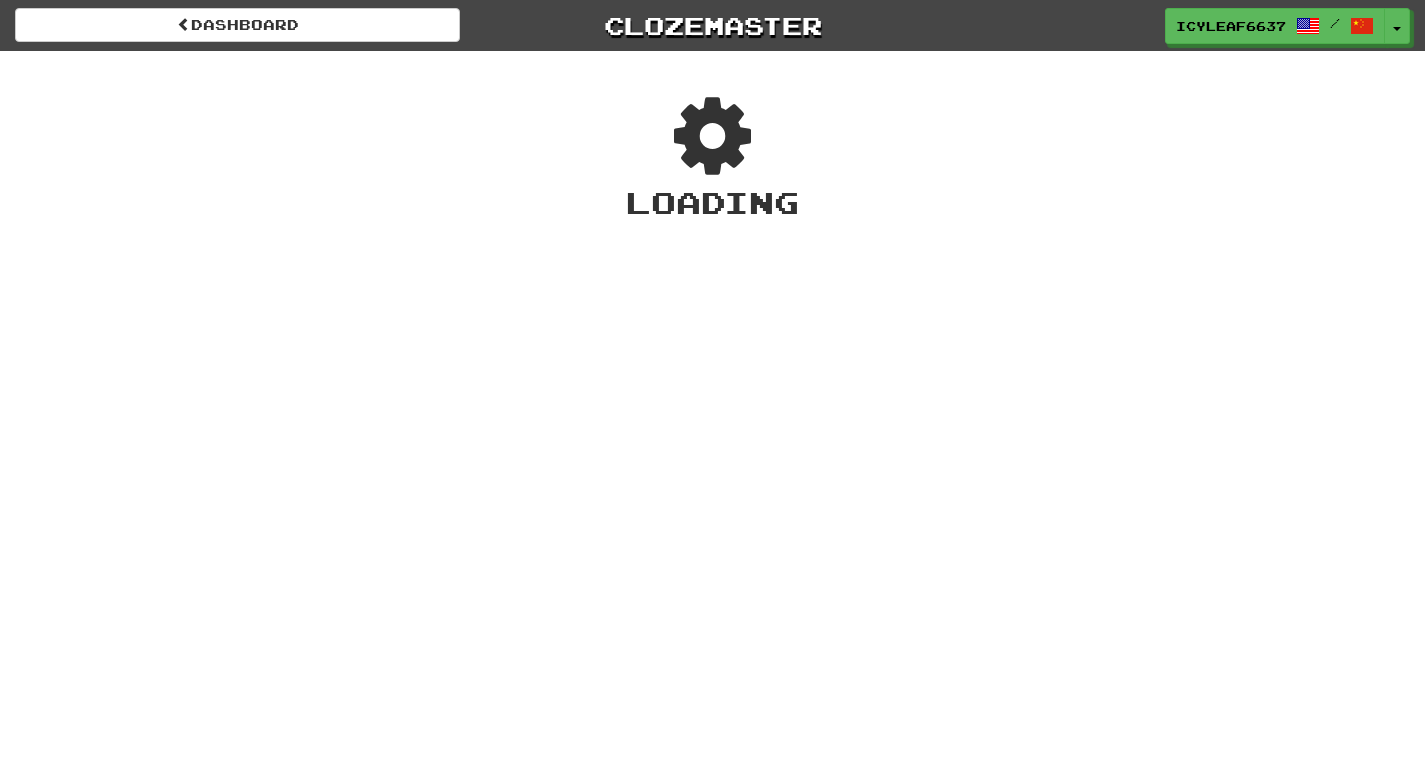 scroll, scrollTop: 0, scrollLeft: 0, axis: both 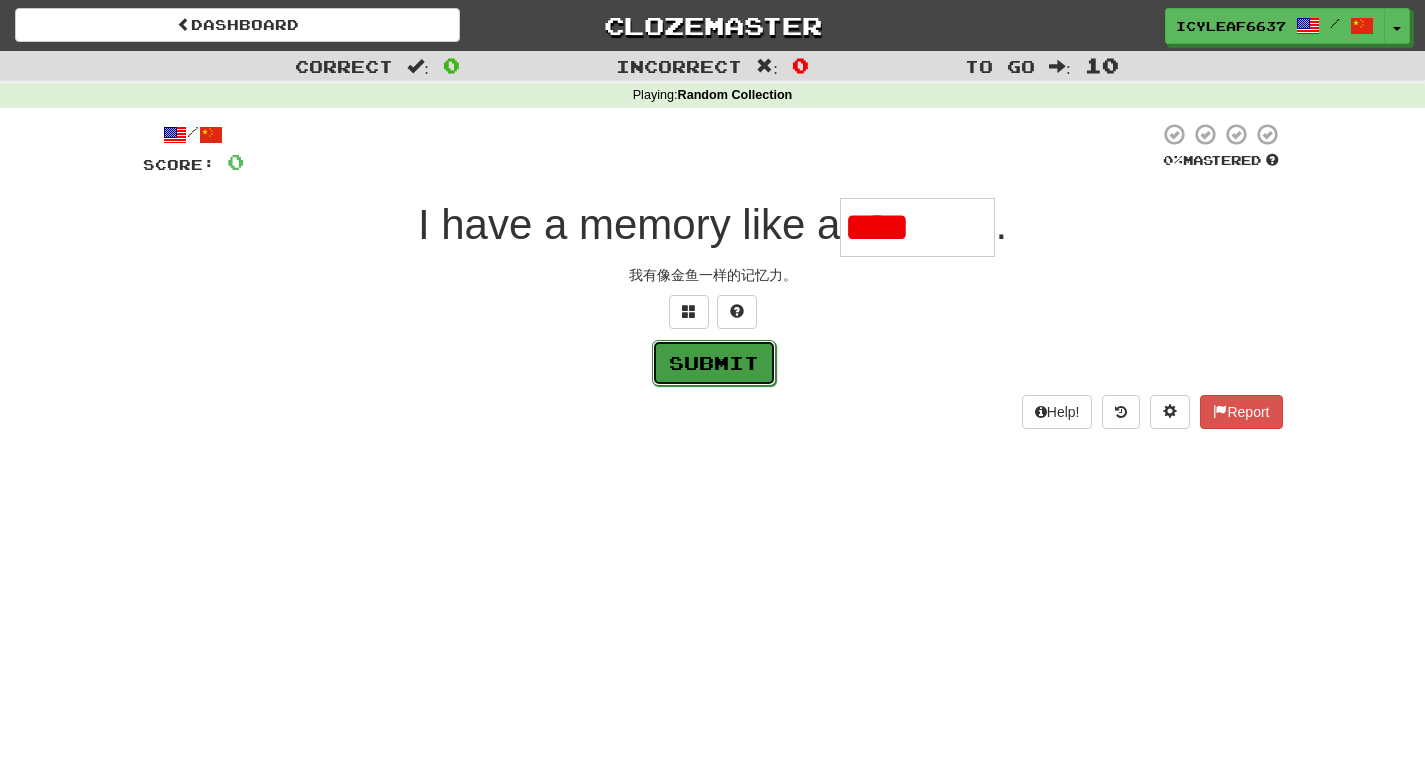 click on "Submit" at bounding box center [714, 363] 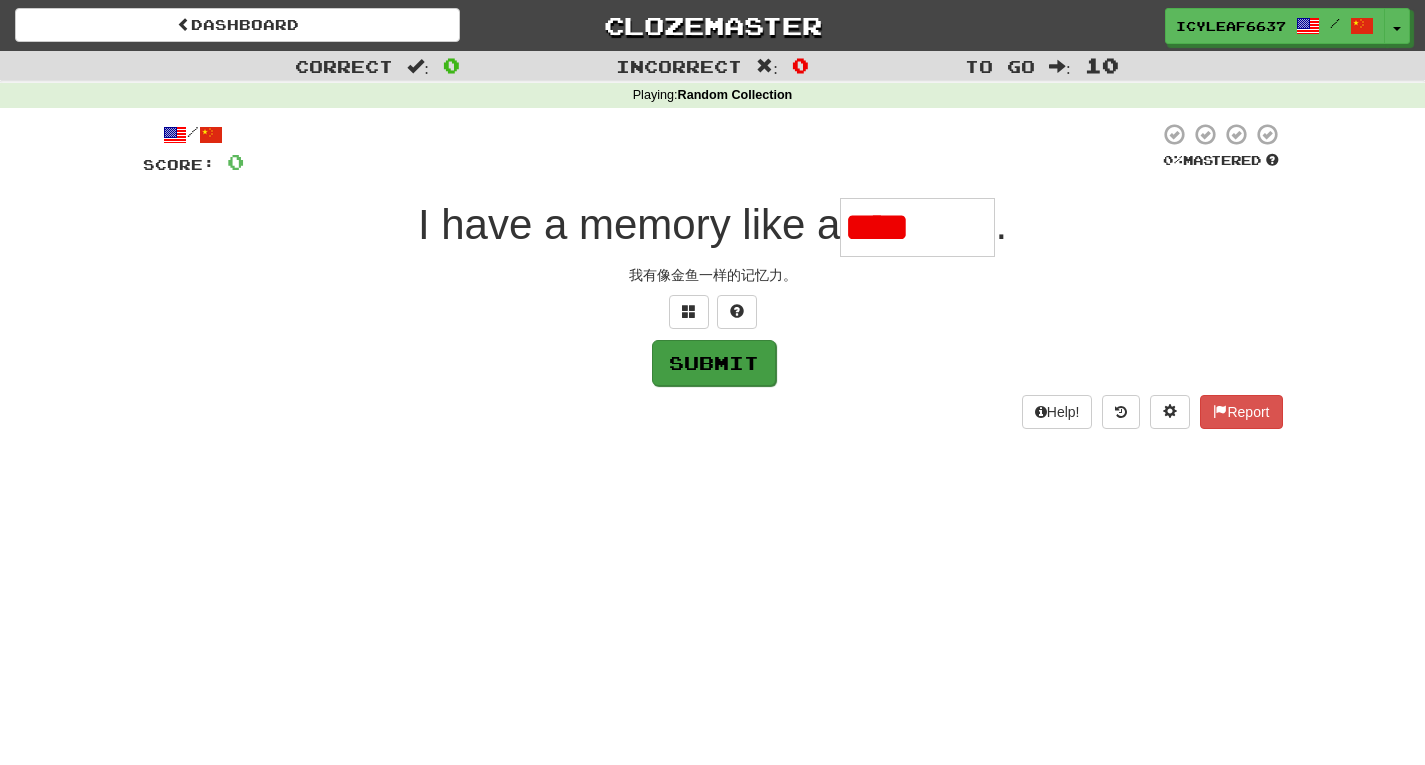 type on "********" 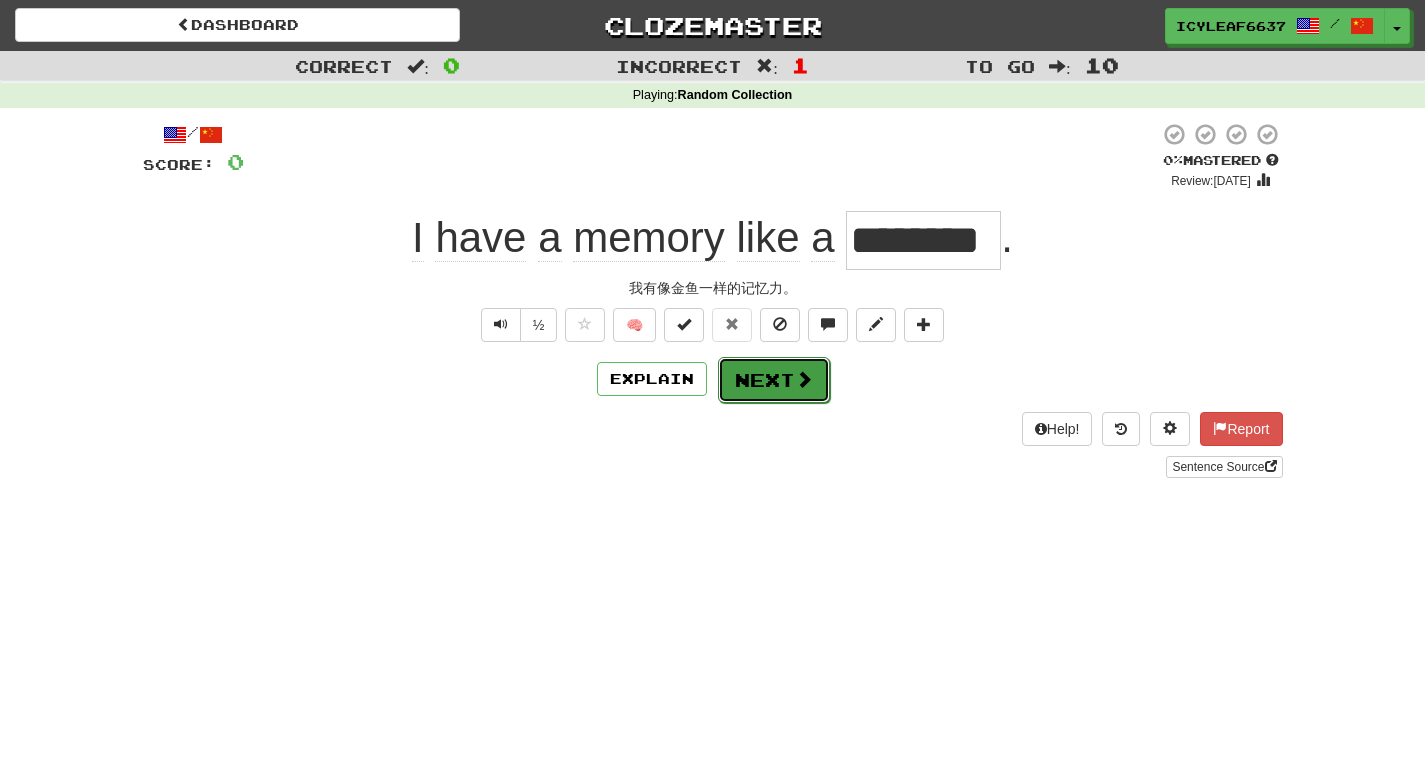 click on "Next" at bounding box center [774, 380] 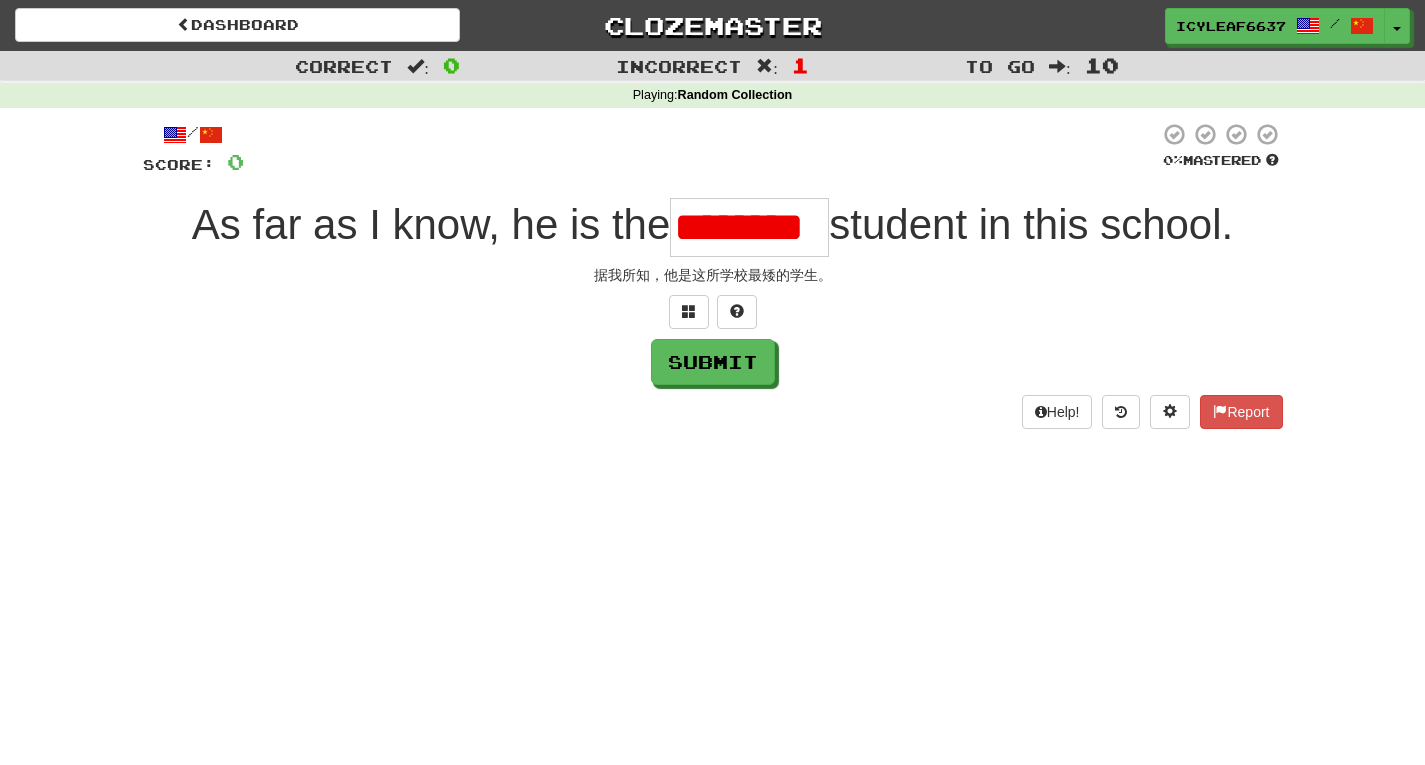 scroll, scrollTop: 0, scrollLeft: 0, axis: both 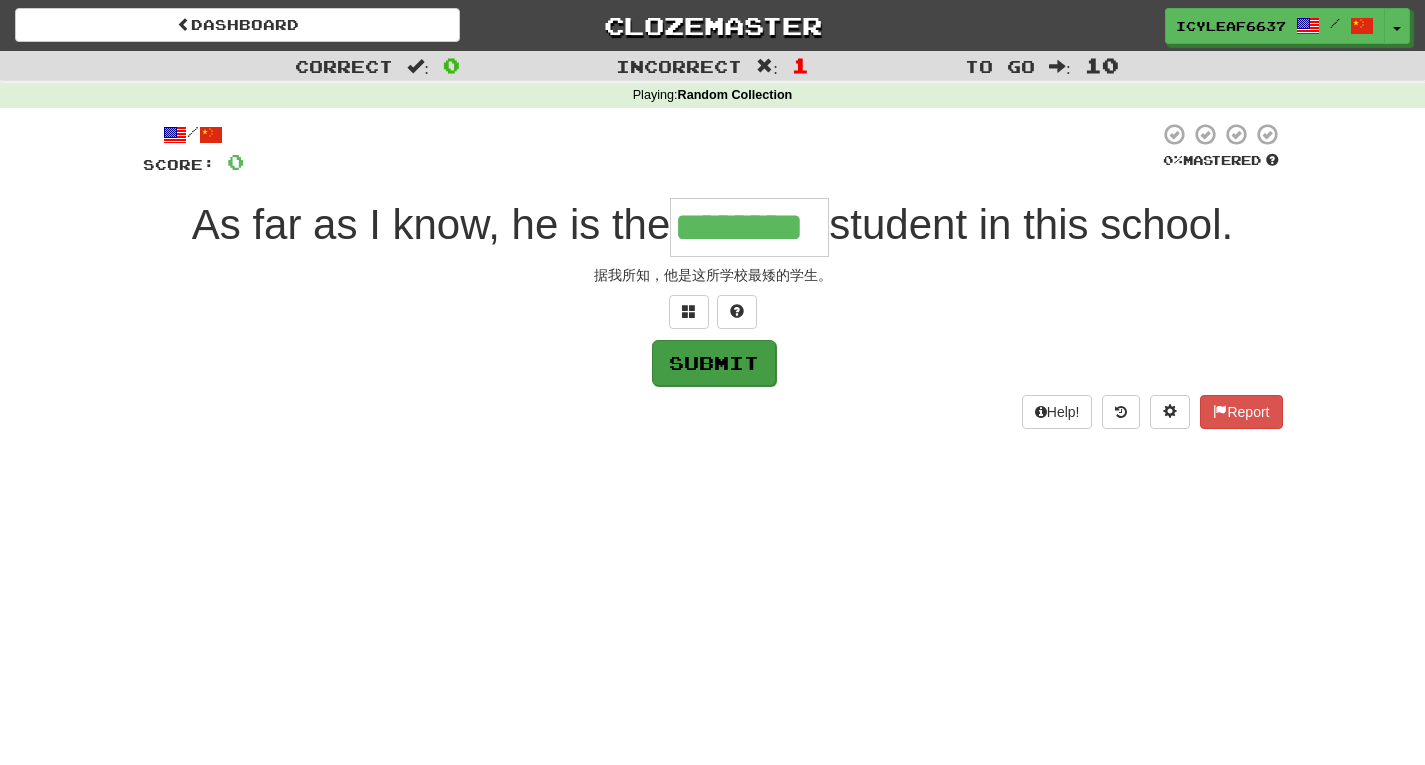 type on "********" 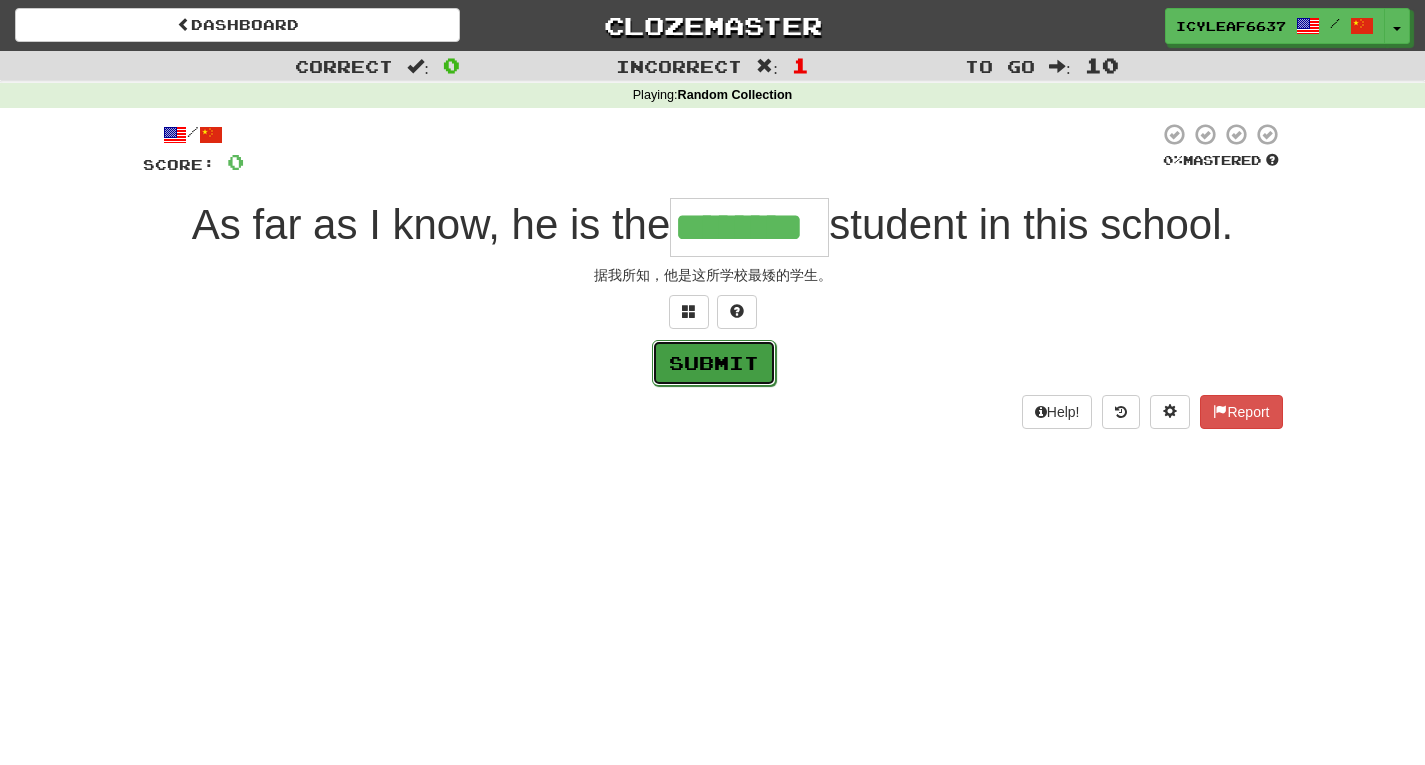 click on "Submit" at bounding box center (714, 363) 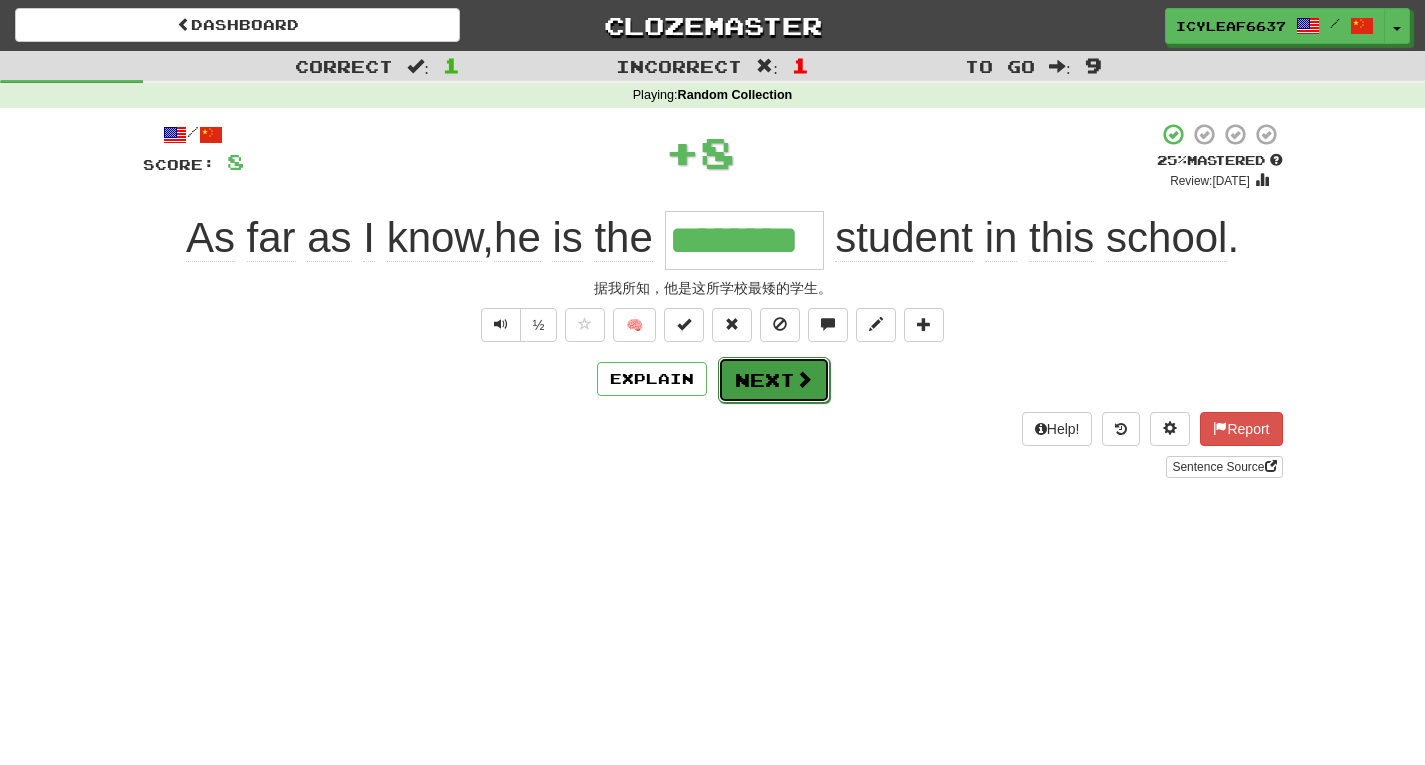 click on "Next" at bounding box center [774, 380] 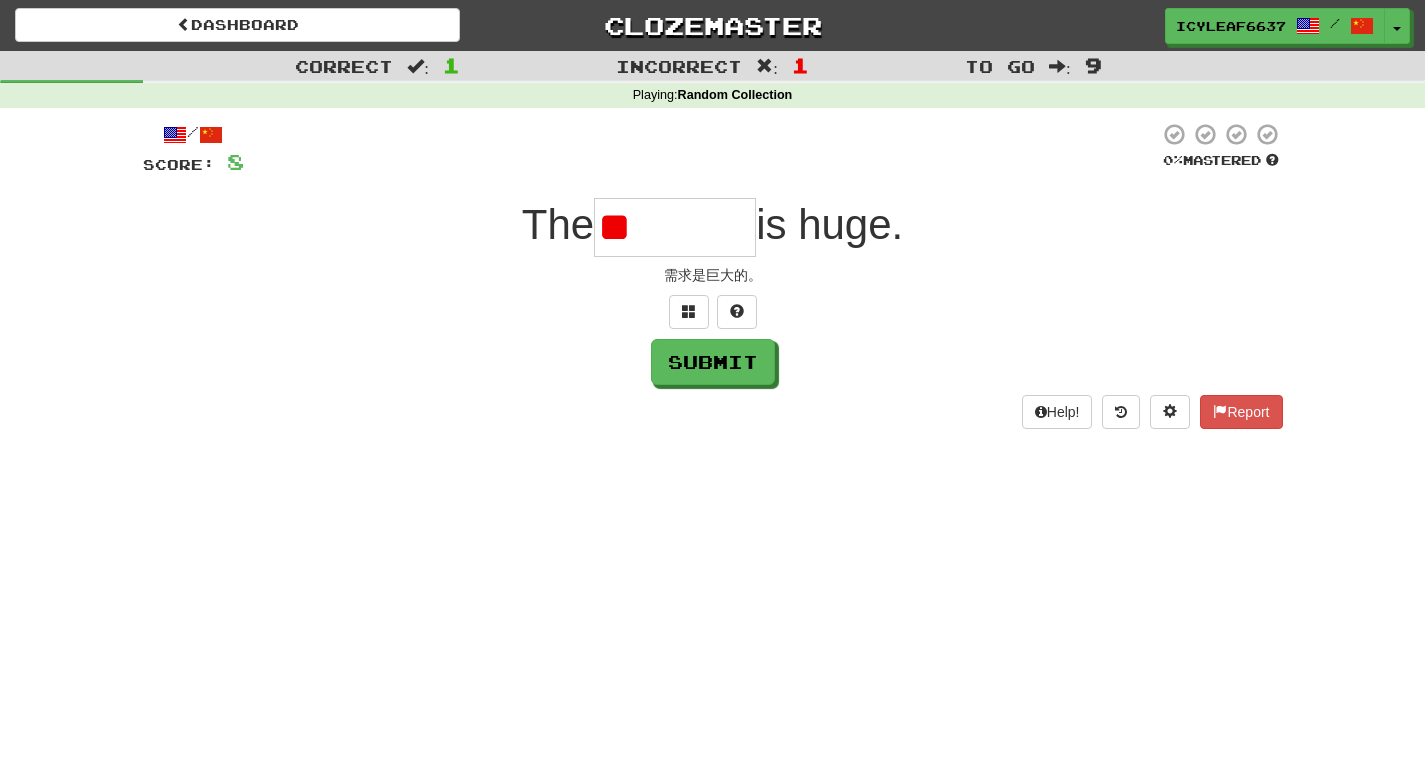 type on "*" 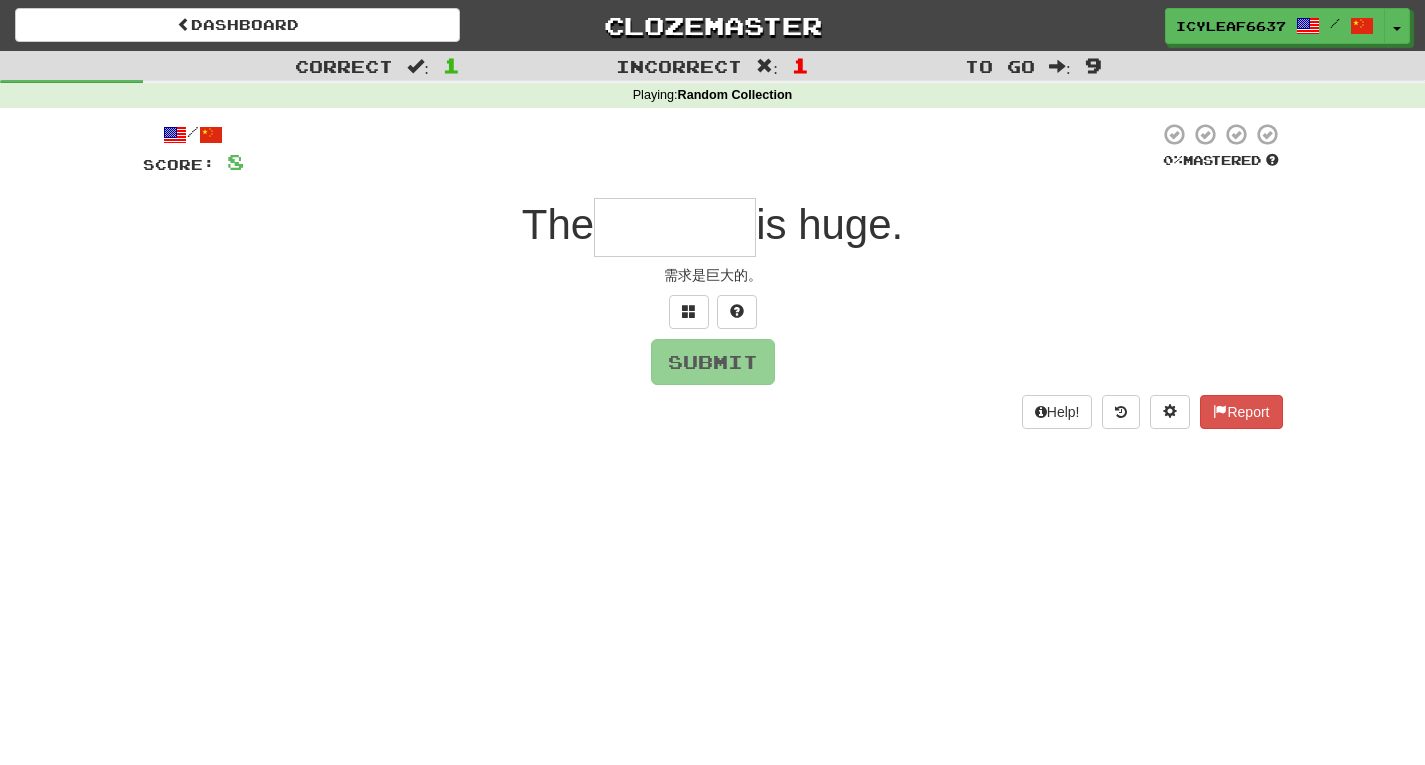 type on "*" 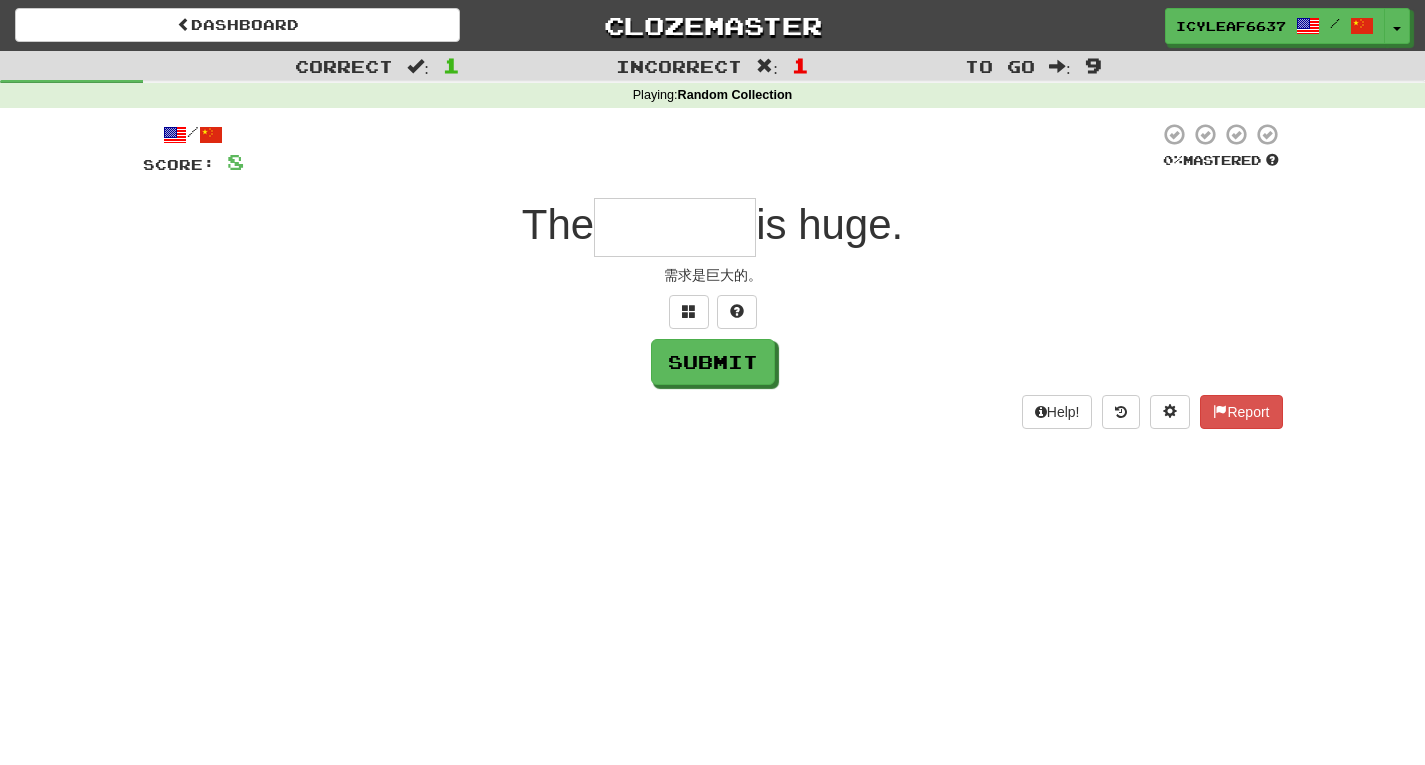 type on "*" 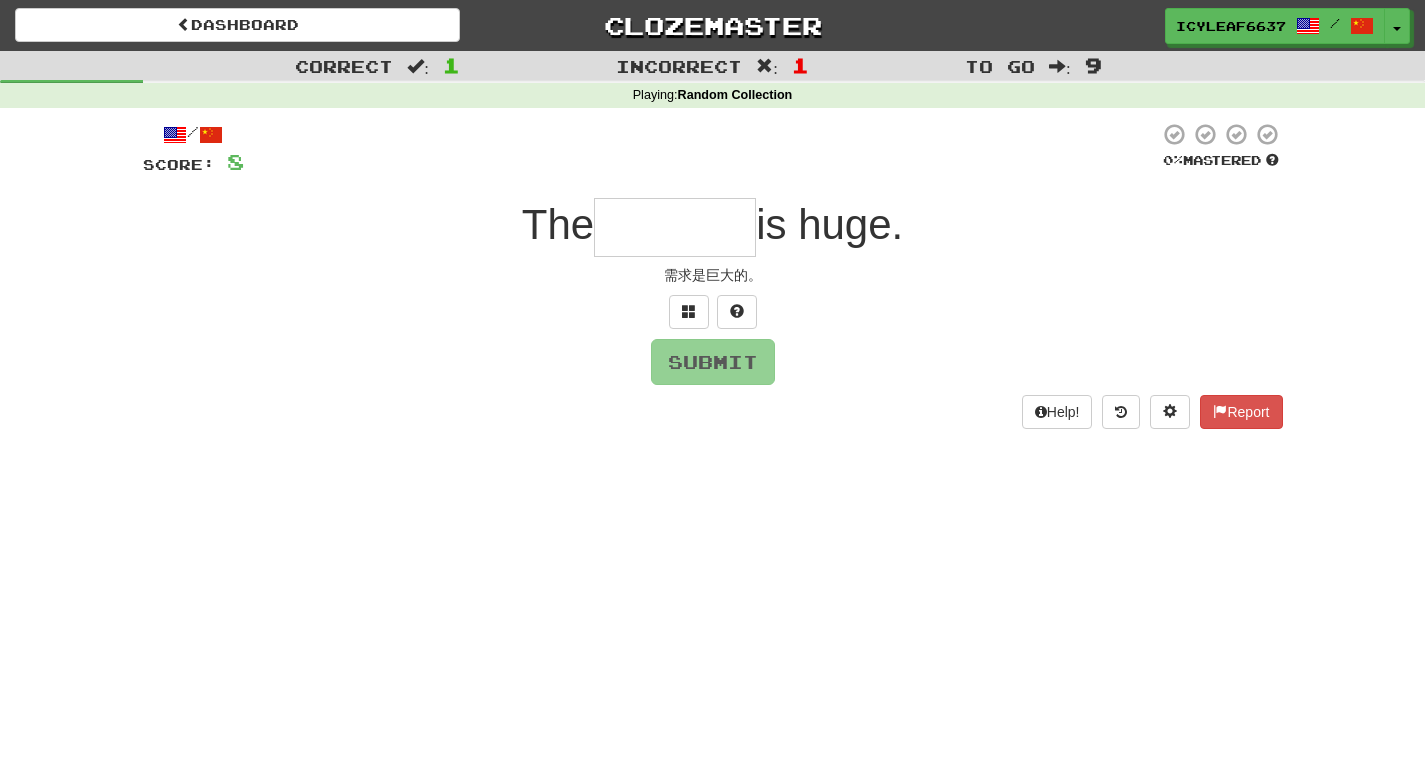 type on "*" 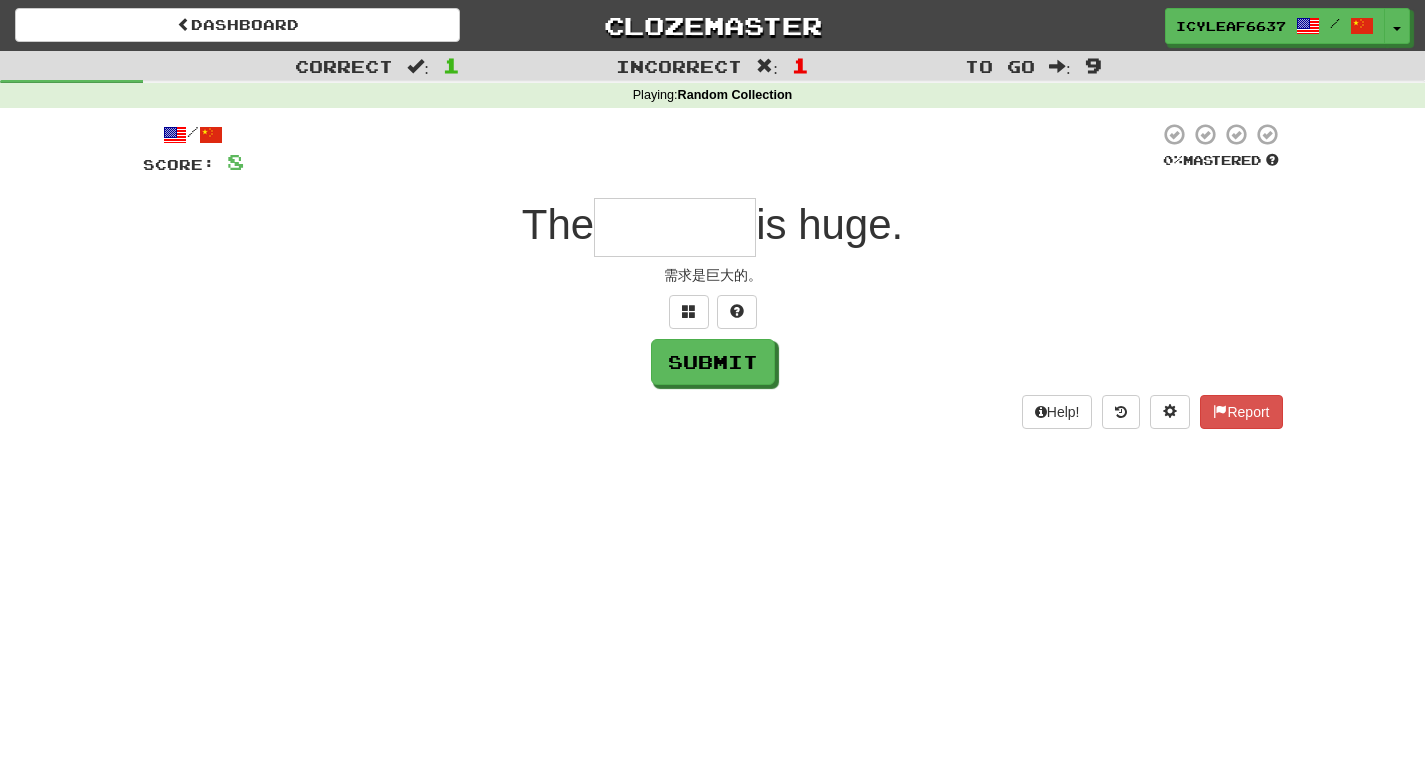 type on "*" 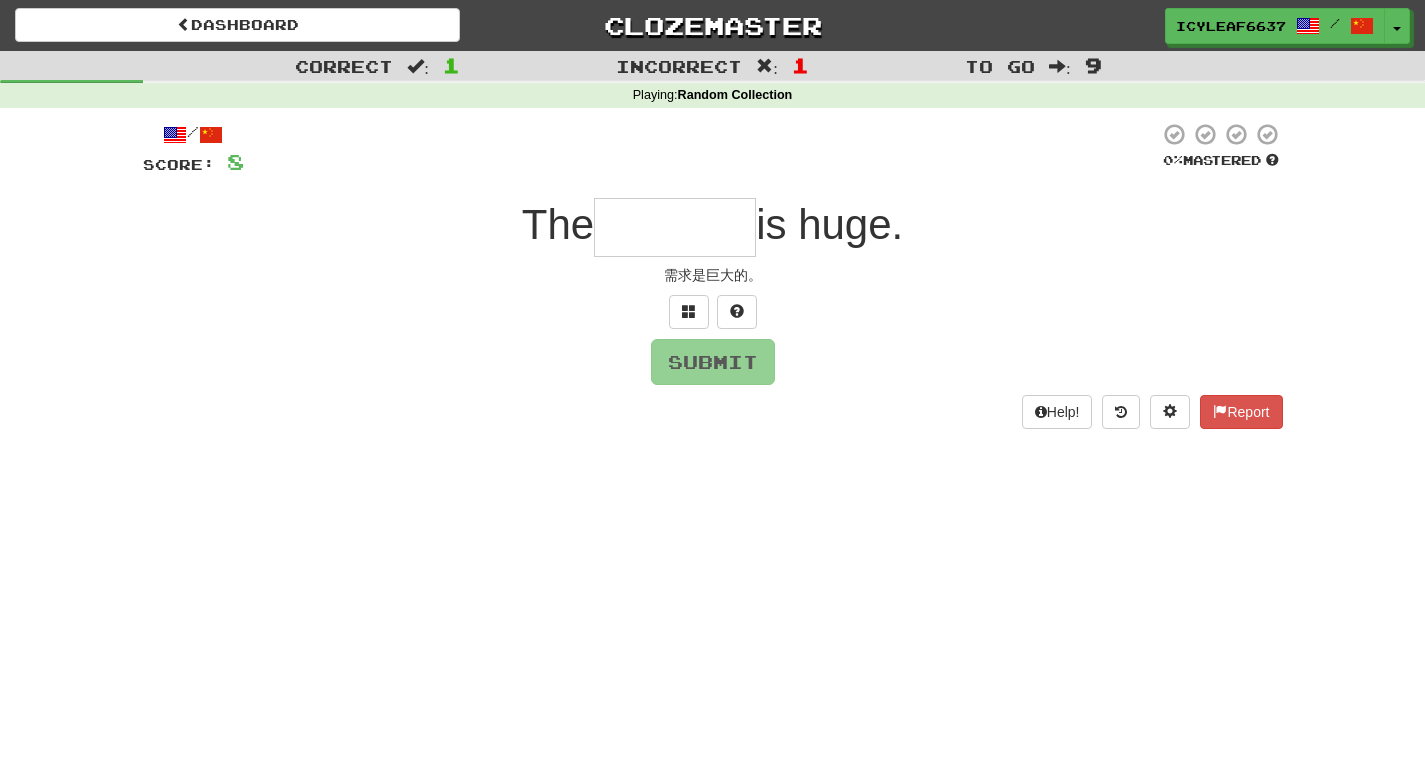 type on "*" 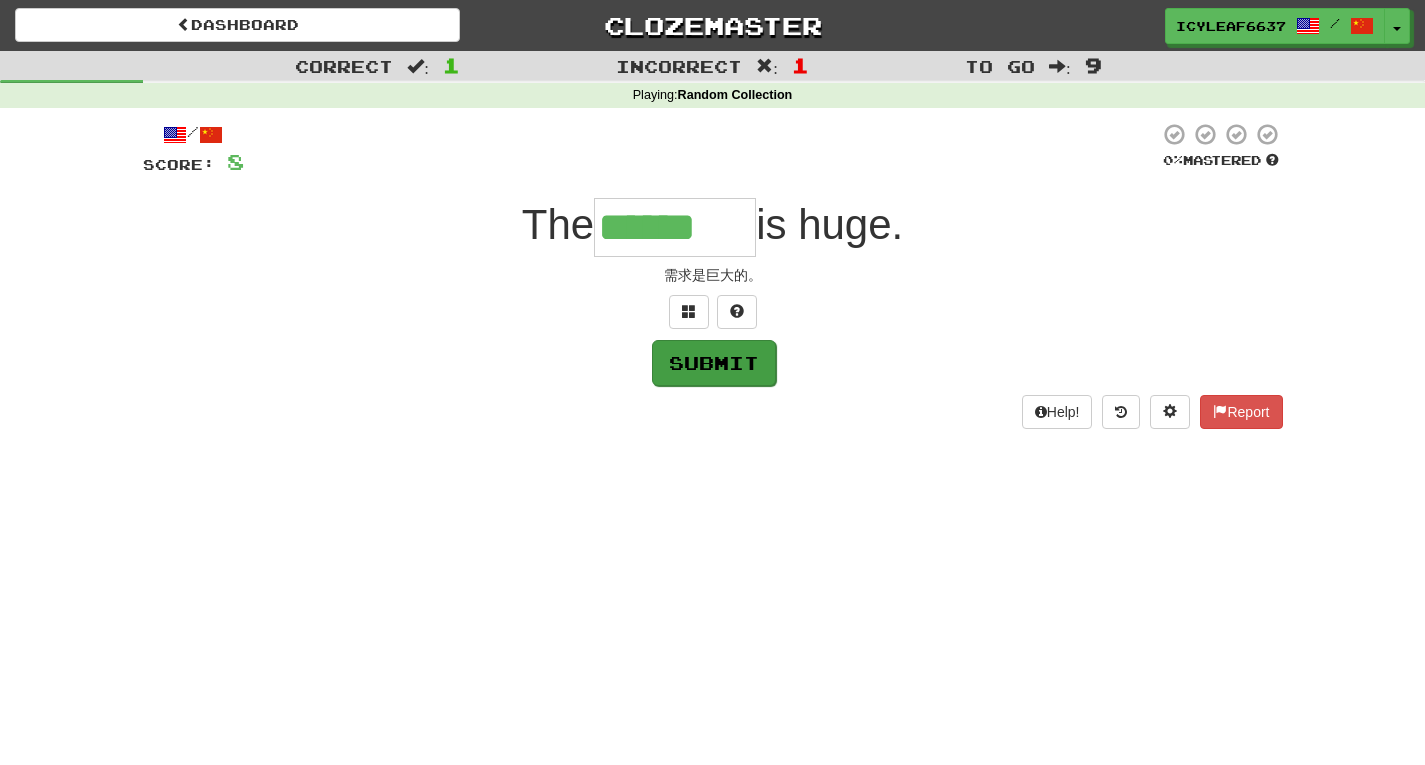 type on "******" 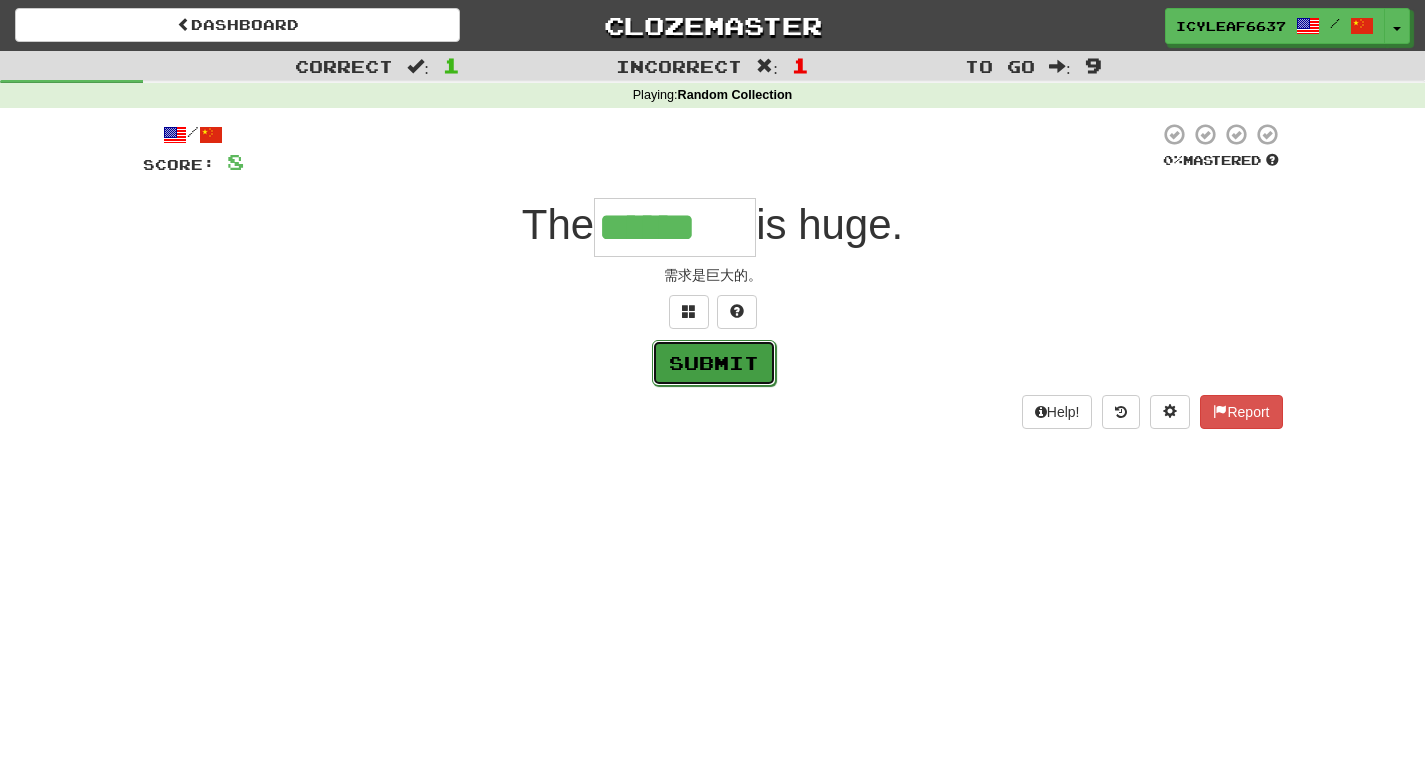 click on "Submit" at bounding box center [714, 363] 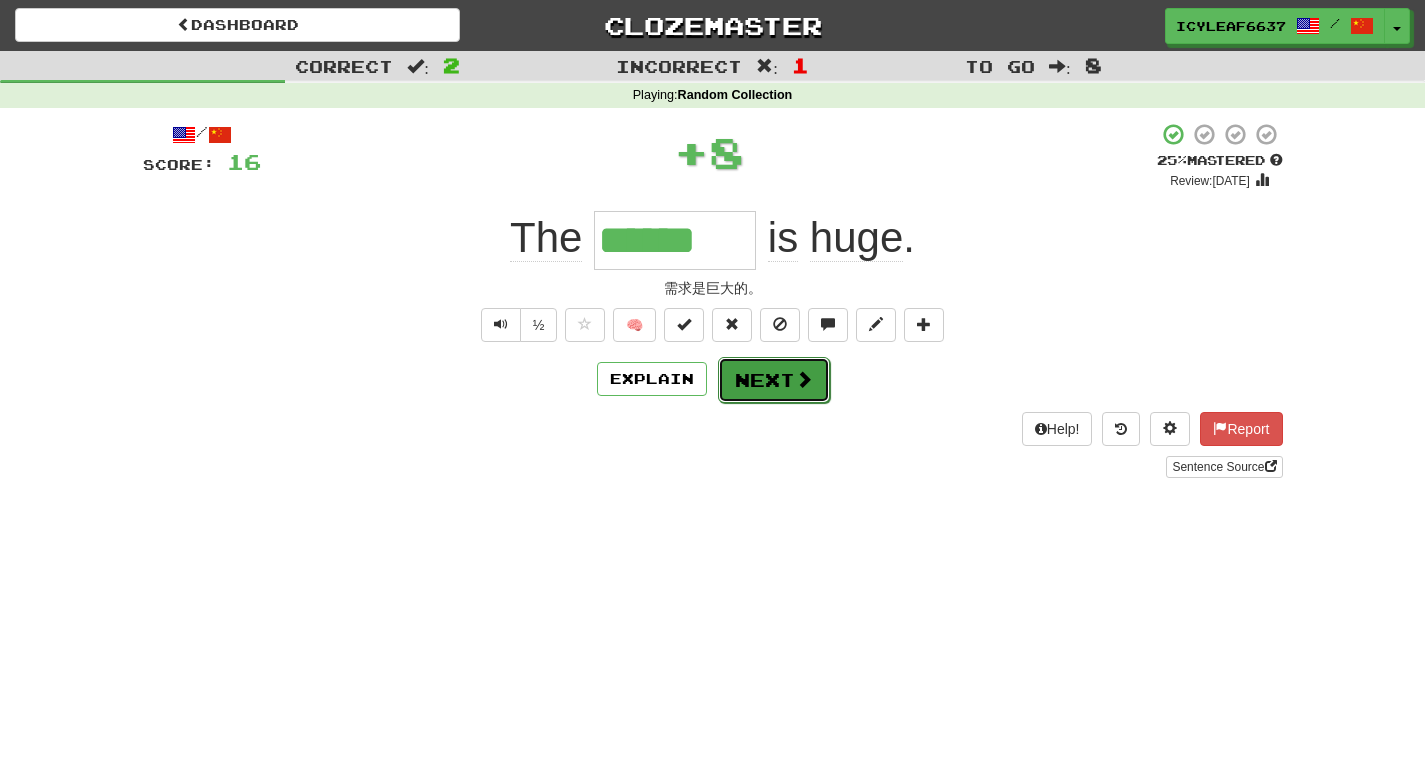 click on "Next" at bounding box center (774, 380) 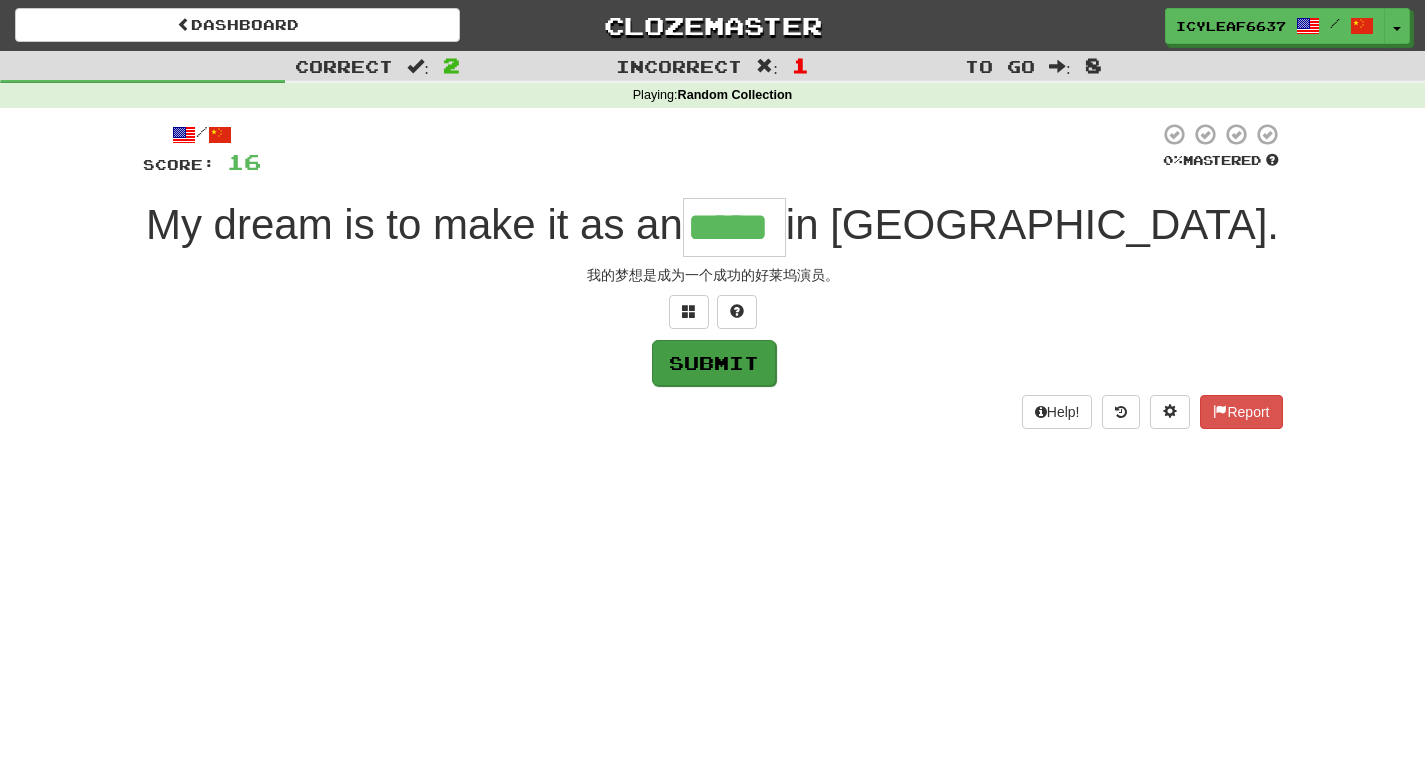 type on "*****" 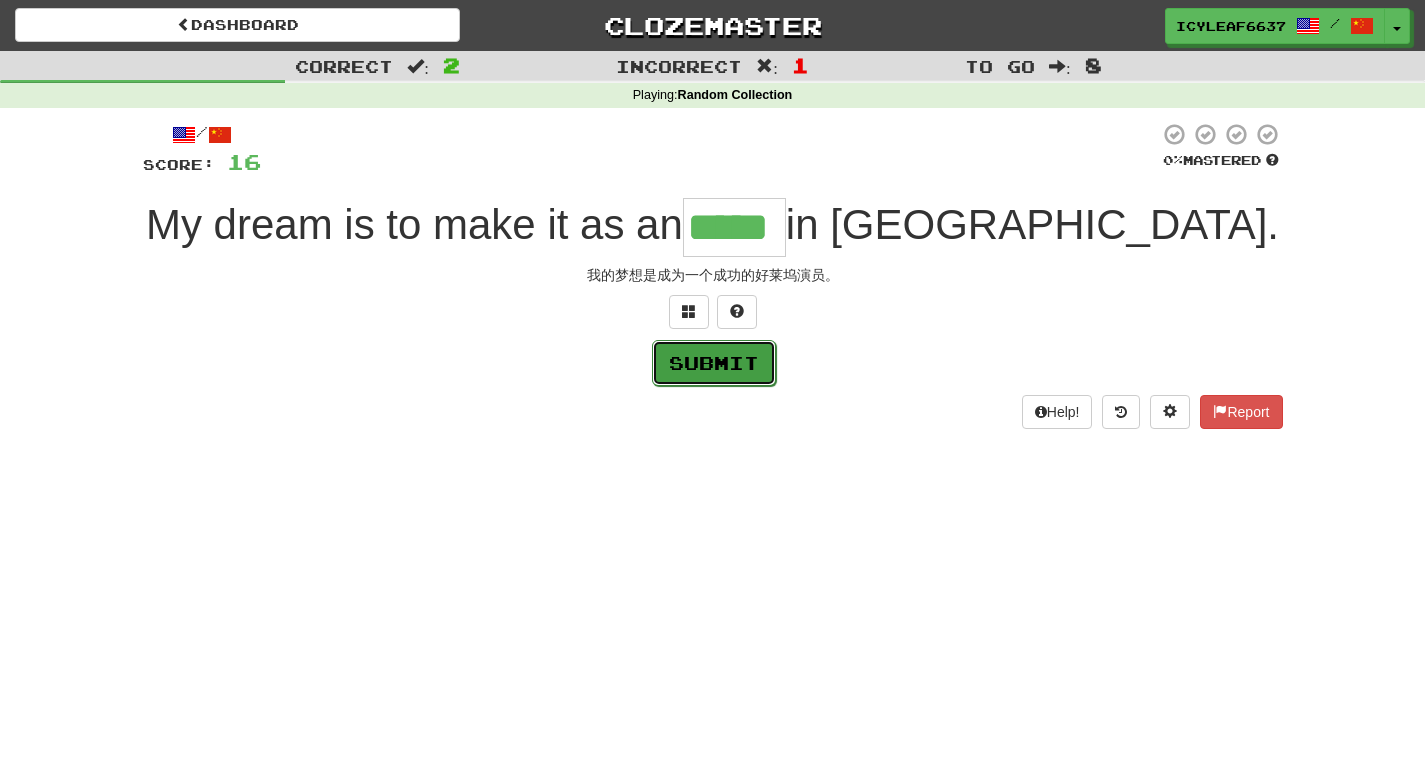 click on "Submit" at bounding box center [714, 363] 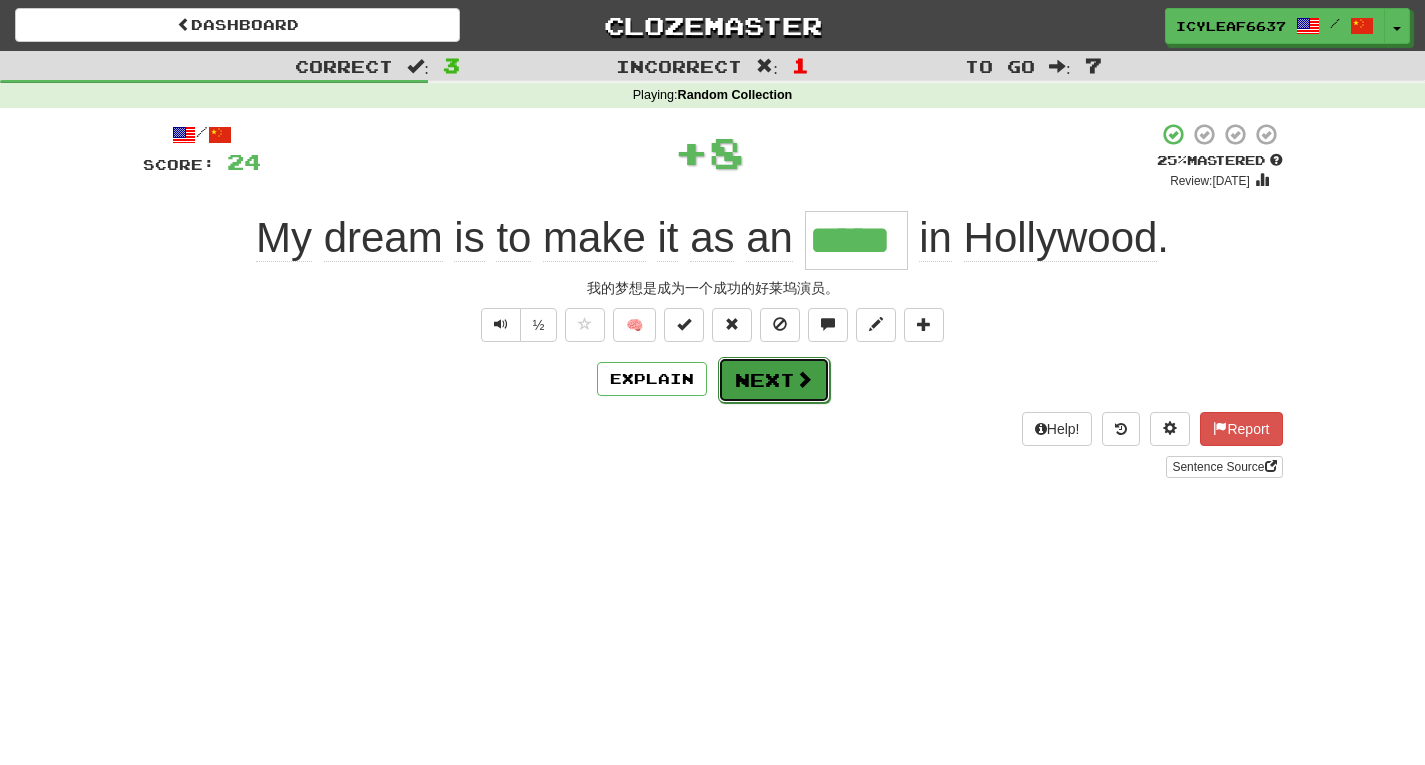 click on "Next" at bounding box center [774, 380] 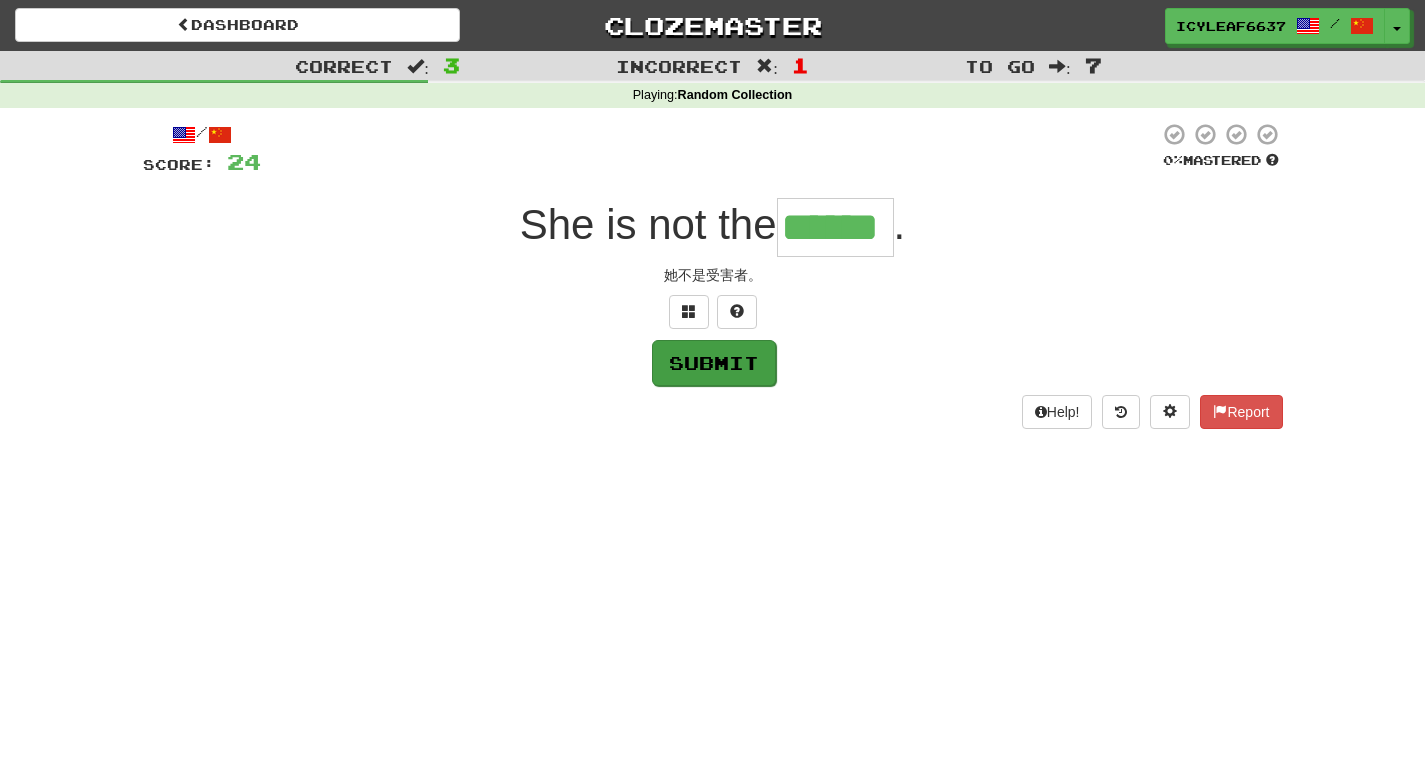 type on "******" 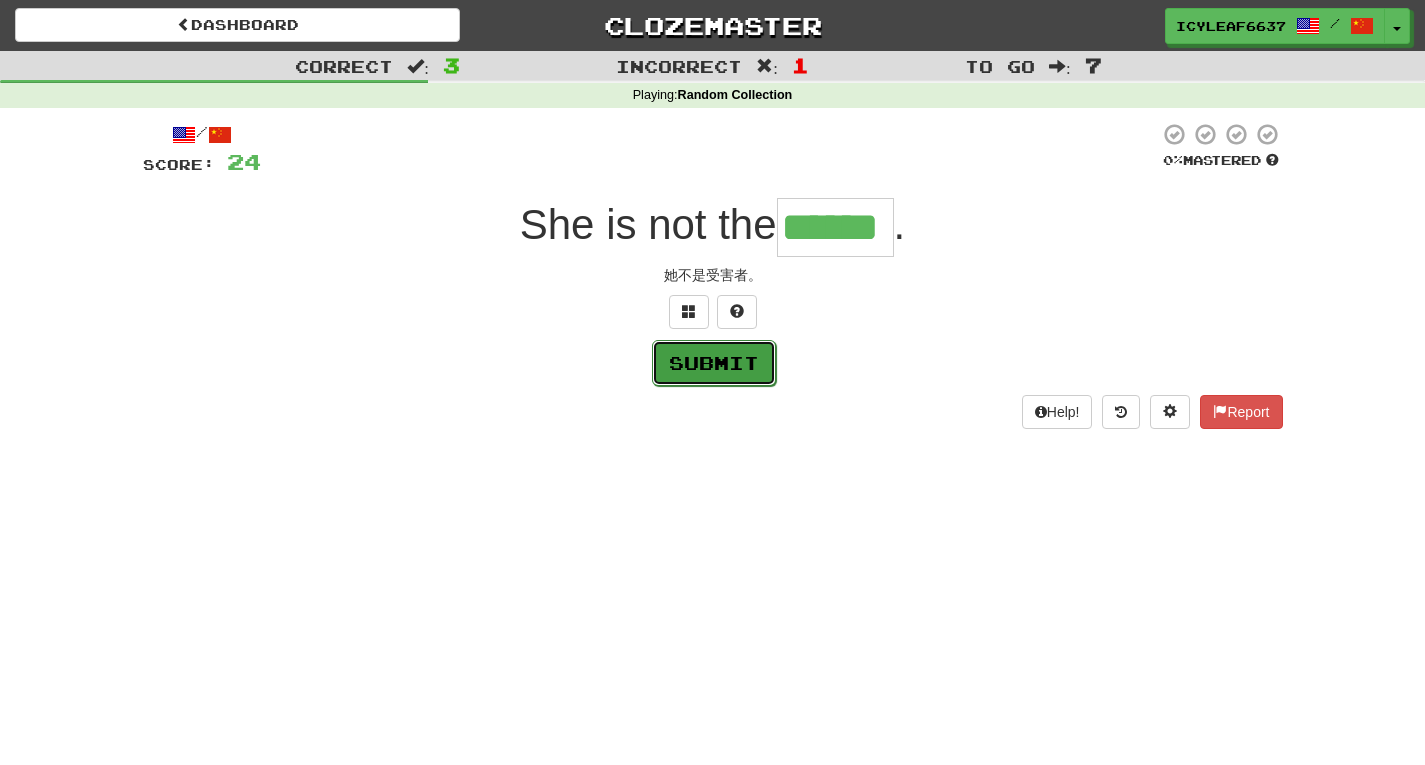 click on "Submit" at bounding box center [714, 363] 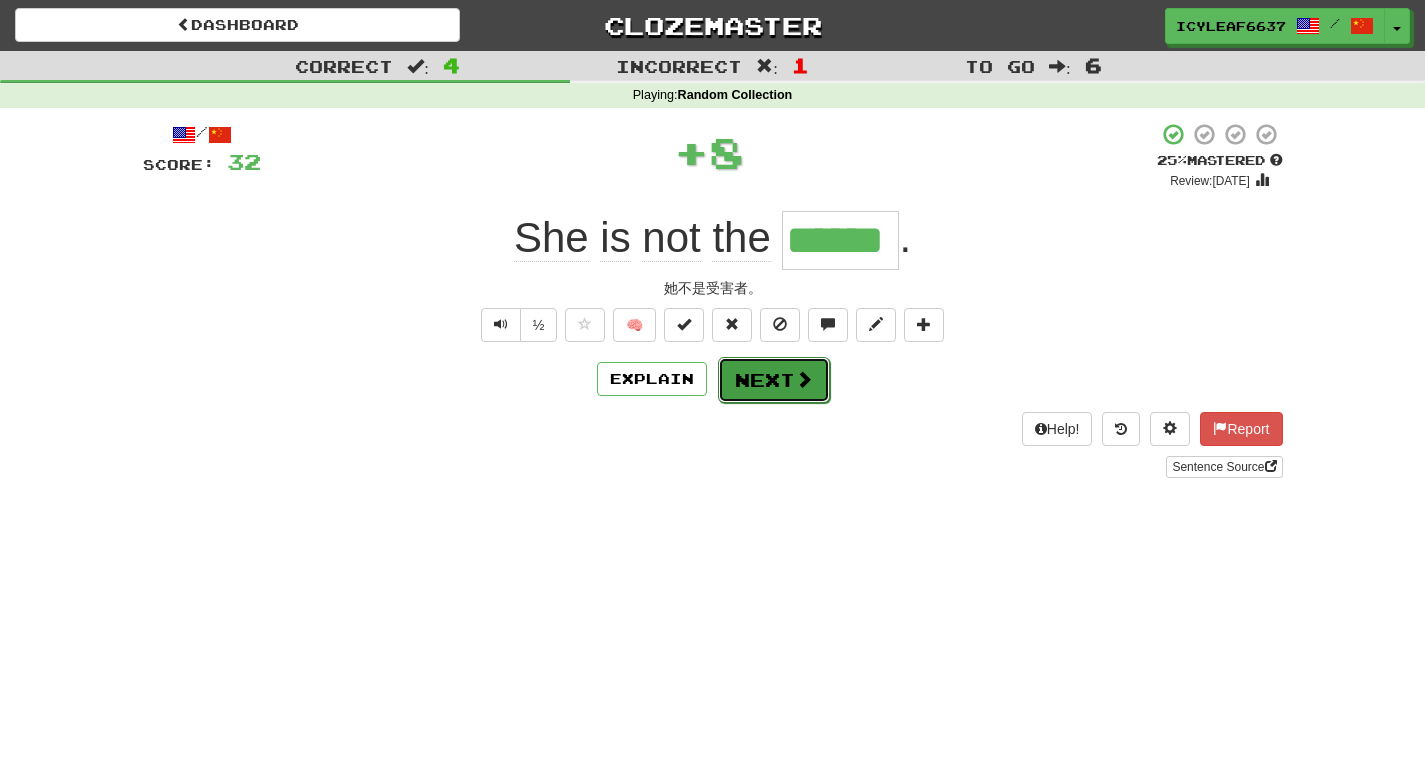 click on "Next" at bounding box center (774, 380) 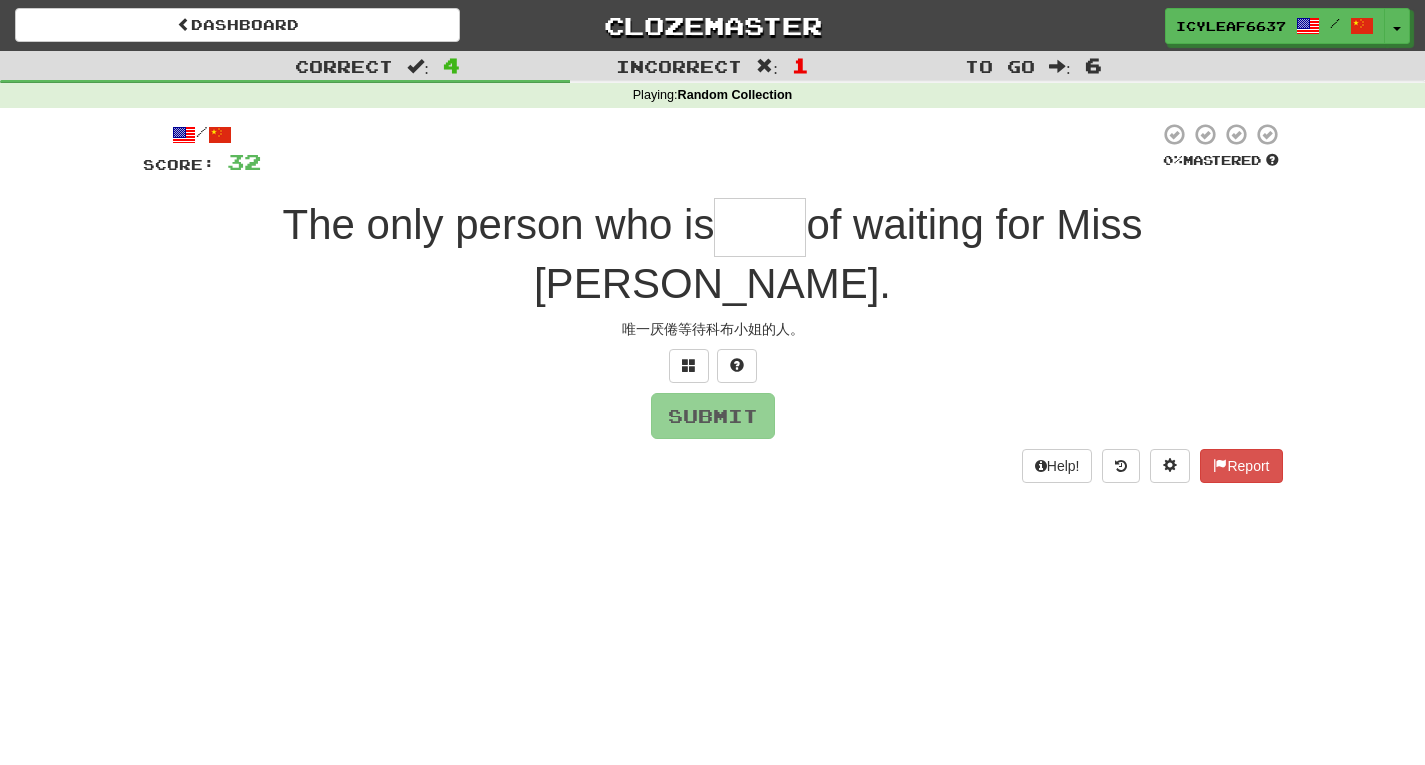 type on "*" 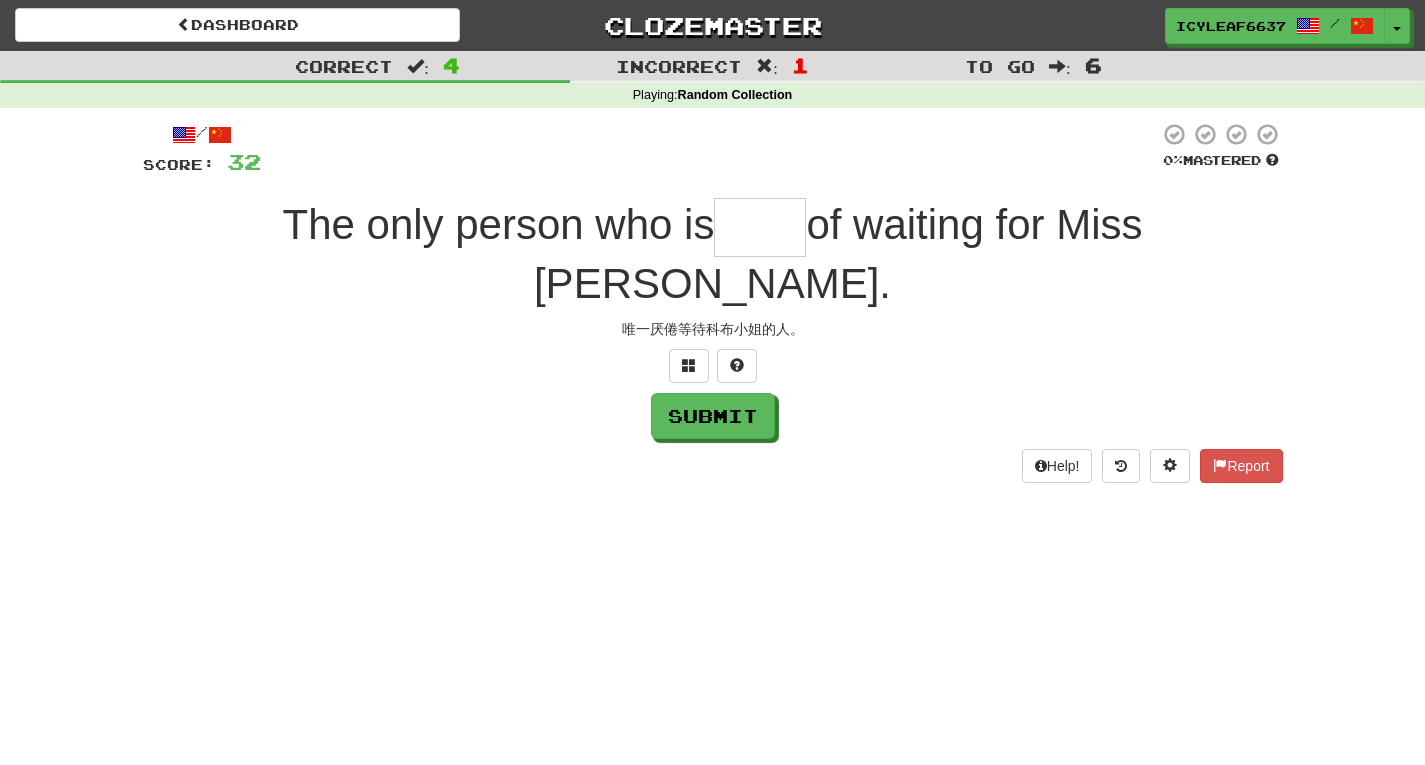 type on "*" 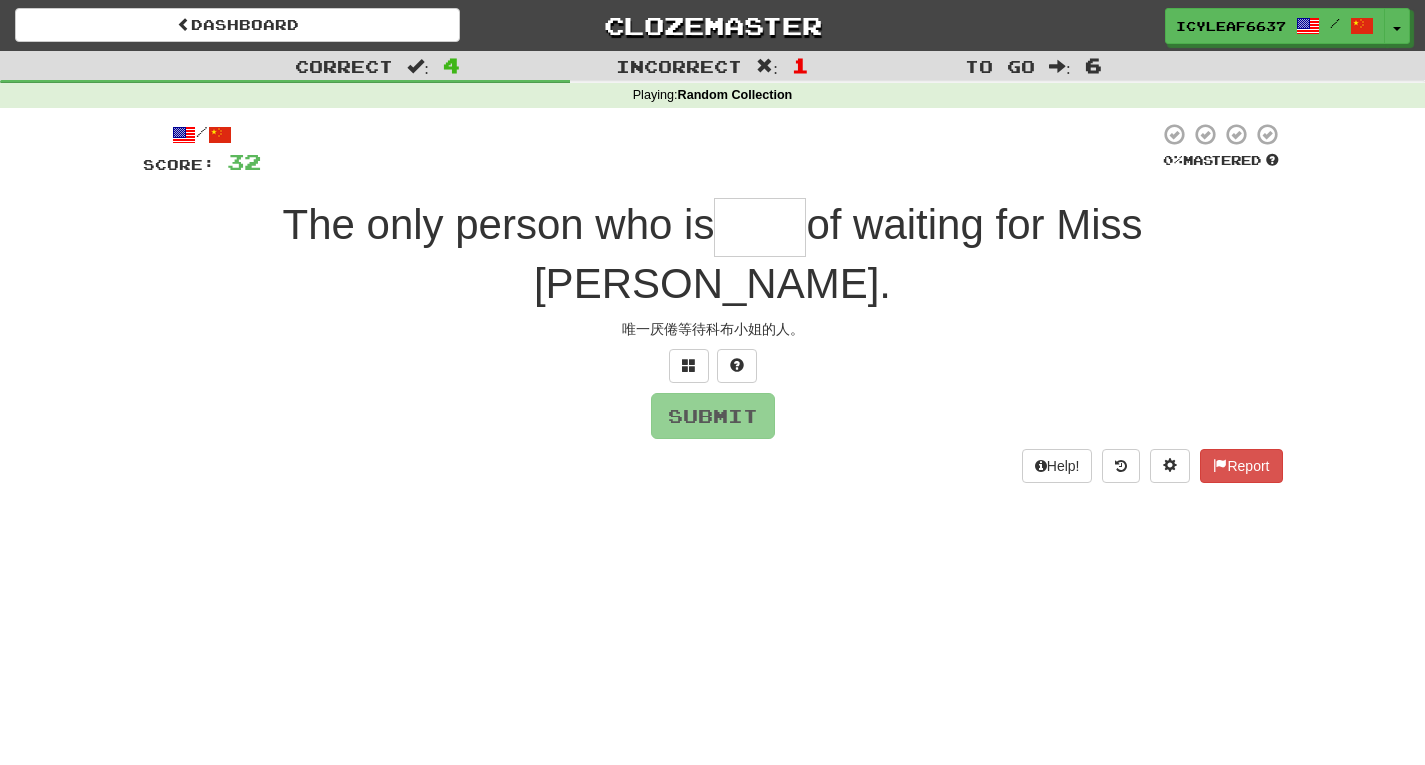type on "*" 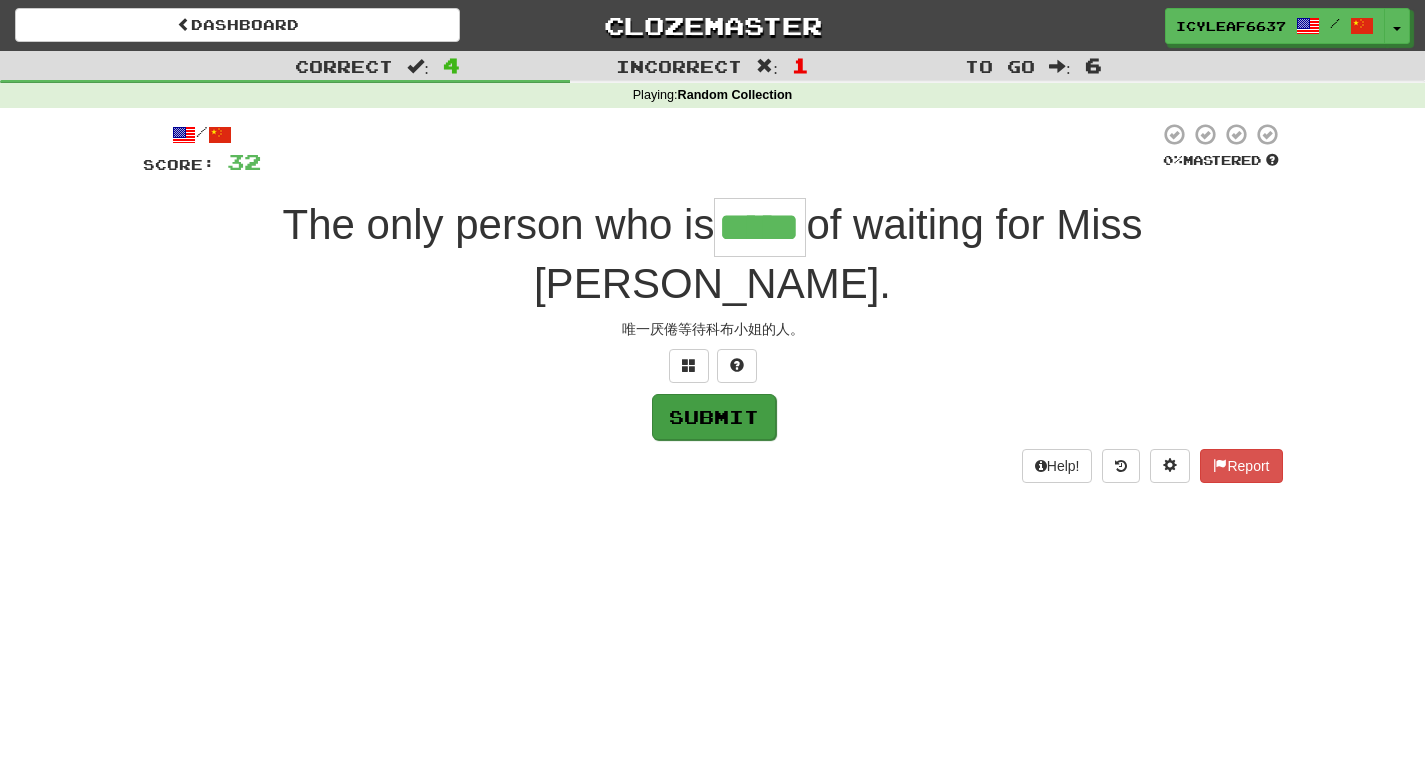 type on "*****" 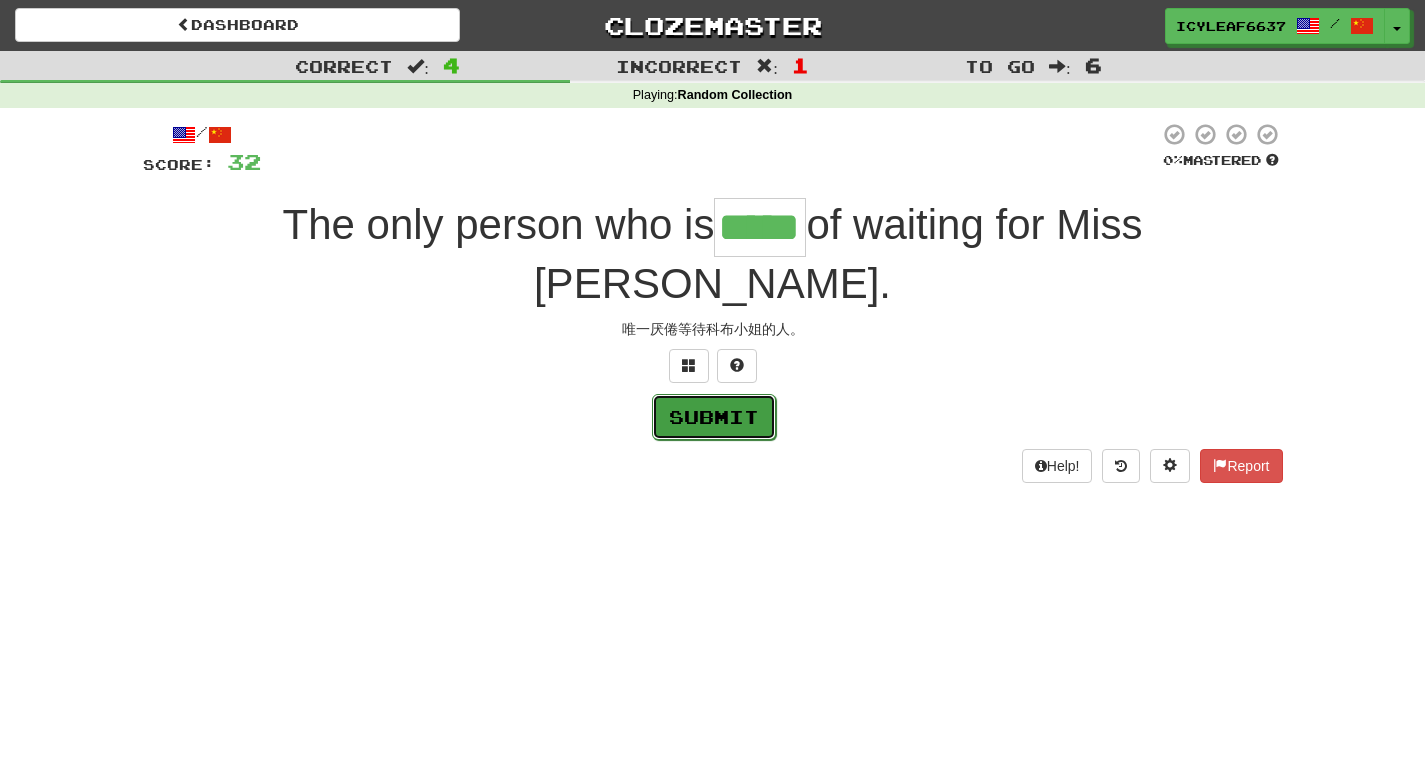 click on "Submit" at bounding box center [714, 417] 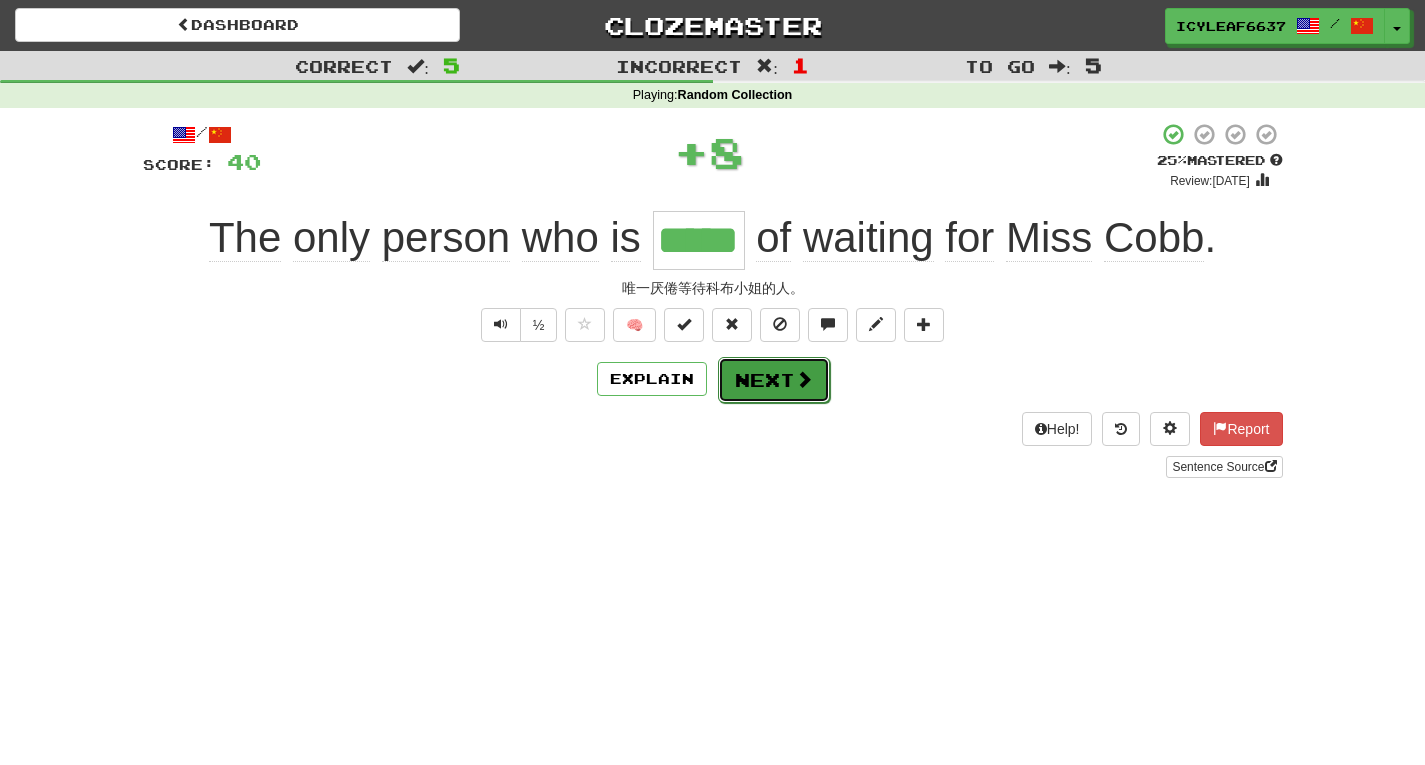 click on "Next" at bounding box center [774, 380] 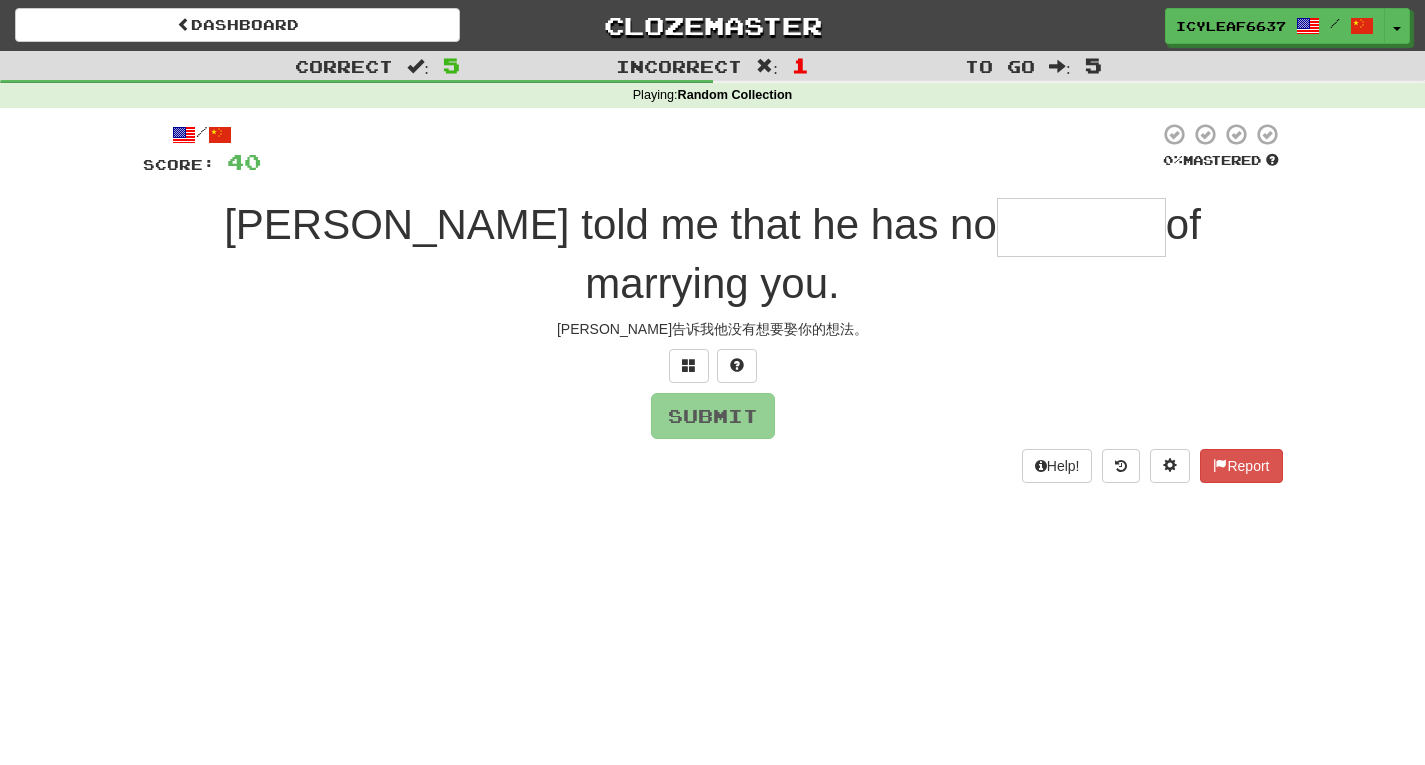 type on "*" 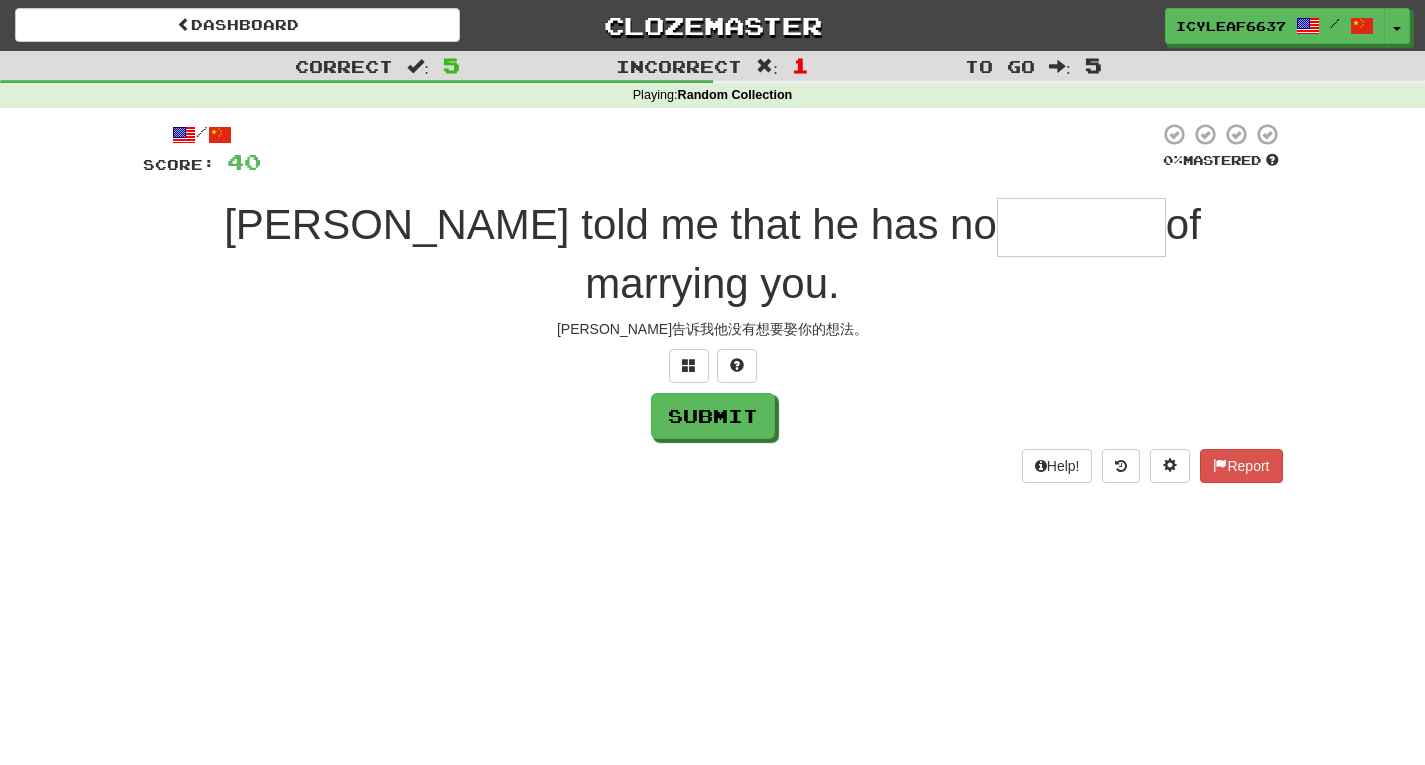 type on "*" 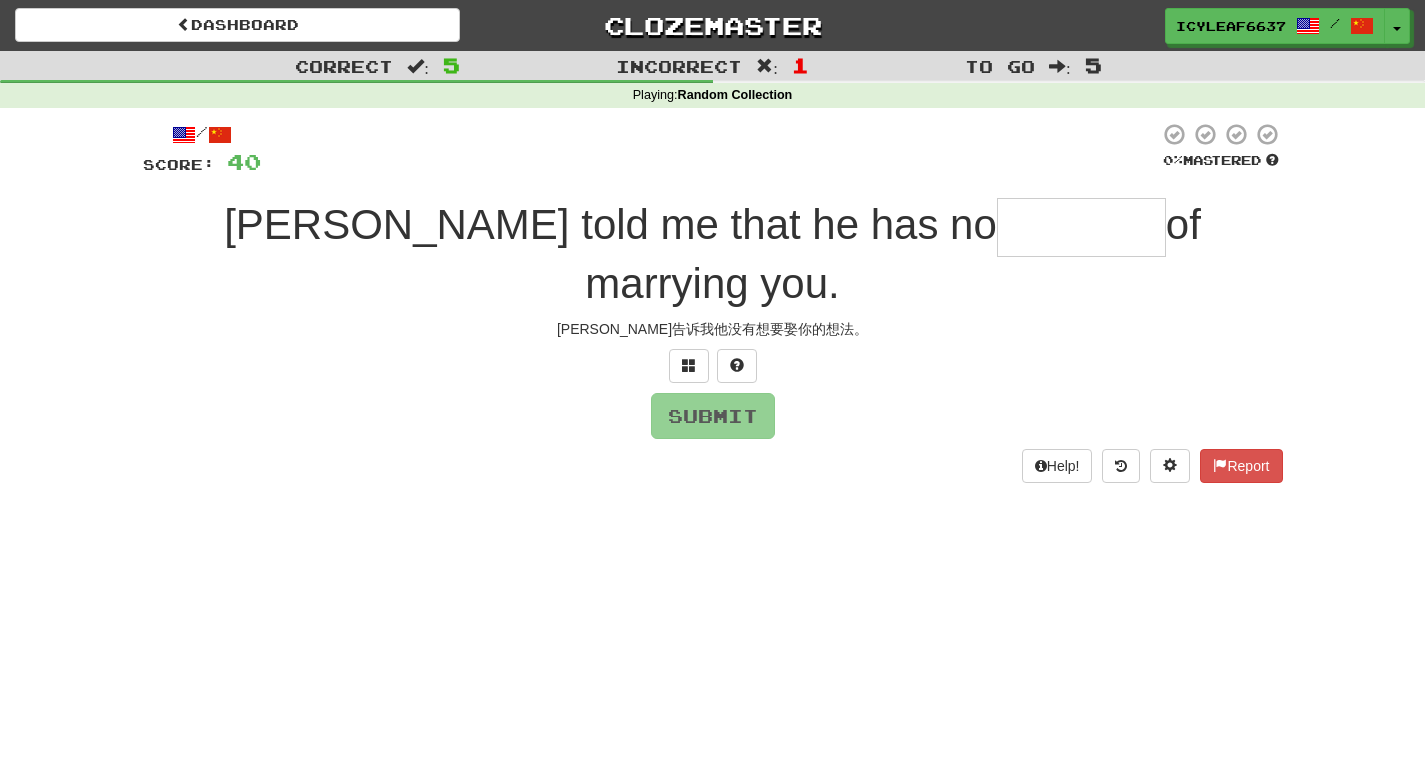 type on "*" 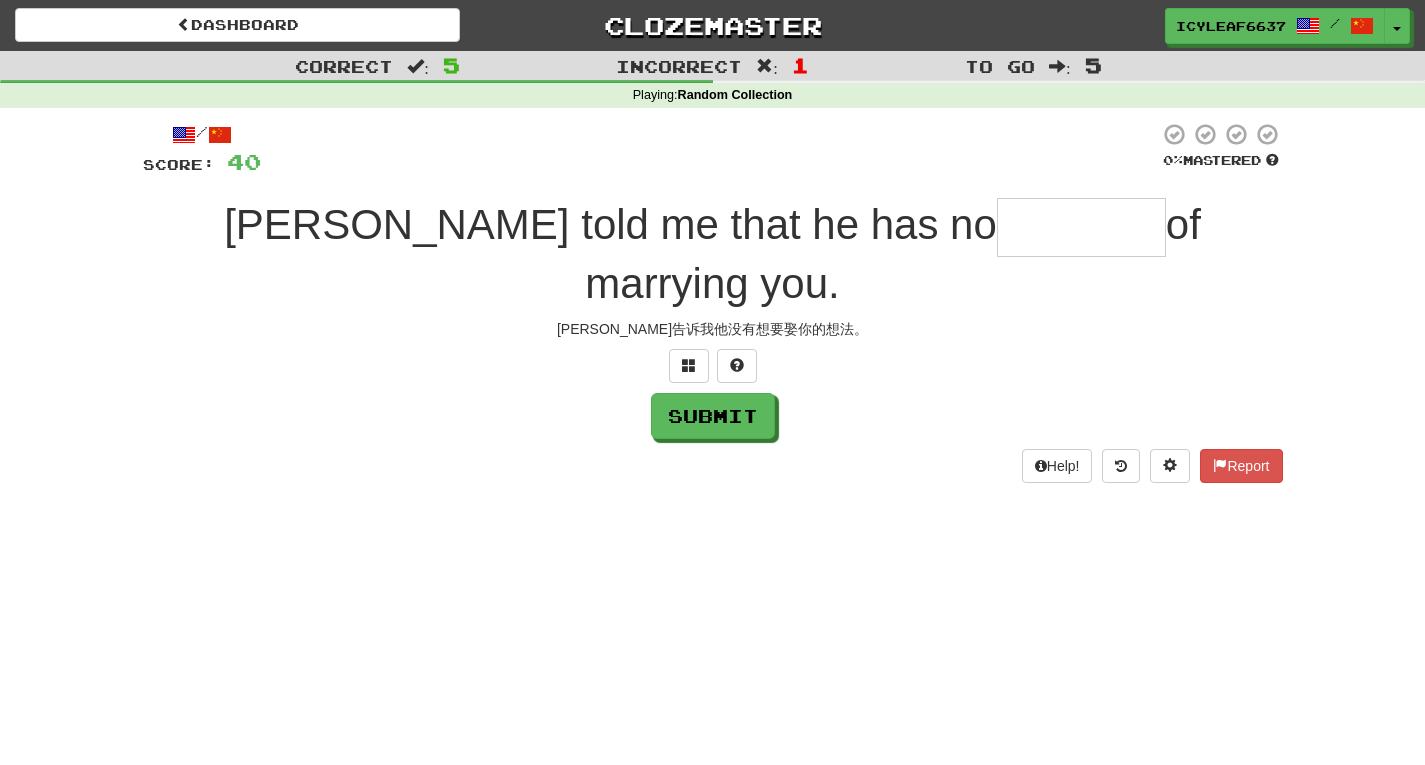 type on "*" 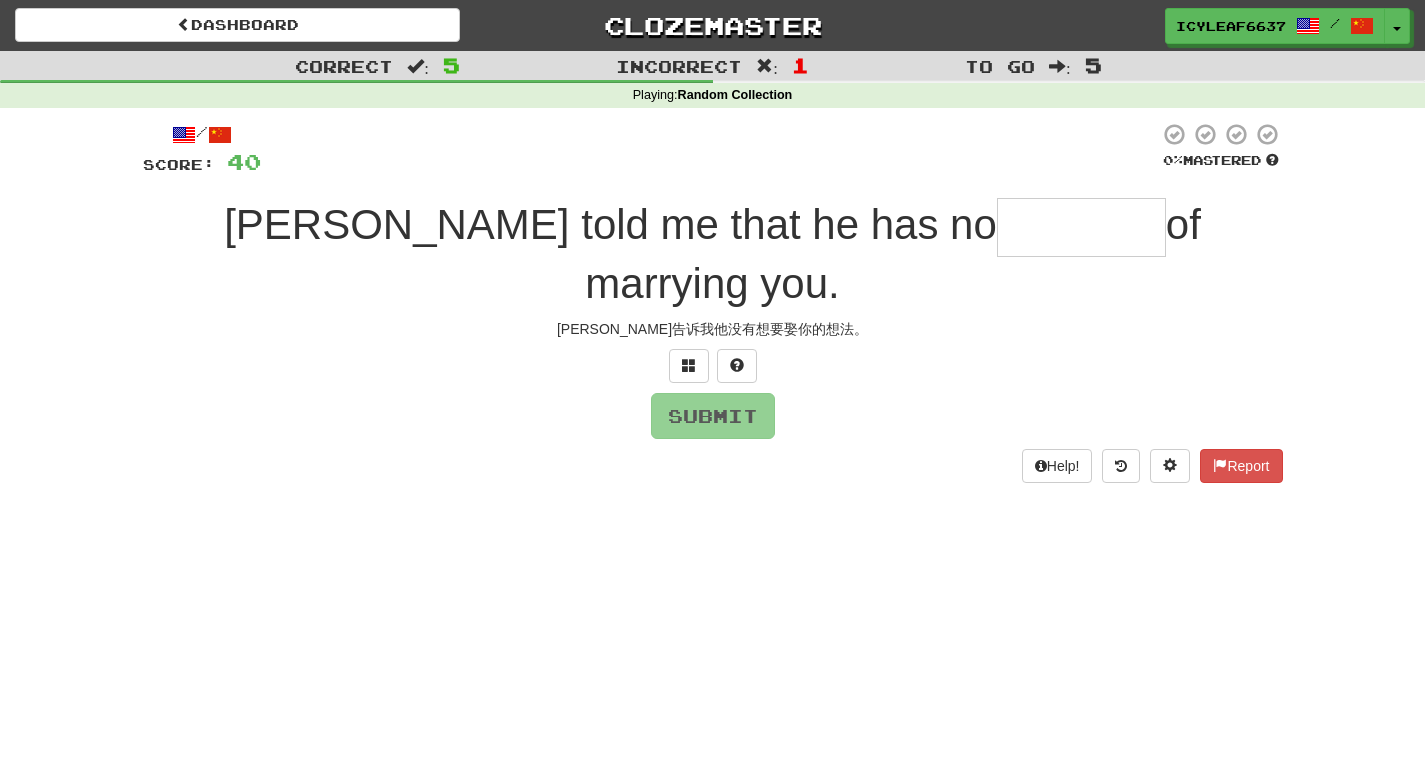 type on "*" 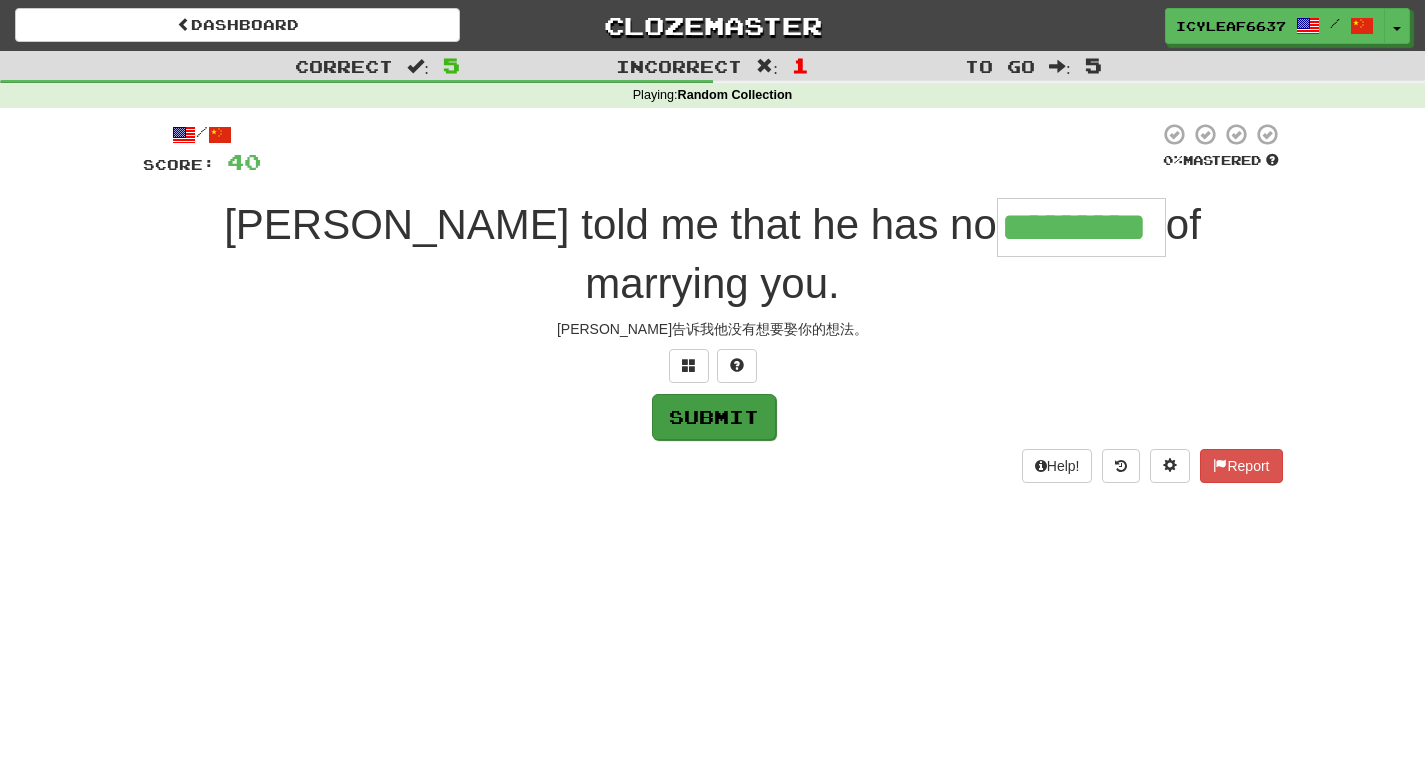 type on "*********" 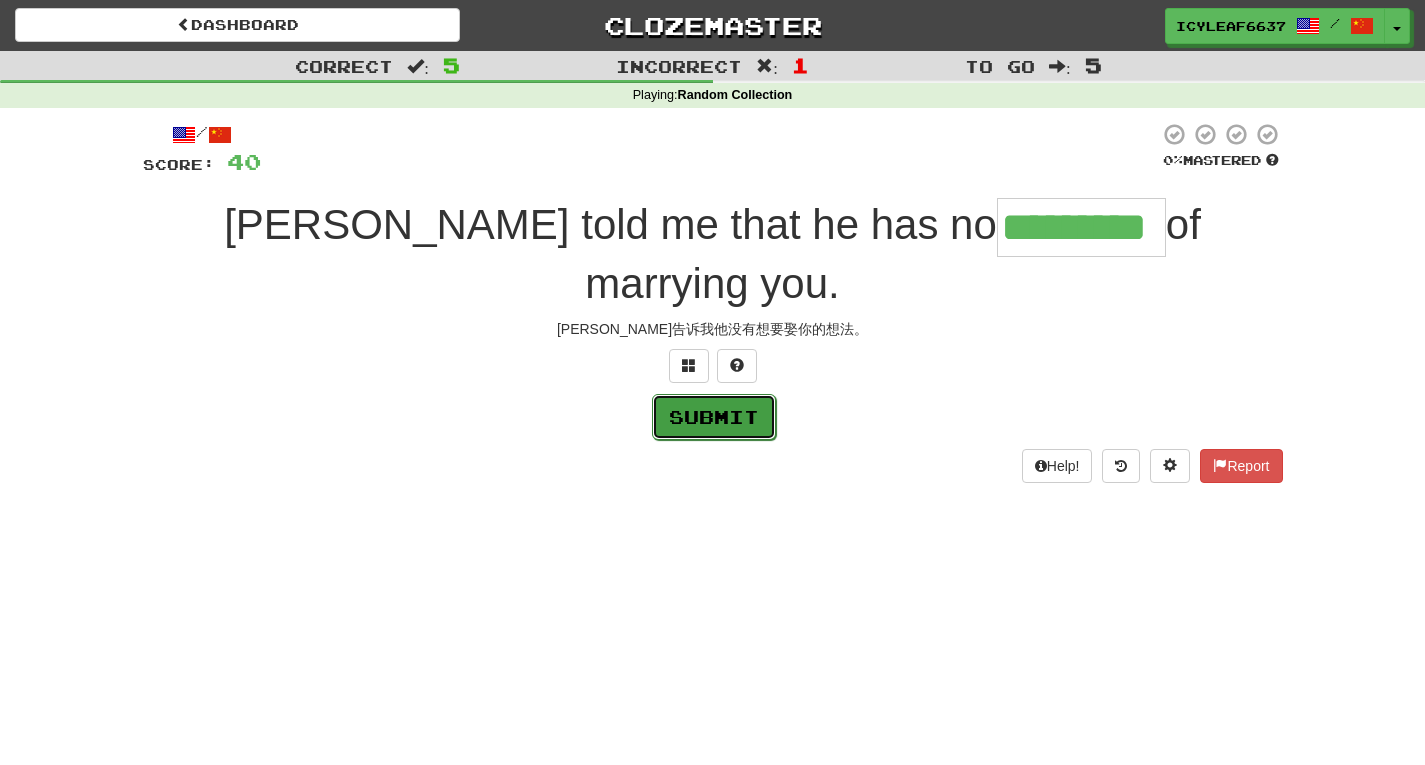 click on "Submit" at bounding box center [714, 417] 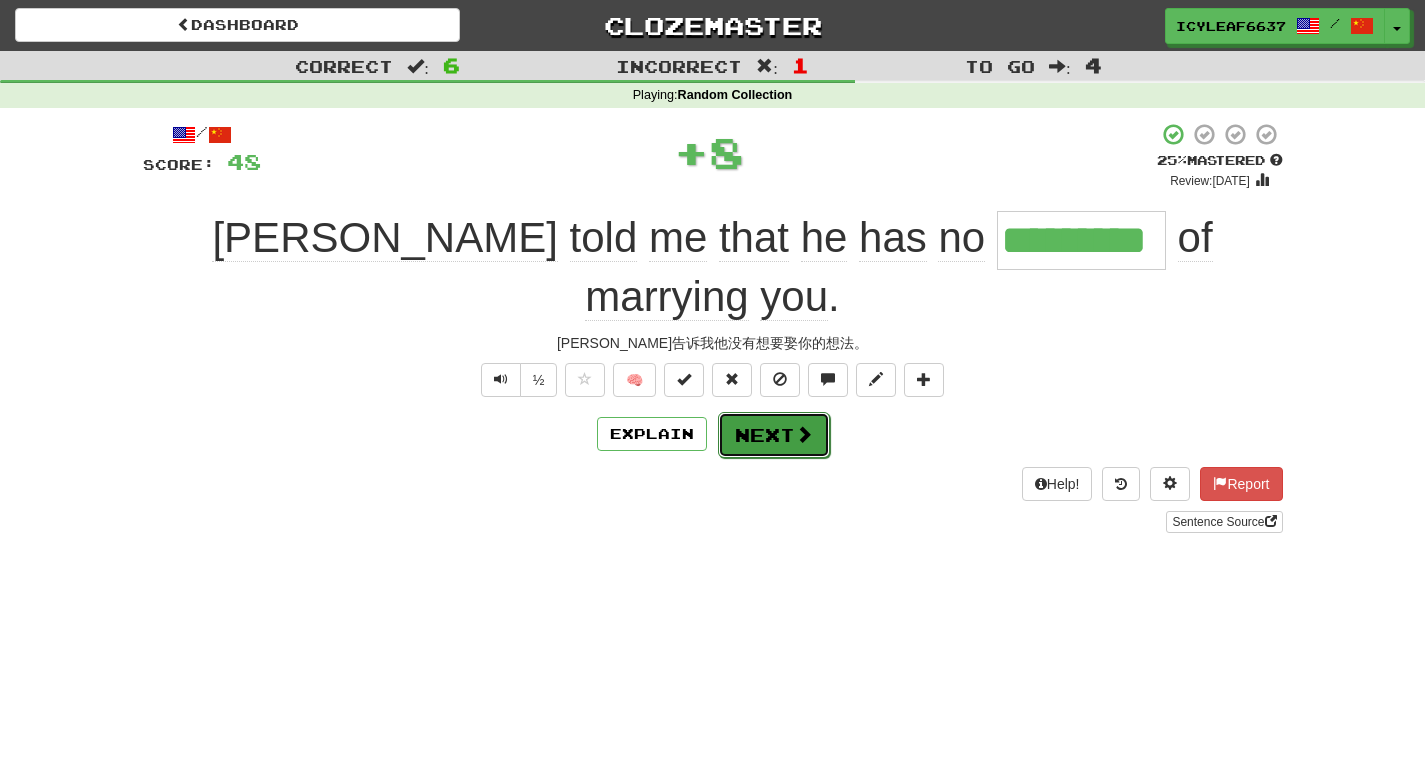 click at bounding box center [804, 434] 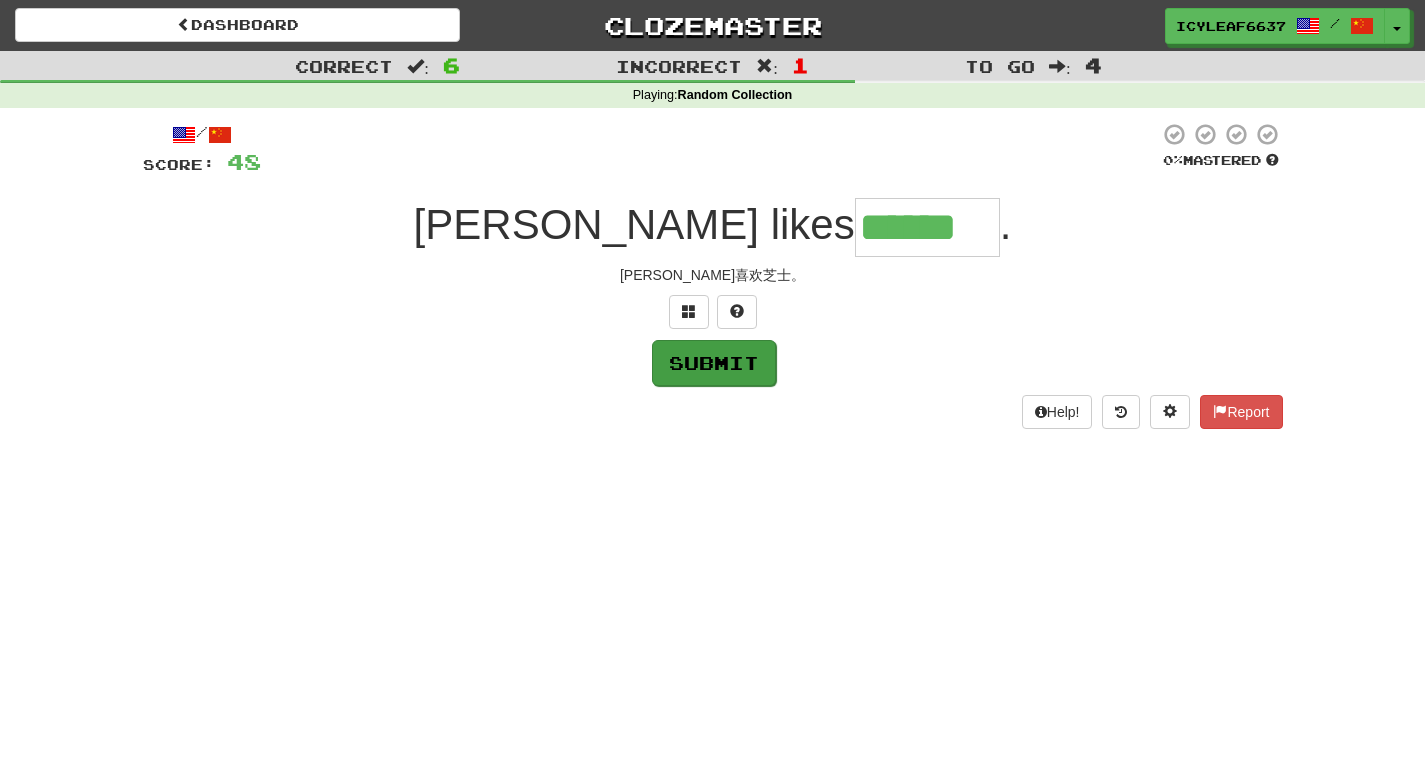 type on "******" 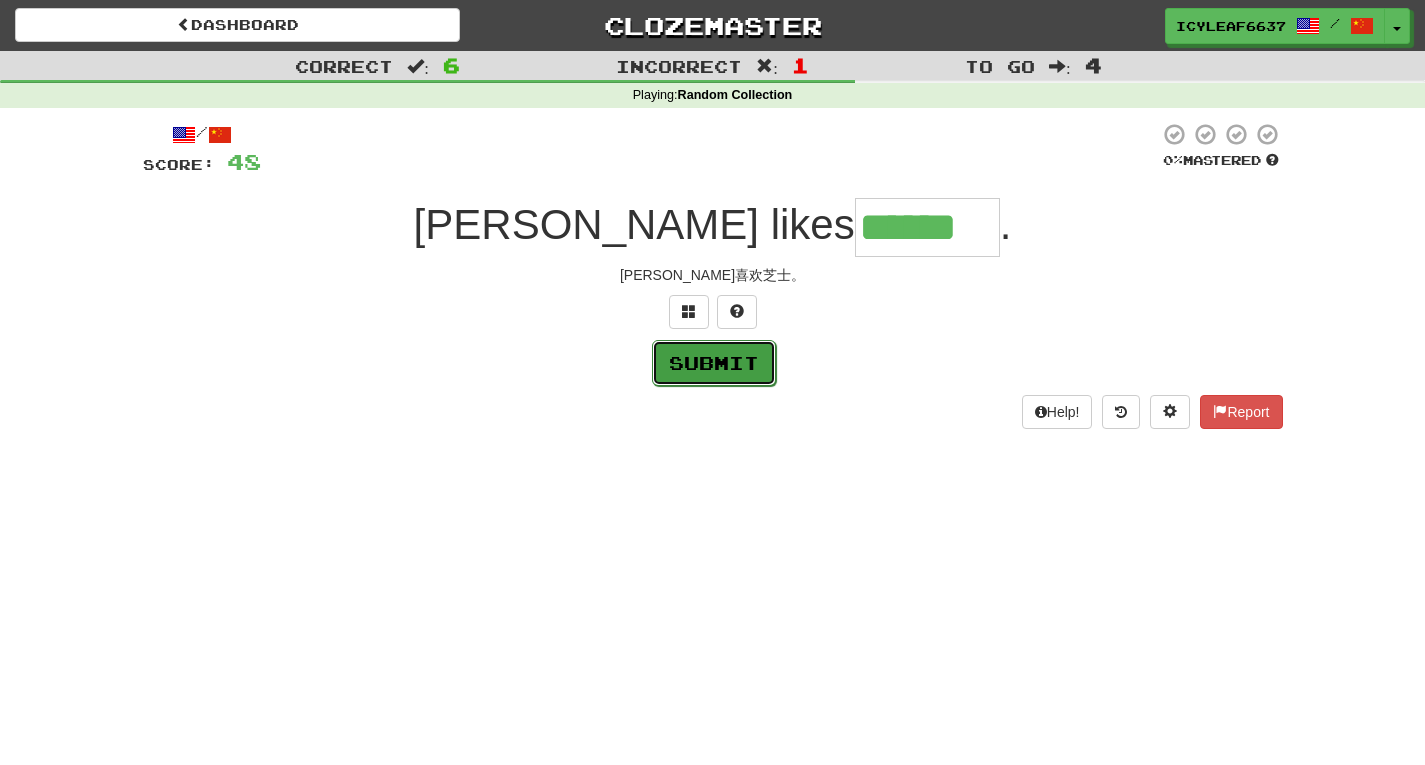 click on "Submit" at bounding box center [714, 363] 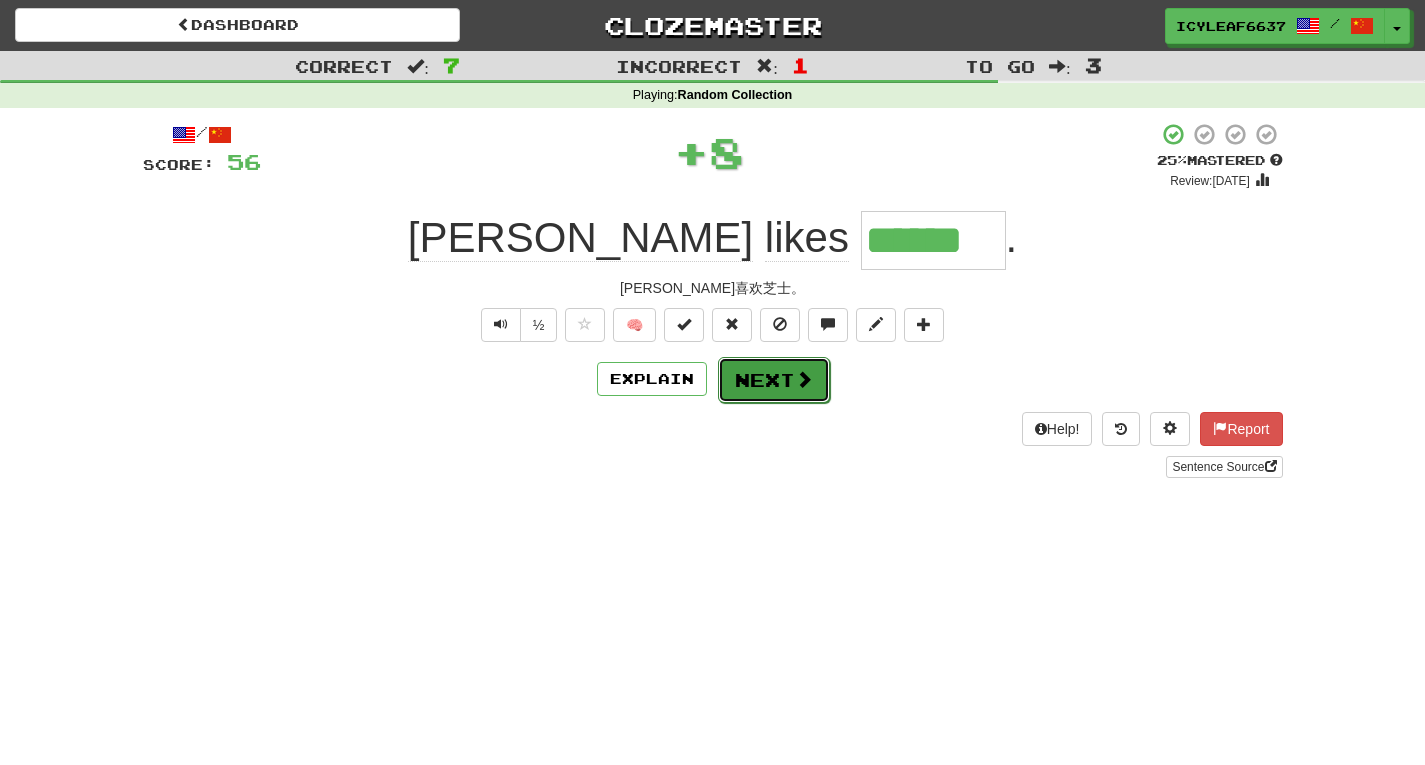 click on "Next" at bounding box center [774, 380] 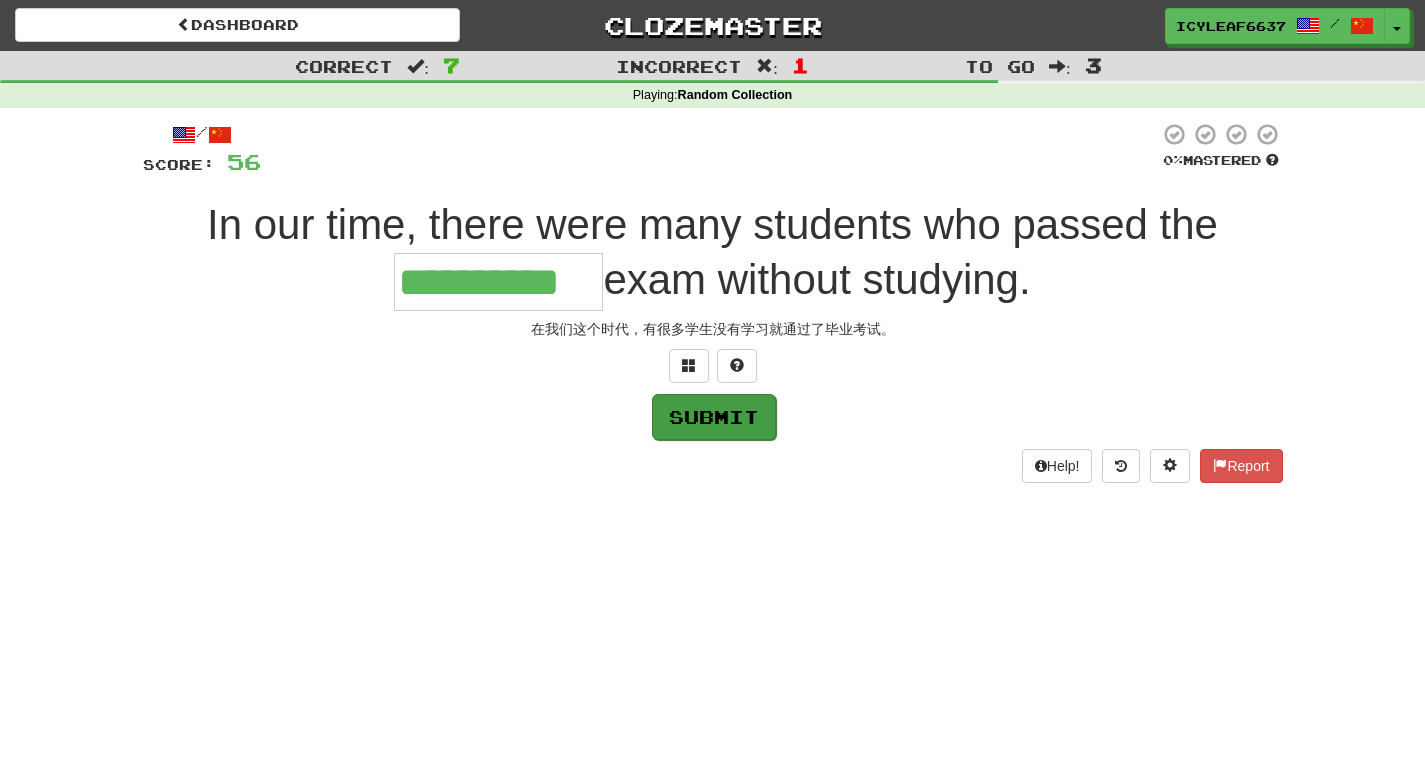 type on "**********" 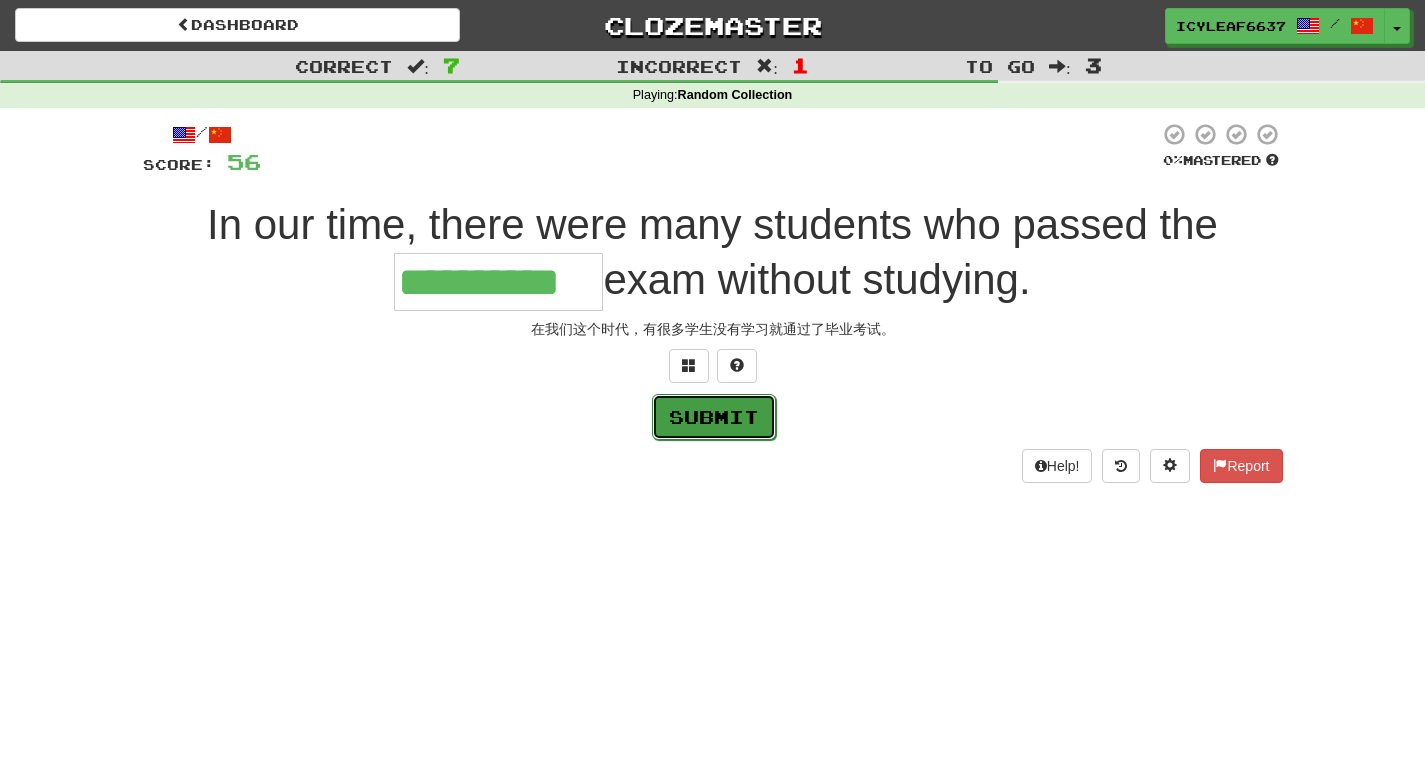 click on "Submit" at bounding box center (714, 417) 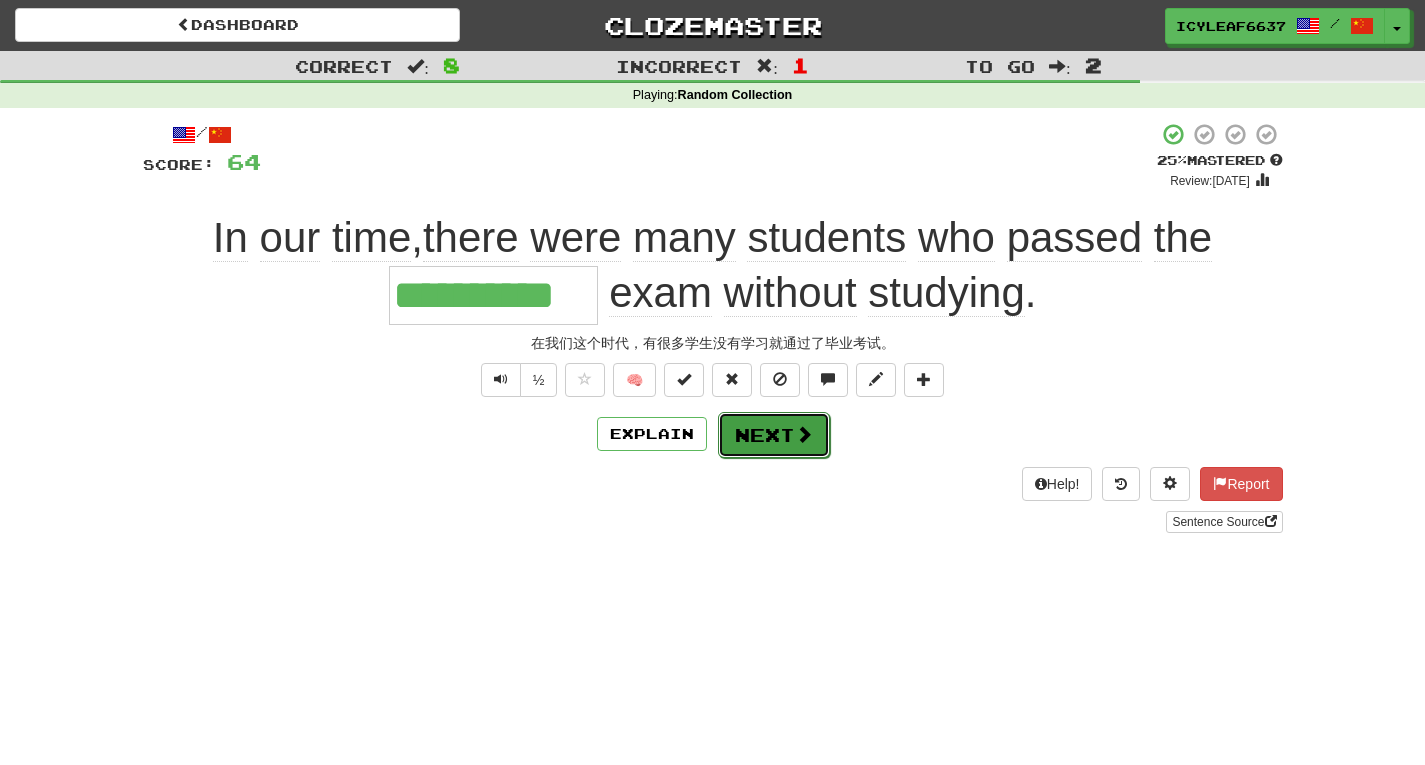 click on "Next" at bounding box center [774, 435] 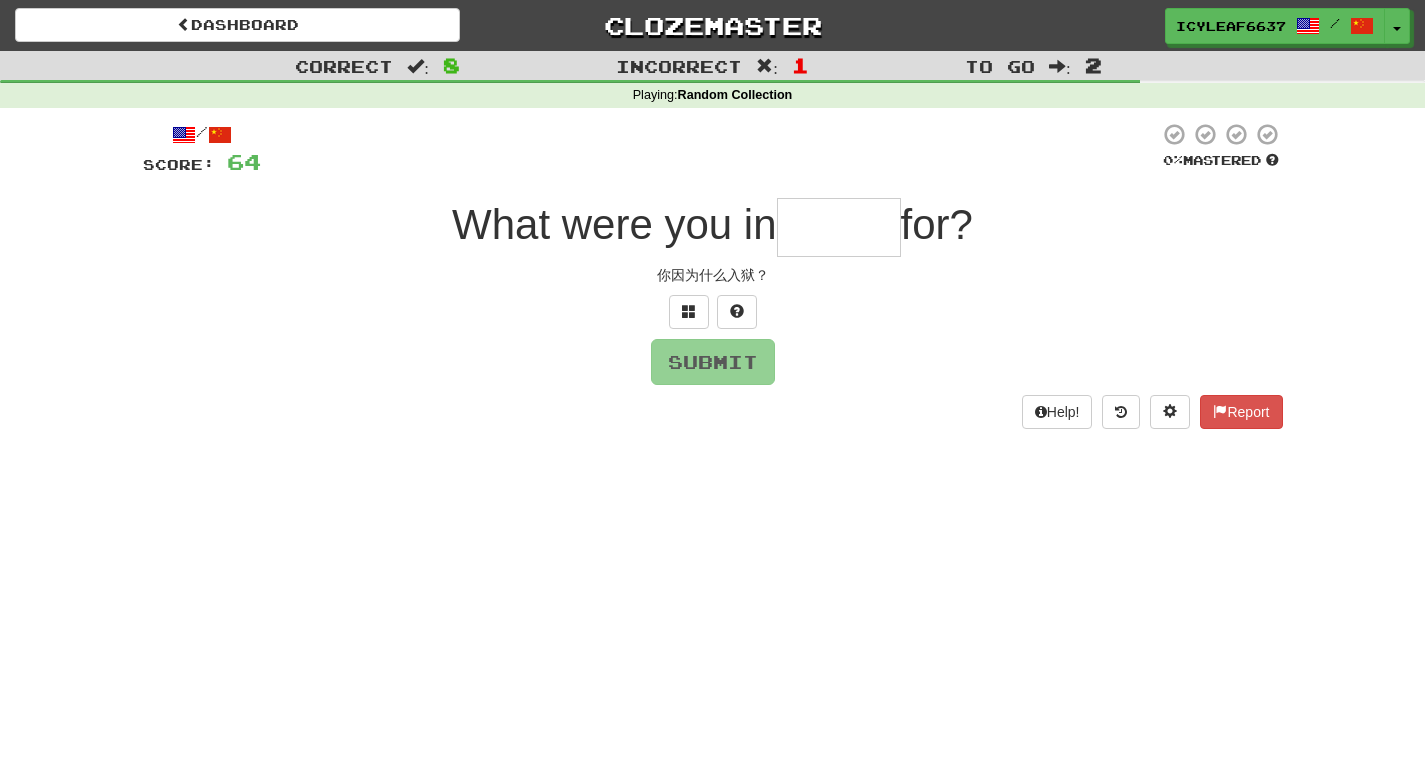 type on "*" 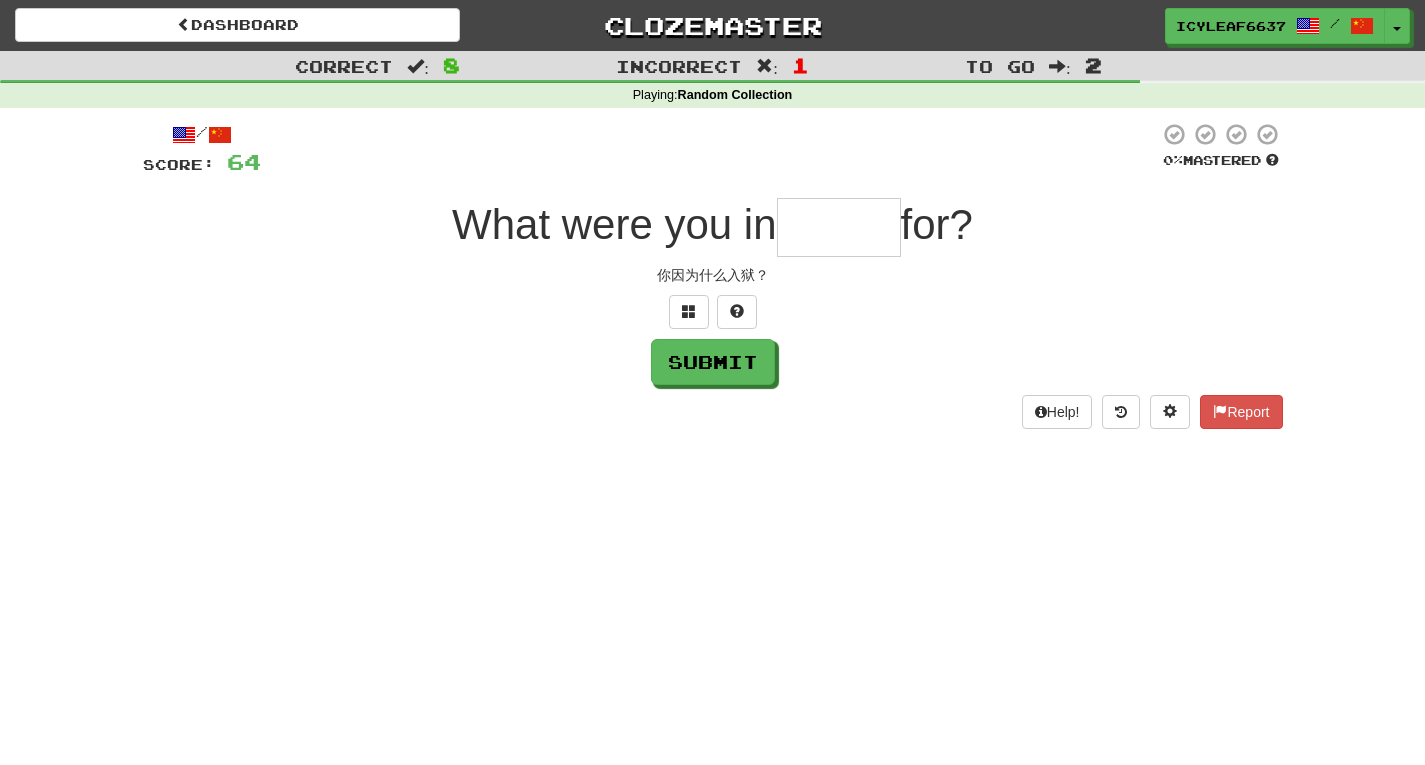 type on "*" 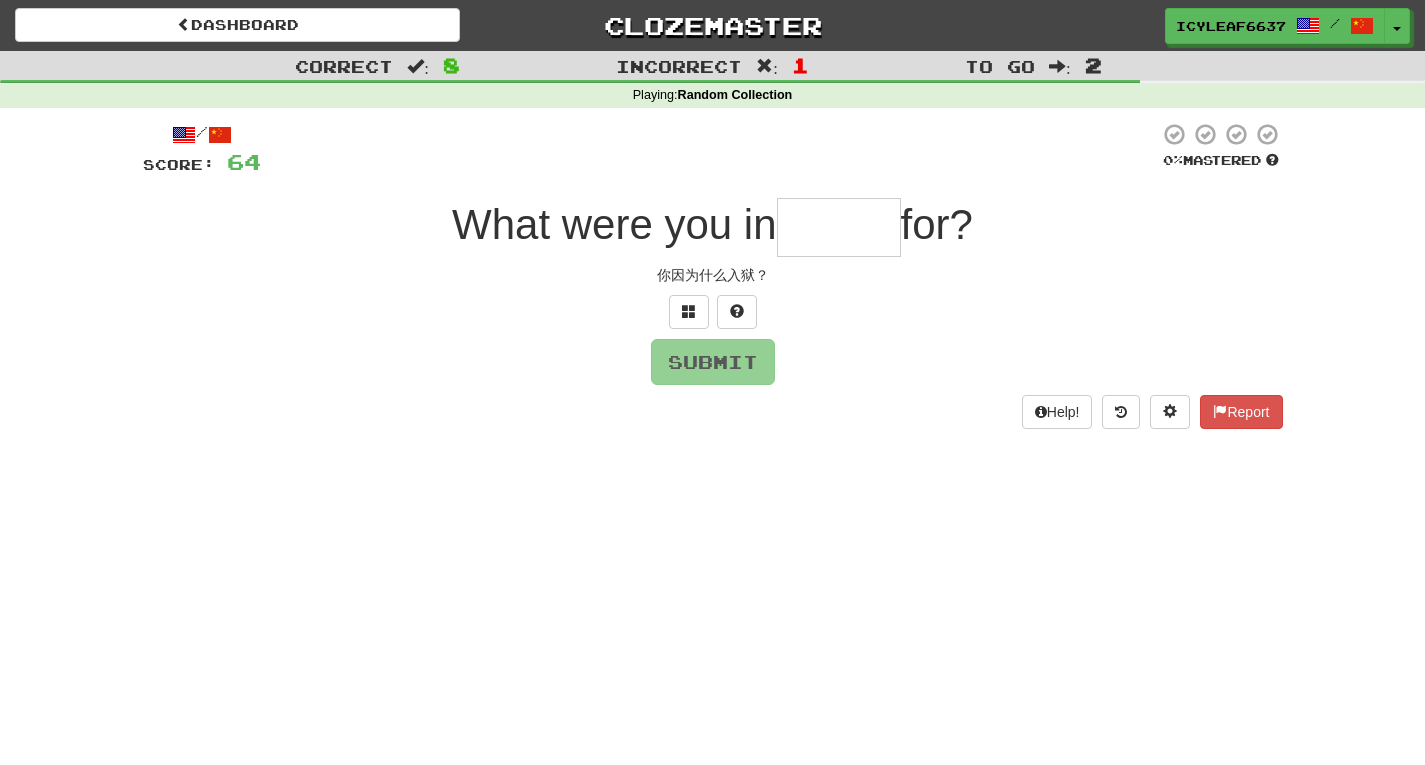 type on "*" 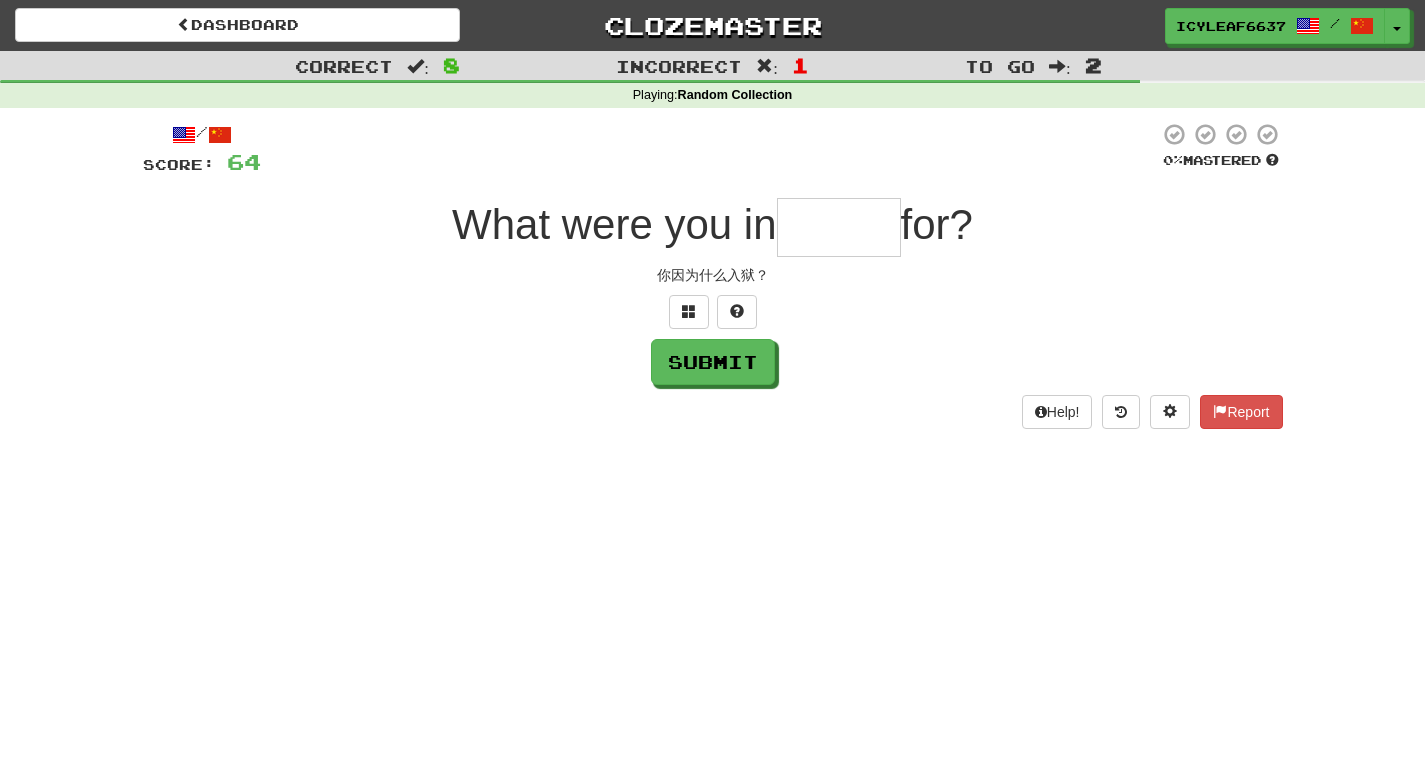 type on "*" 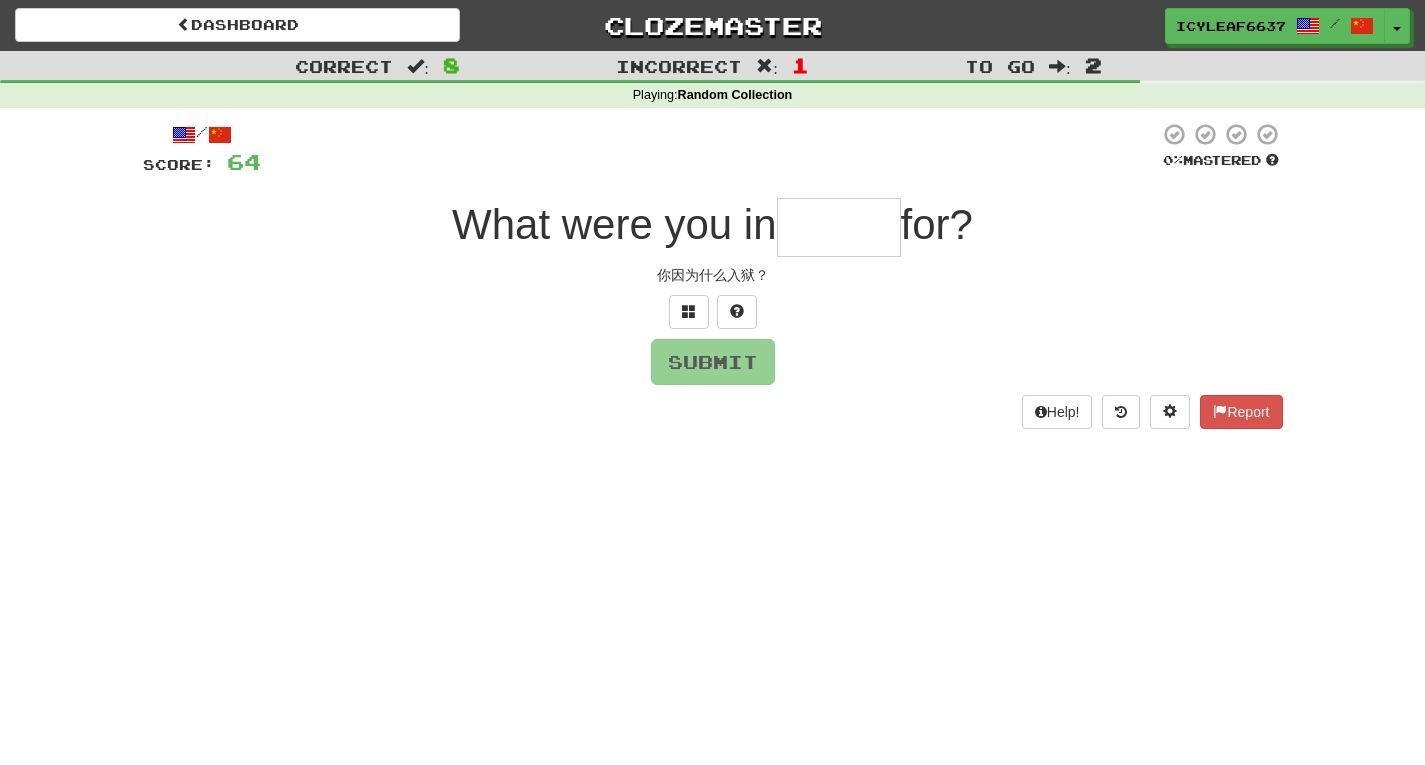 type on "*" 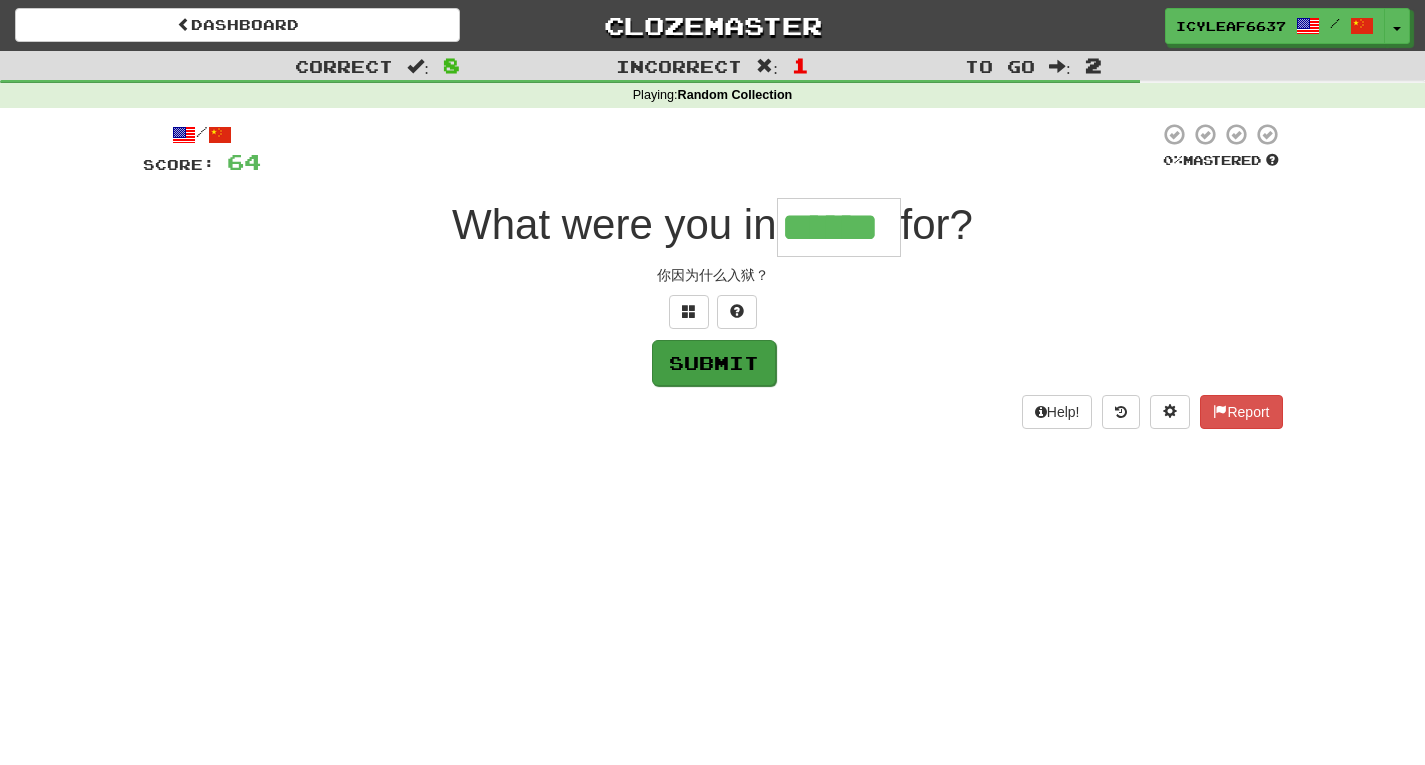 type on "******" 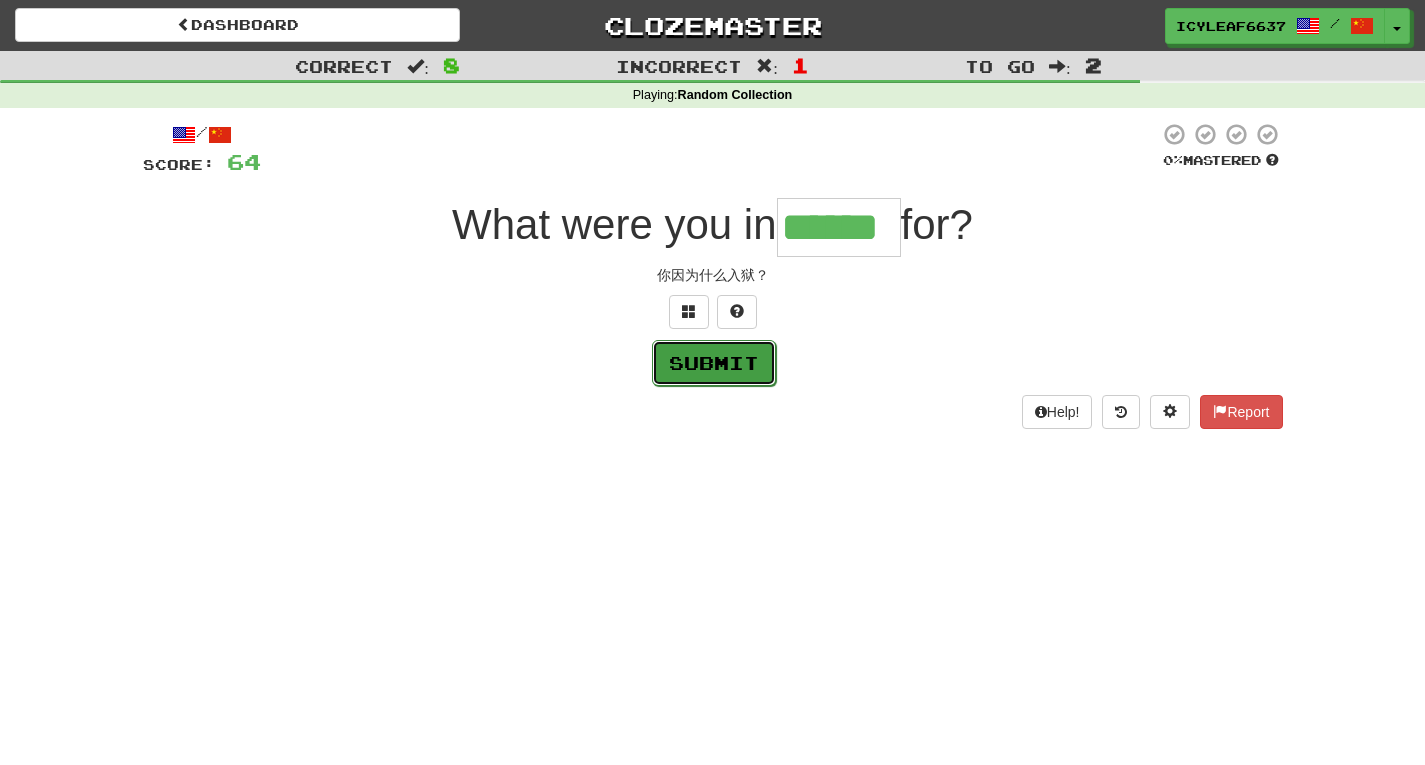 click on "Submit" at bounding box center (714, 363) 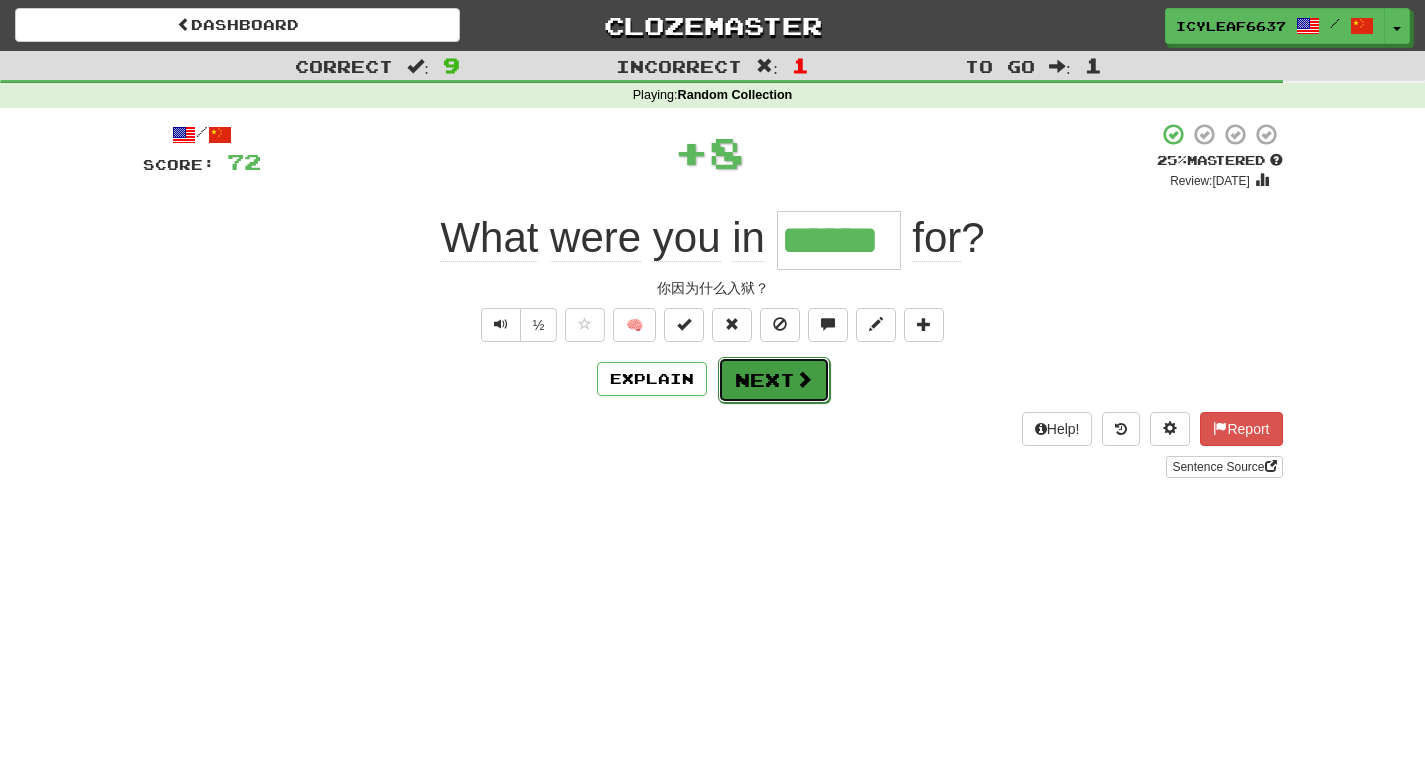 click on "Next" at bounding box center (774, 380) 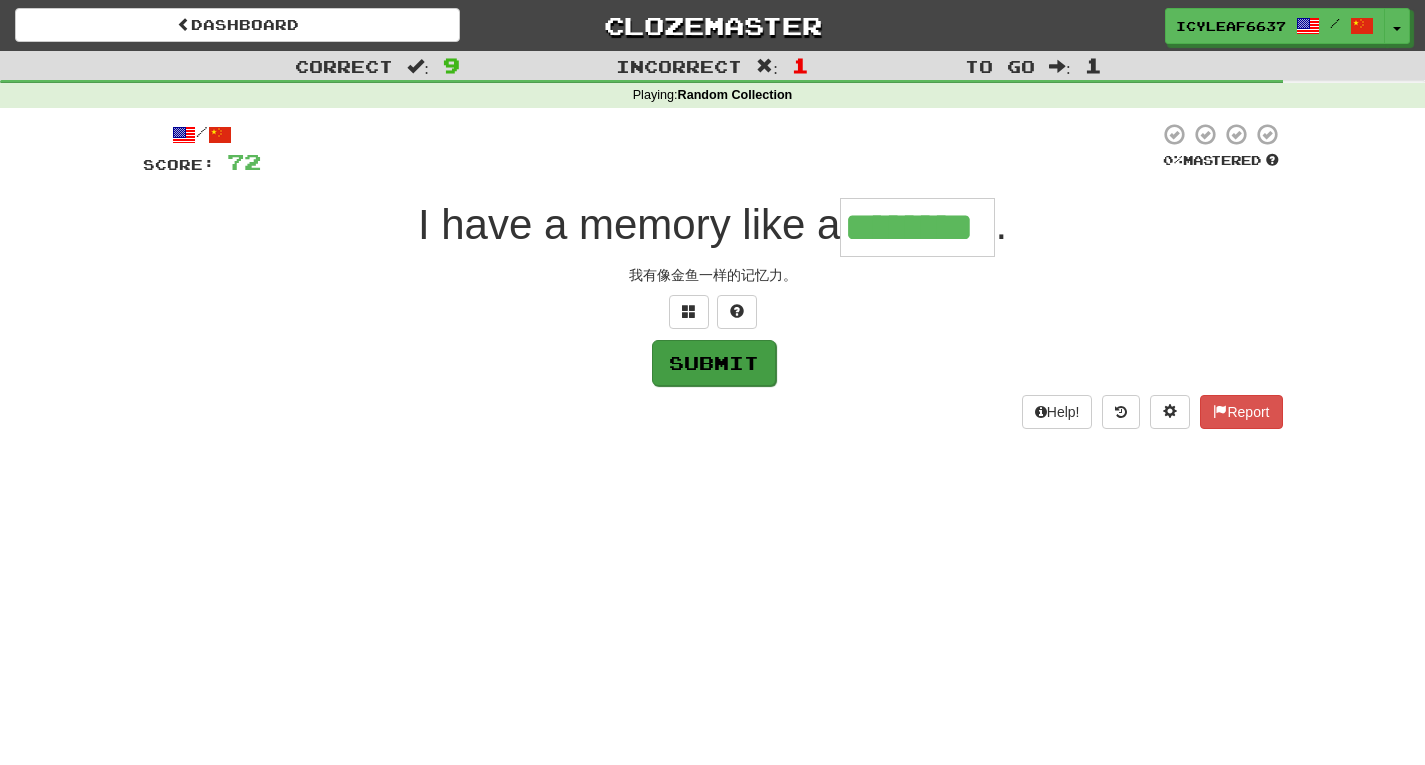 type on "********" 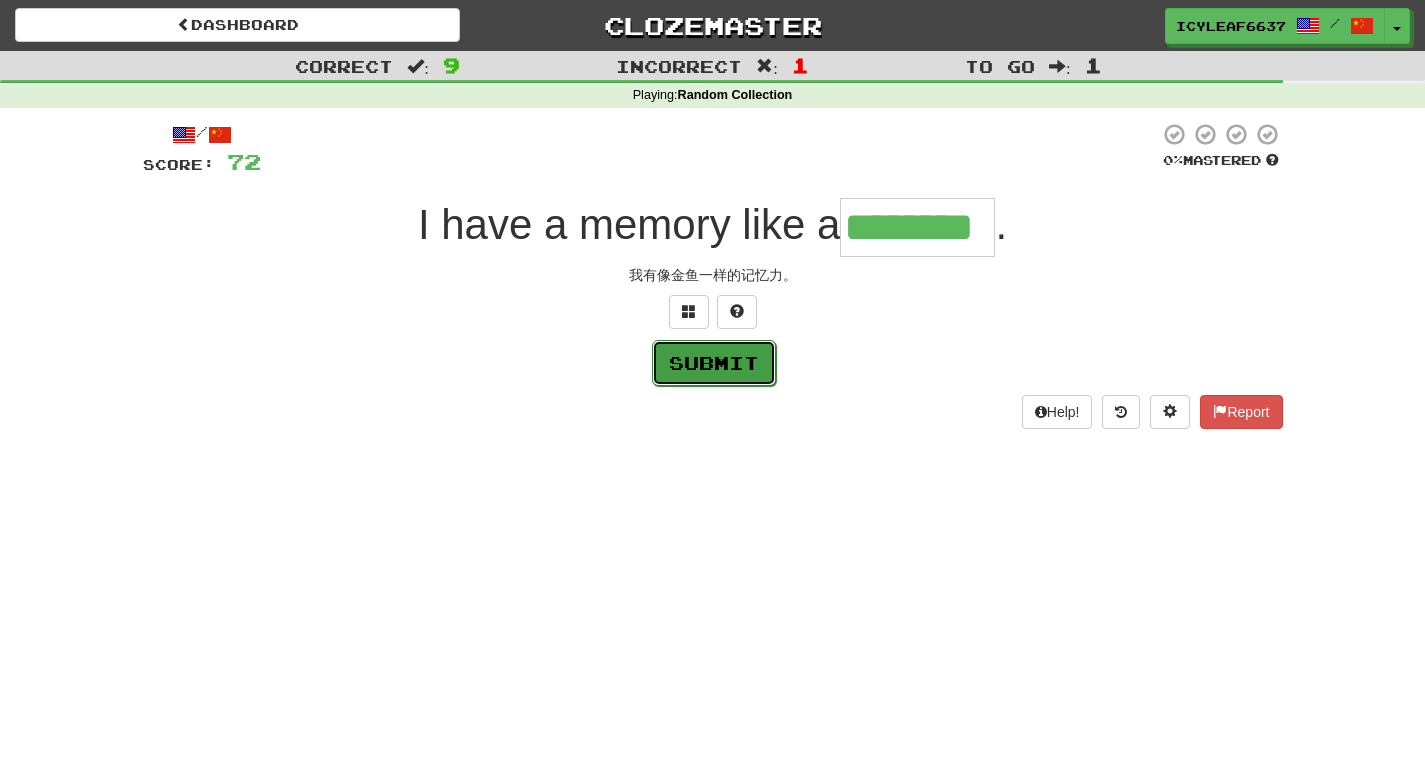 click on "Submit" at bounding box center [714, 363] 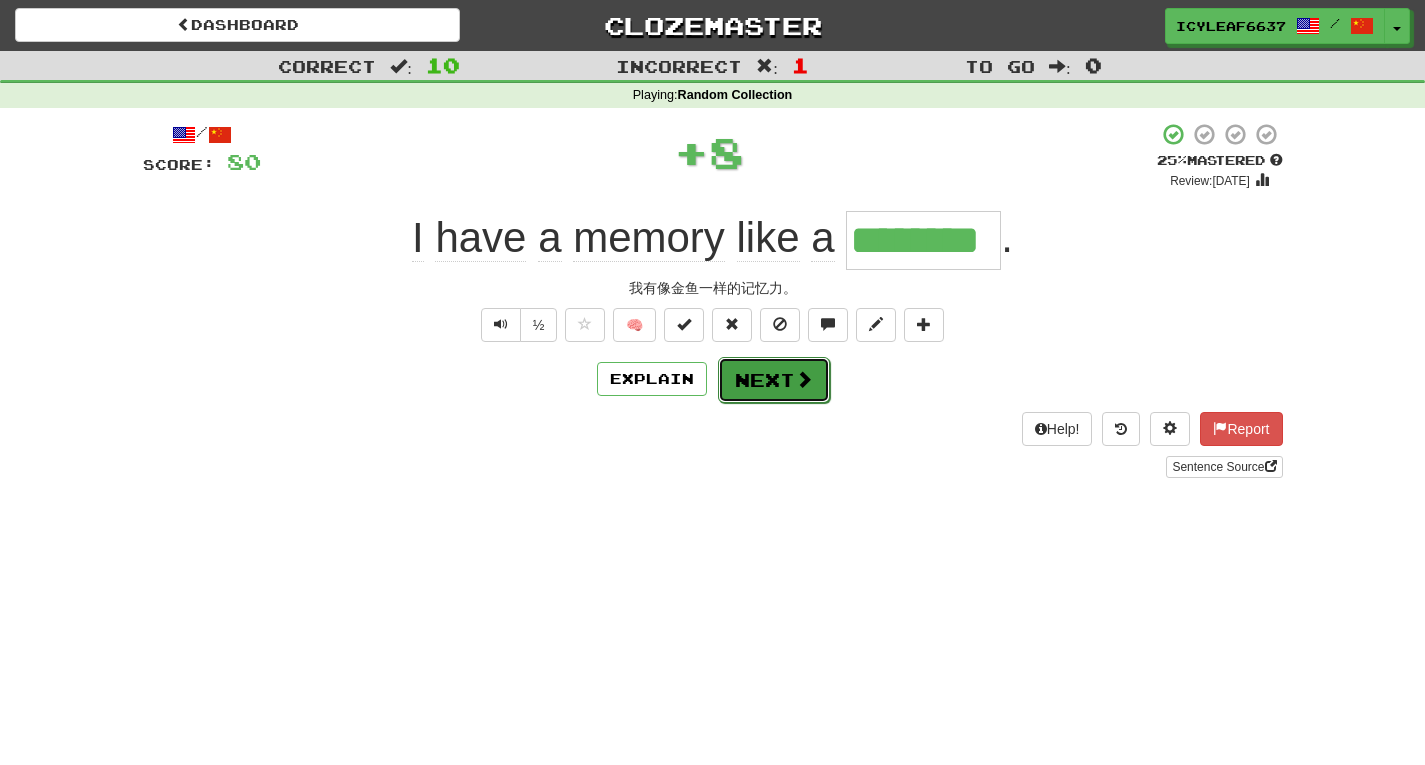 click on "Next" at bounding box center (774, 380) 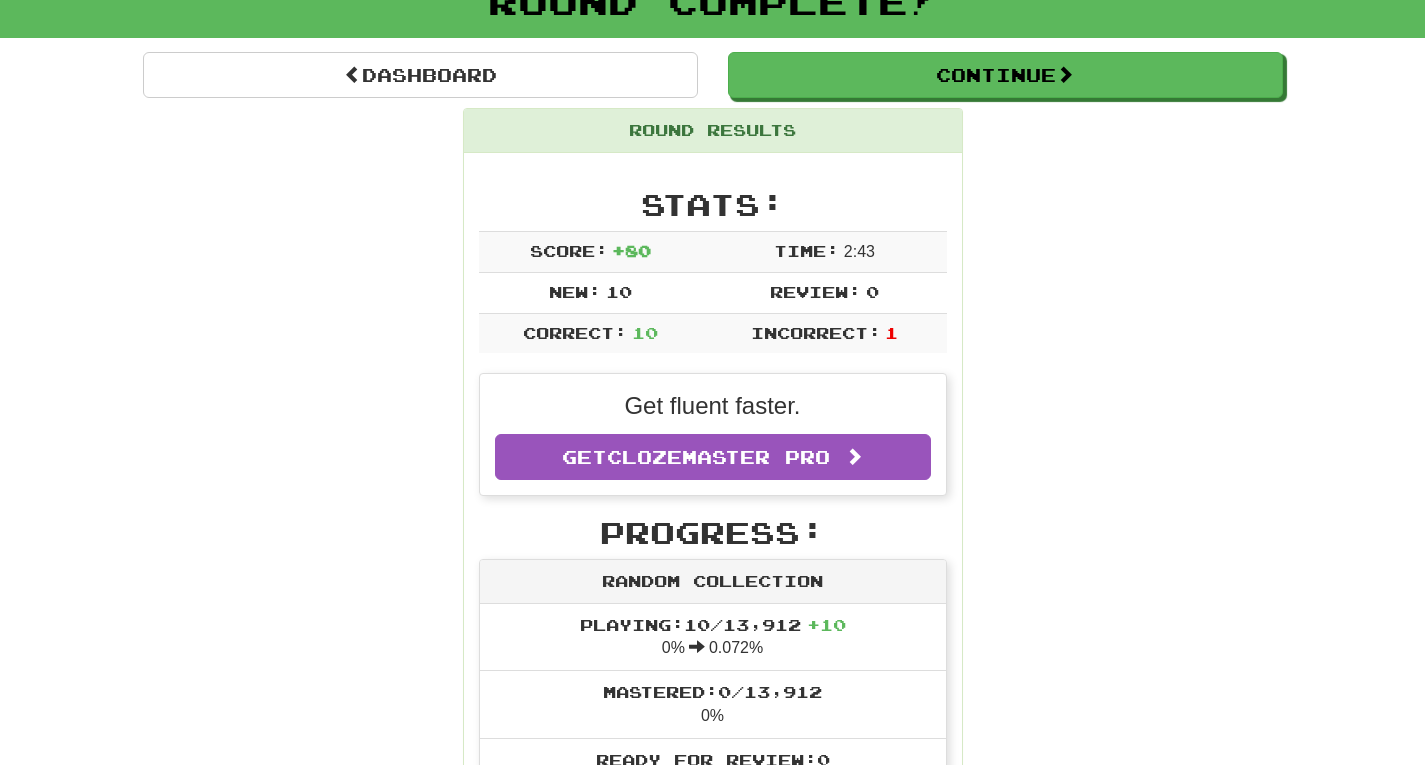 scroll, scrollTop: 0, scrollLeft: 0, axis: both 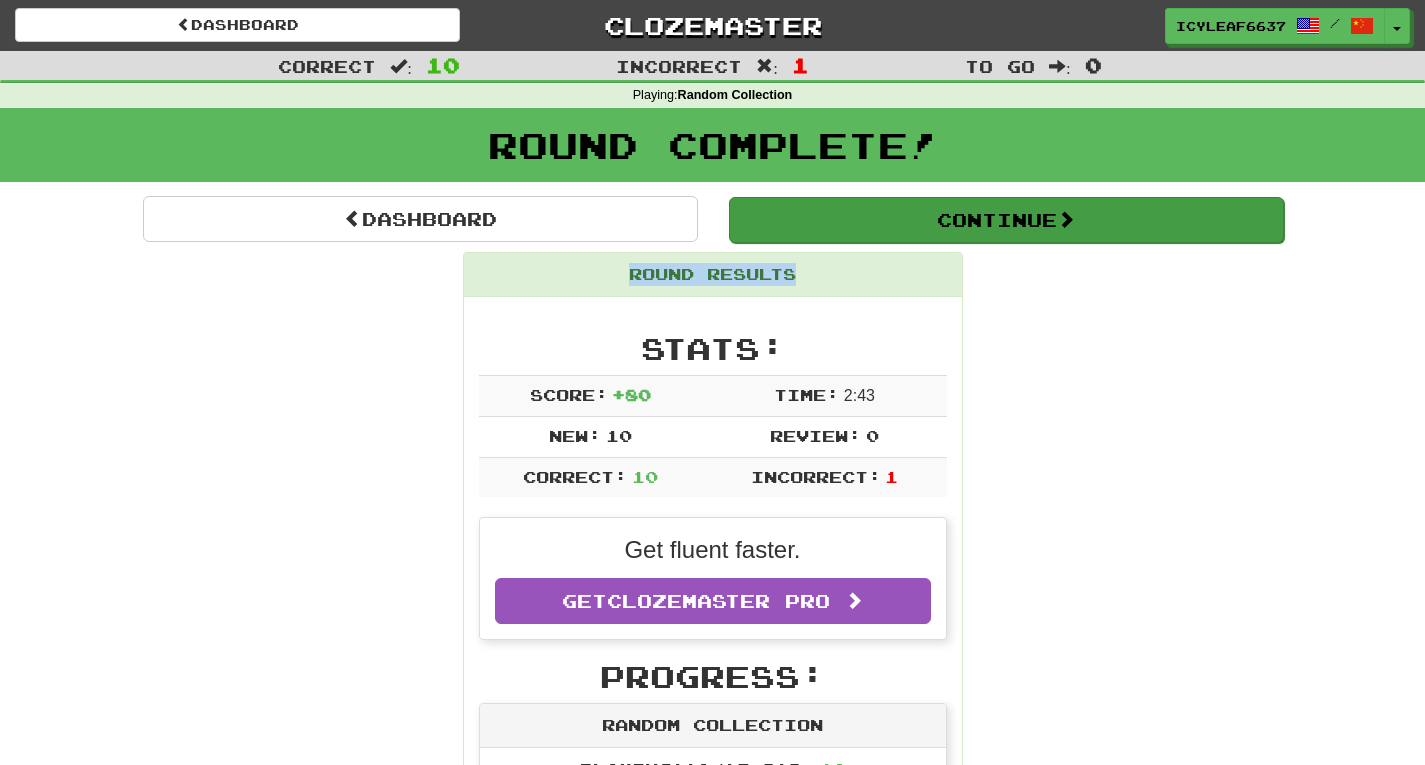 drag, startPoint x: 870, startPoint y: 247, endPoint x: 874, endPoint y: 211, distance: 36.221542 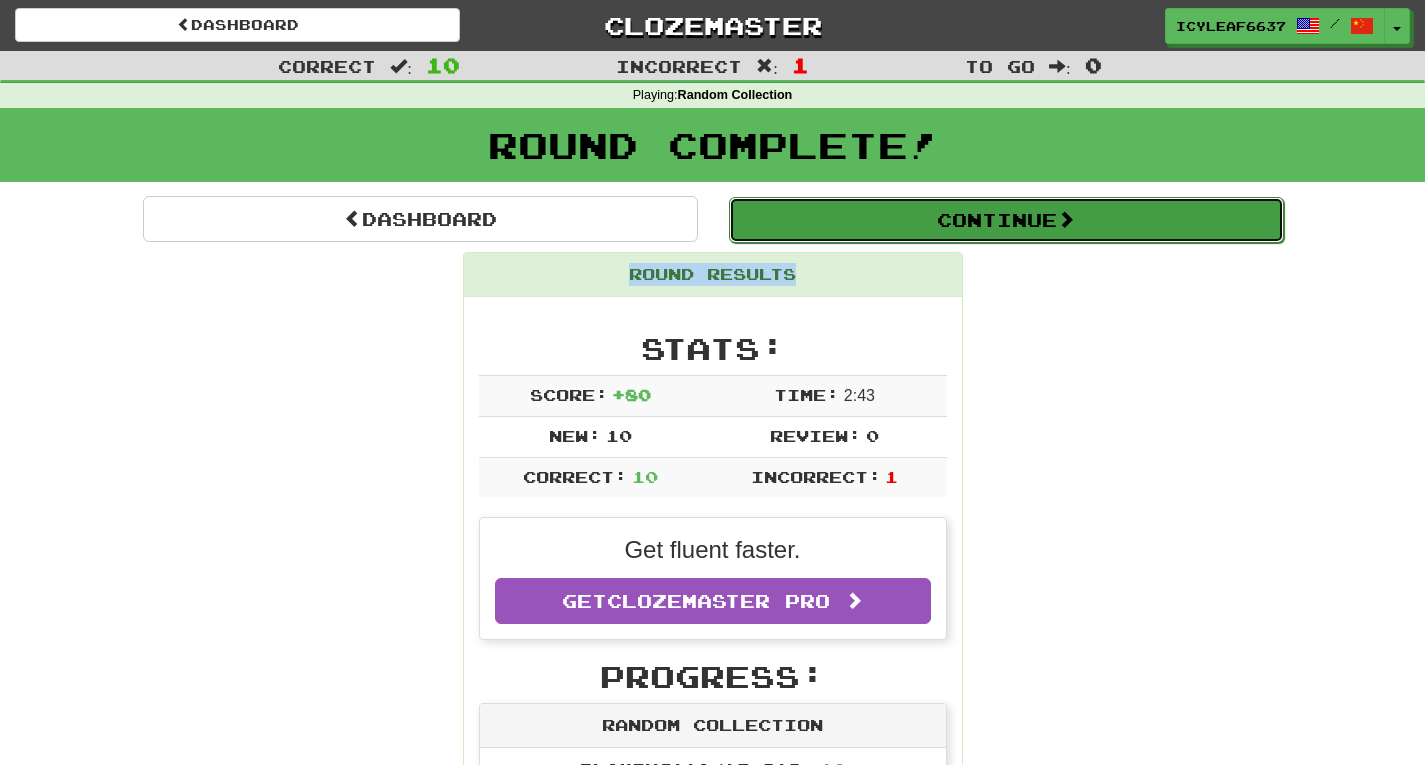 click on "Continue" at bounding box center (1006, 220) 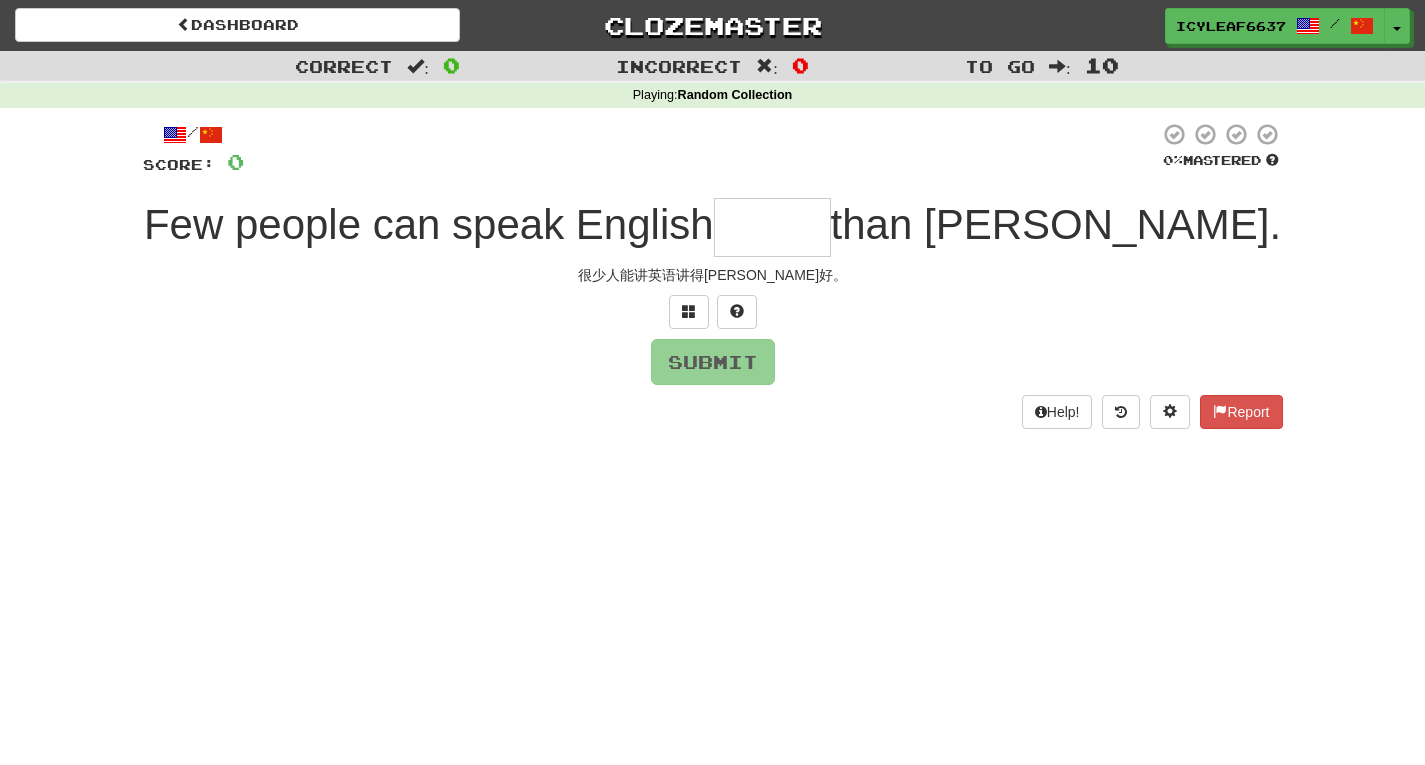 click at bounding box center [772, 227] 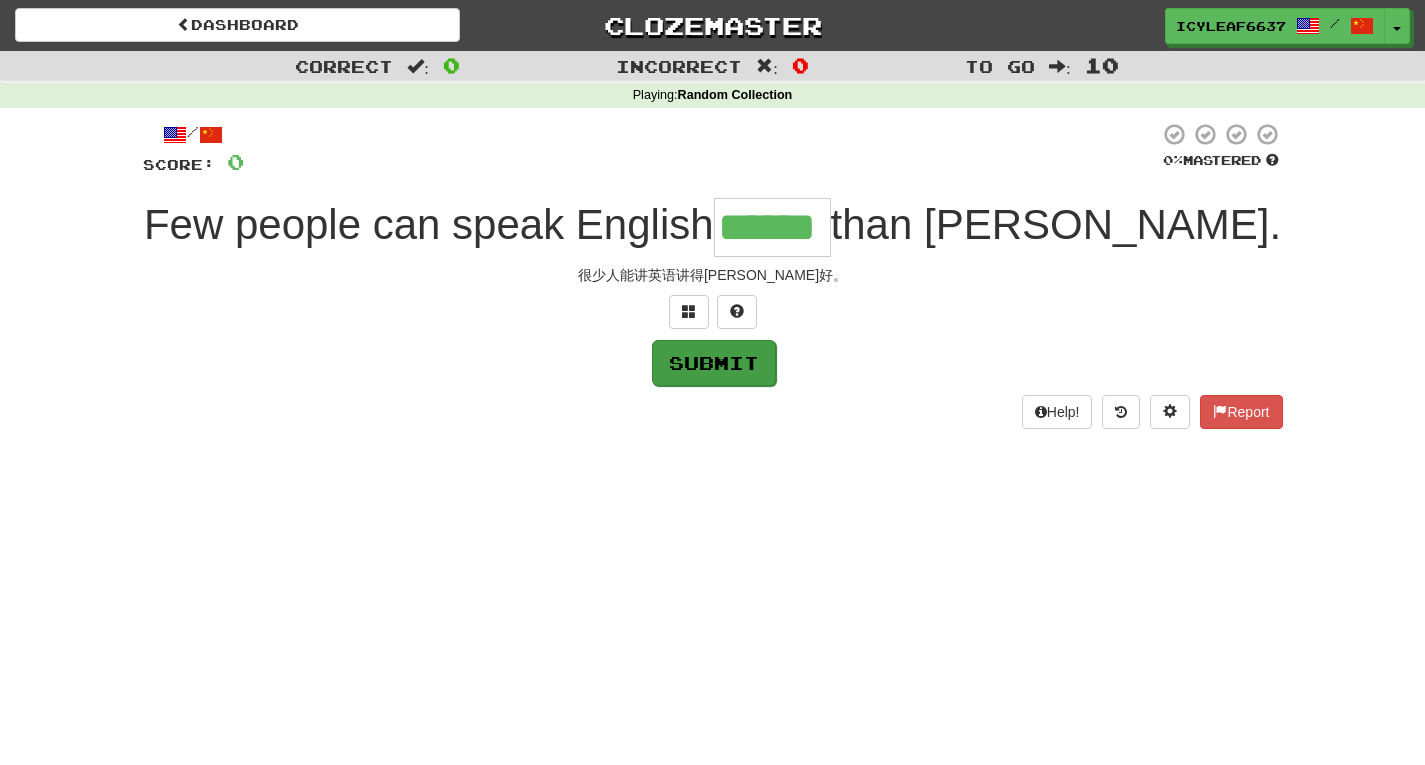type on "******" 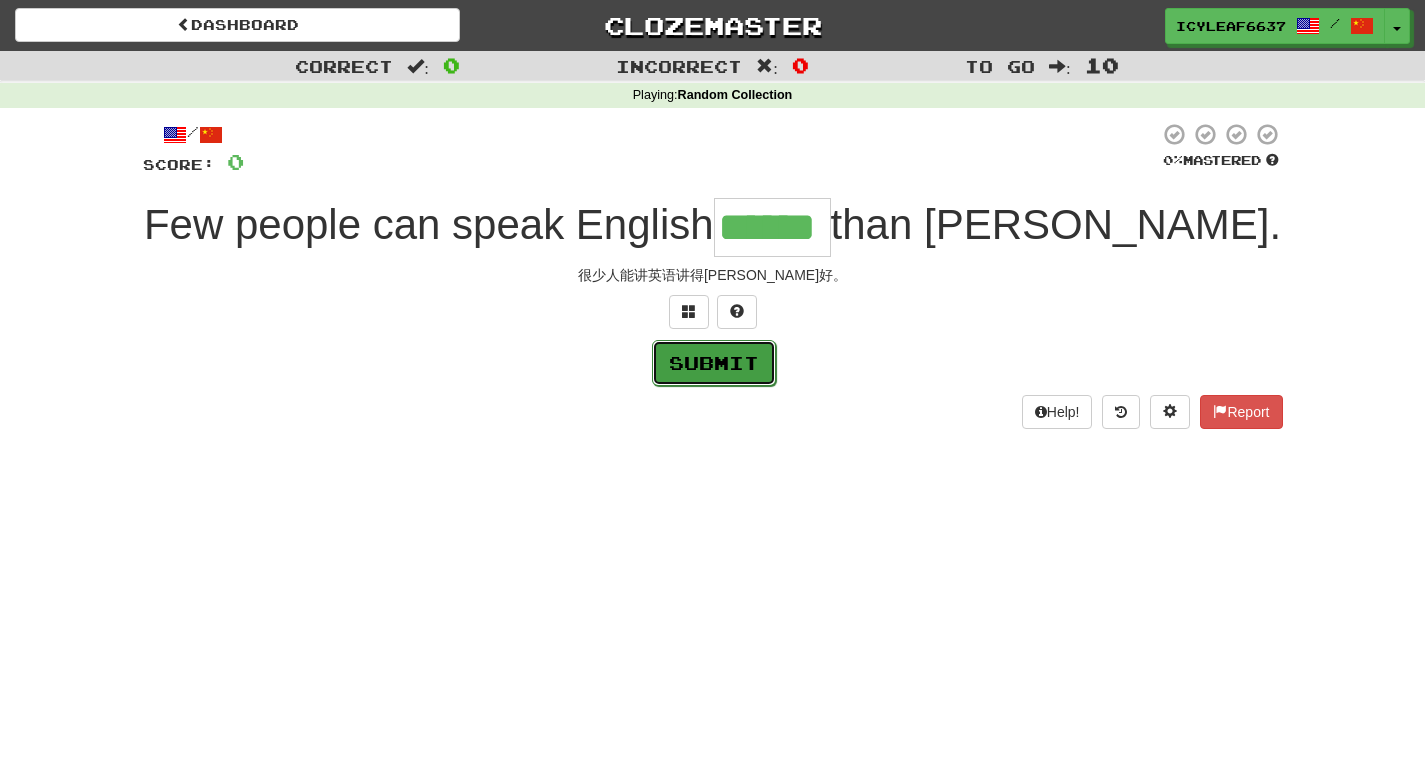 click on "Submit" at bounding box center (714, 363) 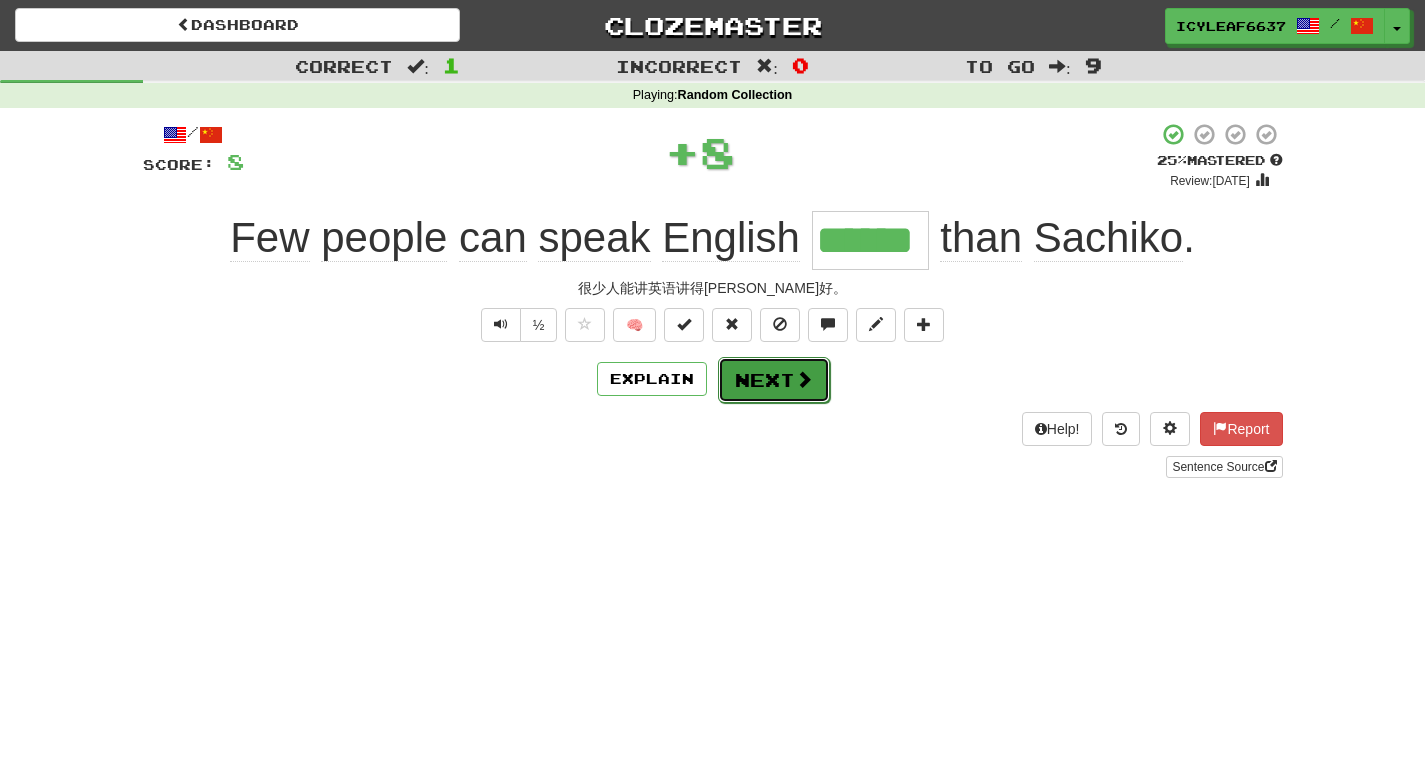 click on "Next" at bounding box center [774, 380] 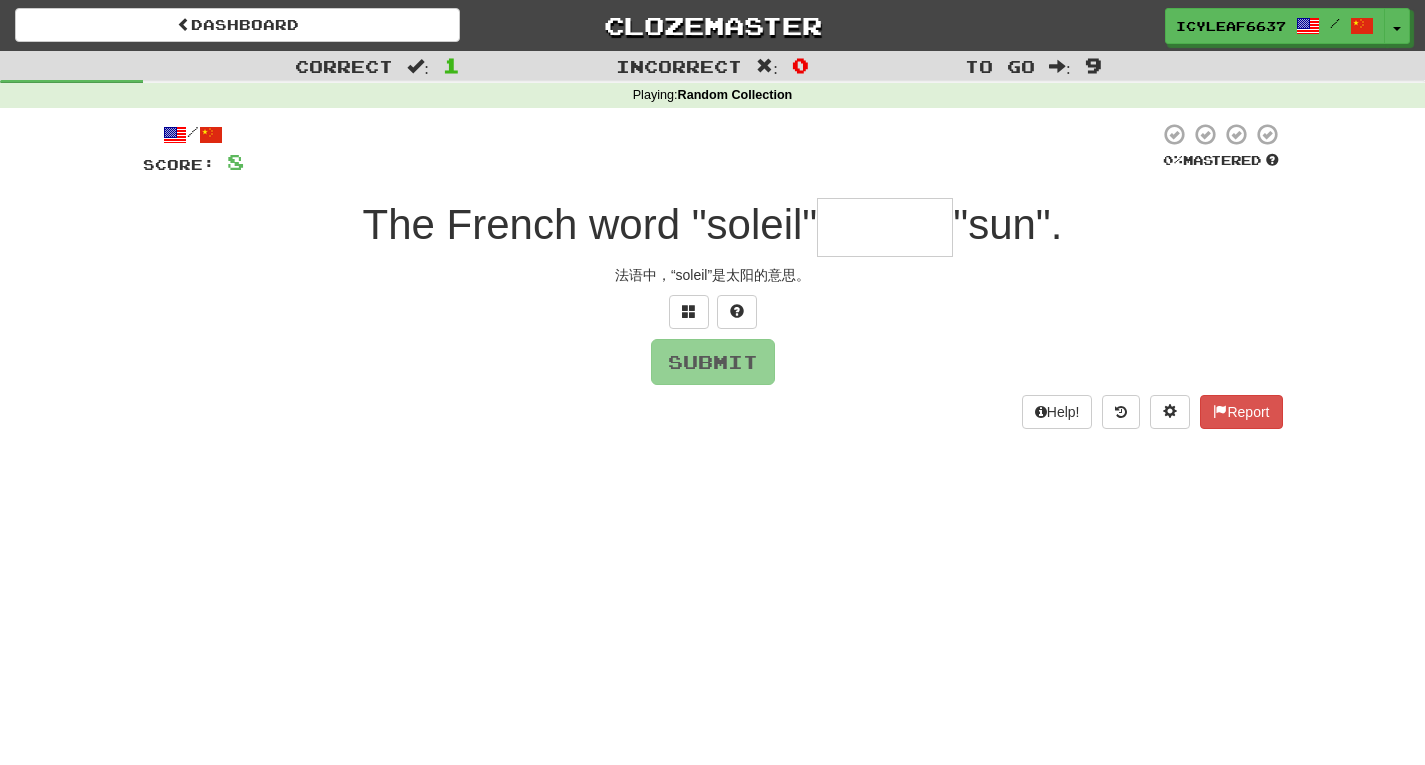 click at bounding box center (885, 227) 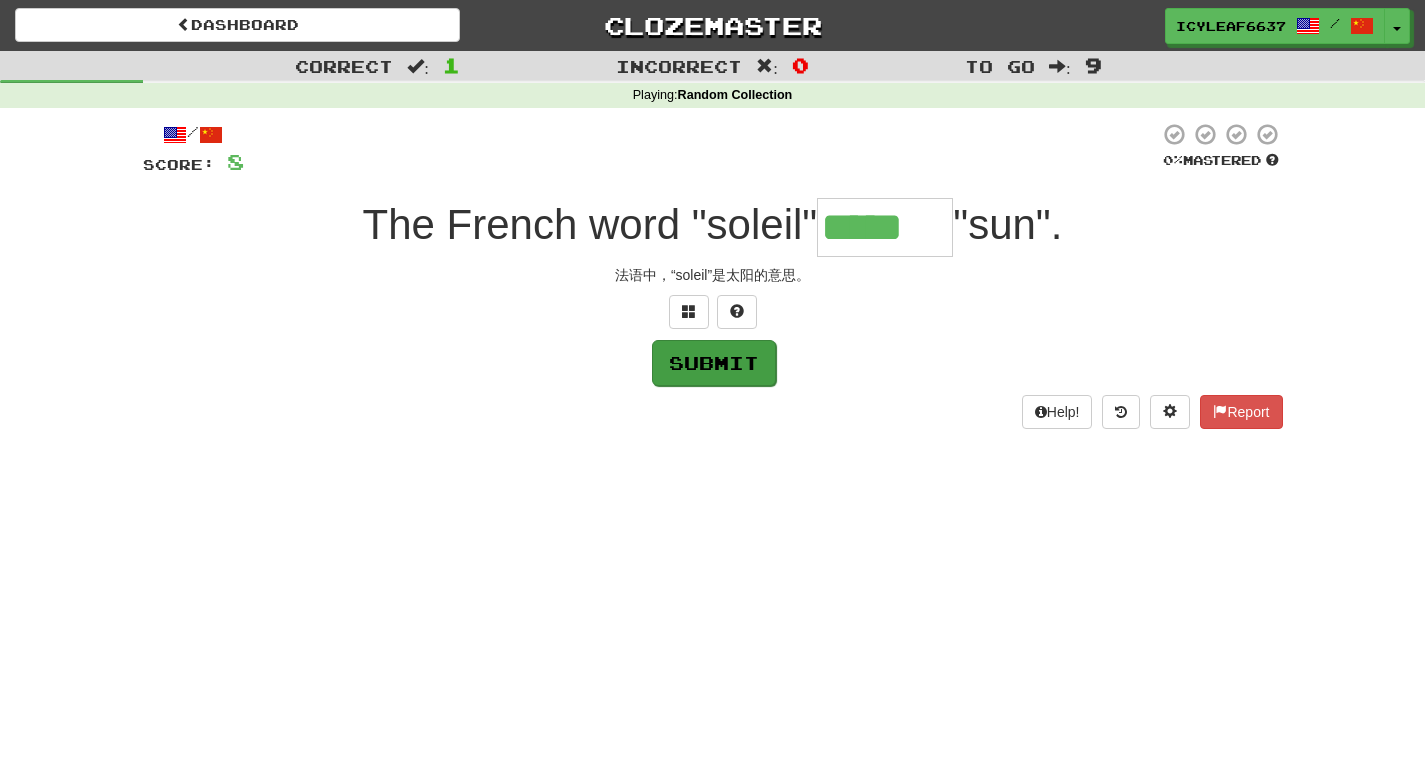 type on "*****" 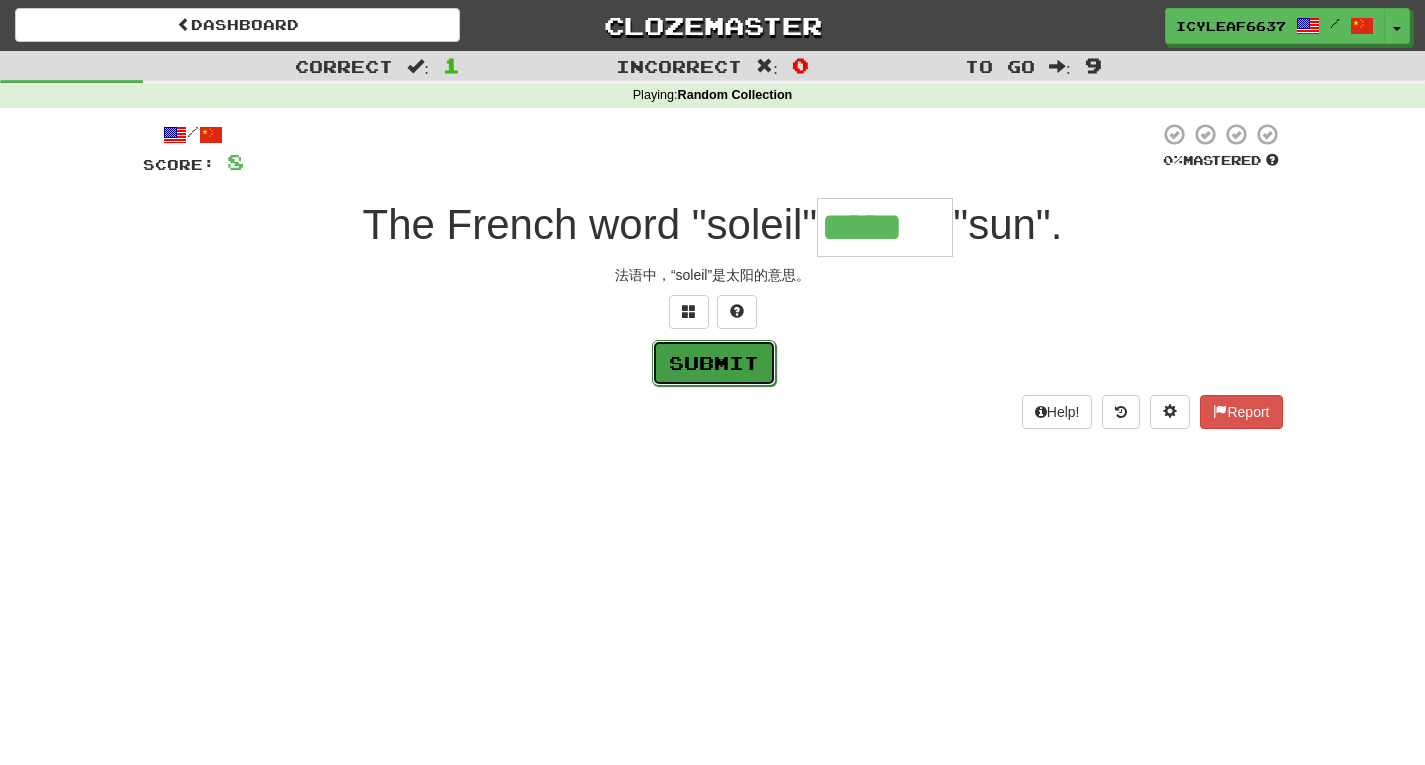 click on "Submit" at bounding box center (714, 363) 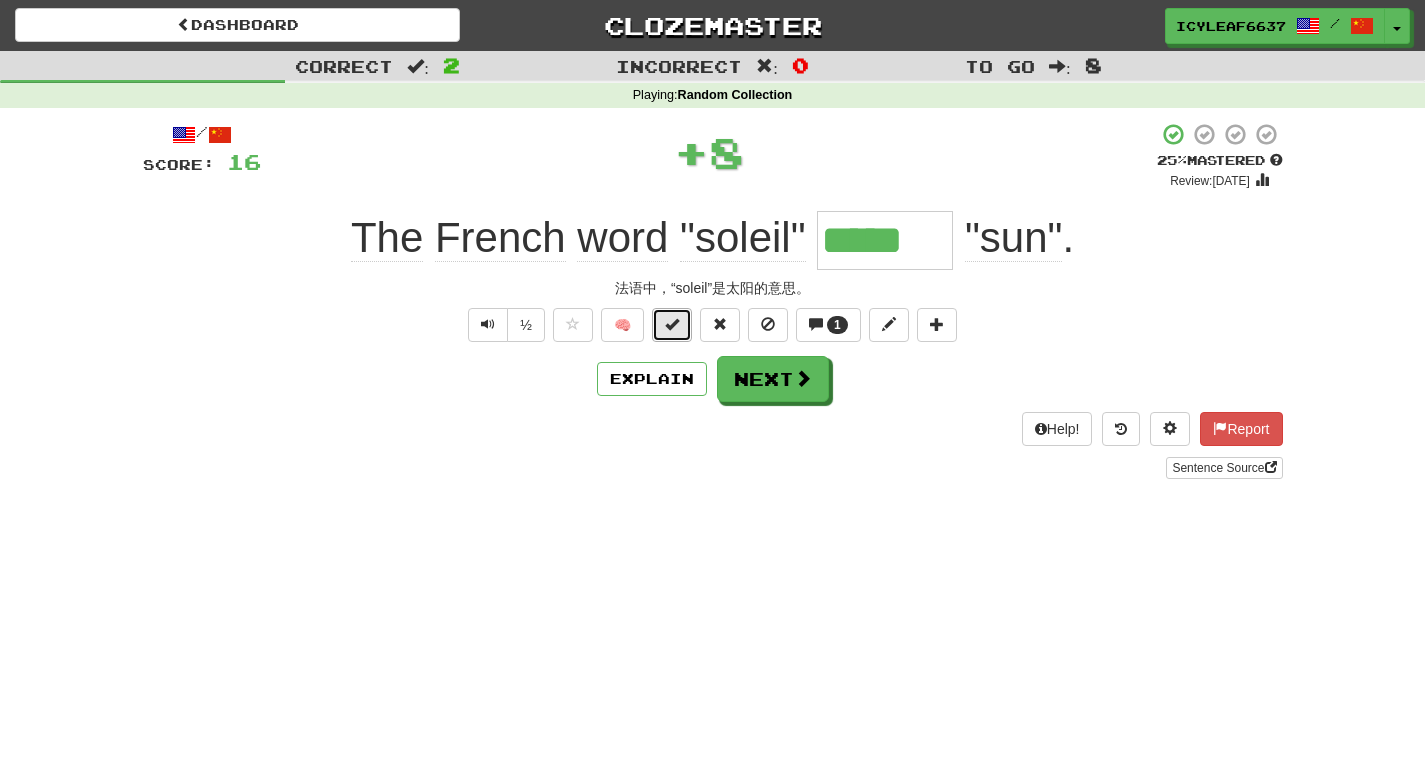 click at bounding box center [672, 324] 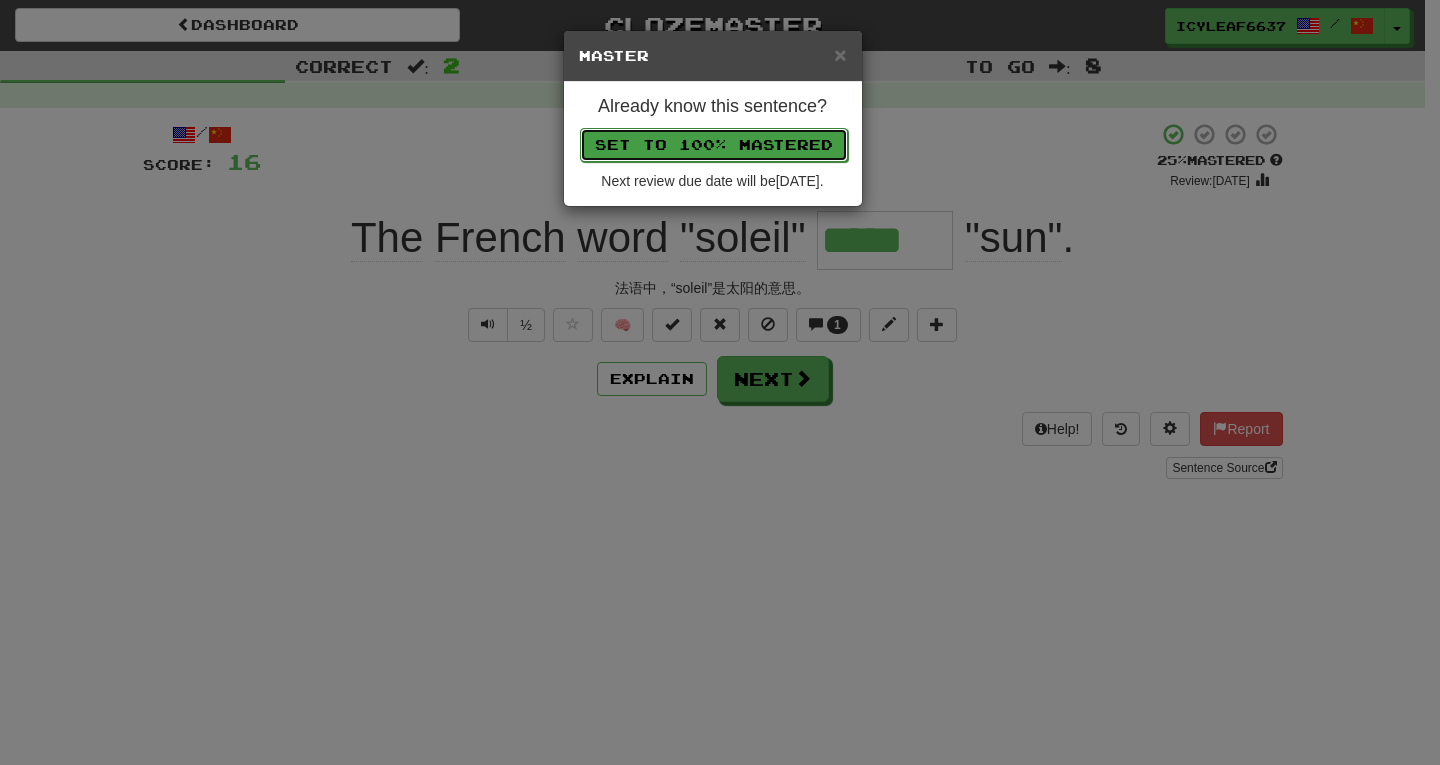 click on "Set to 100% Mastered" at bounding box center (714, 145) 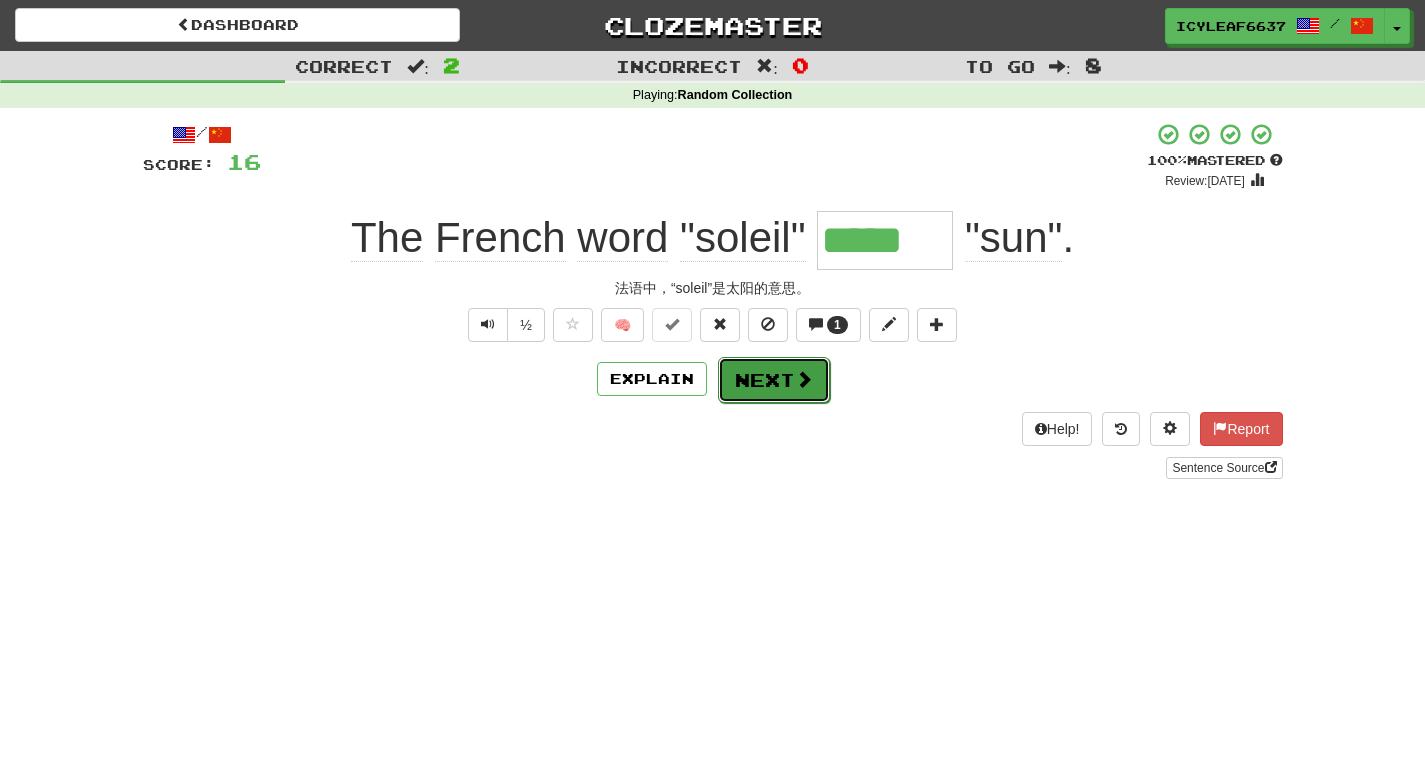 click on "Next" at bounding box center (774, 380) 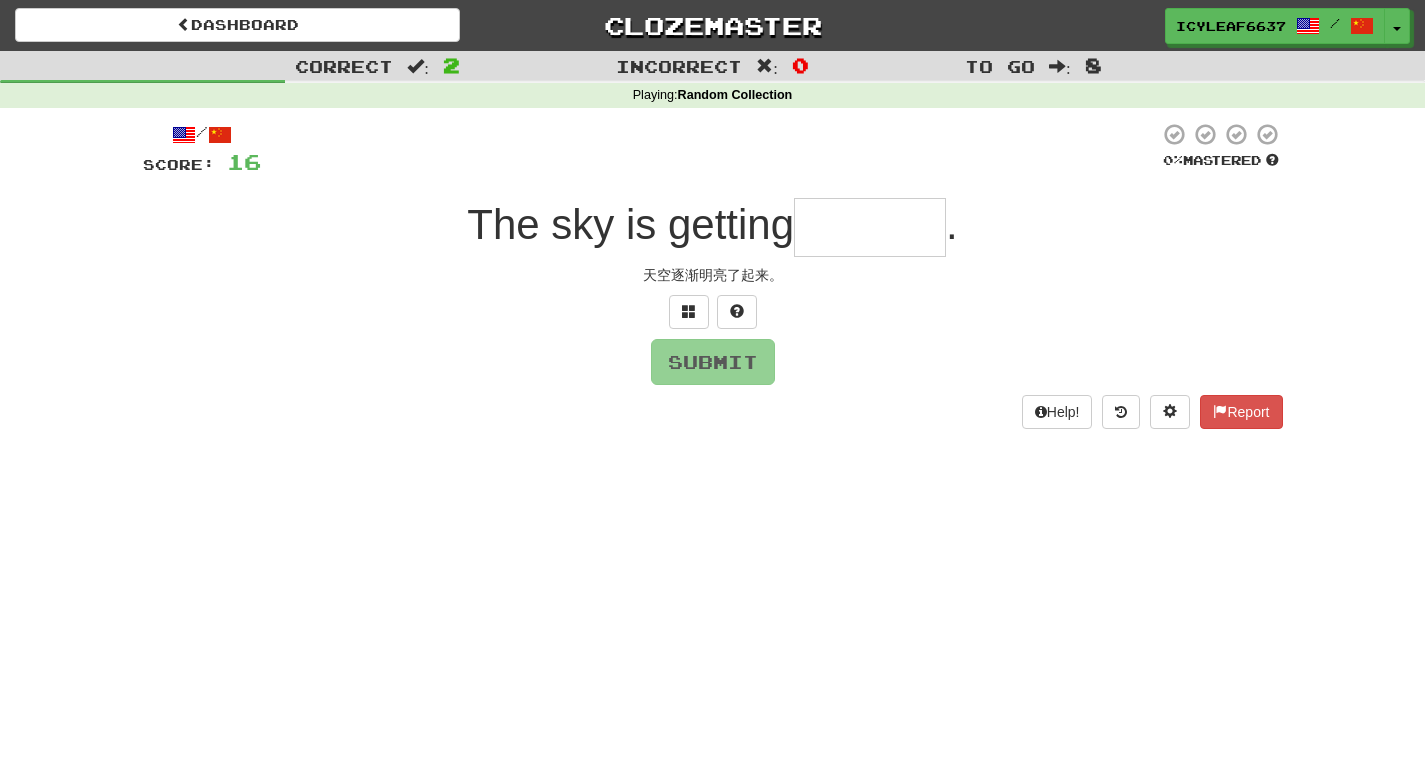 click at bounding box center (870, 227) 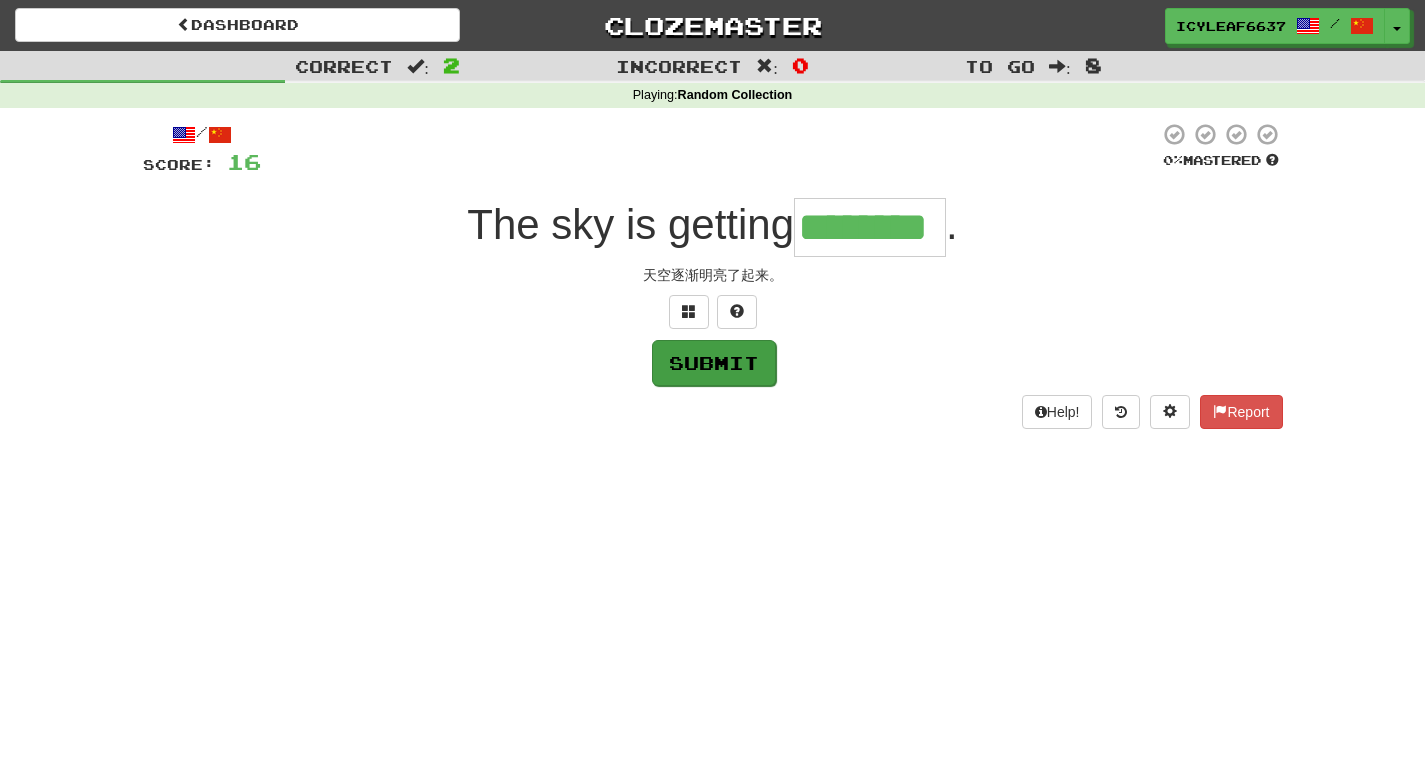 type on "********" 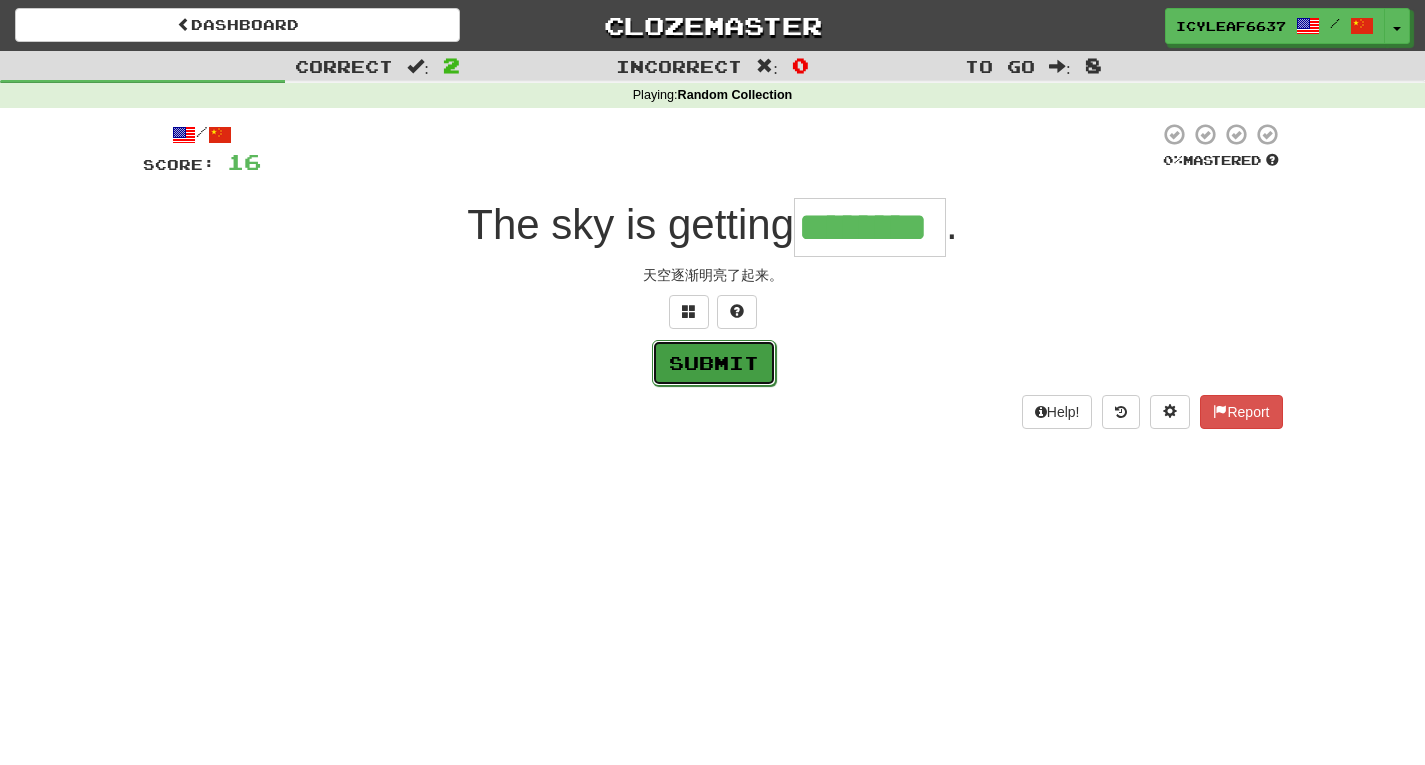 click on "Submit" at bounding box center [714, 363] 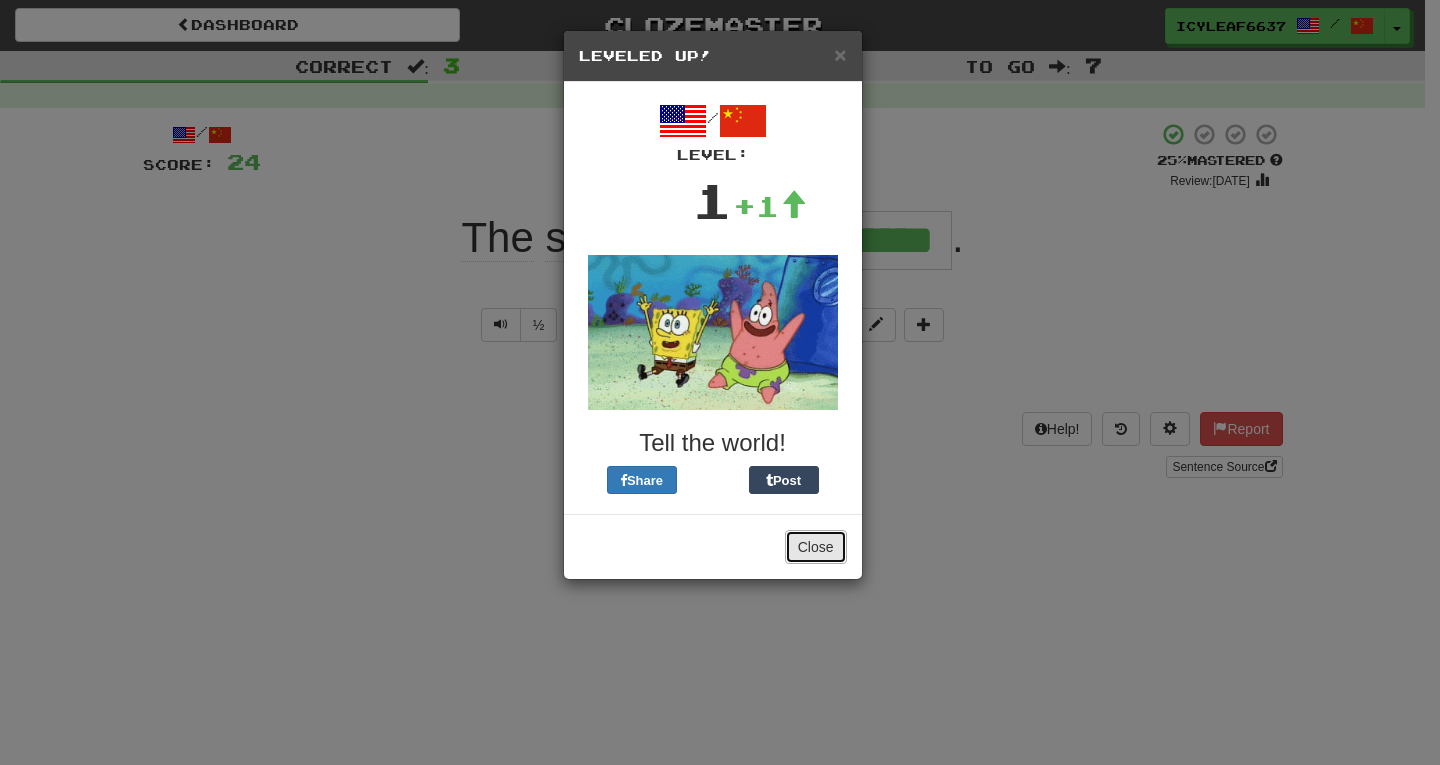 click on "Close" at bounding box center (816, 547) 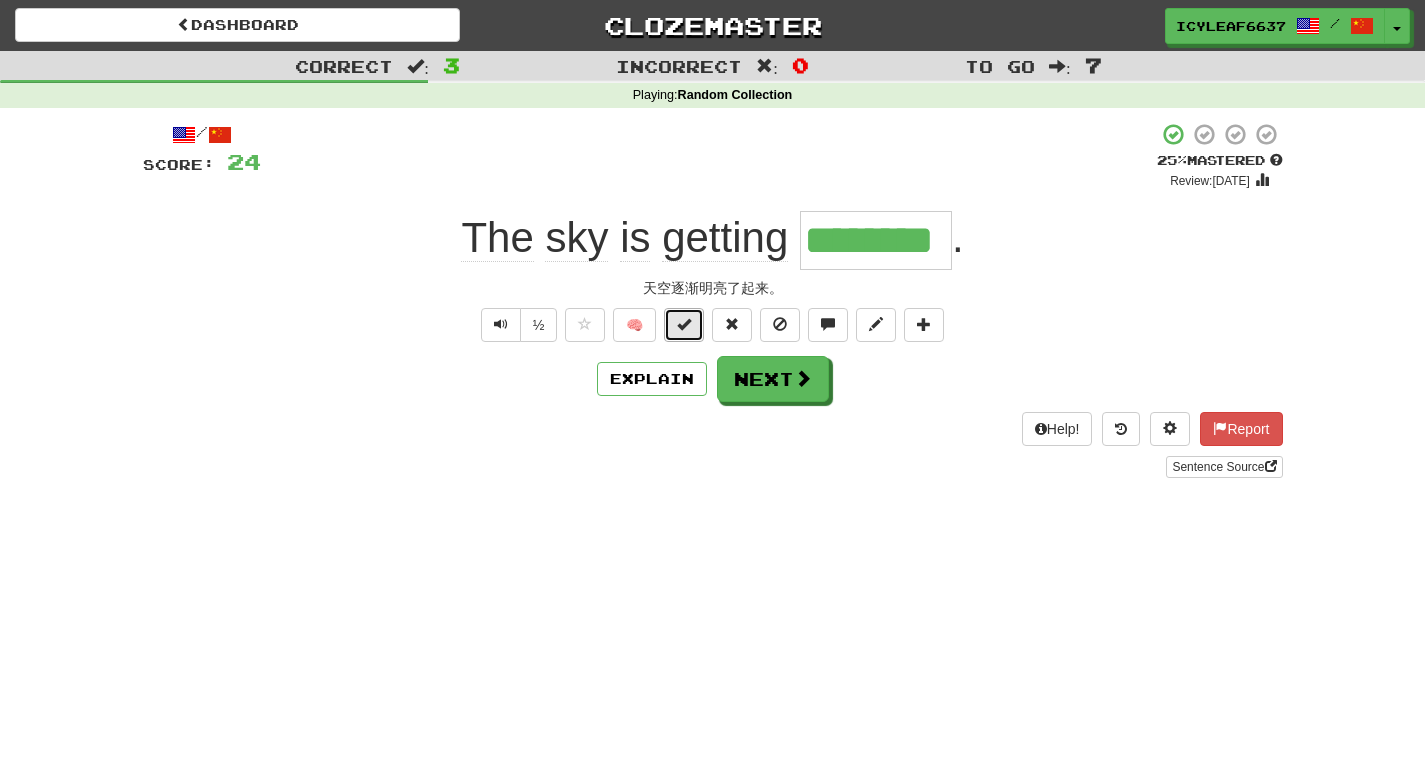 click at bounding box center (684, 324) 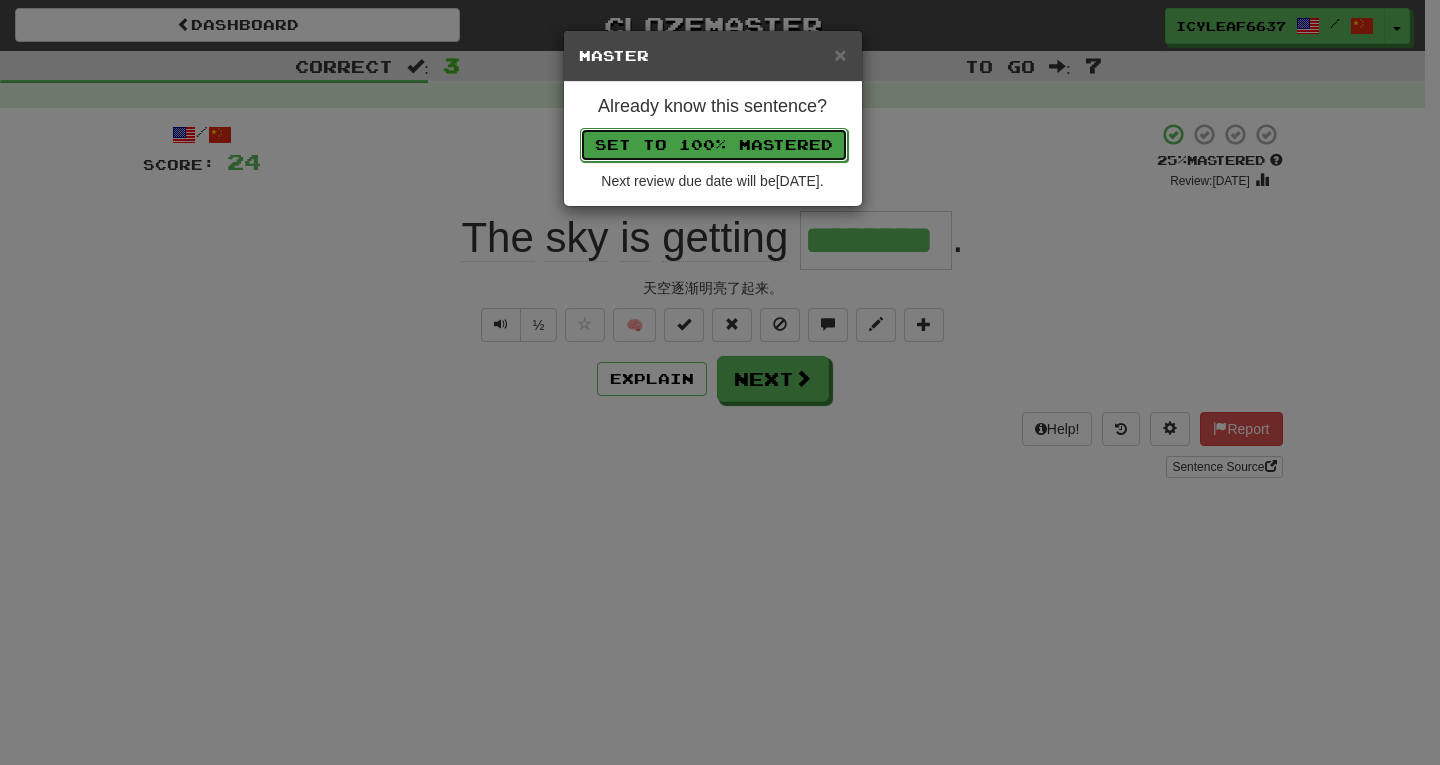 click on "Set to 100% Mastered" at bounding box center (714, 145) 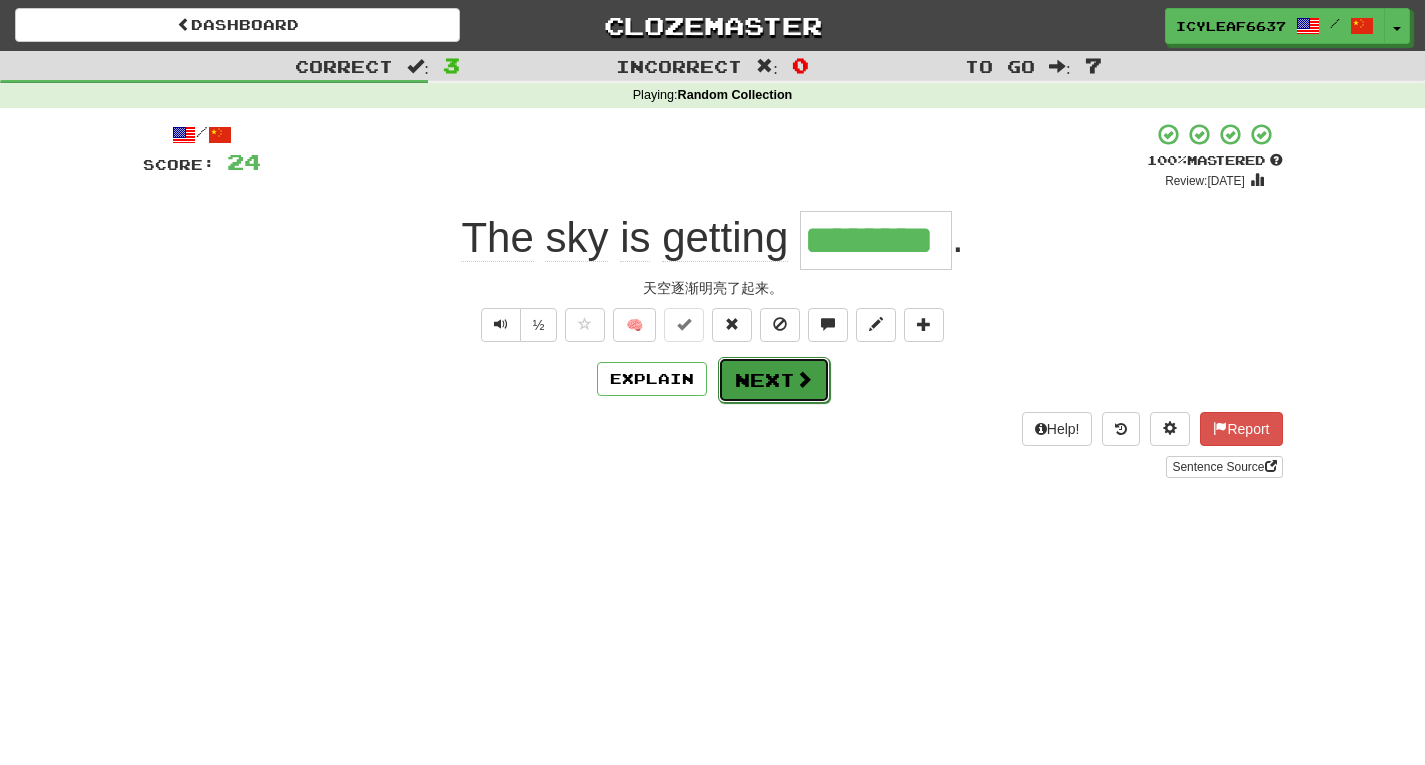 click on "Next" at bounding box center (774, 380) 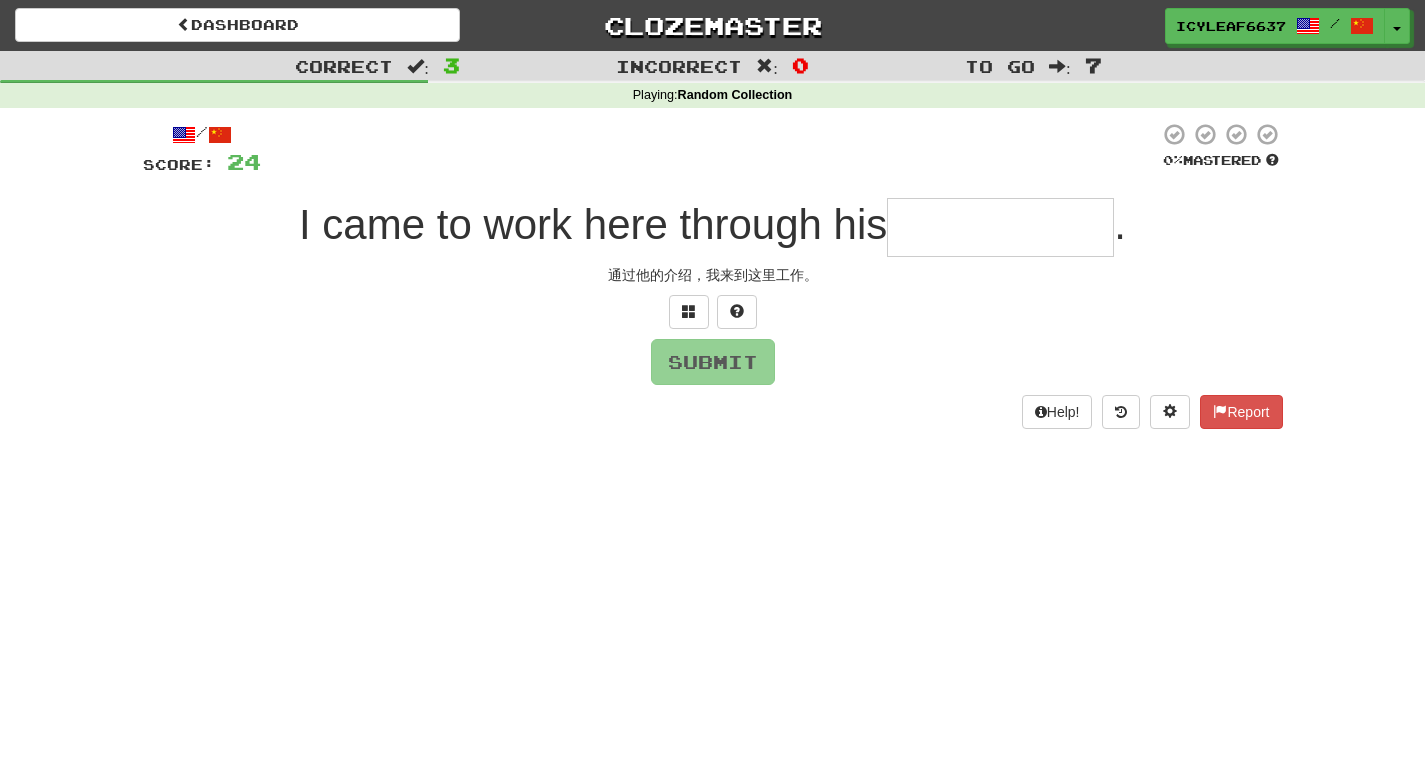 click at bounding box center (1000, 227) 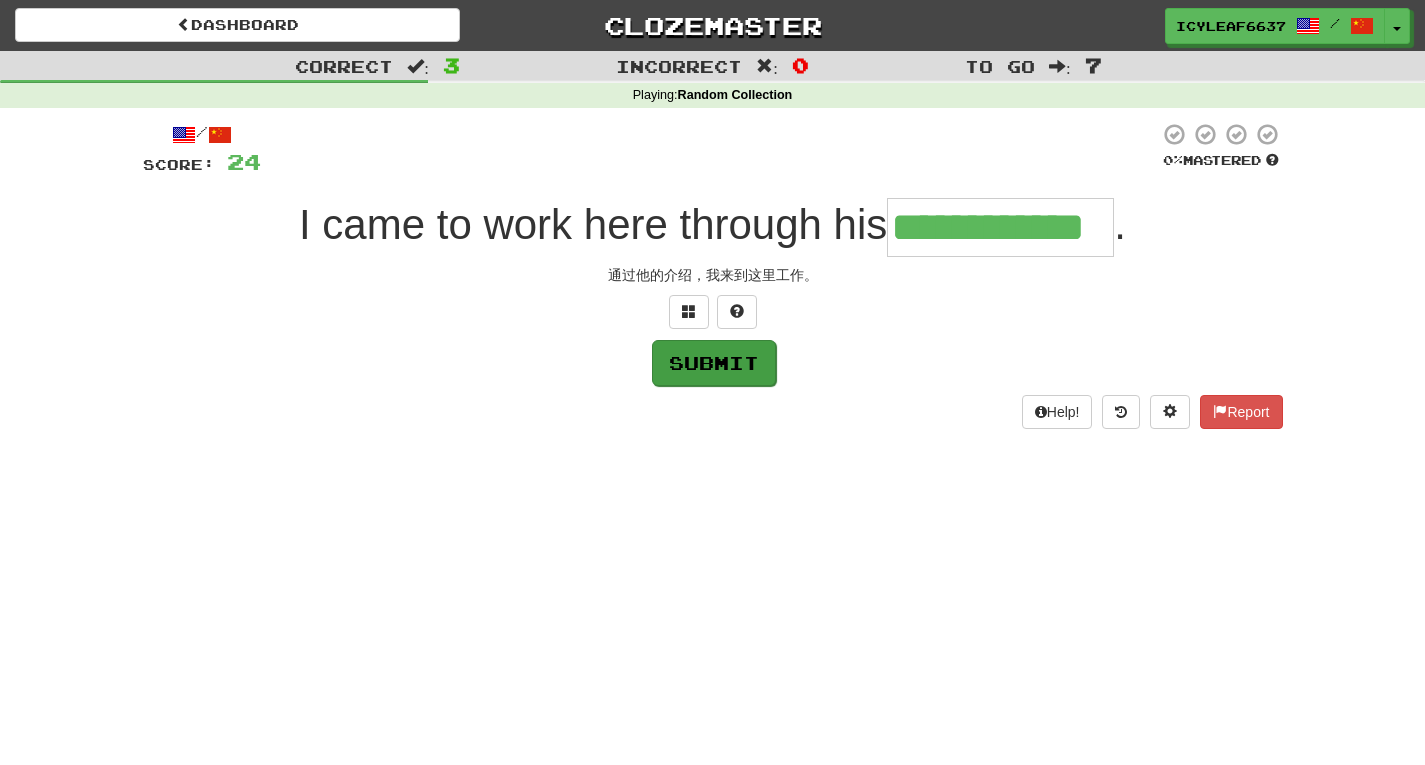 type on "**********" 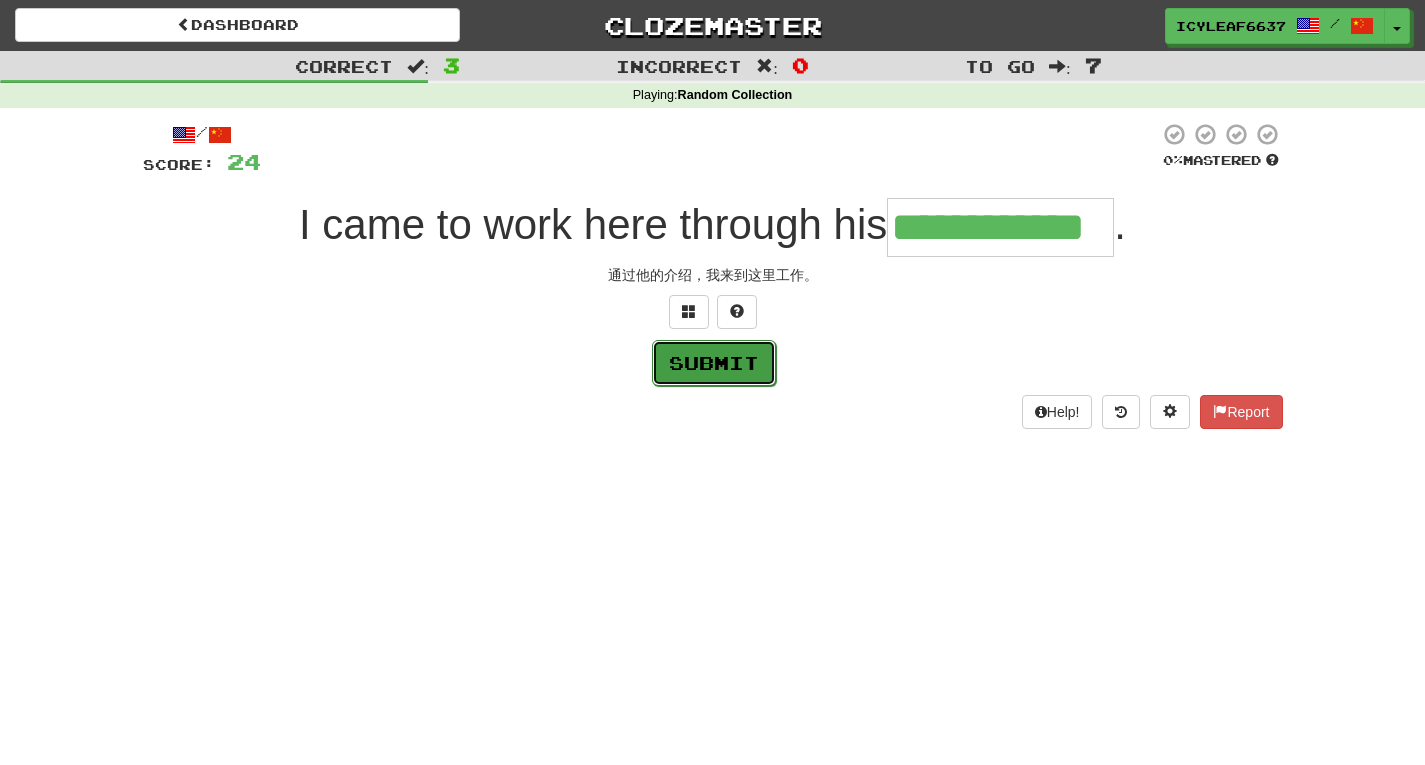 click on "Submit" at bounding box center (714, 363) 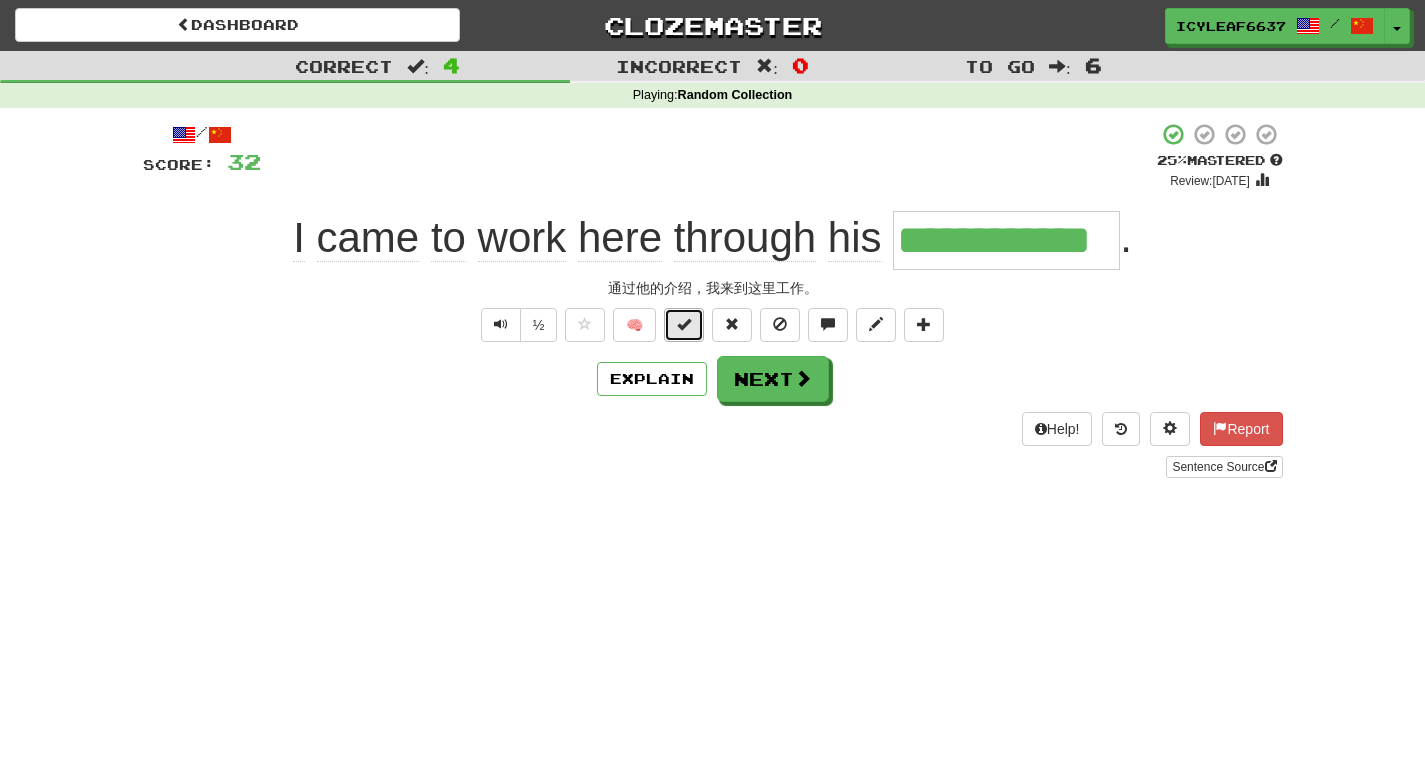 click at bounding box center [684, 325] 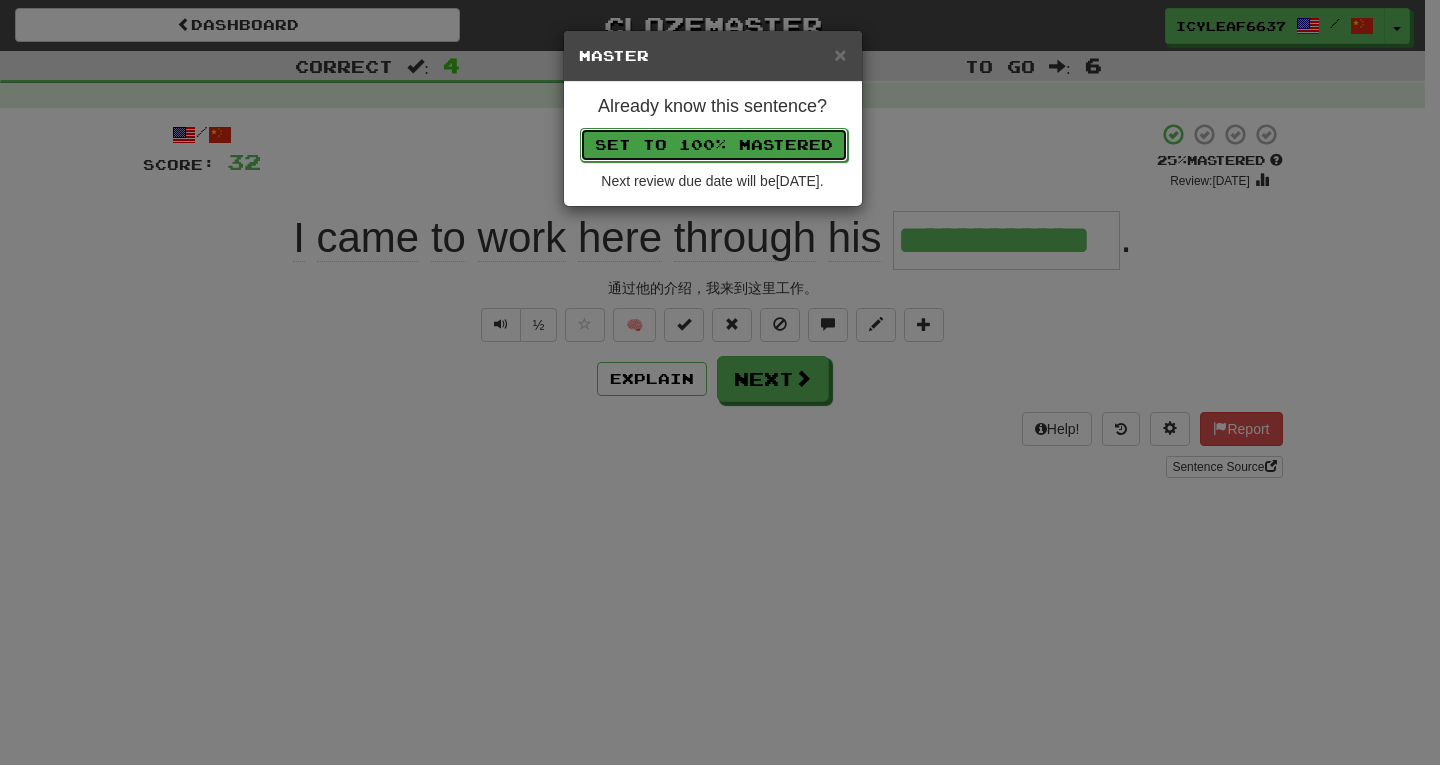 click on "Set to 100% Mastered" at bounding box center (714, 145) 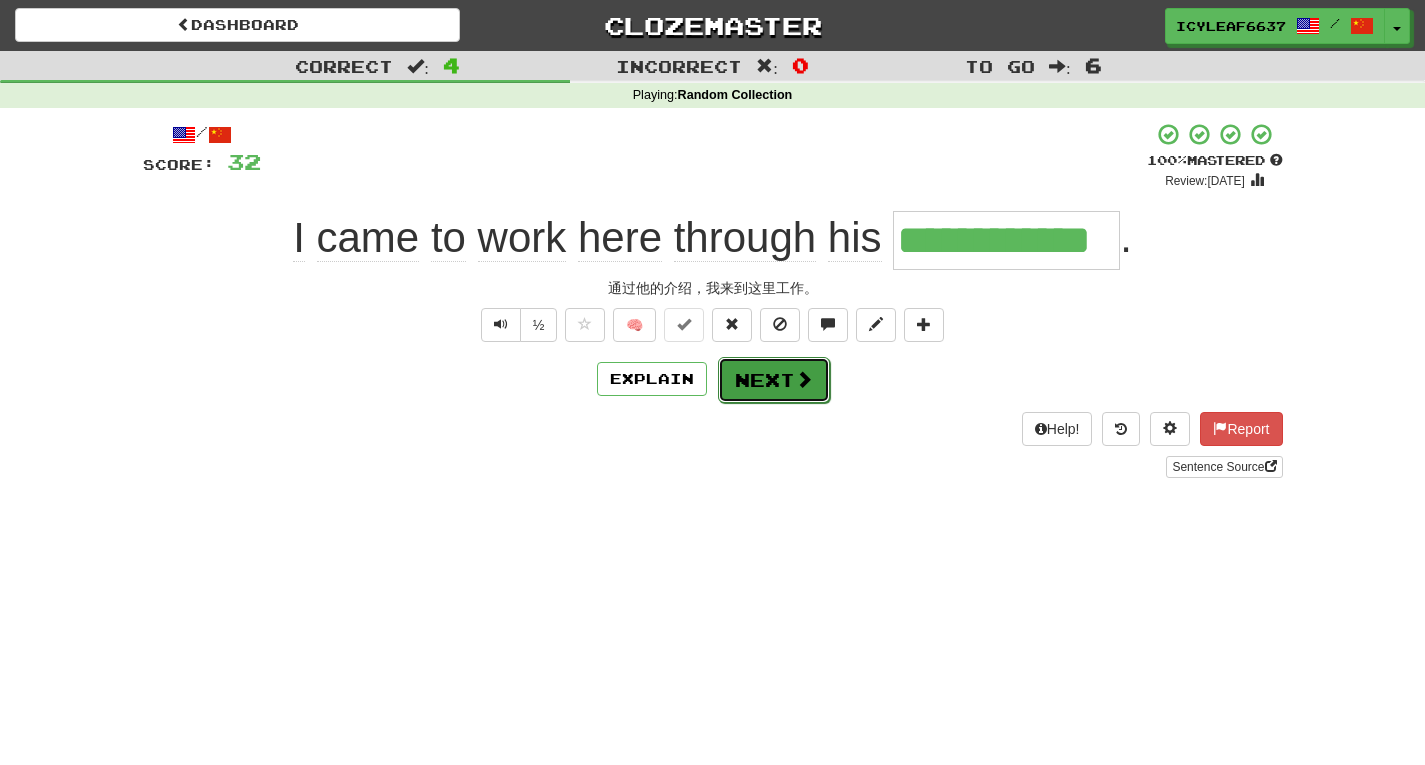 click on "Next" at bounding box center [774, 380] 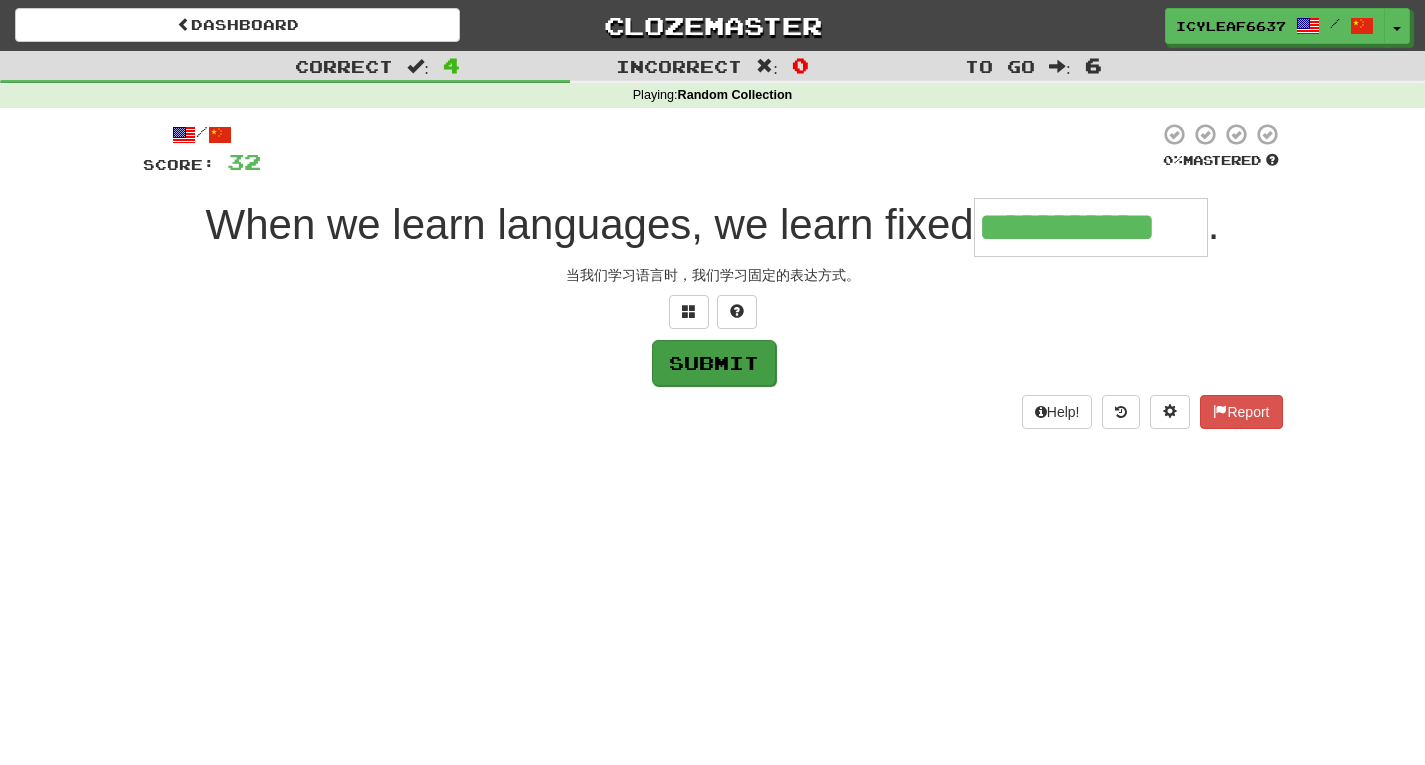 type on "**********" 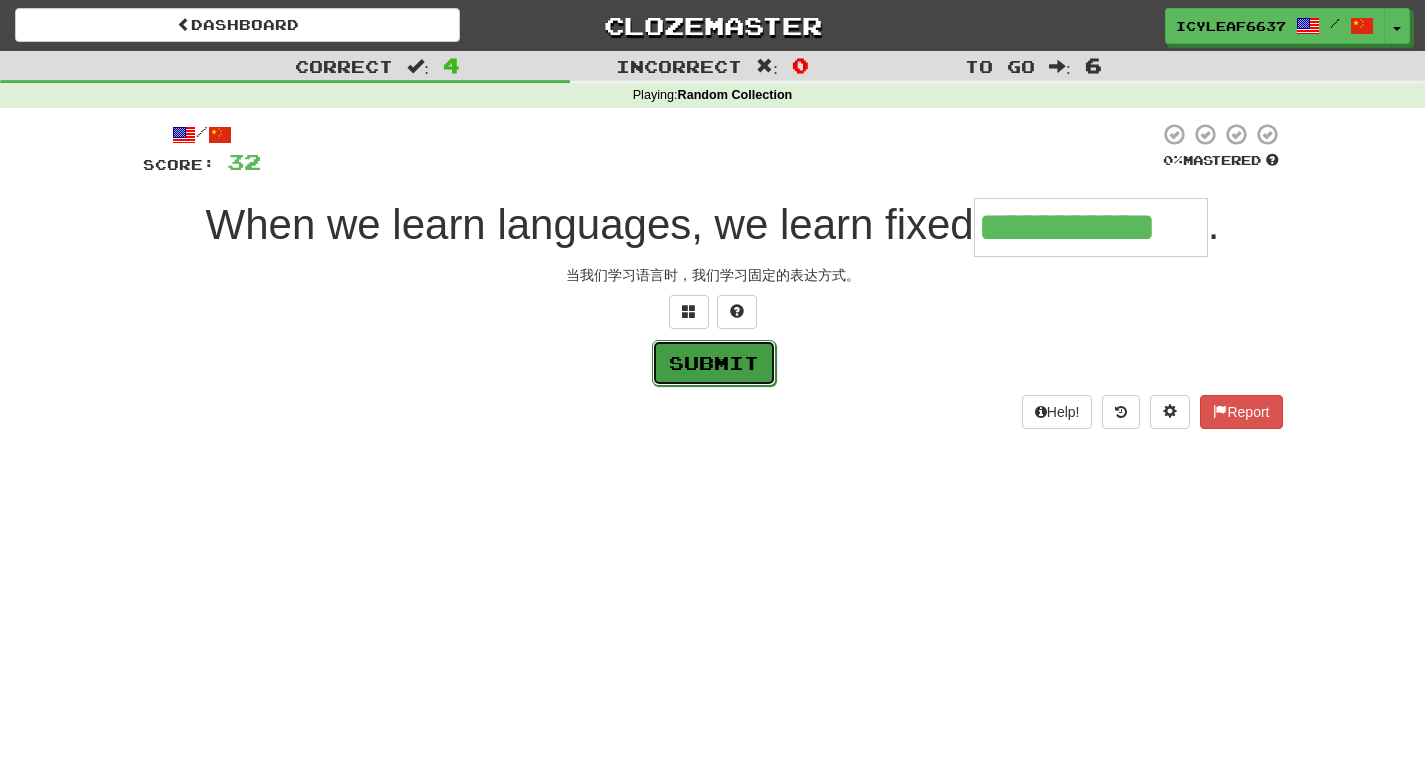 click on "Submit" at bounding box center (714, 363) 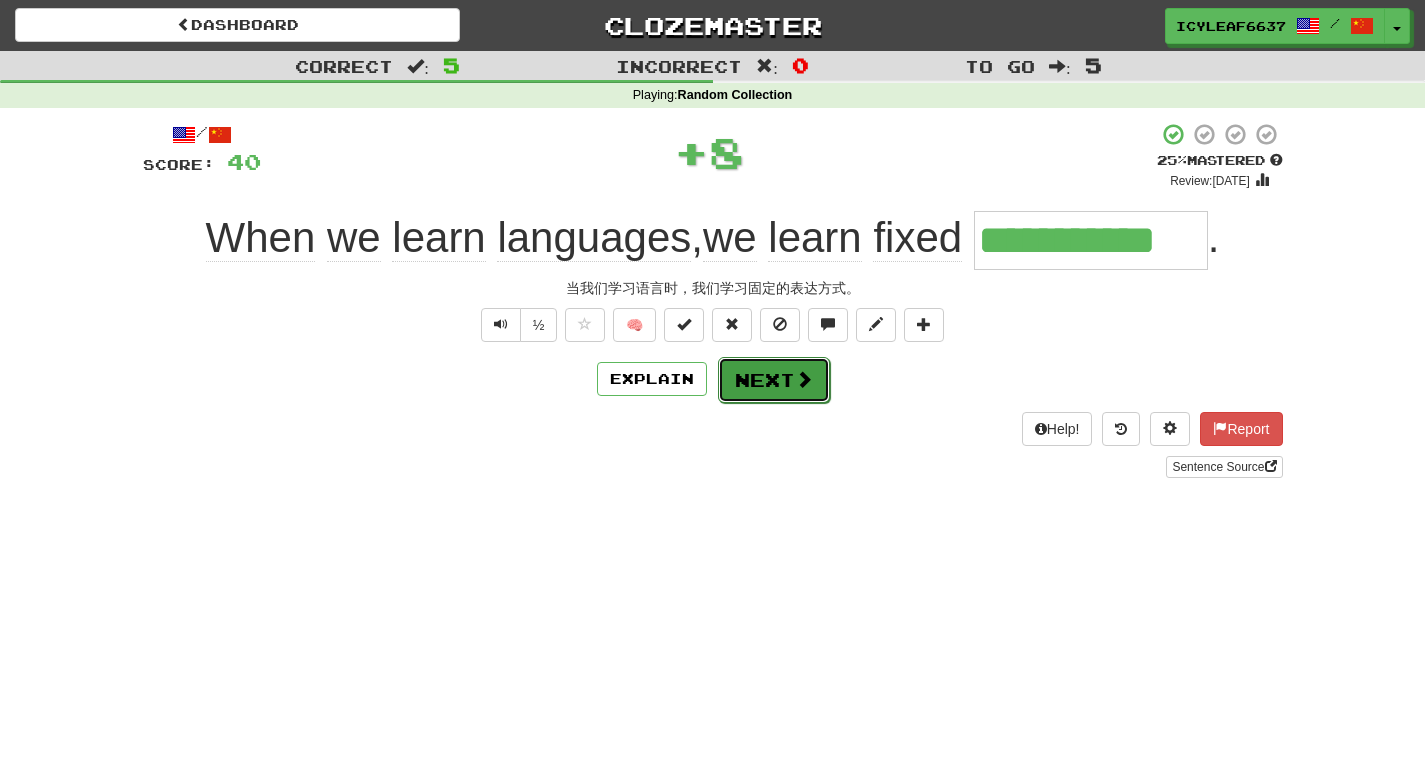 click on "Next" at bounding box center [774, 380] 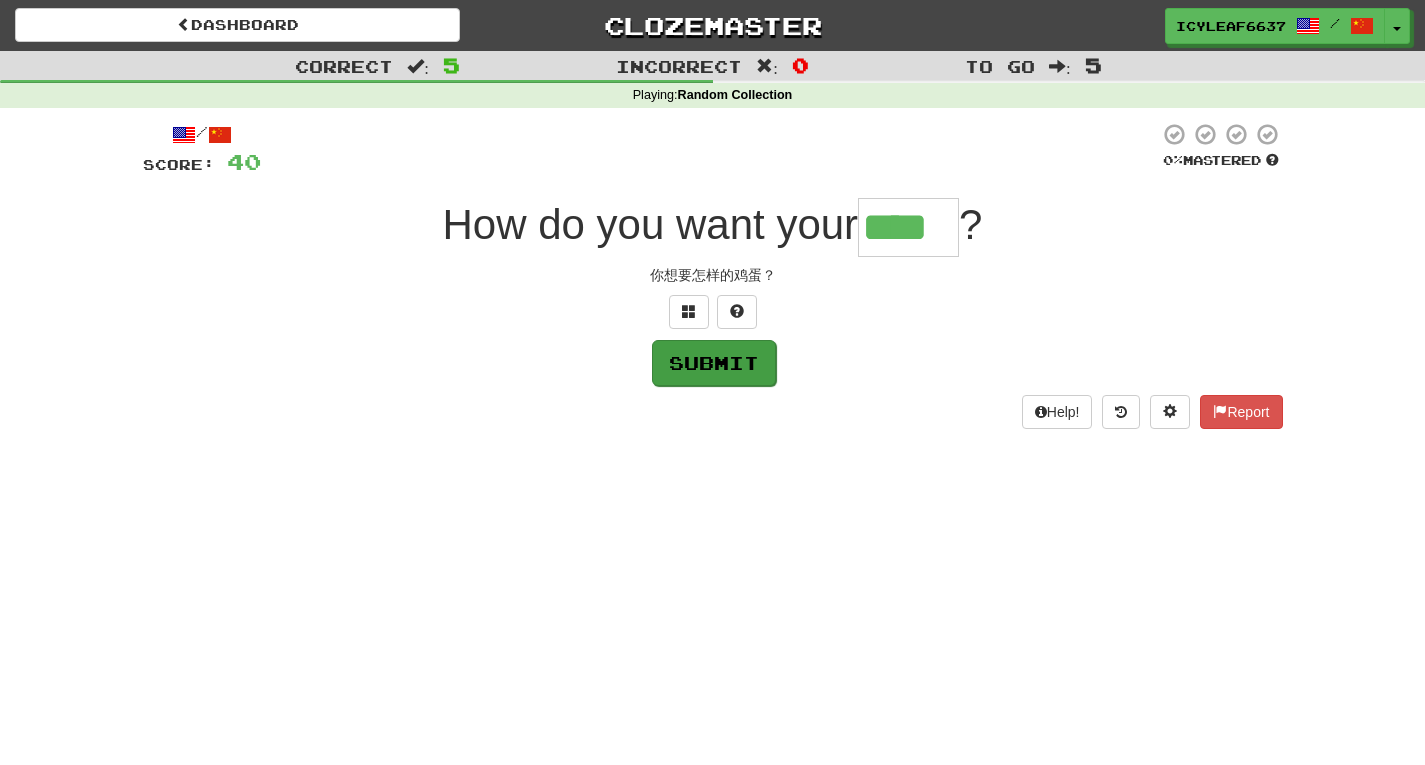 type on "****" 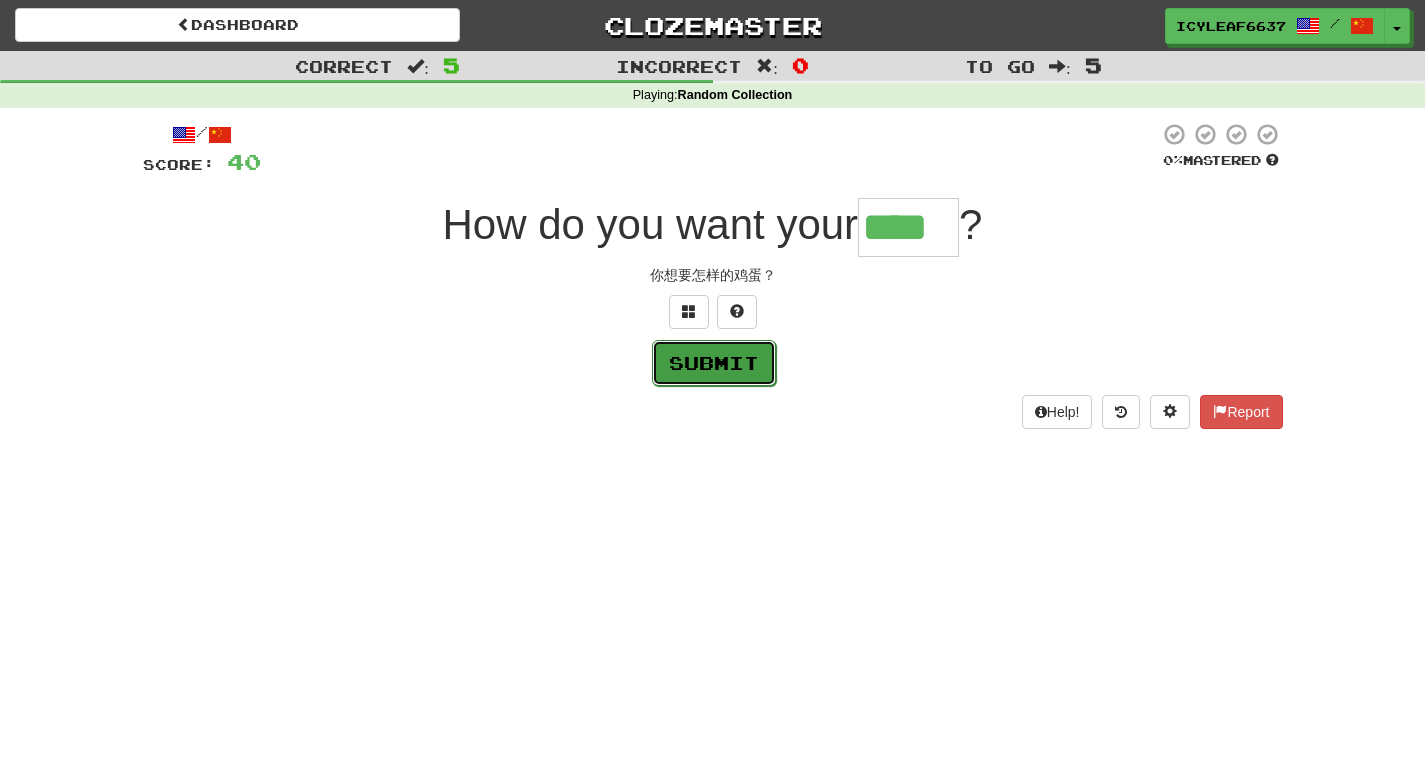 click on "Submit" at bounding box center (714, 363) 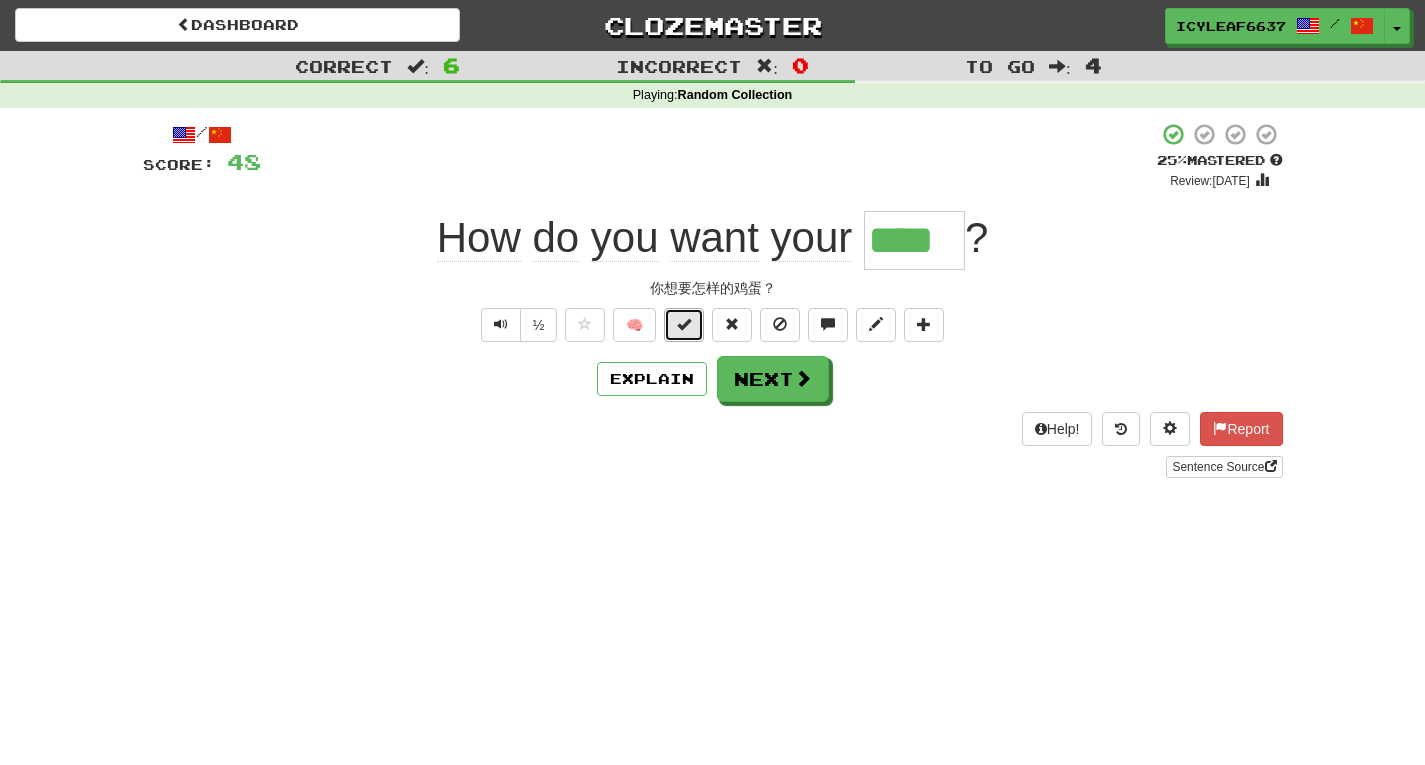 click at bounding box center [684, 324] 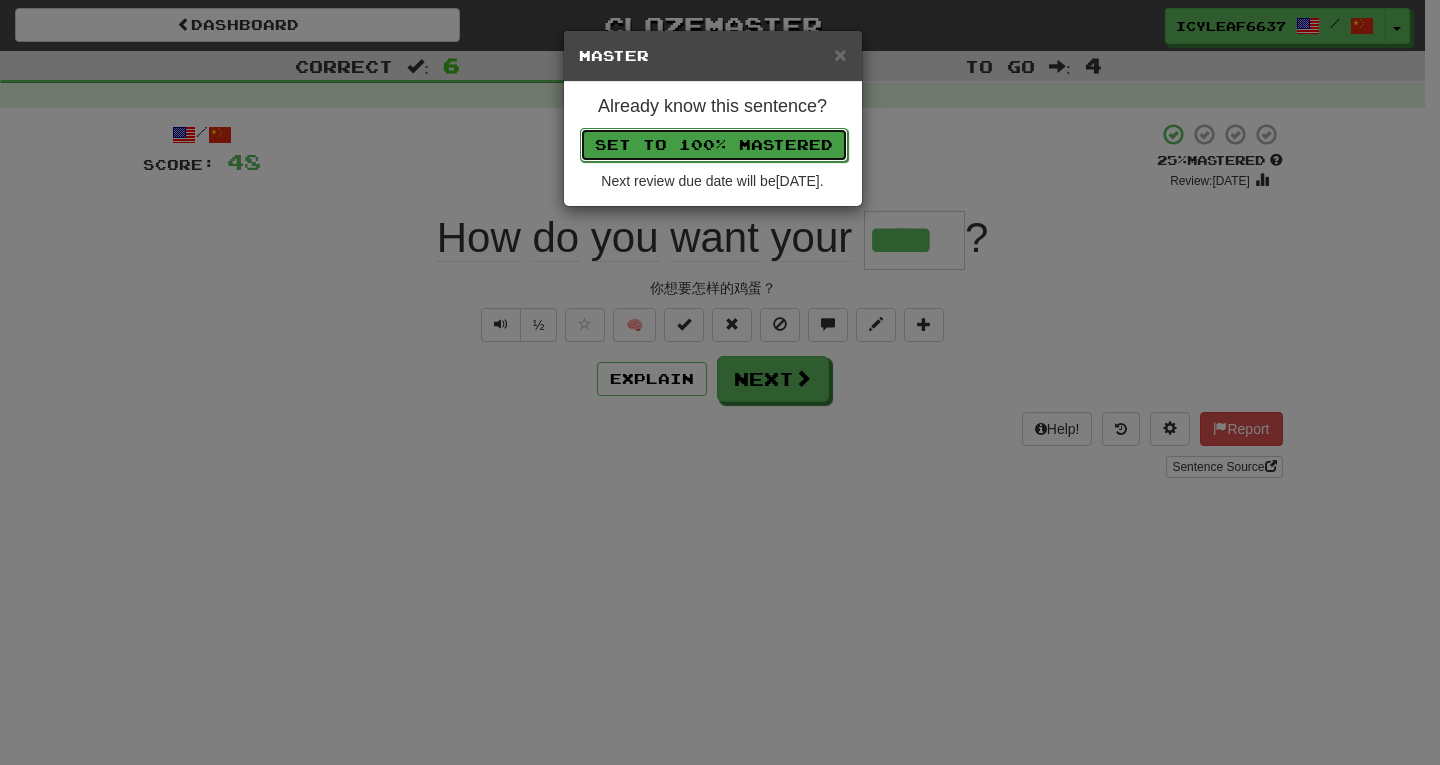 click on "Set to 100% Mastered" at bounding box center (714, 145) 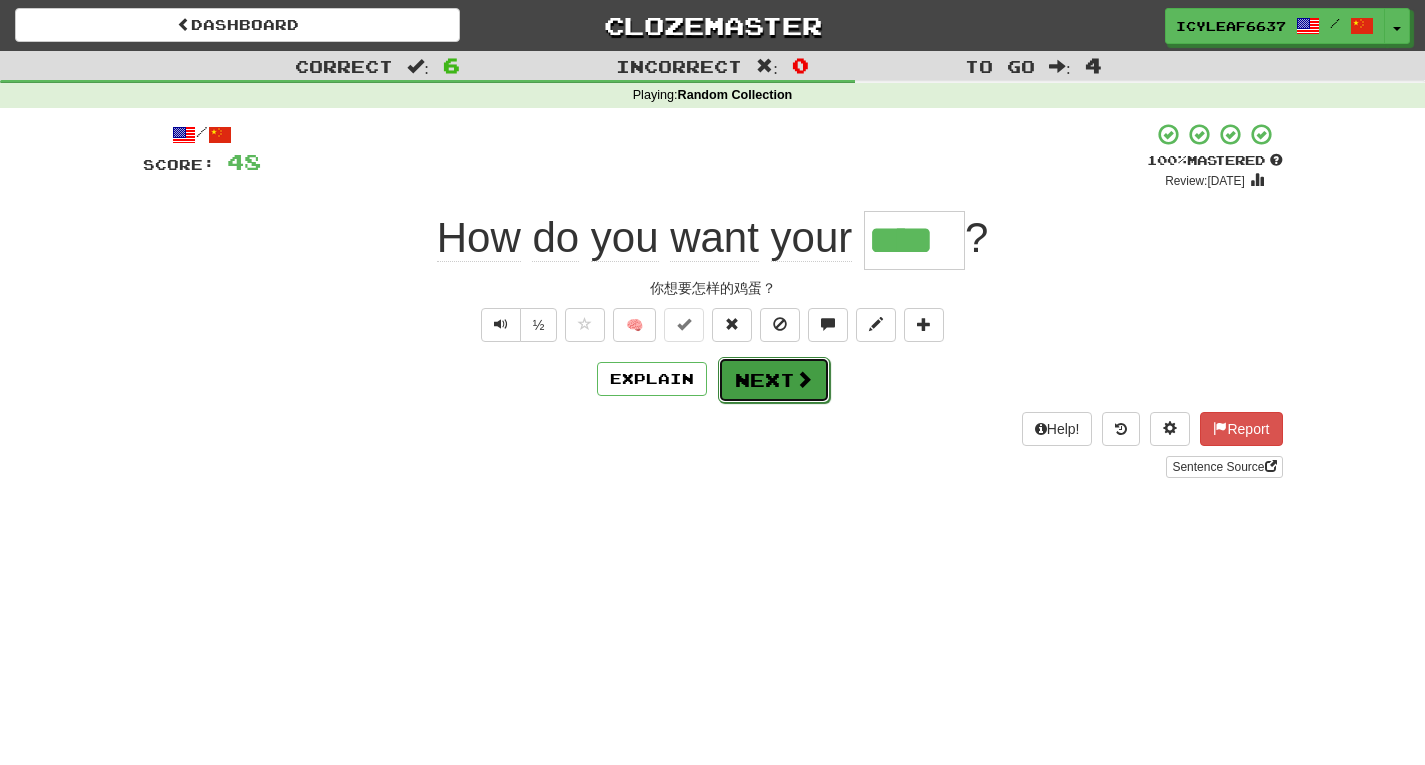 click on "Next" at bounding box center [774, 380] 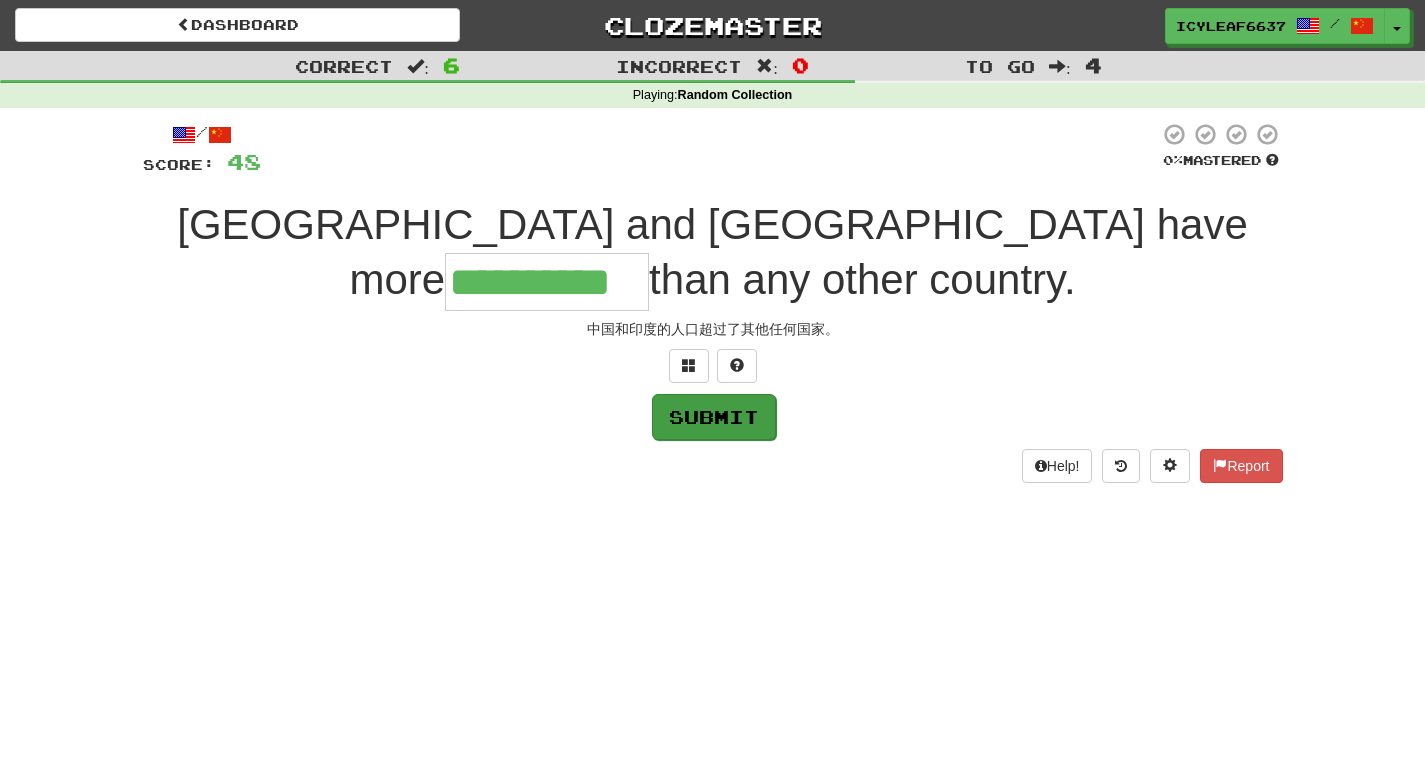 type on "**********" 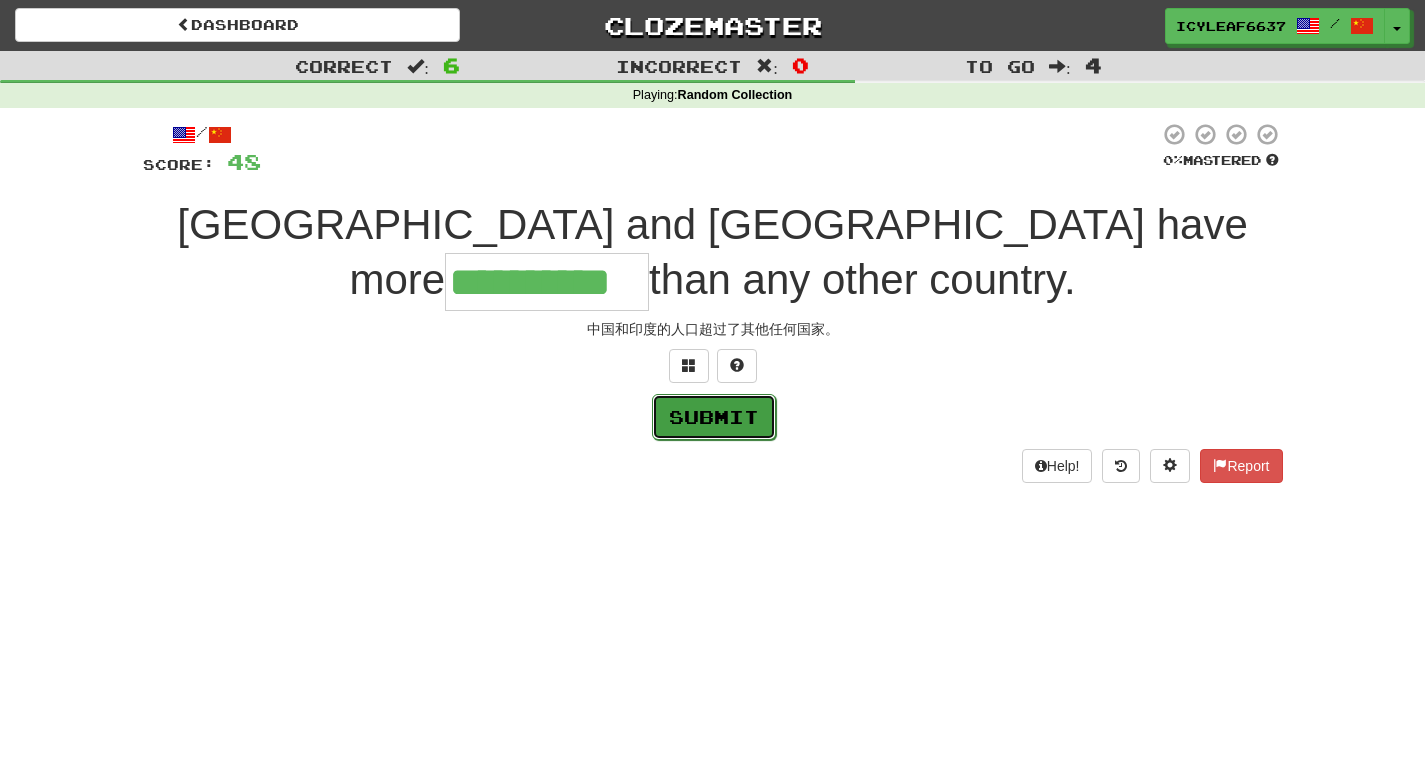 click on "Submit" at bounding box center (714, 417) 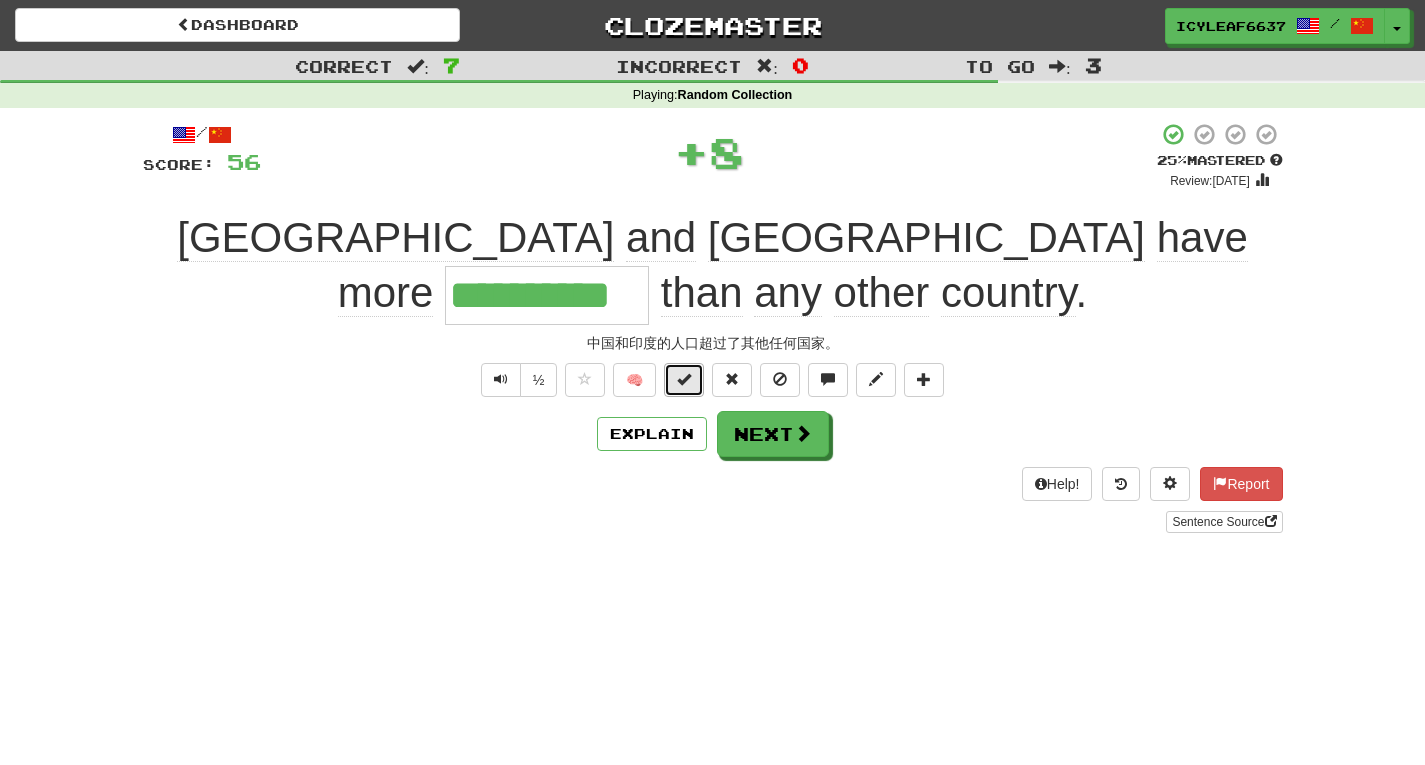 click at bounding box center (684, 379) 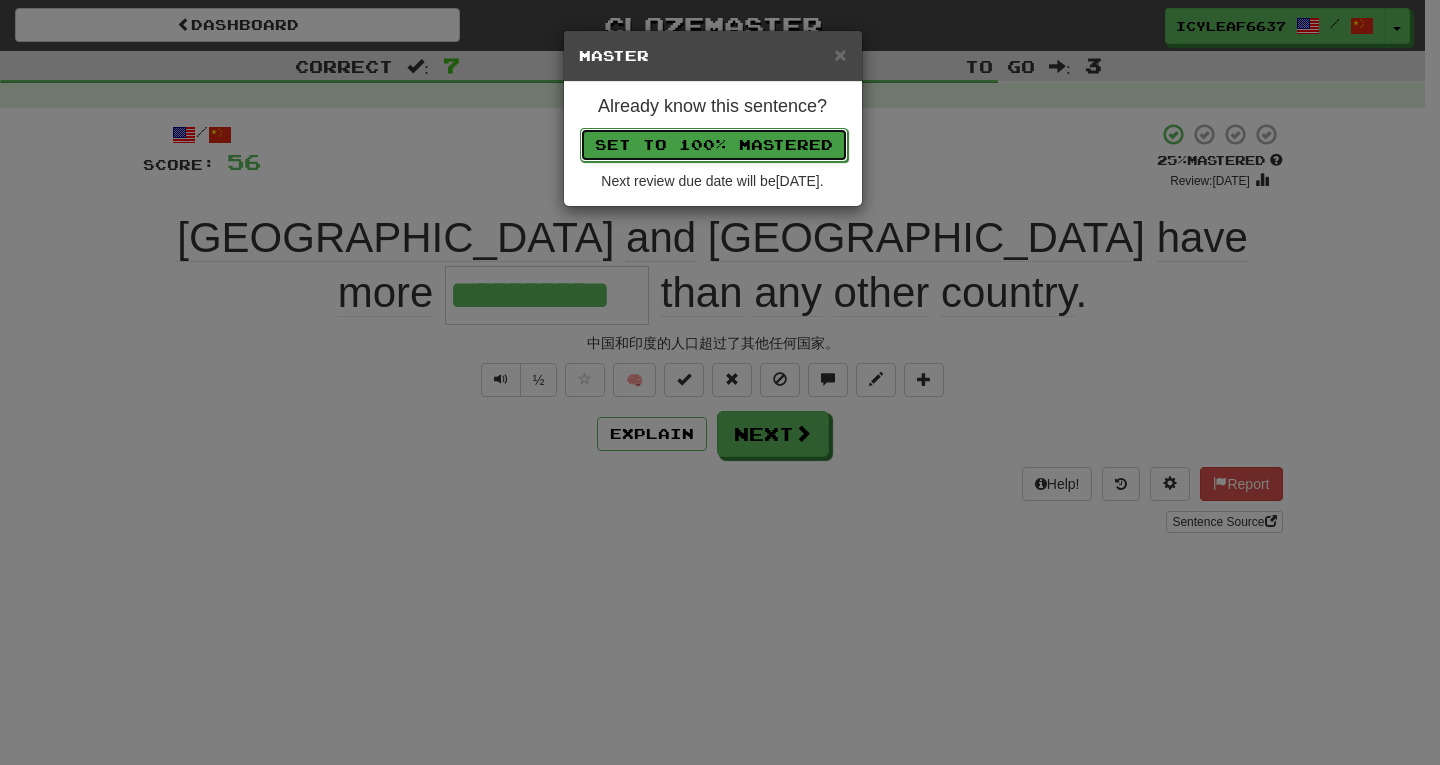 click on "Set to 100% Mastered" at bounding box center [714, 145] 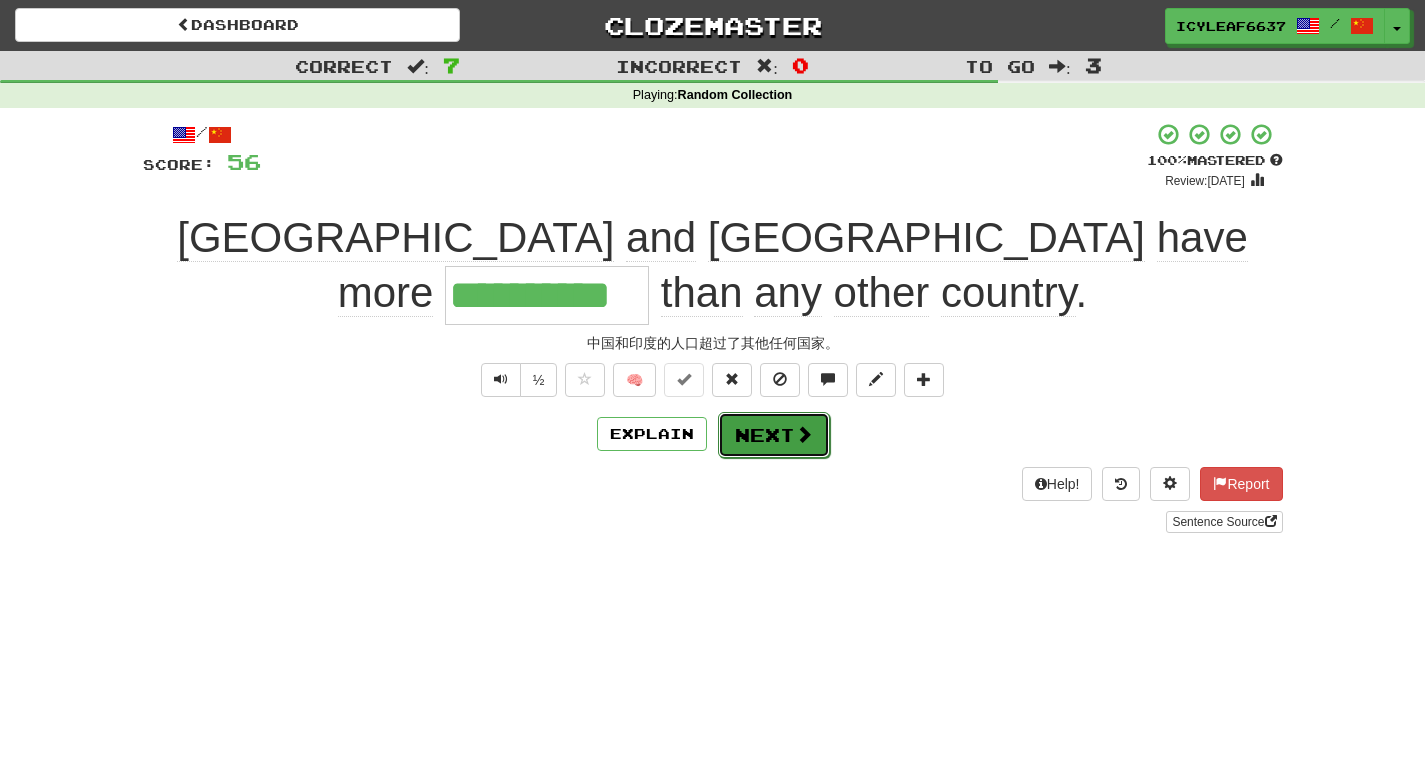 click on "Next" at bounding box center (774, 435) 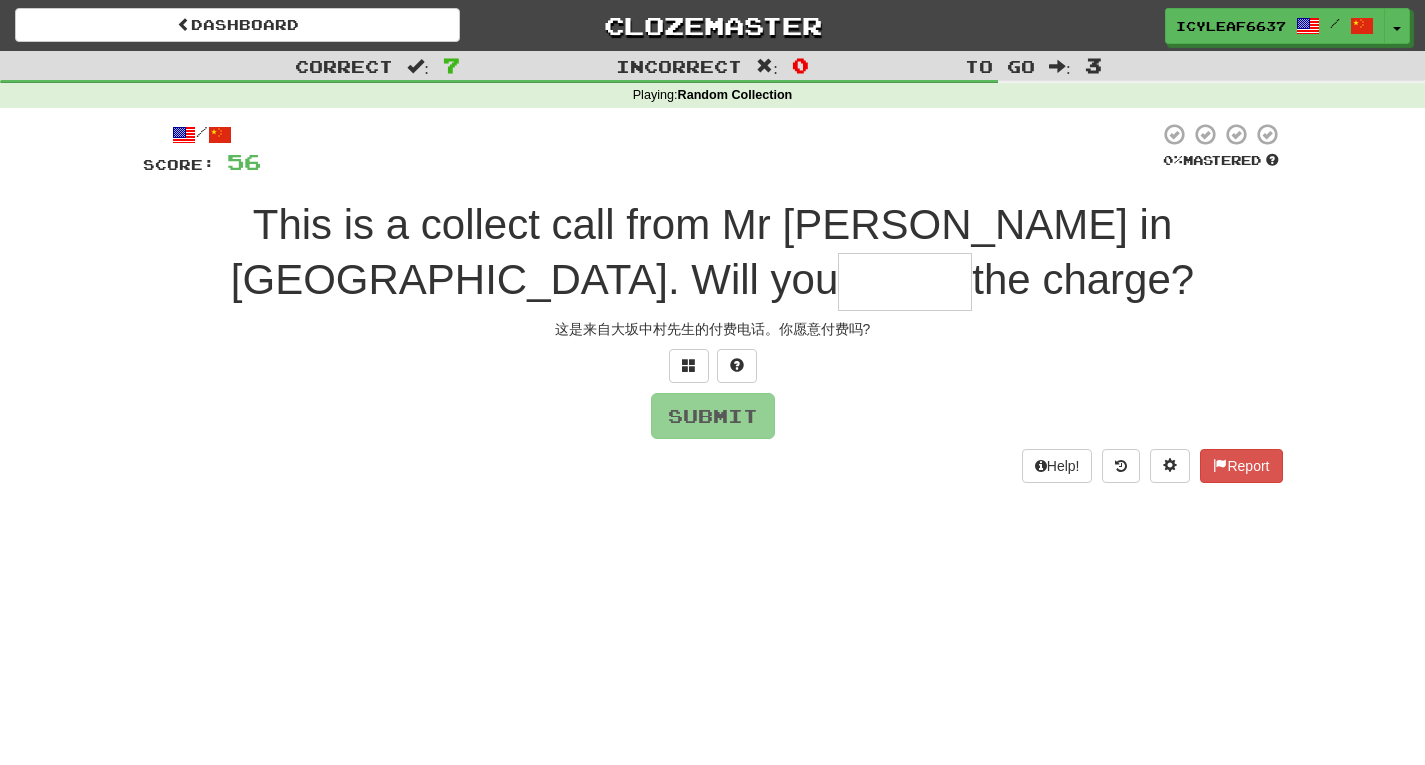click at bounding box center (905, 282) 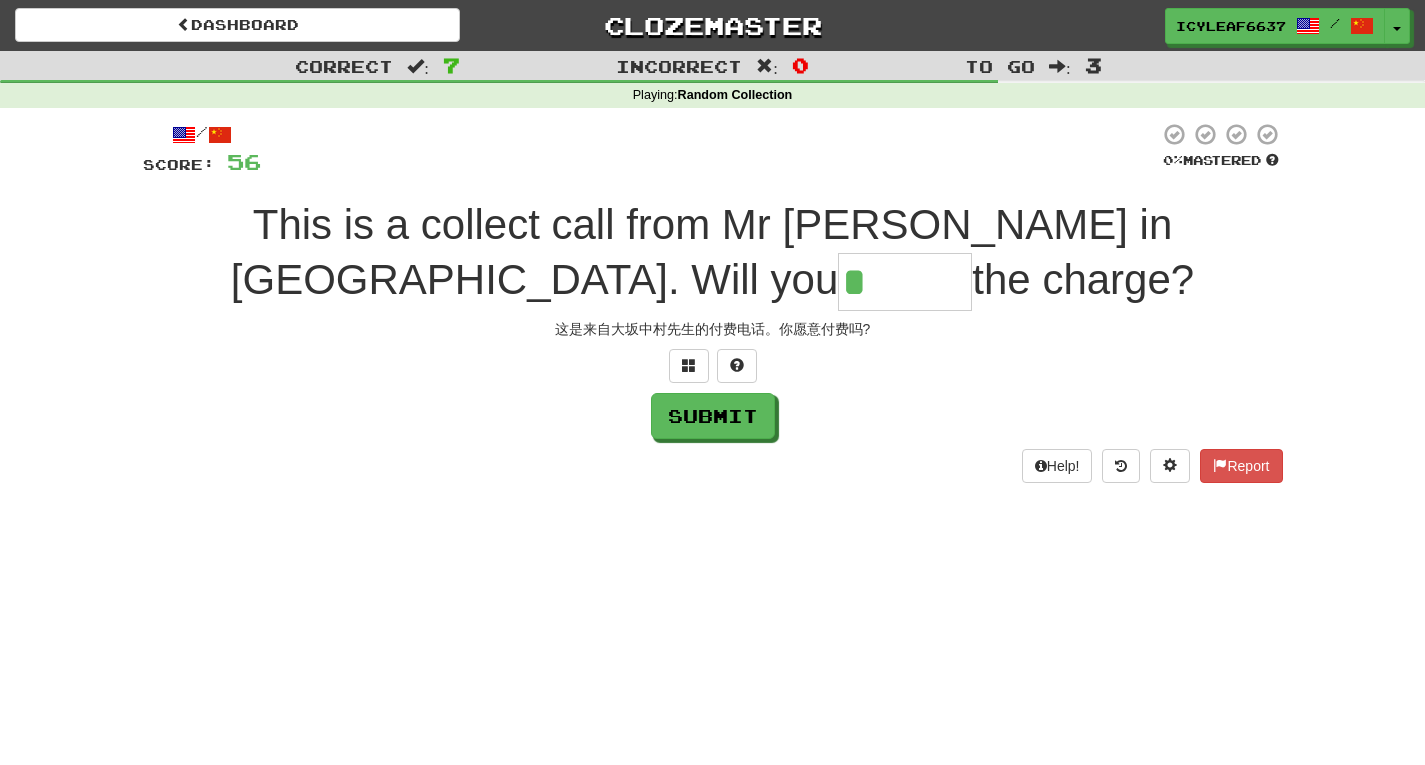 click on "*" at bounding box center [905, 282] 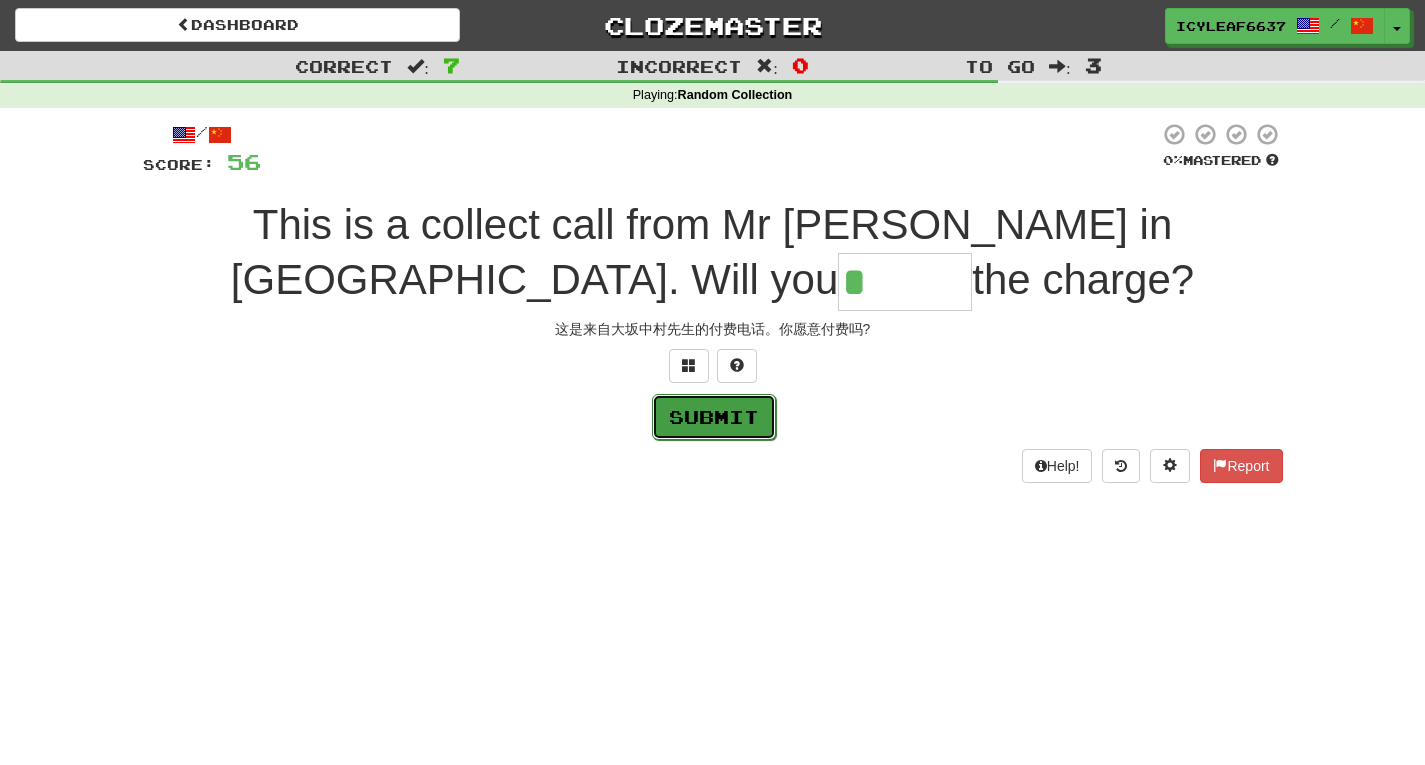 click on "Submit" at bounding box center [714, 417] 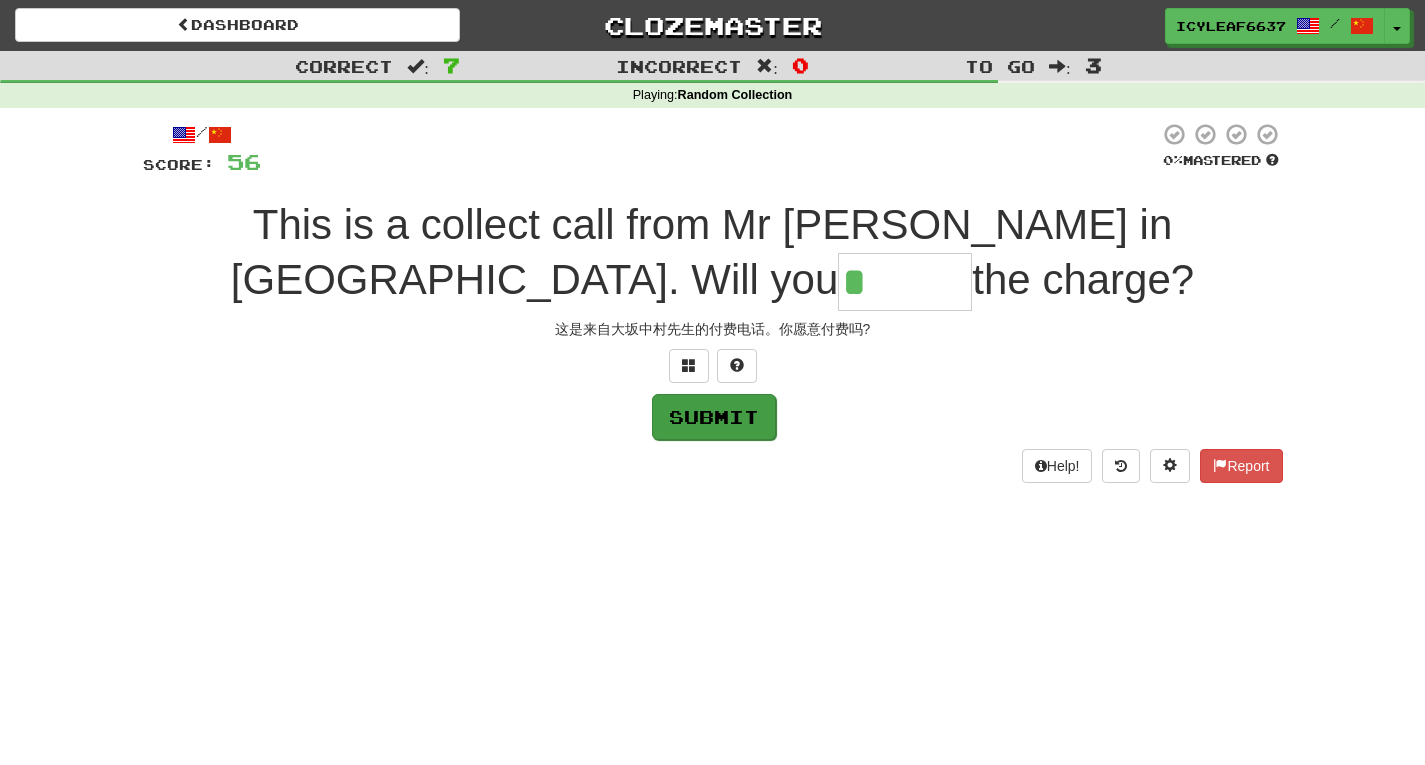 type on "******" 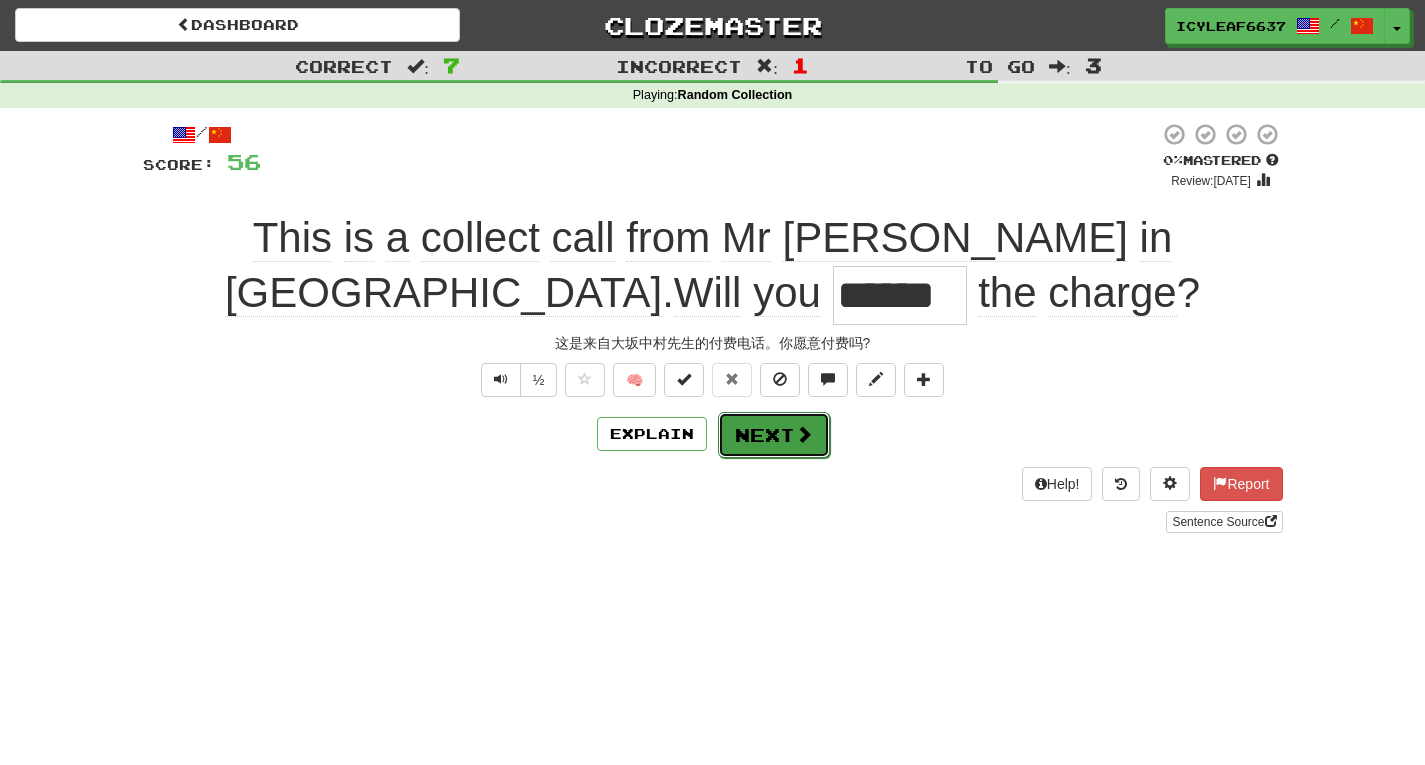 click at bounding box center (804, 434) 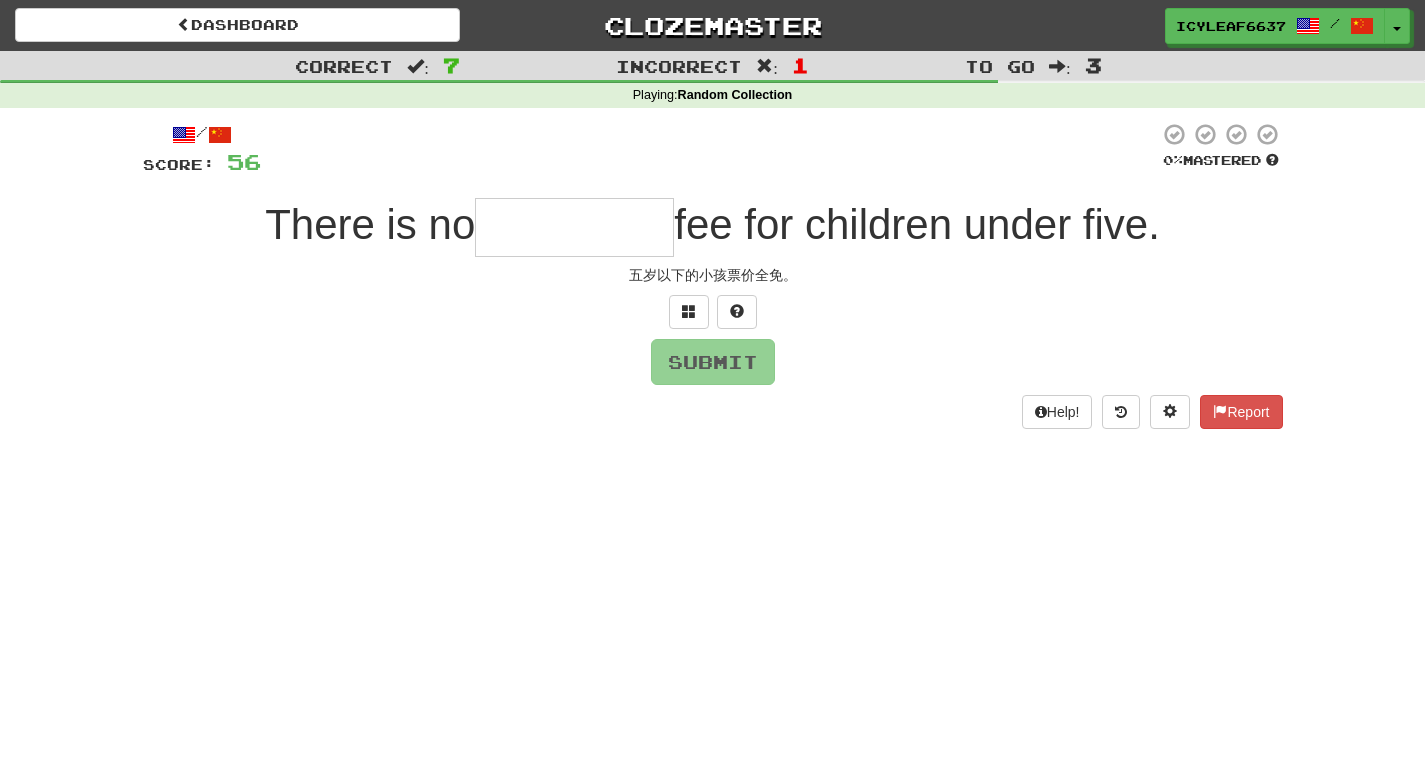 click at bounding box center [574, 227] 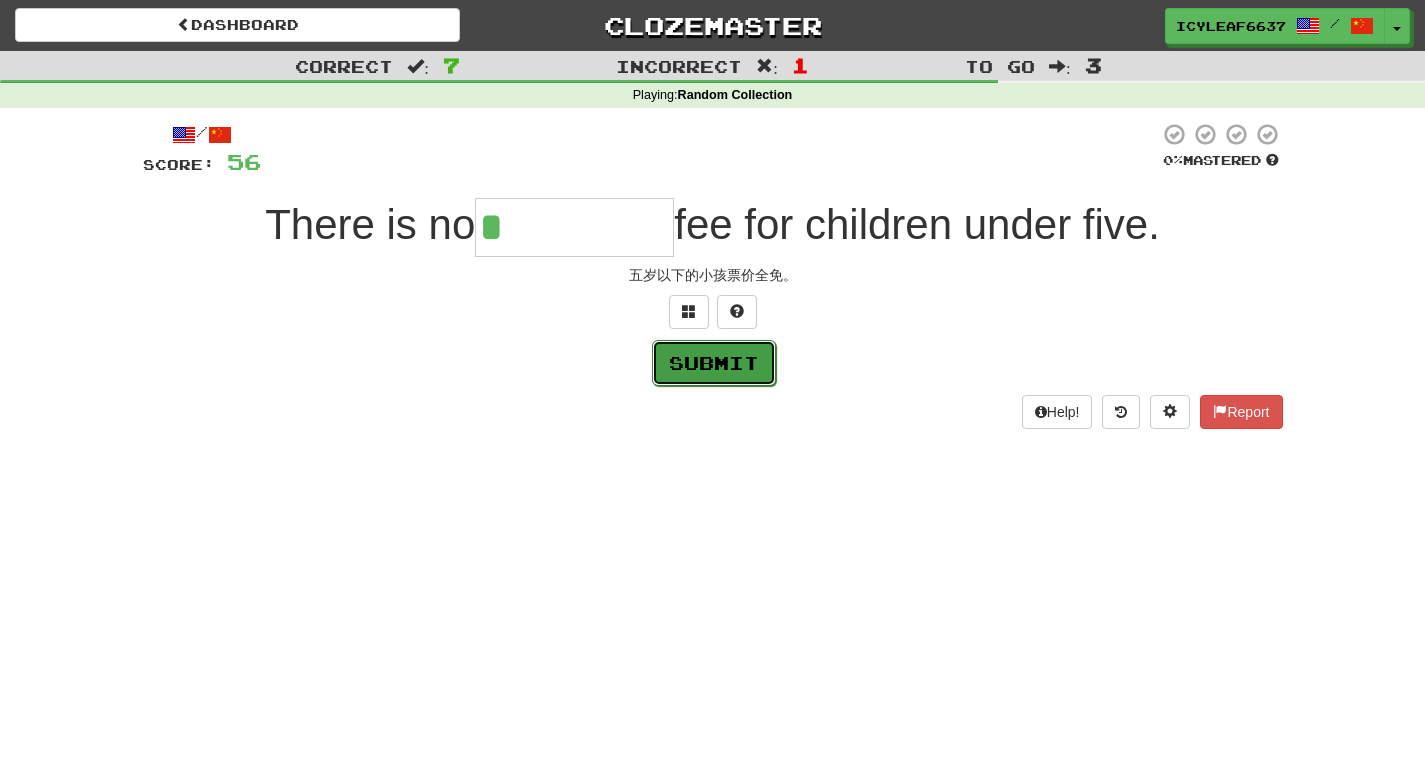 click on "Submit" at bounding box center (714, 363) 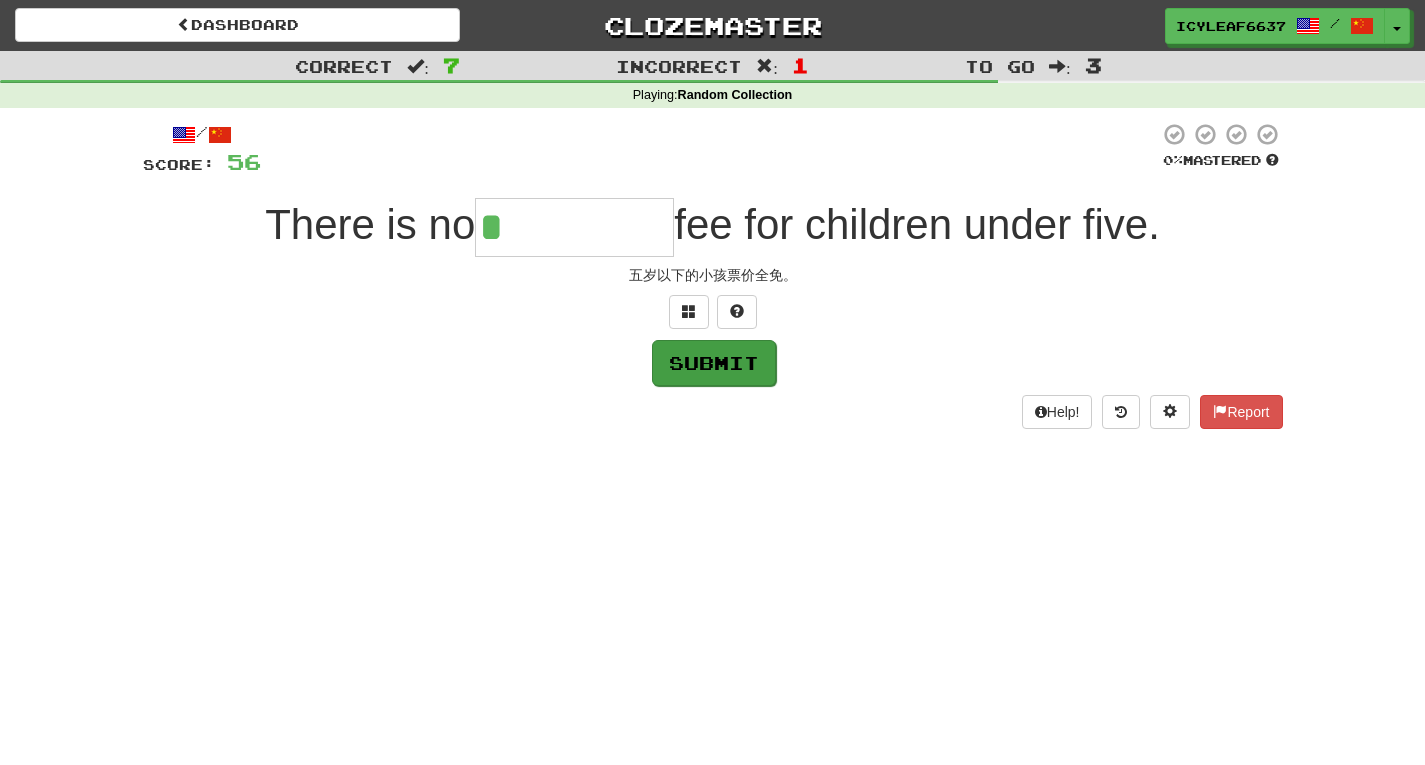 type on "*********" 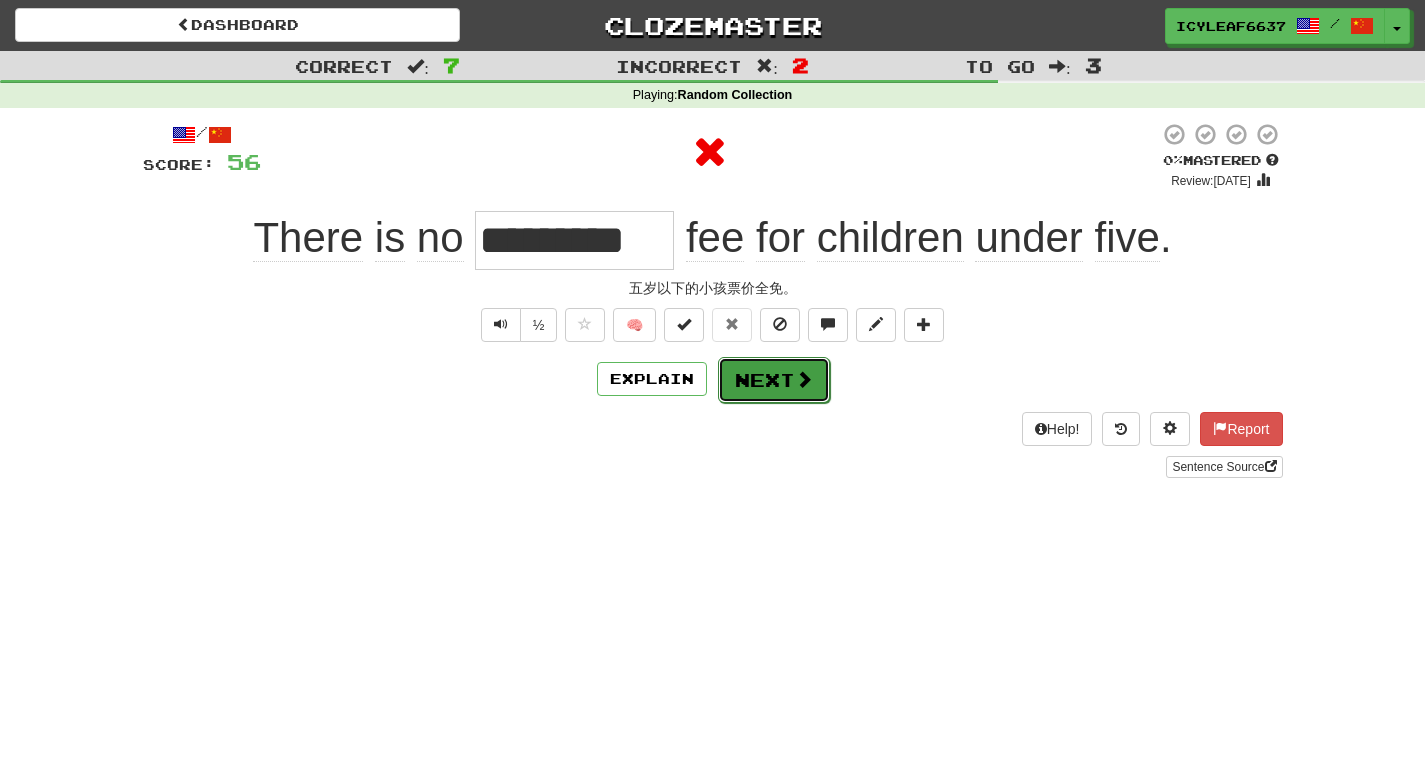 click on "Next" at bounding box center (774, 380) 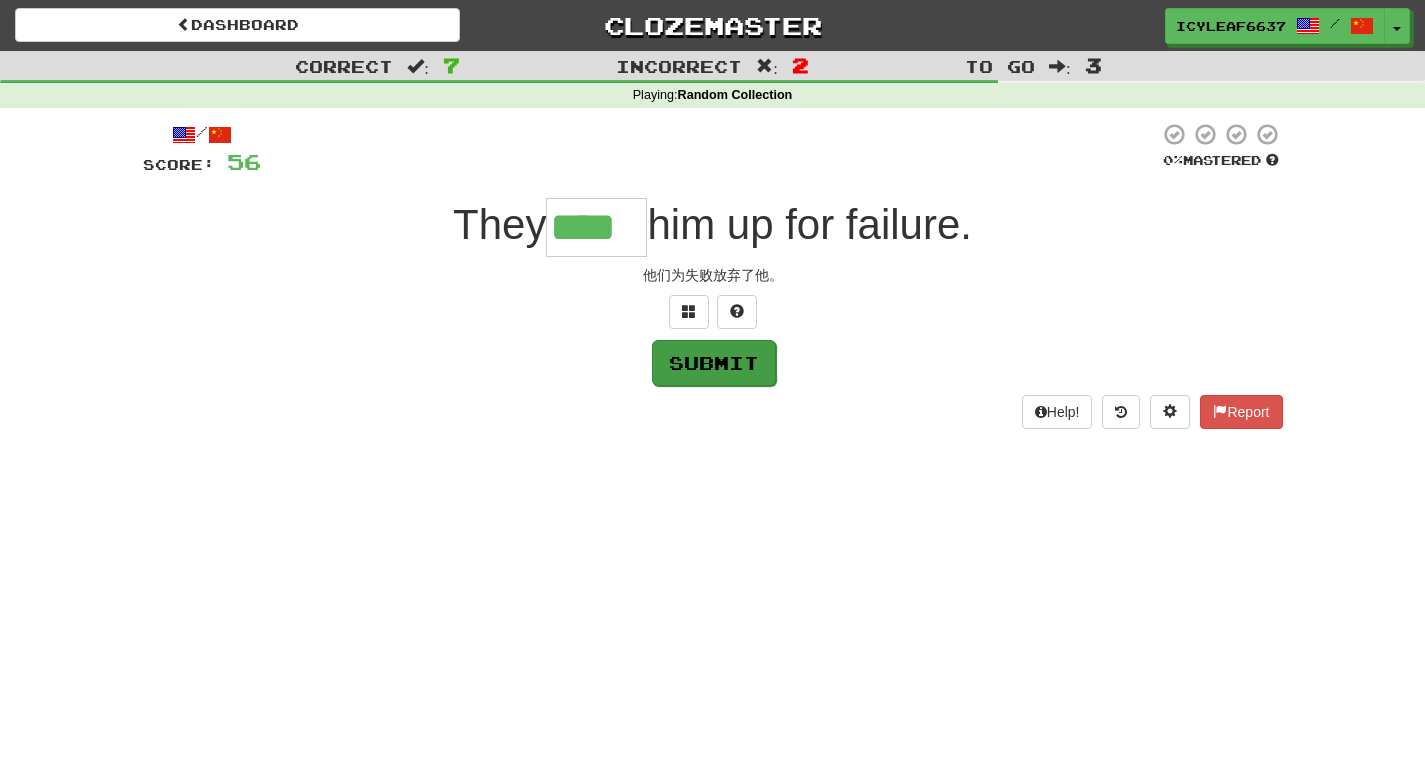 type on "****" 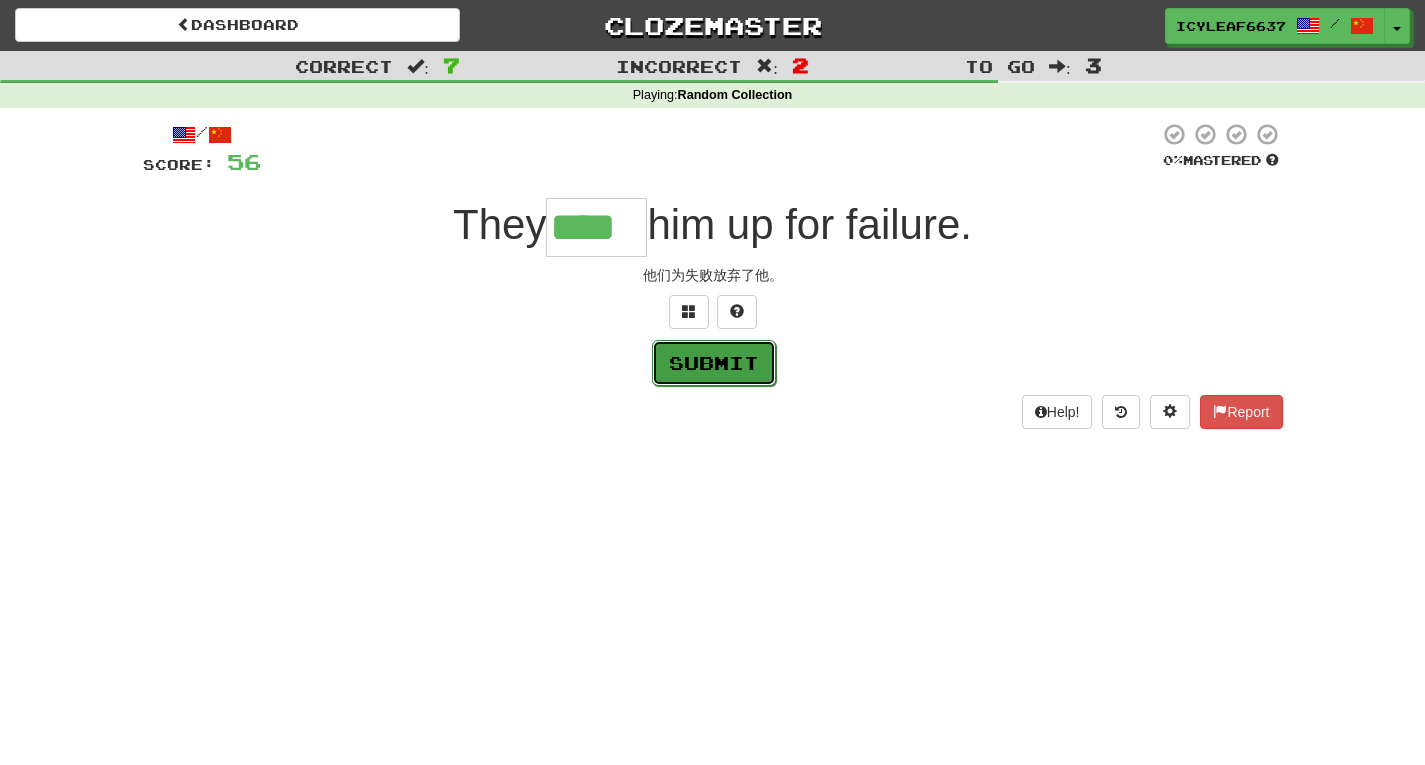 click on "Submit" at bounding box center [714, 363] 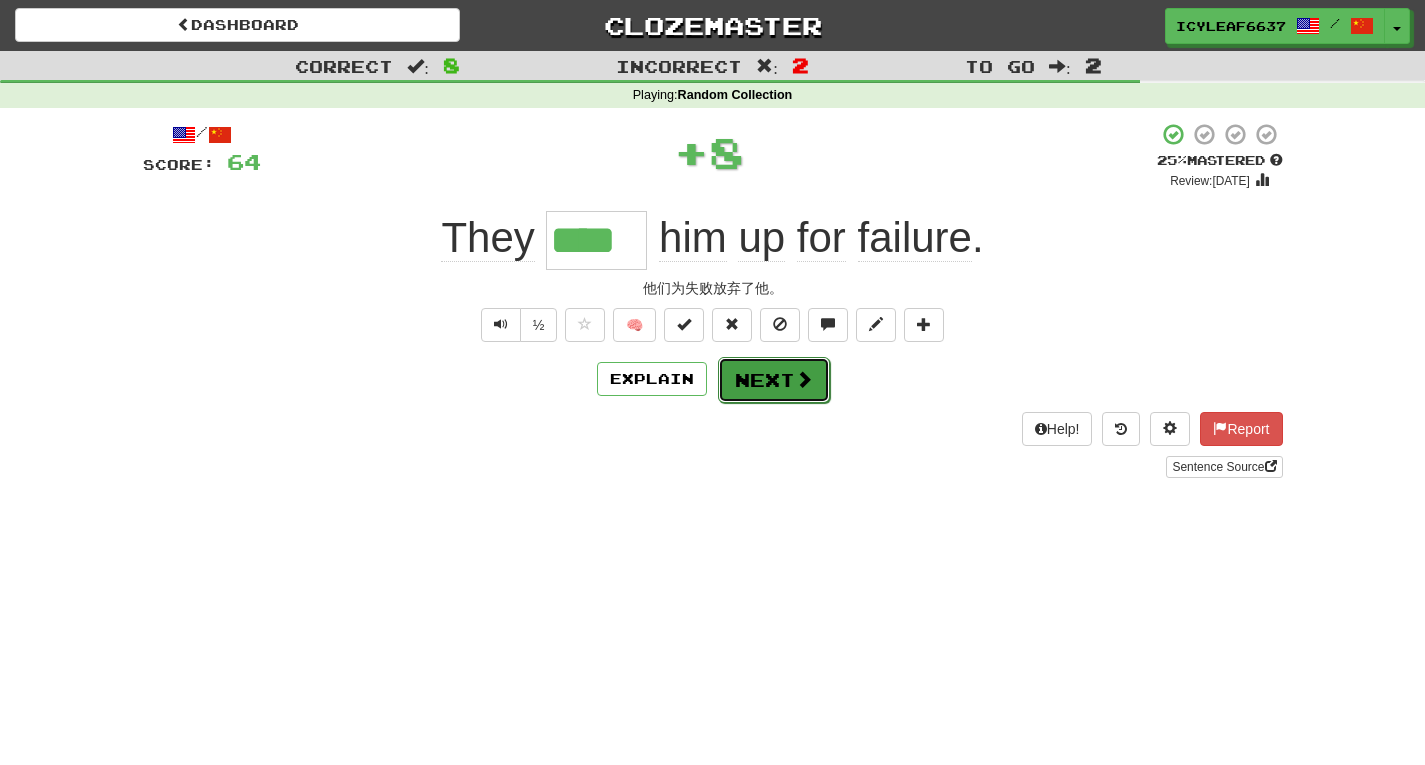 click on "Next" at bounding box center [774, 380] 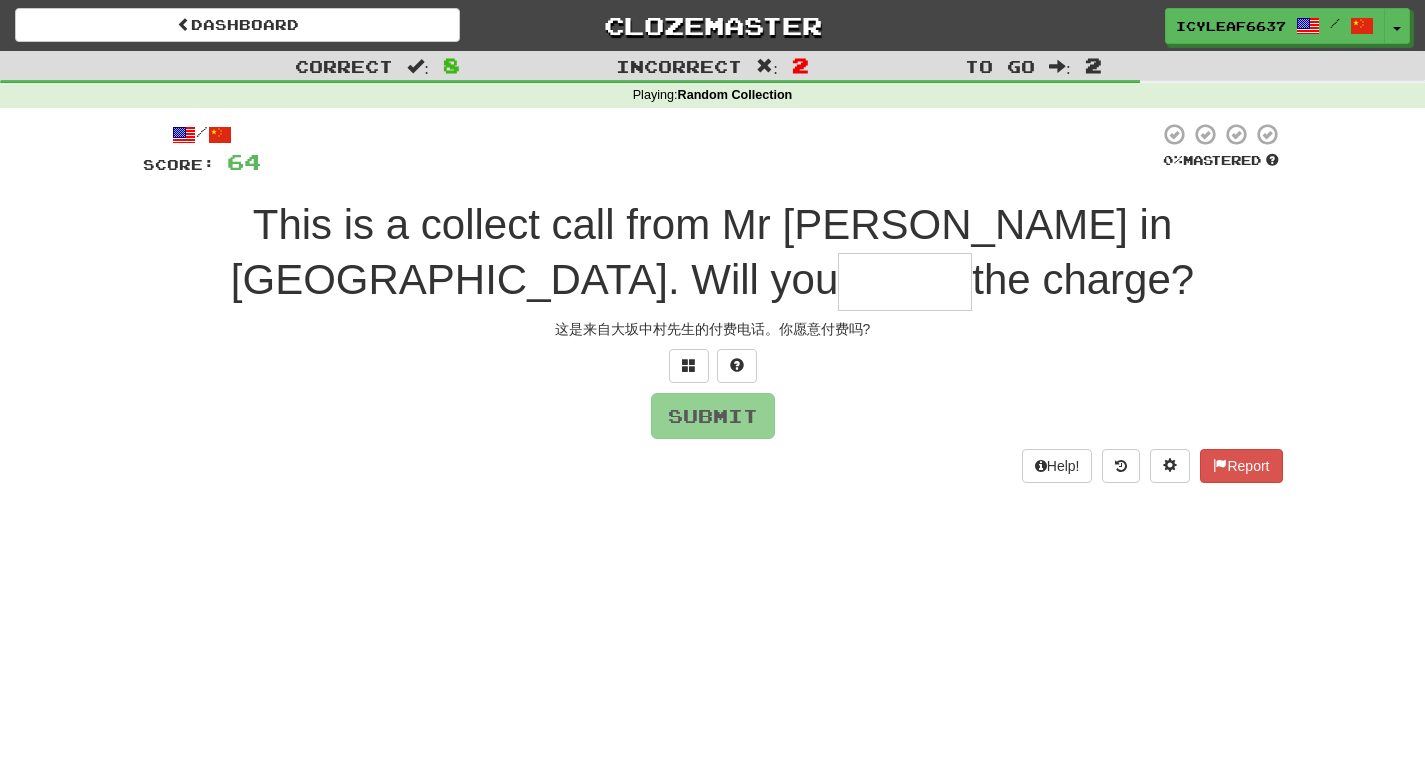 click at bounding box center [905, 282] 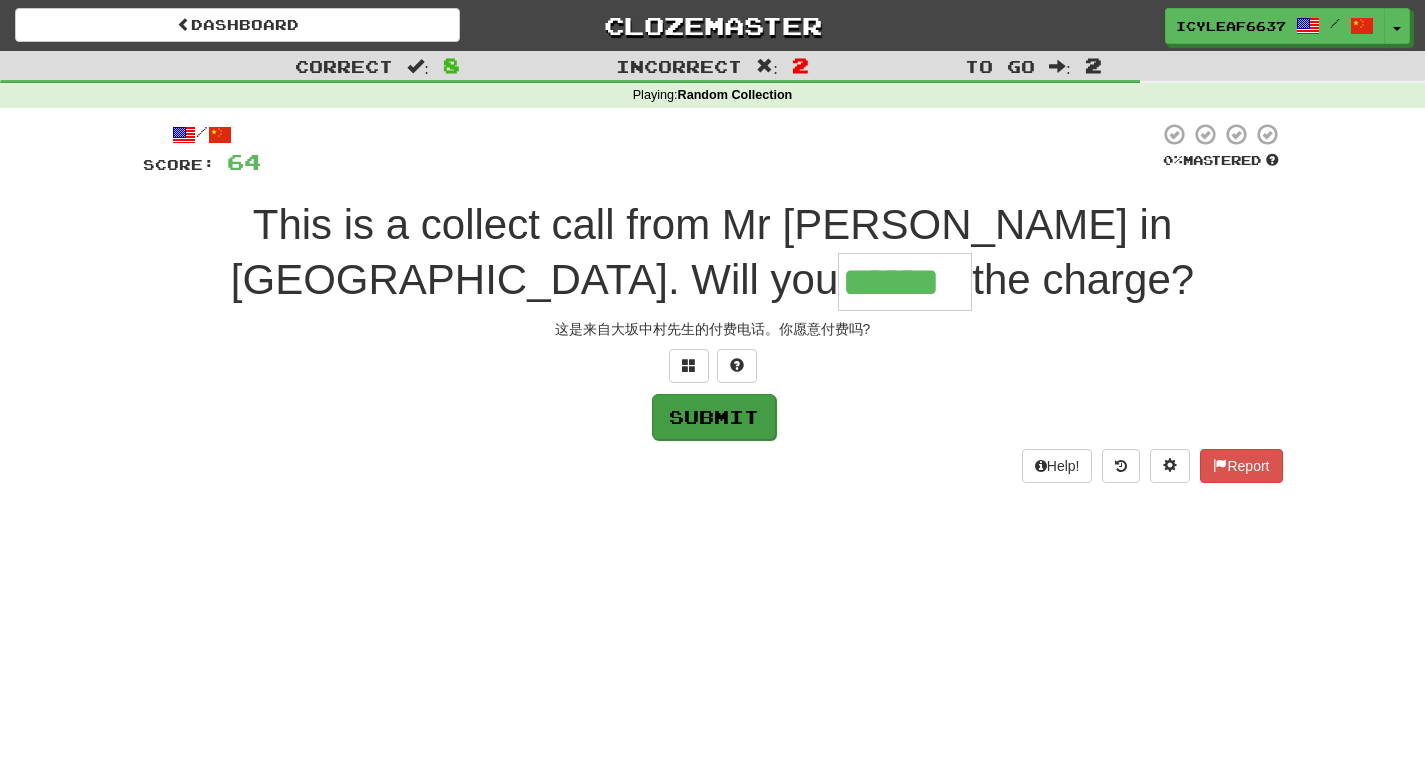 type on "******" 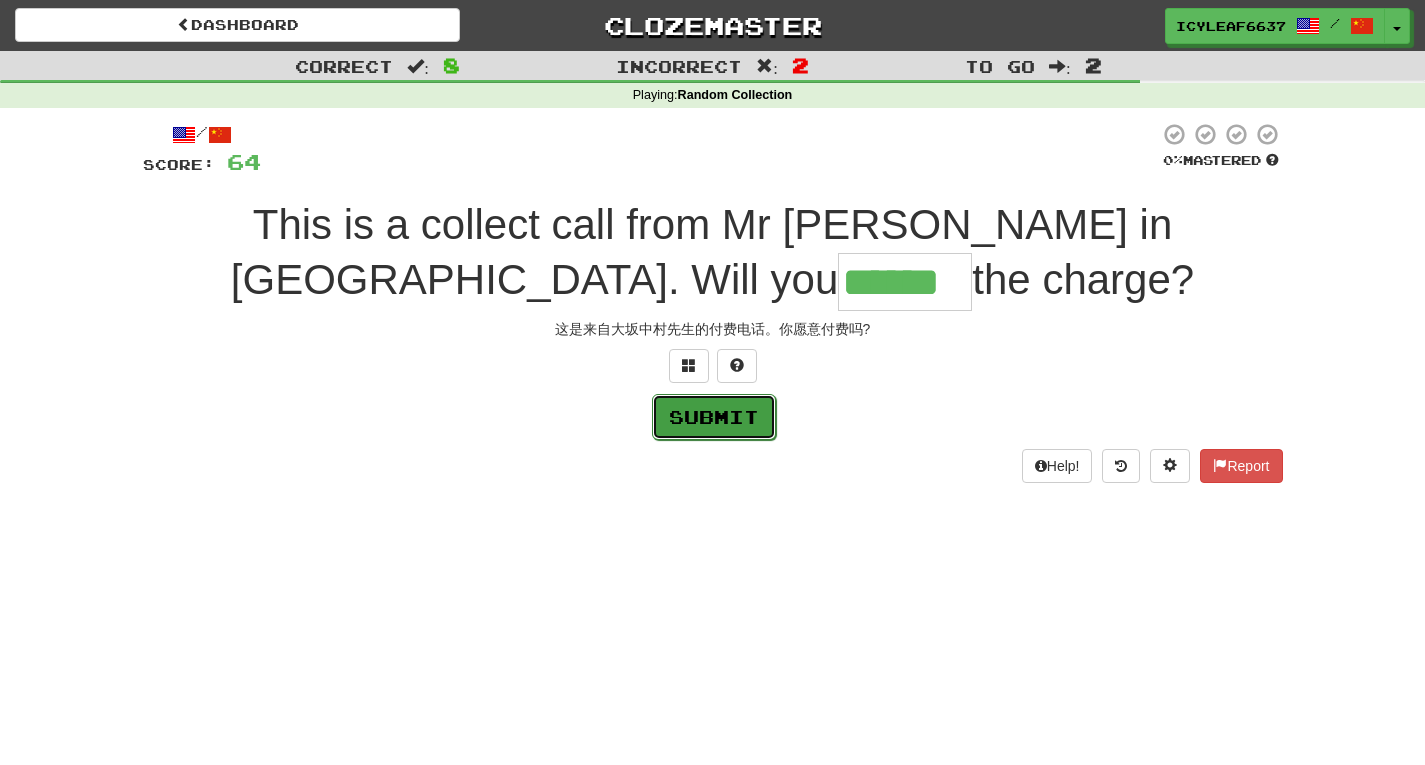 click on "Submit" at bounding box center [714, 417] 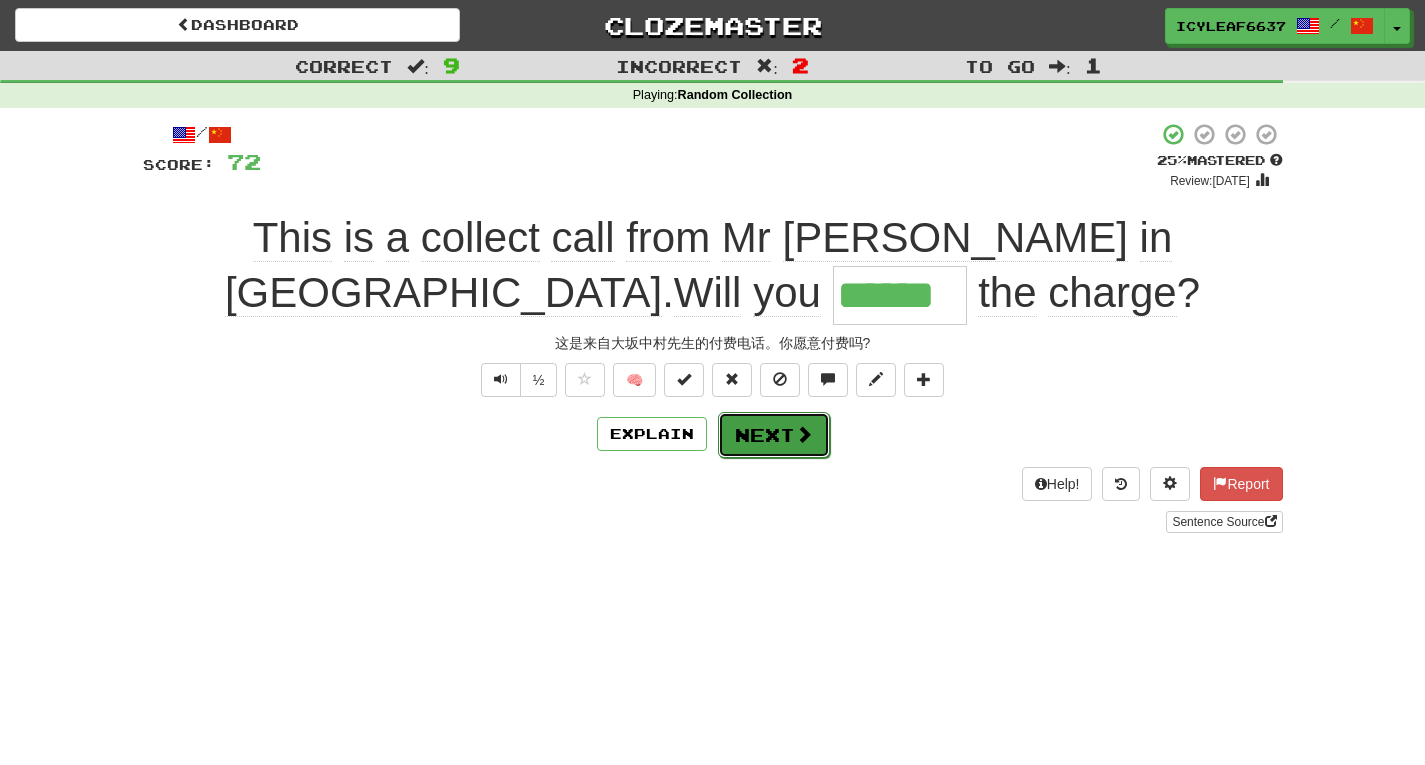 click at bounding box center [804, 434] 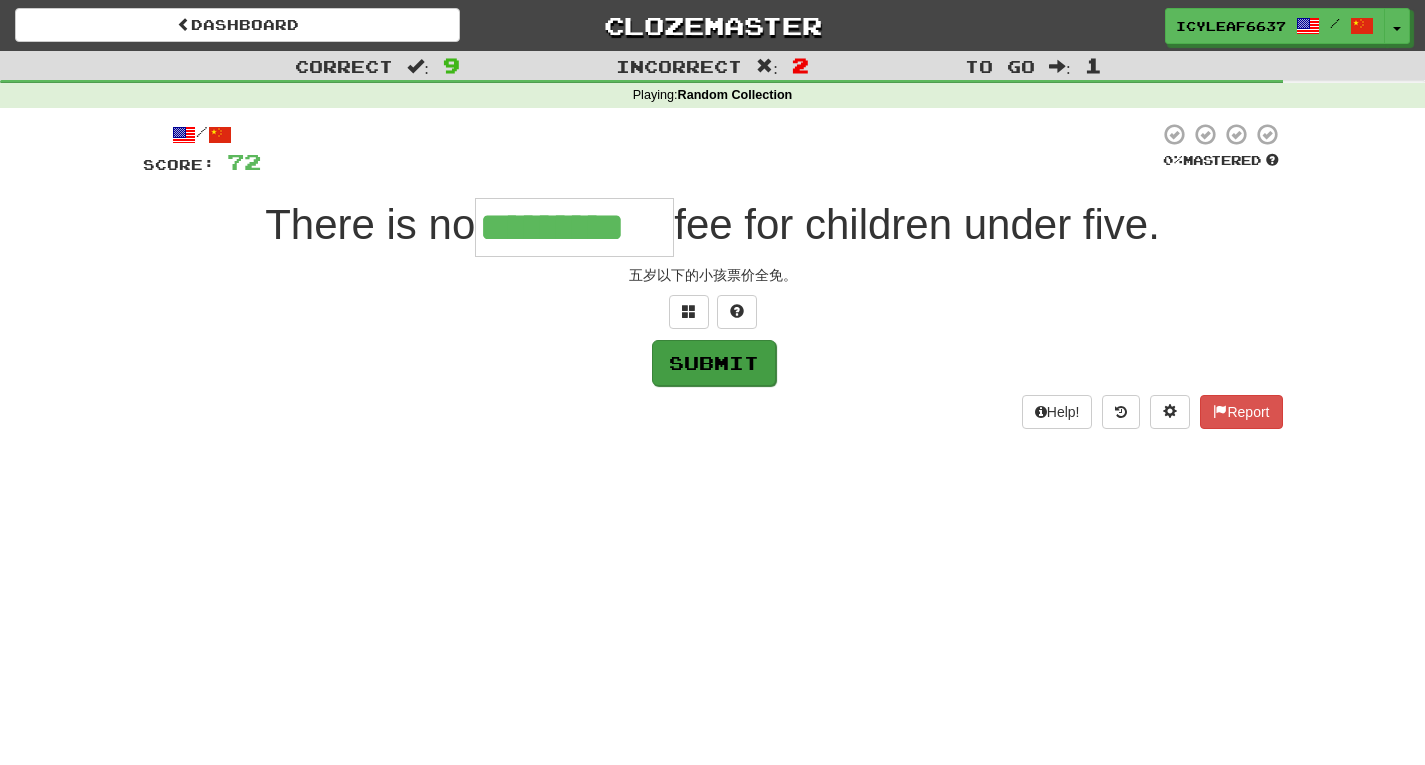 type on "*********" 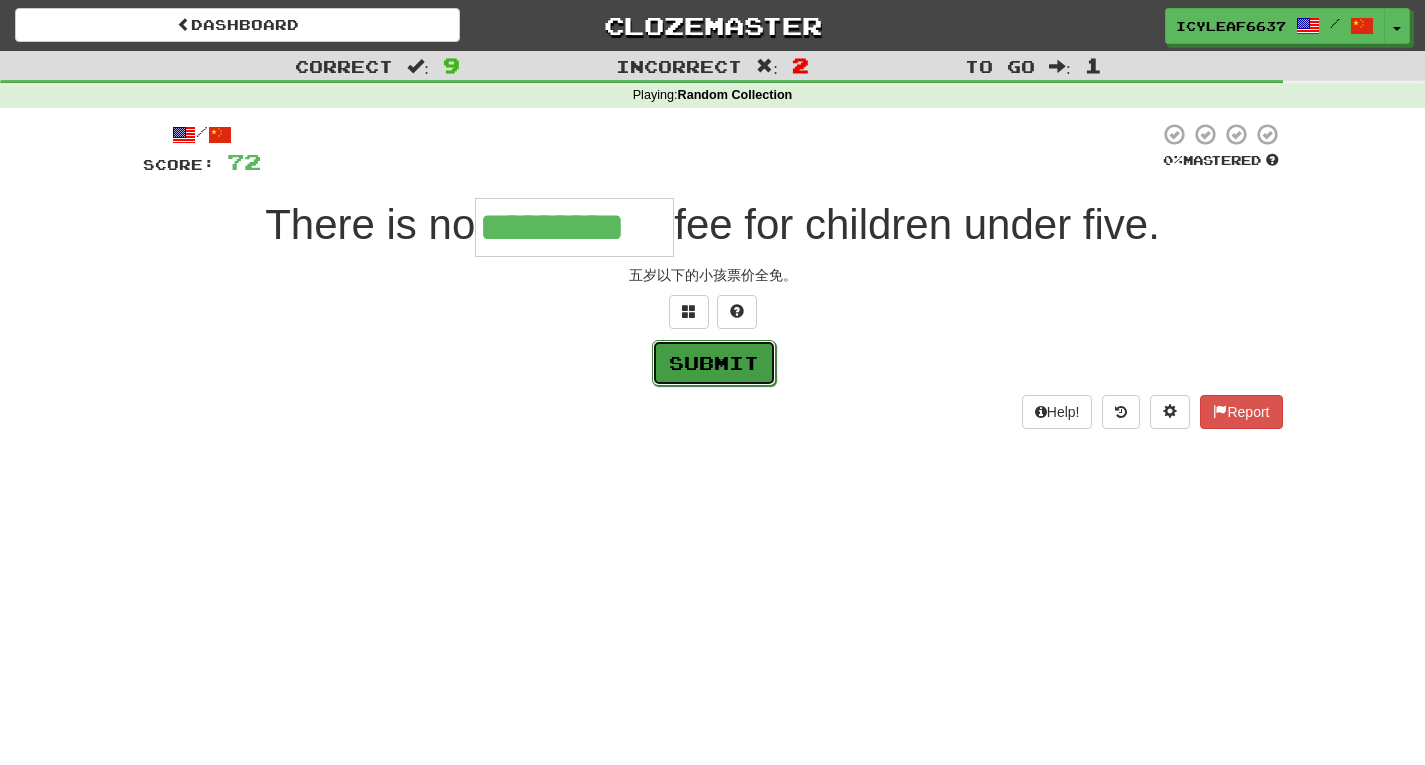 click on "Submit" at bounding box center [714, 363] 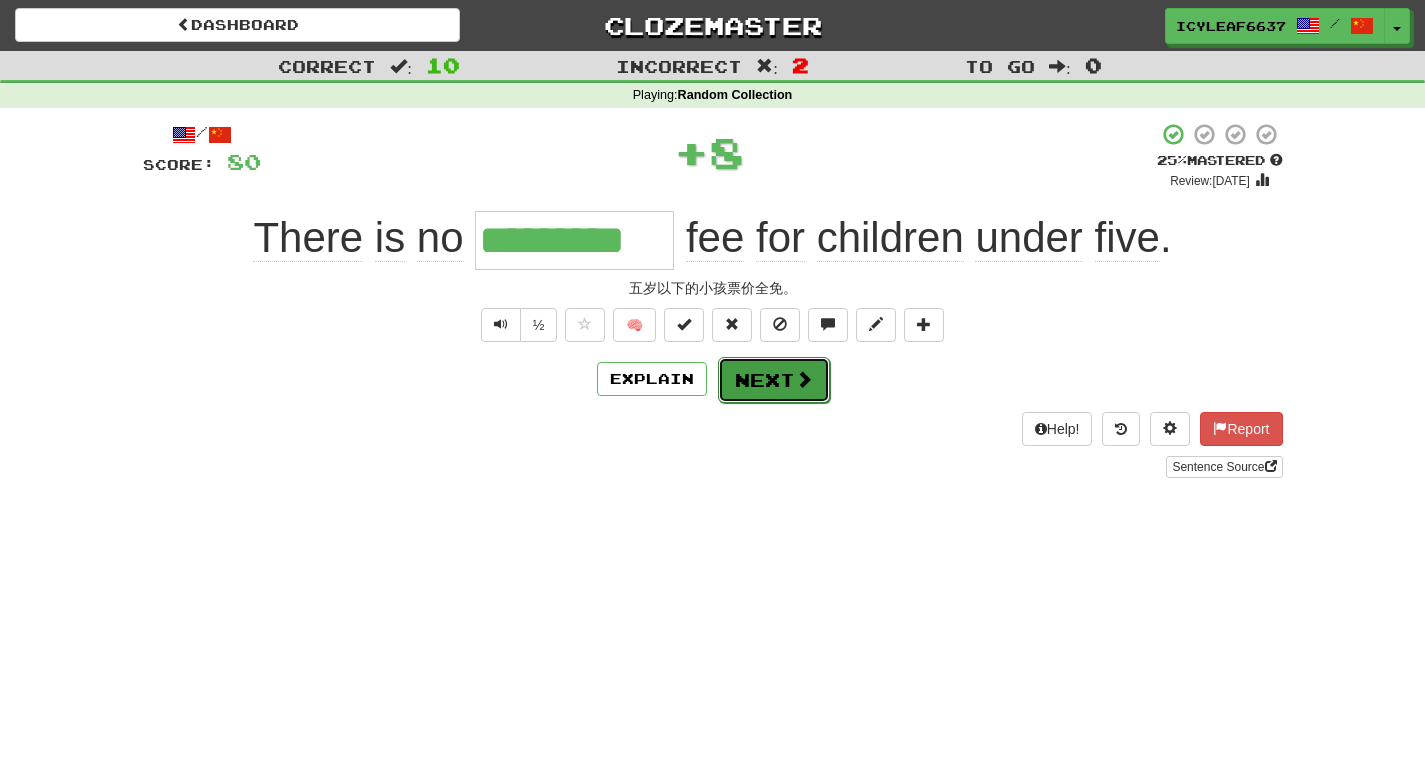 click at bounding box center (804, 379) 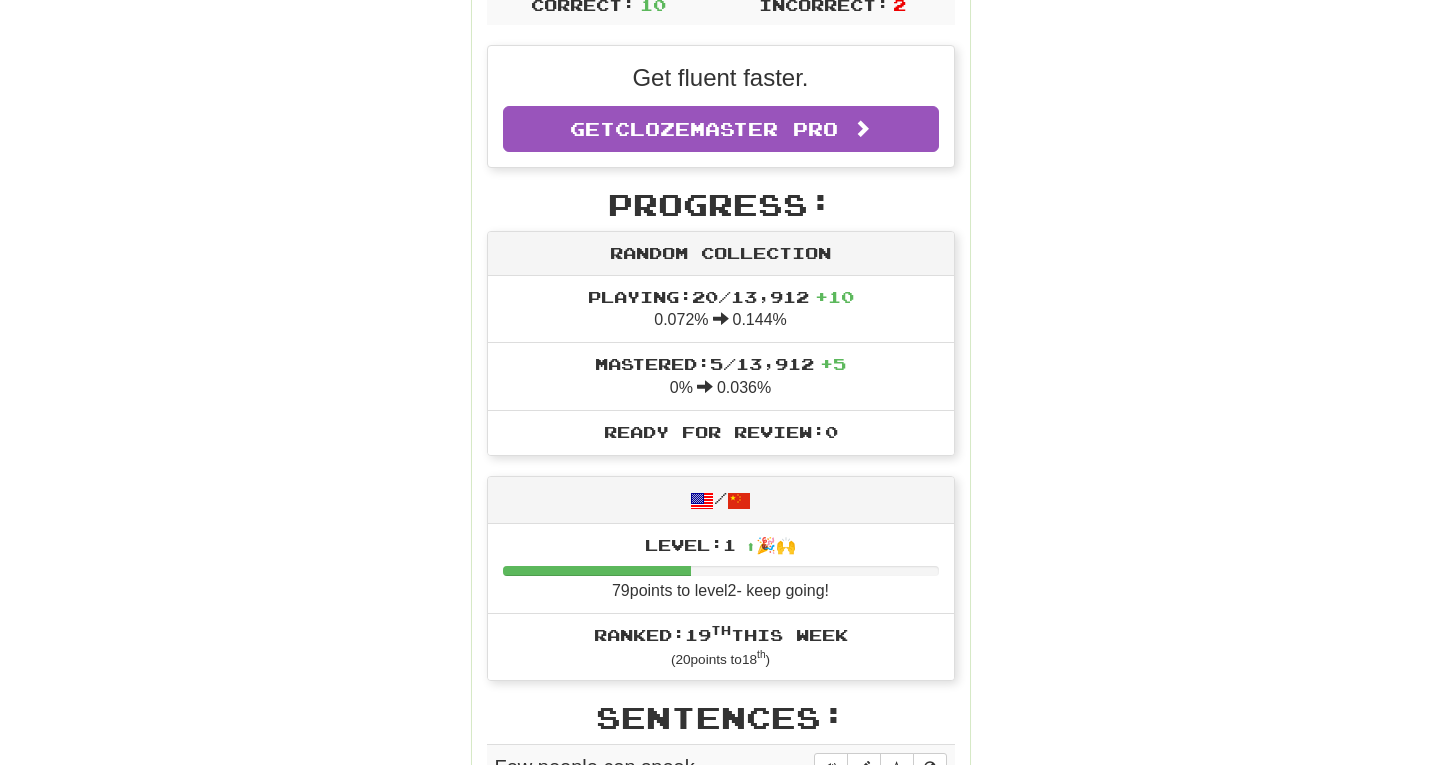 scroll, scrollTop: 0, scrollLeft: 0, axis: both 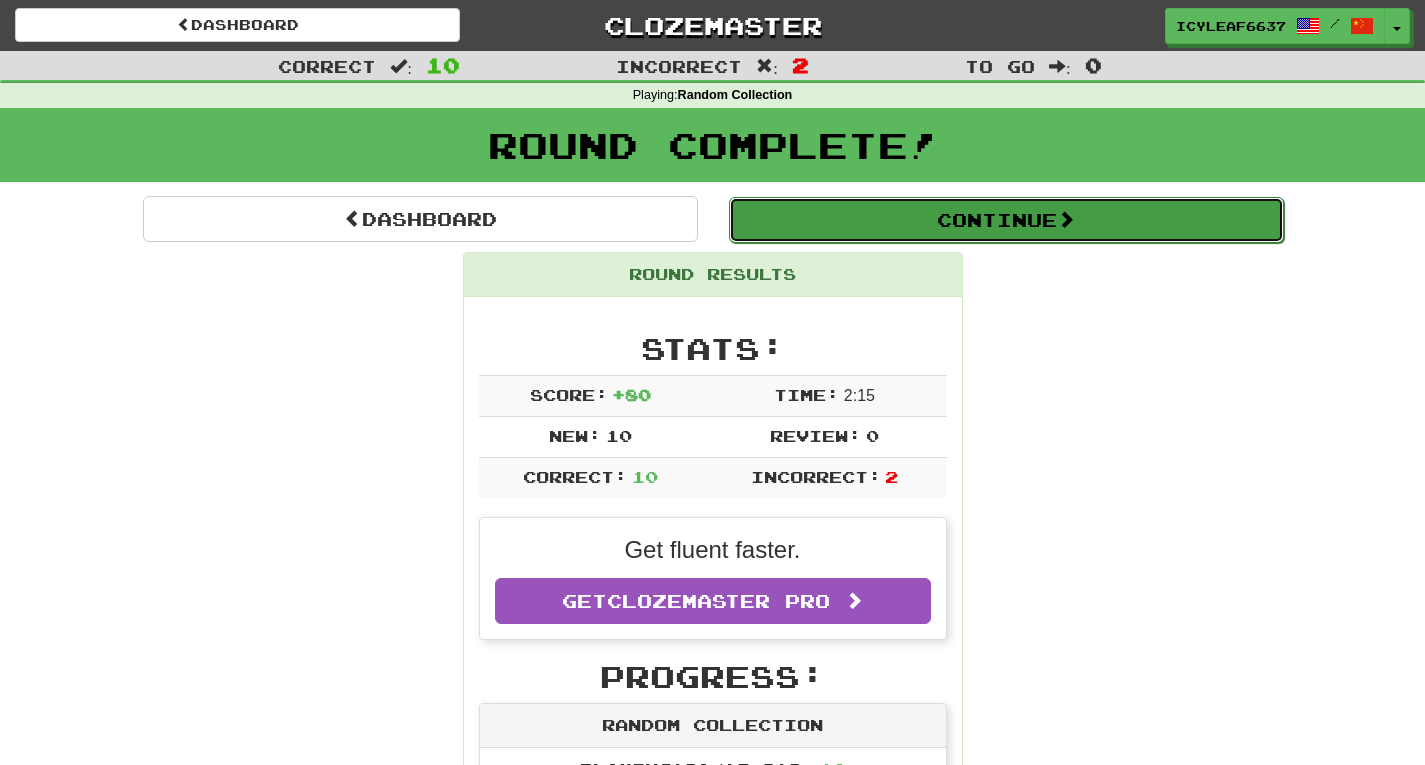 click on "Continue" at bounding box center [1006, 220] 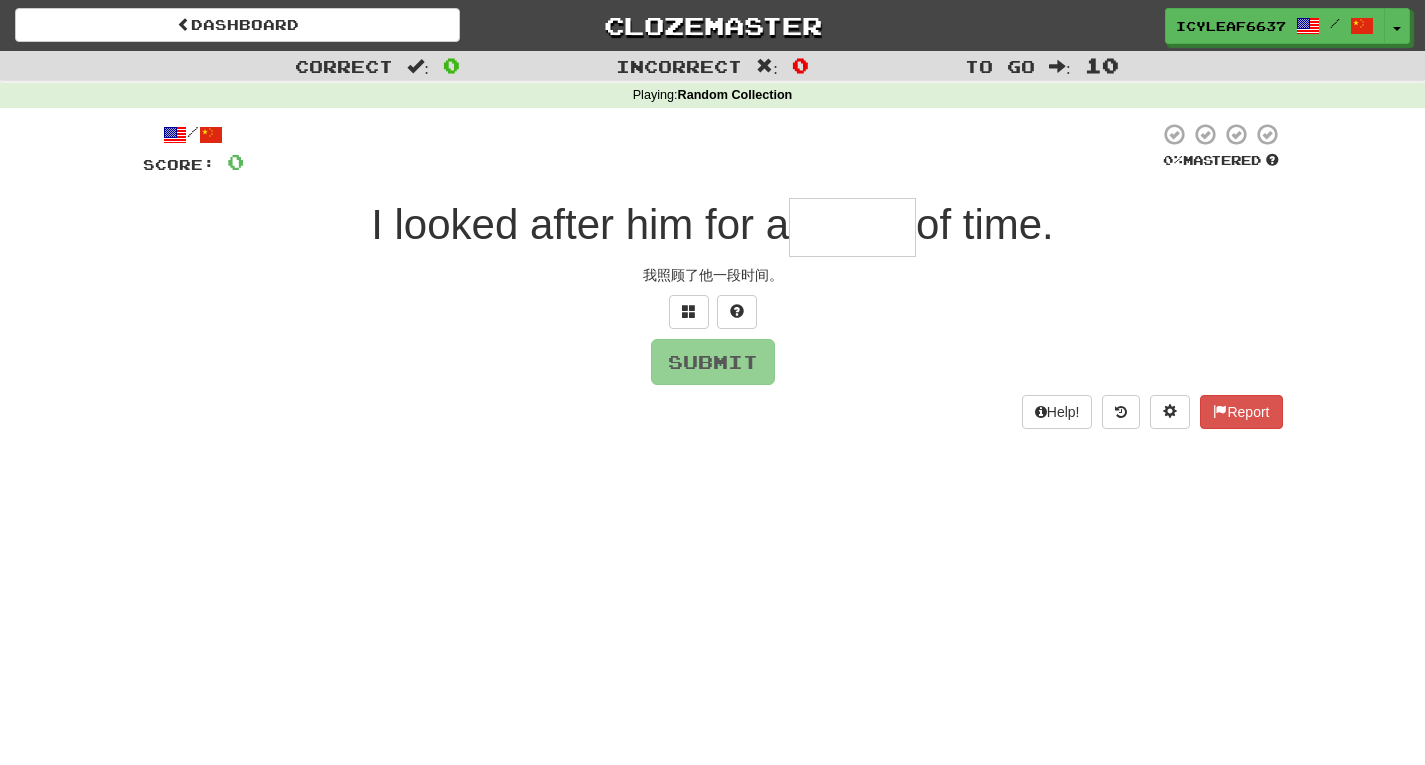 click at bounding box center (852, 227) 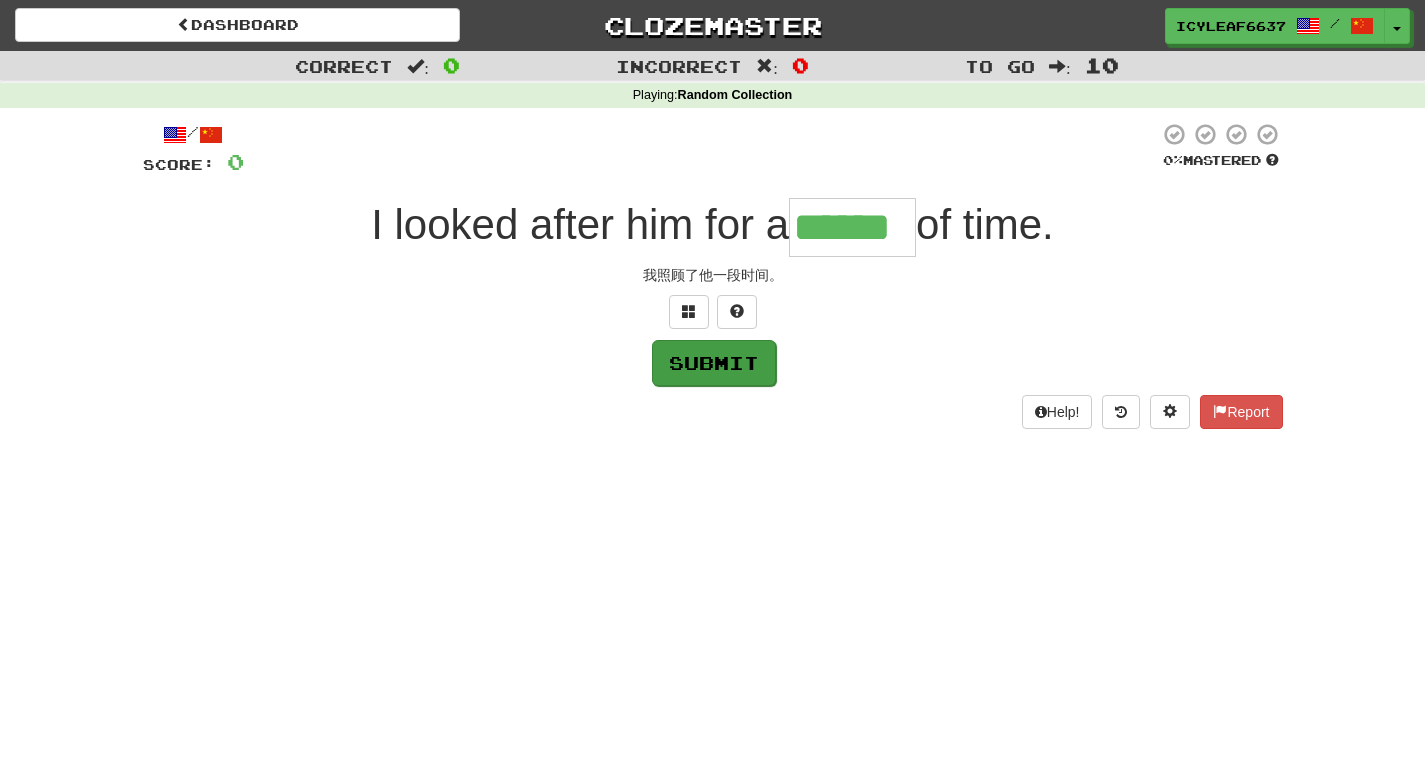type on "******" 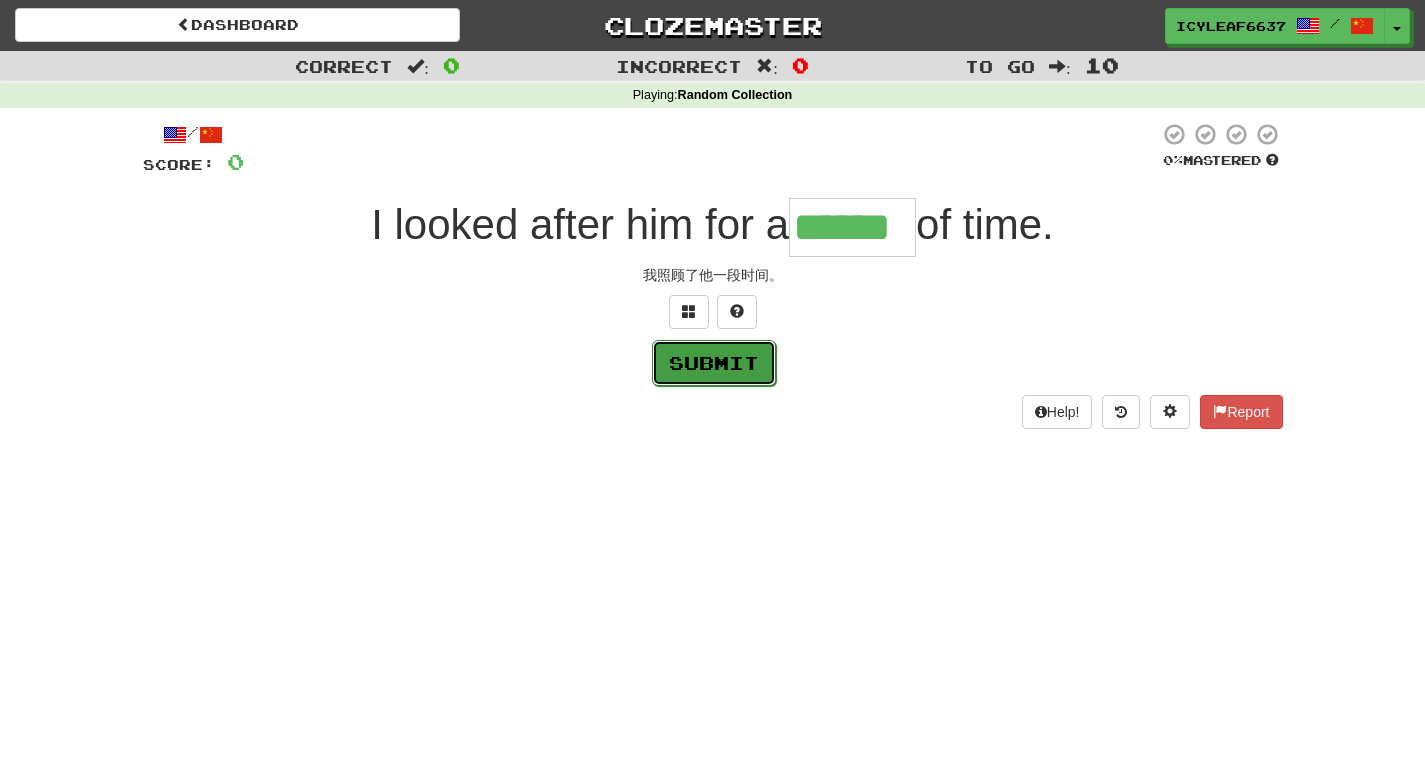 click on "Submit" at bounding box center [714, 363] 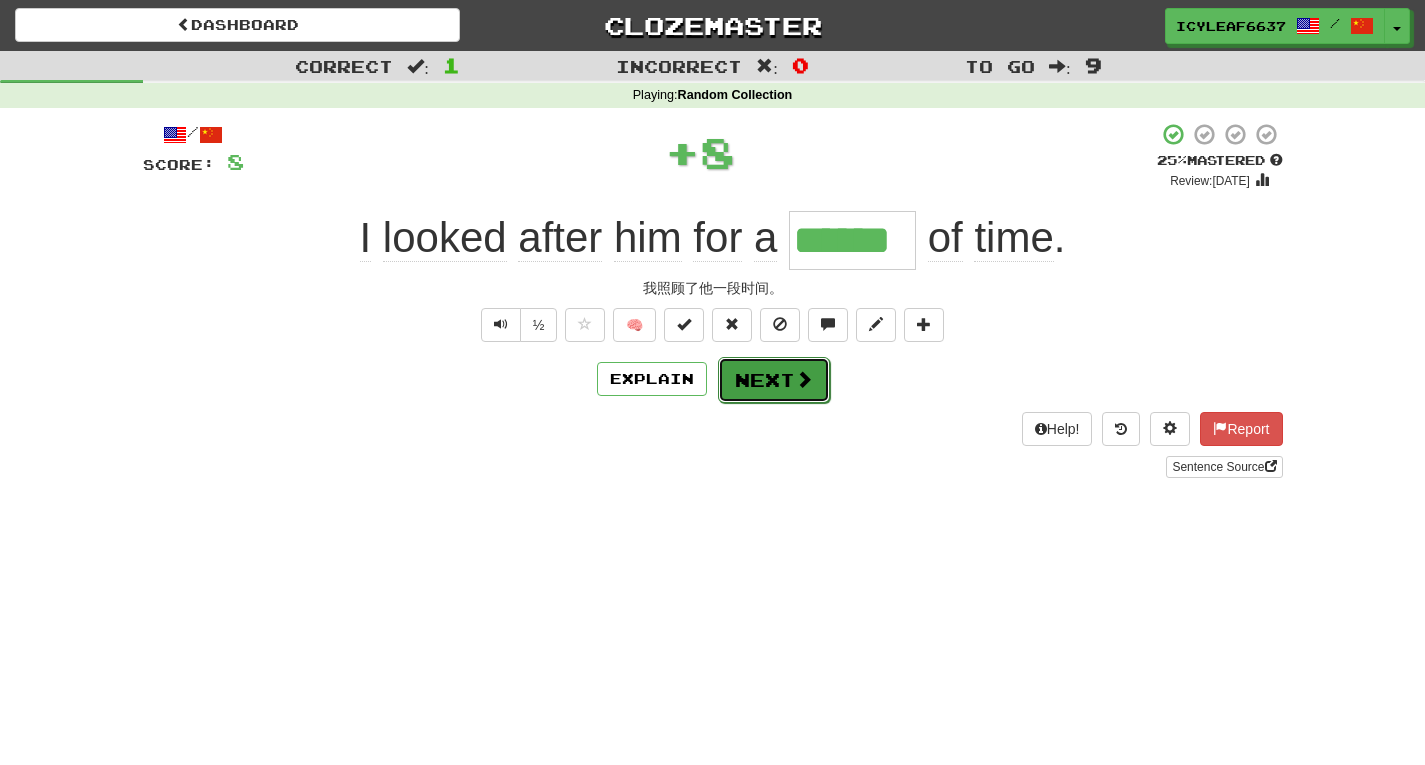 click on "Next" at bounding box center [774, 380] 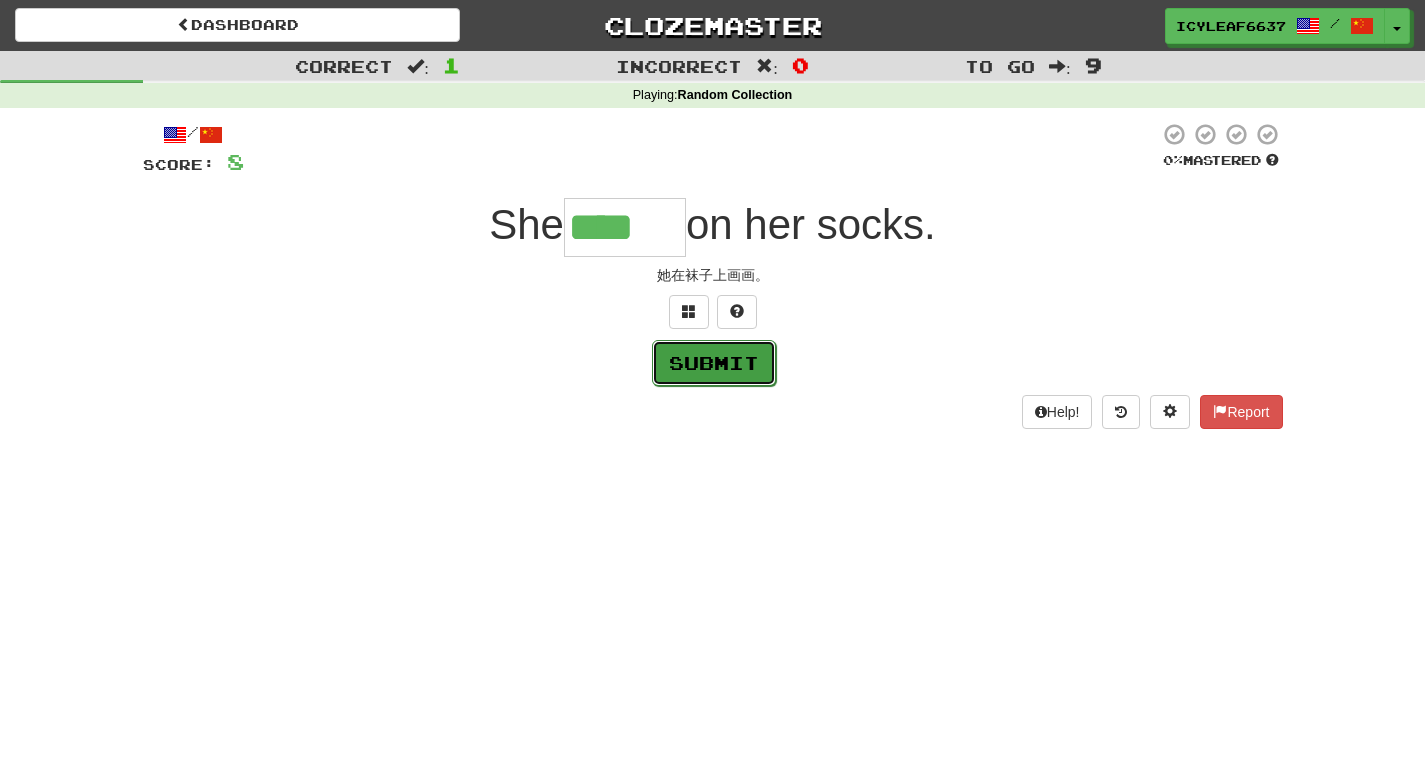 click on "Submit" at bounding box center [714, 363] 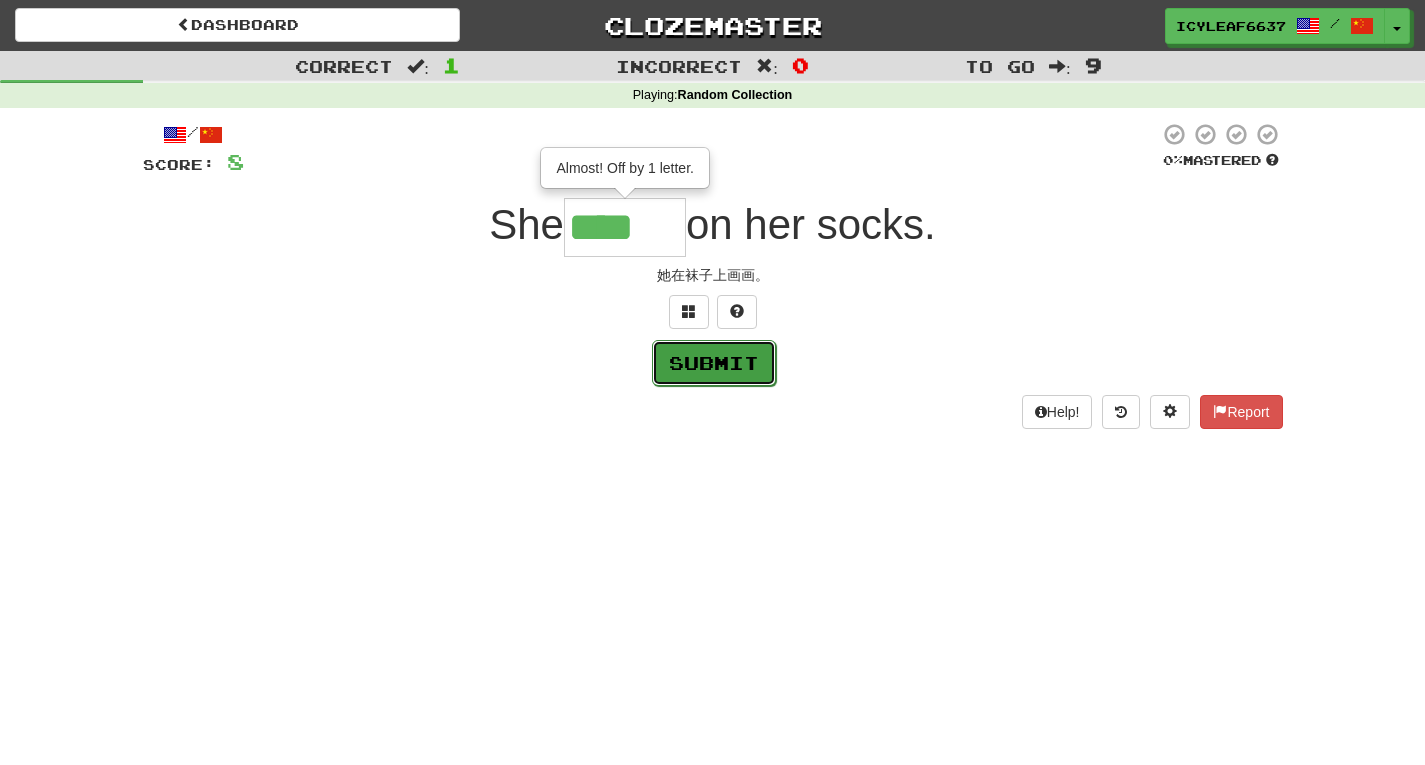 click on "Submit" at bounding box center (714, 363) 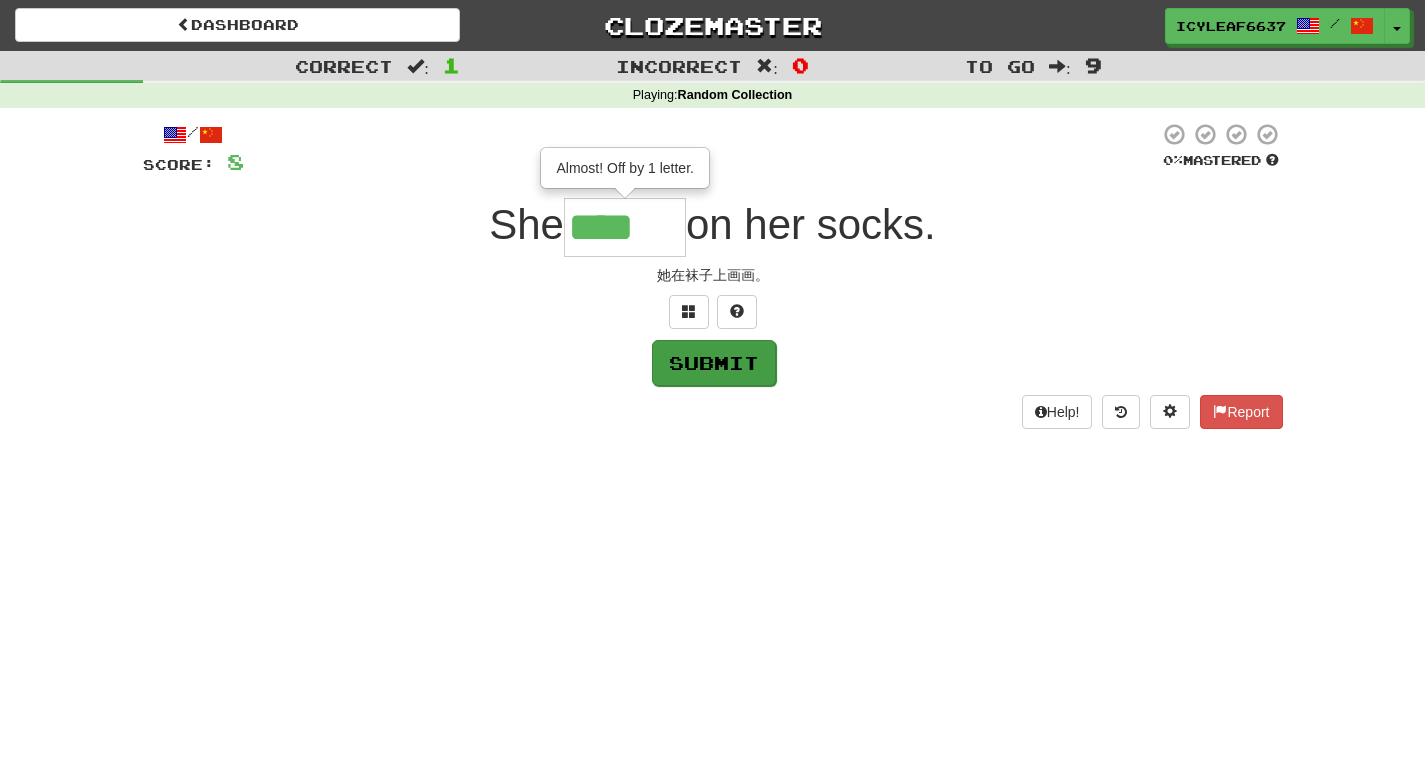 type on "*****" 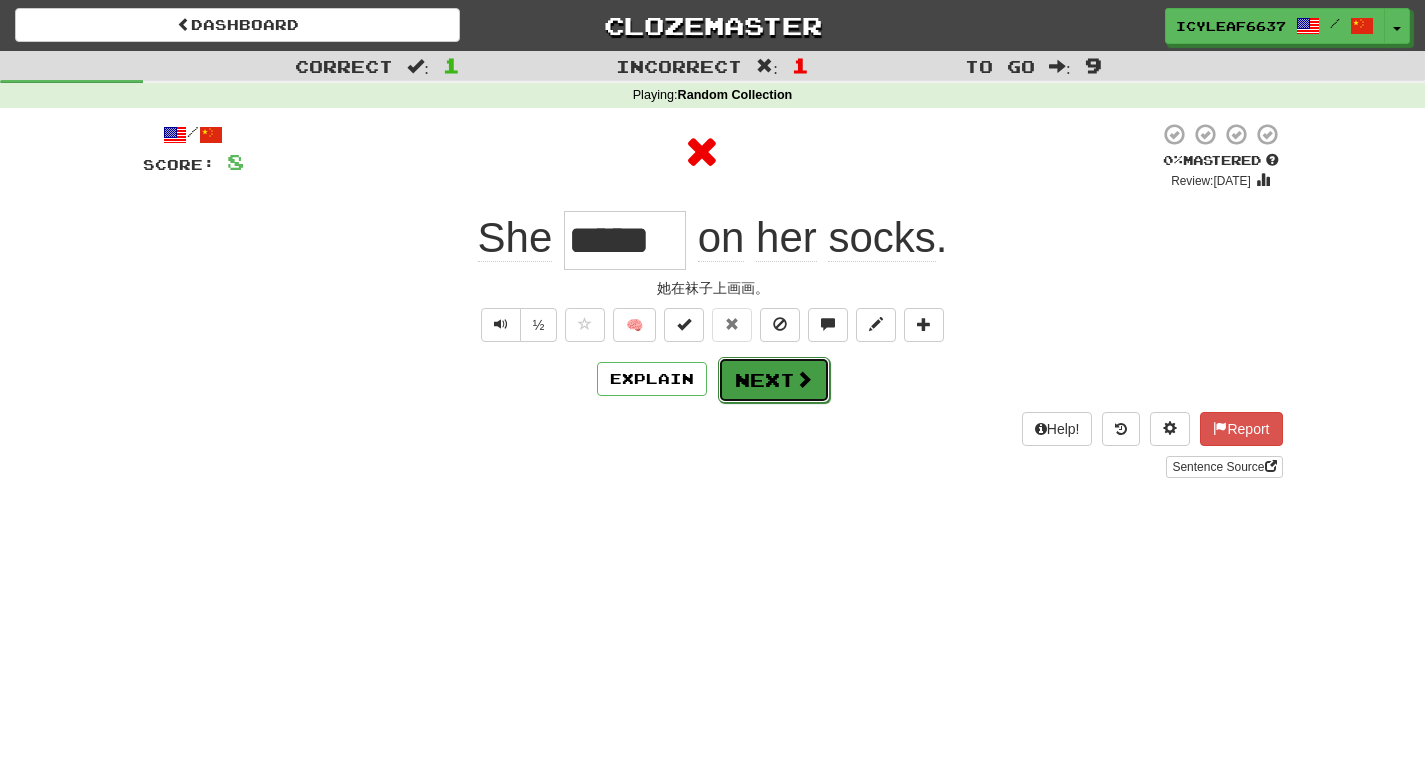 click on "Next" at bounding box center [774, 380] 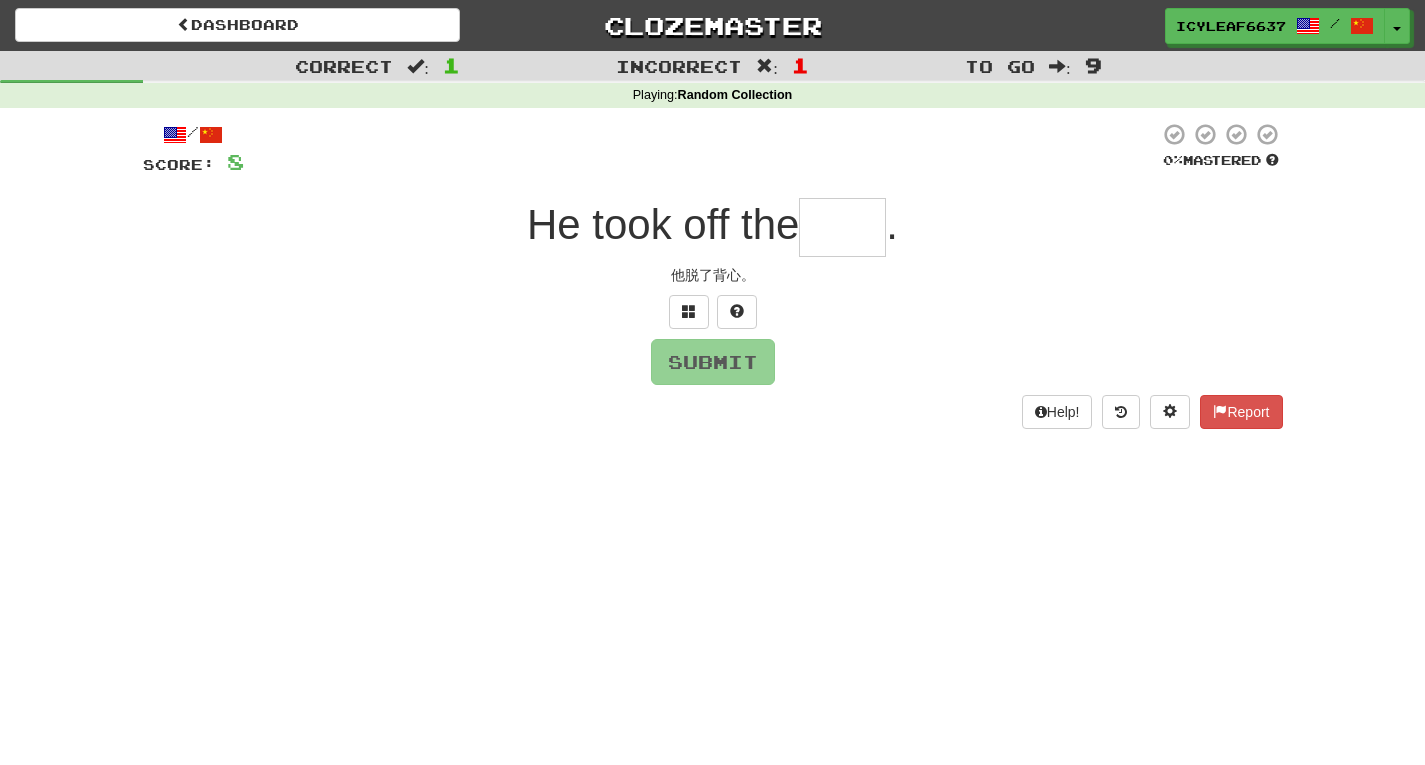 click at bounding box center [842, 227] 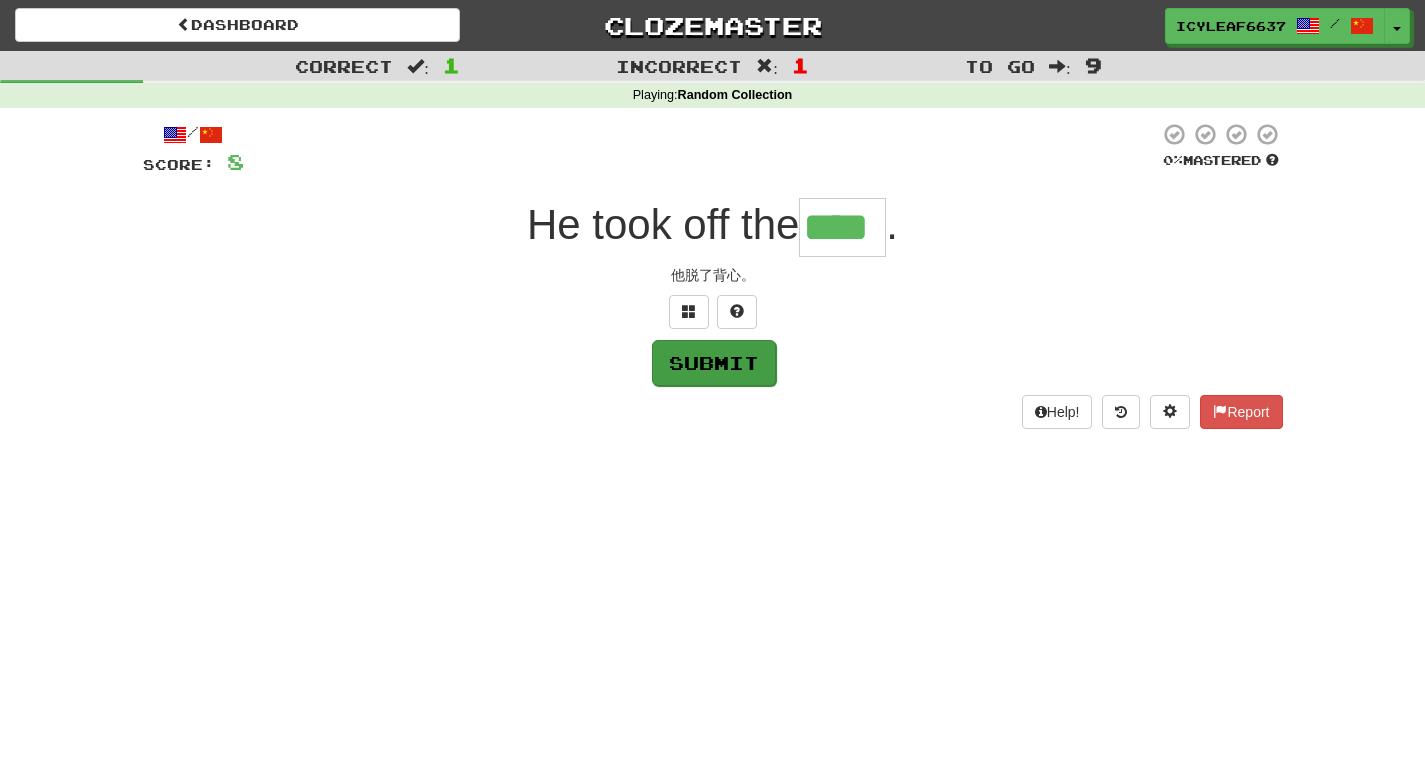 type on "****" 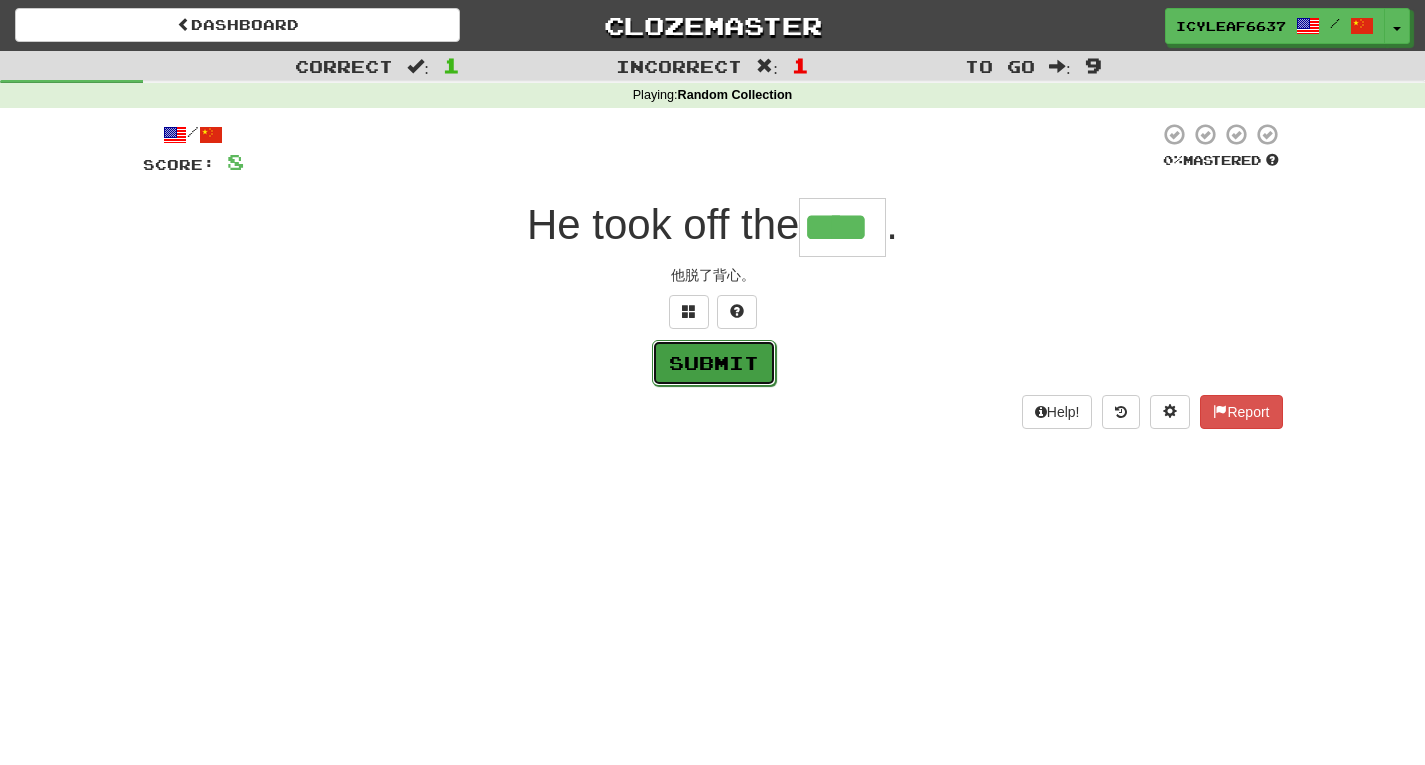click on "Submit" at bounding box center [714, 363] 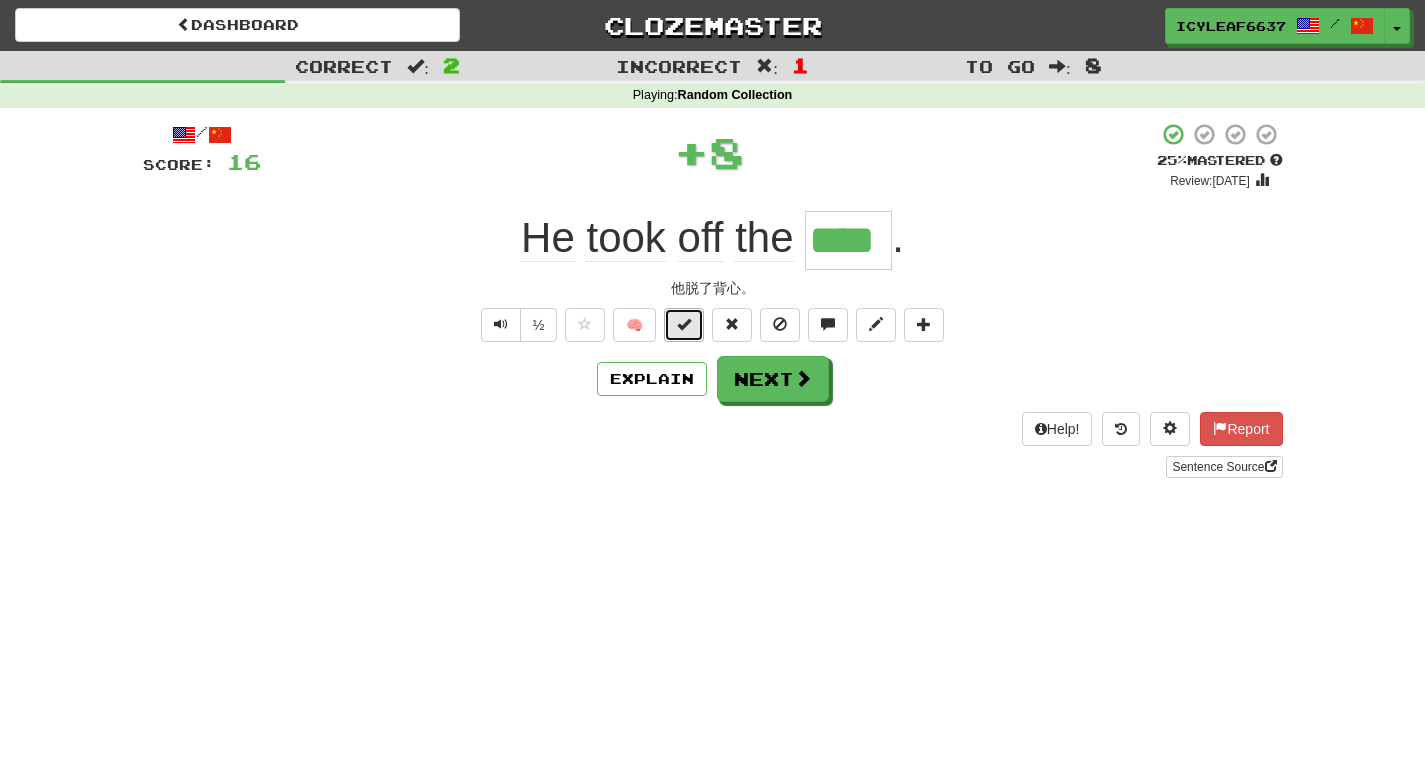 click at bounding box center [684, 325] 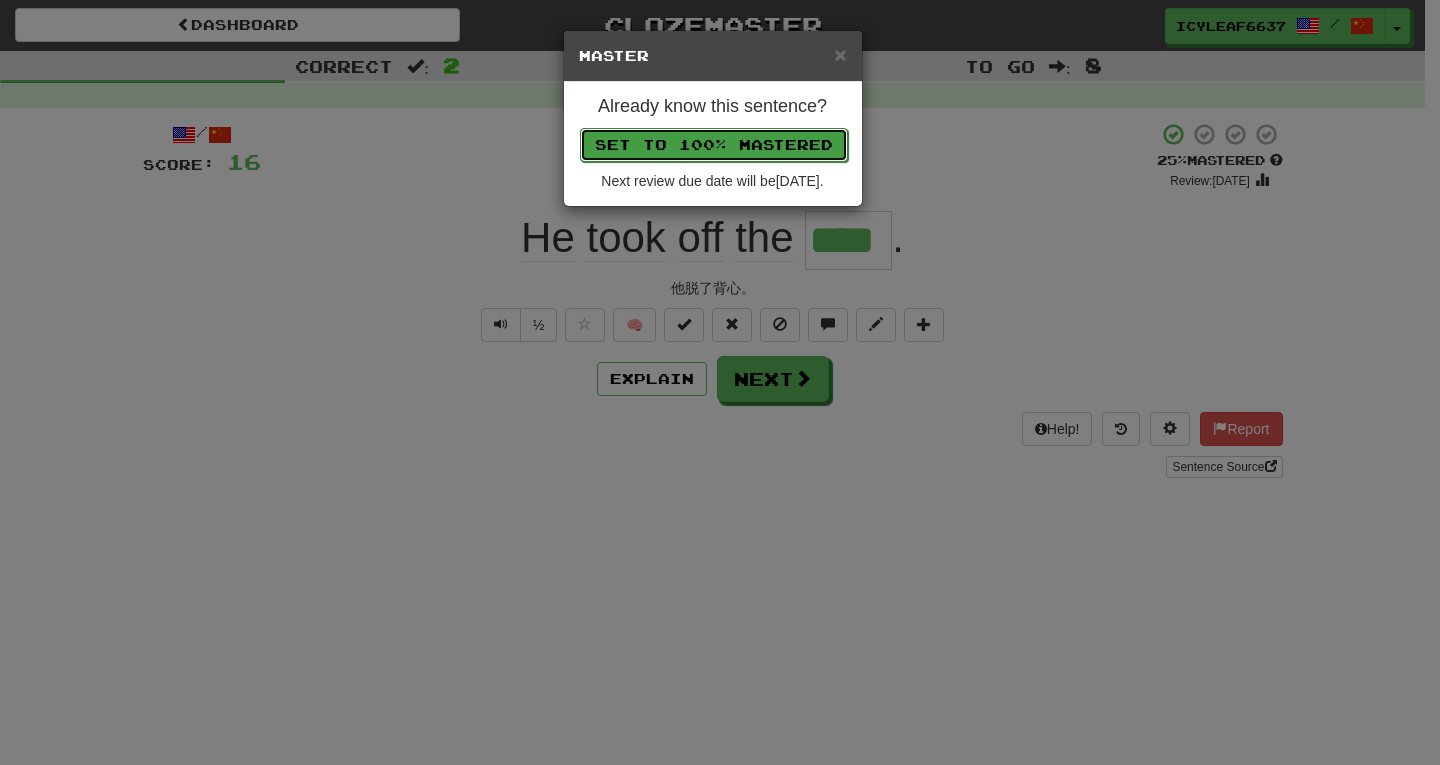 click on "Set to 100% Mastered" at bounding box center [714, 145] 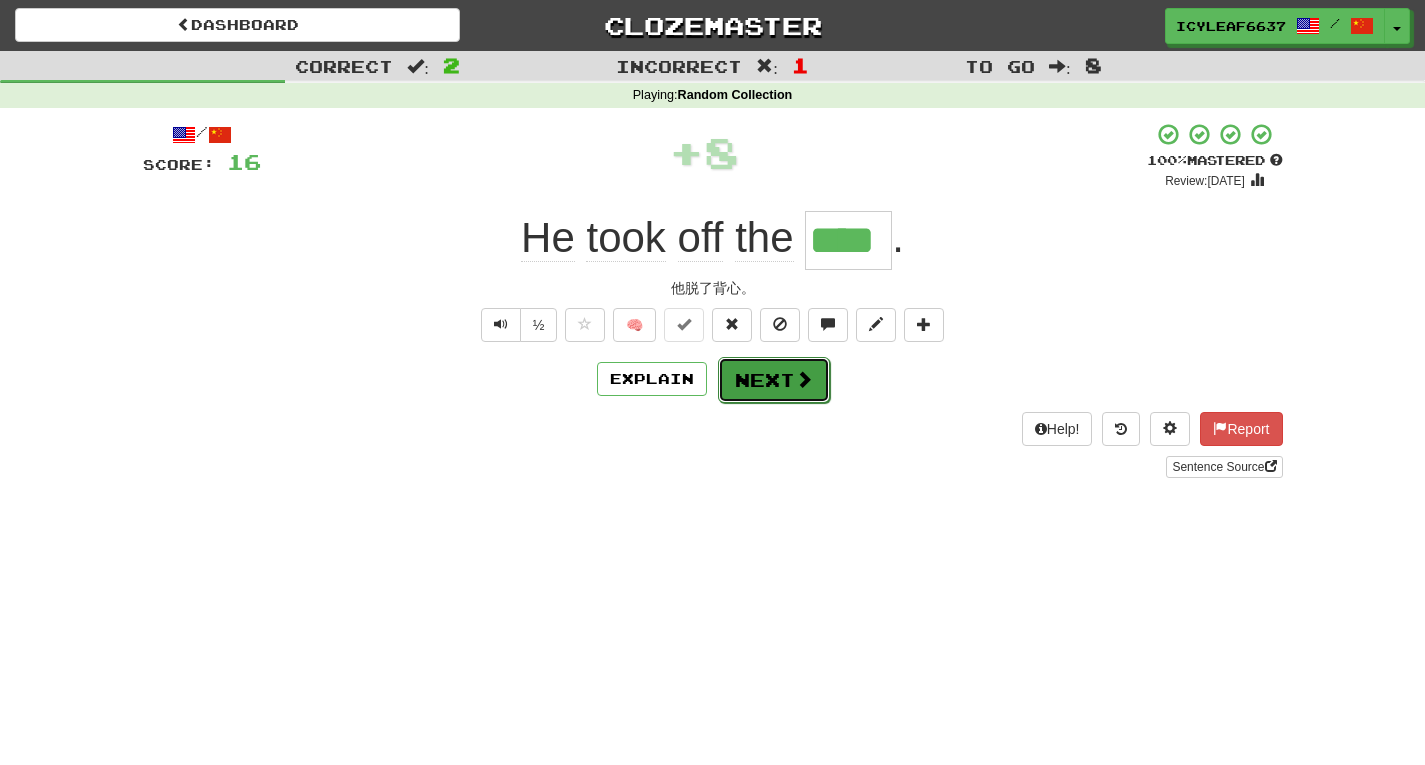 click on "Next" at bounding box center (774, 380) 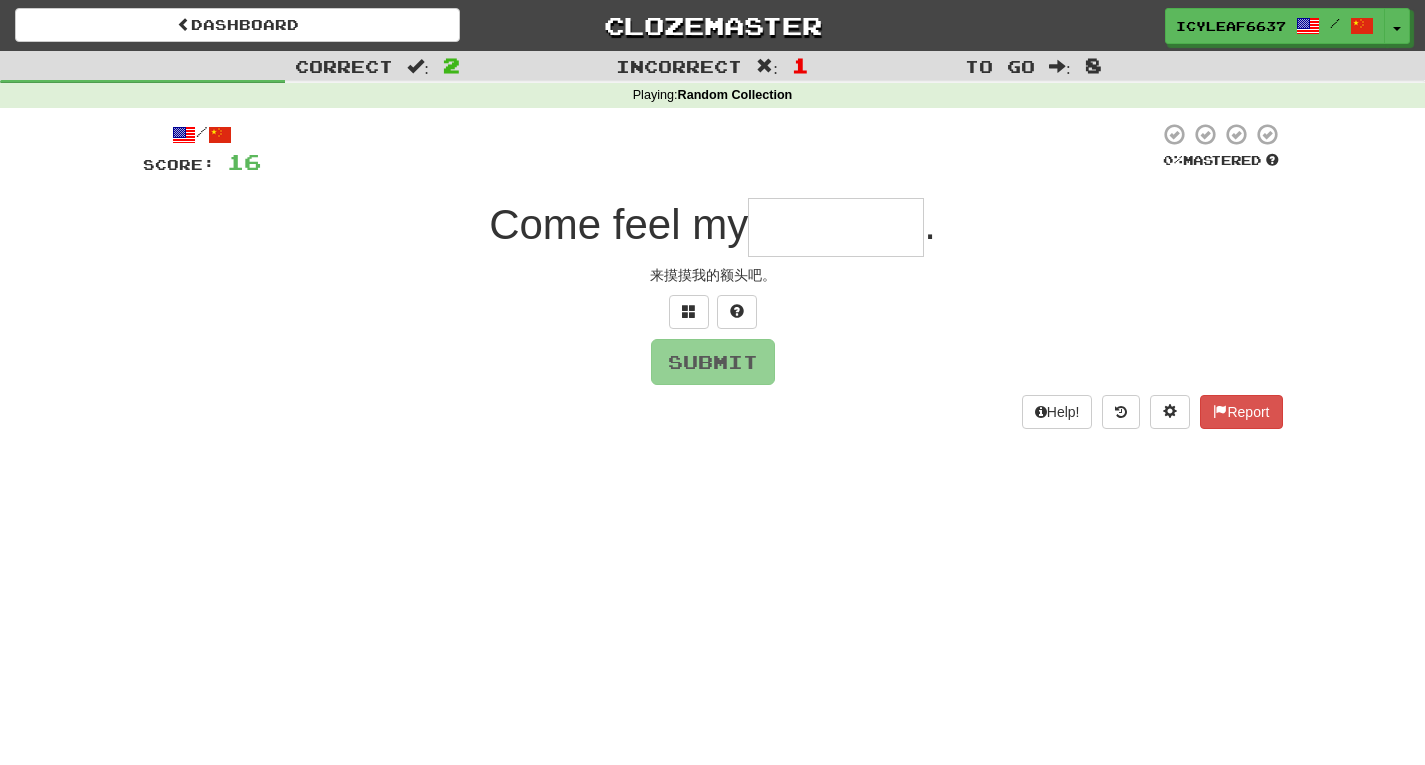 click at bounding box center [836, 227] 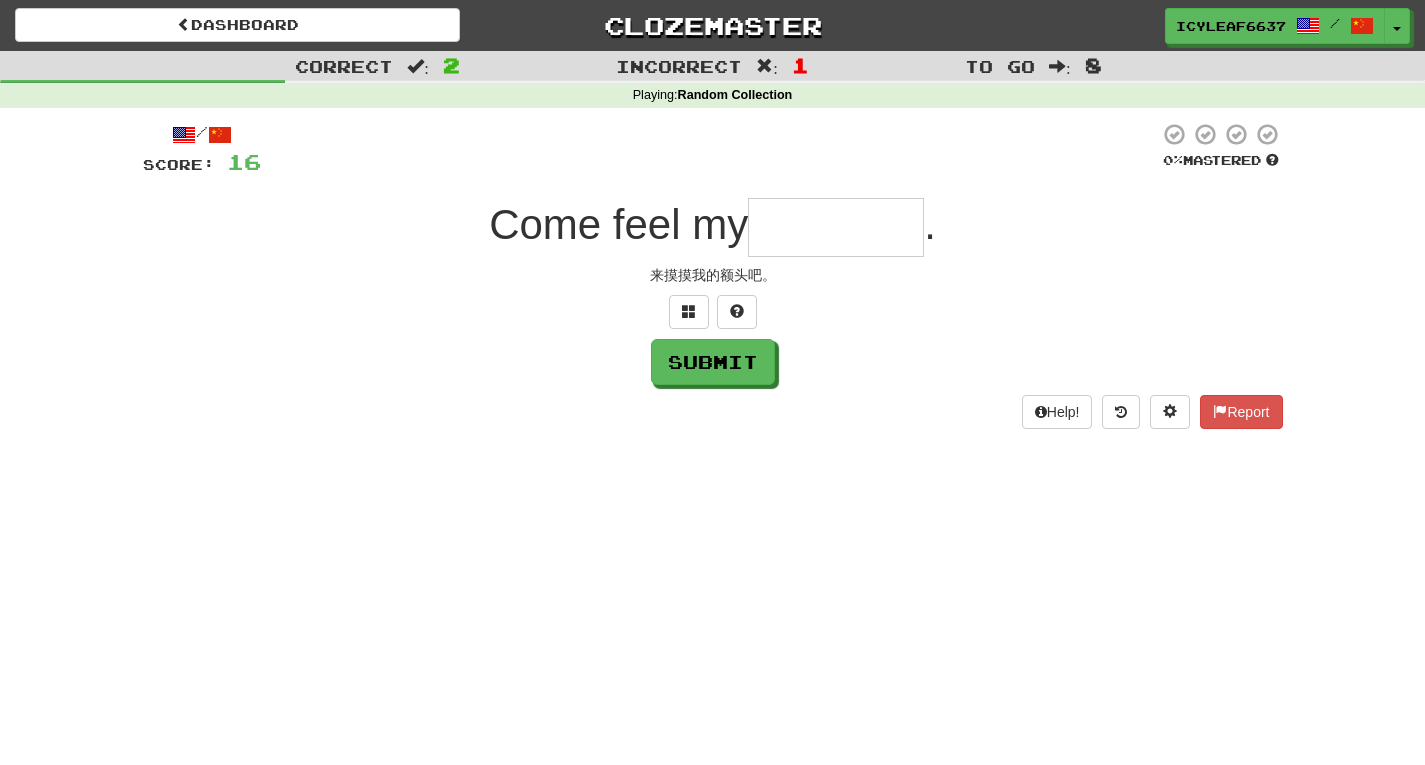 type on "*" 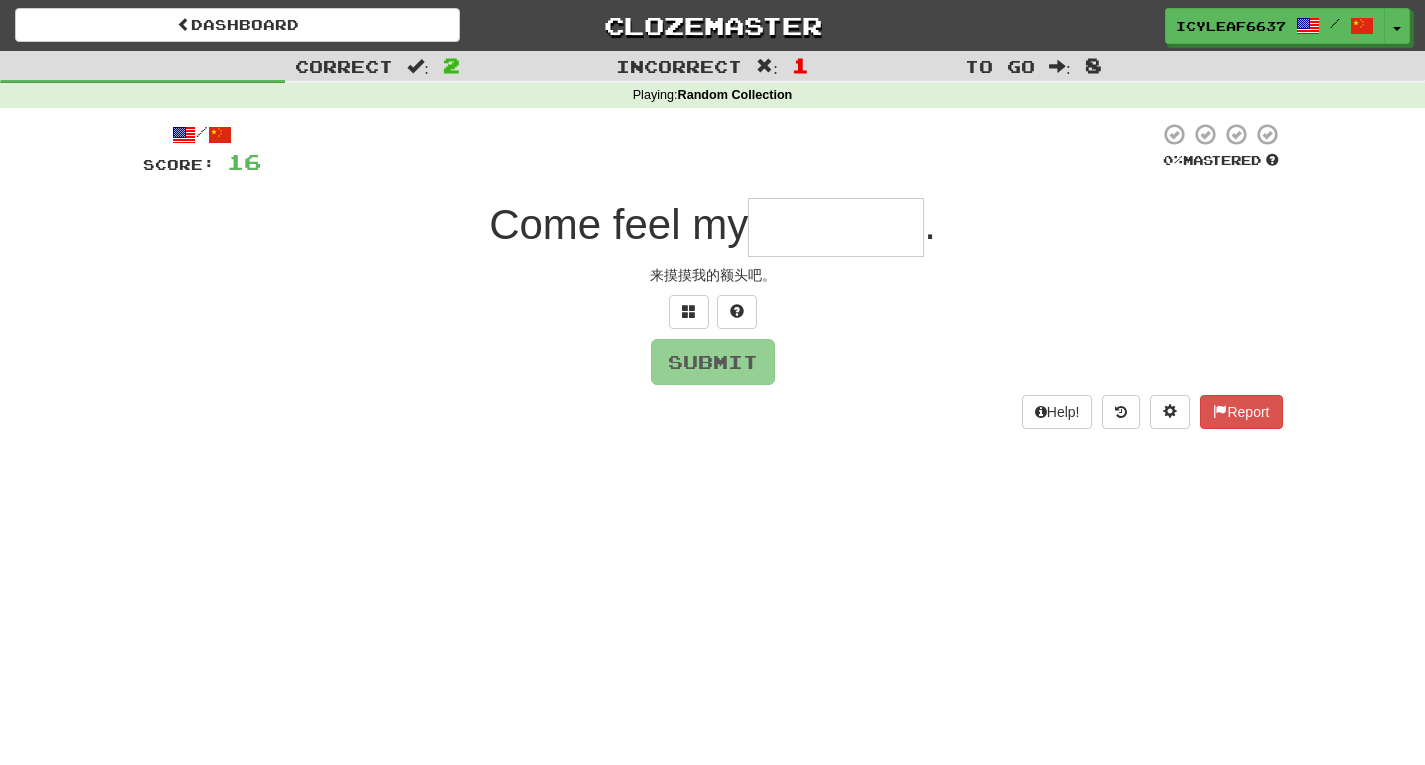 type on "*" 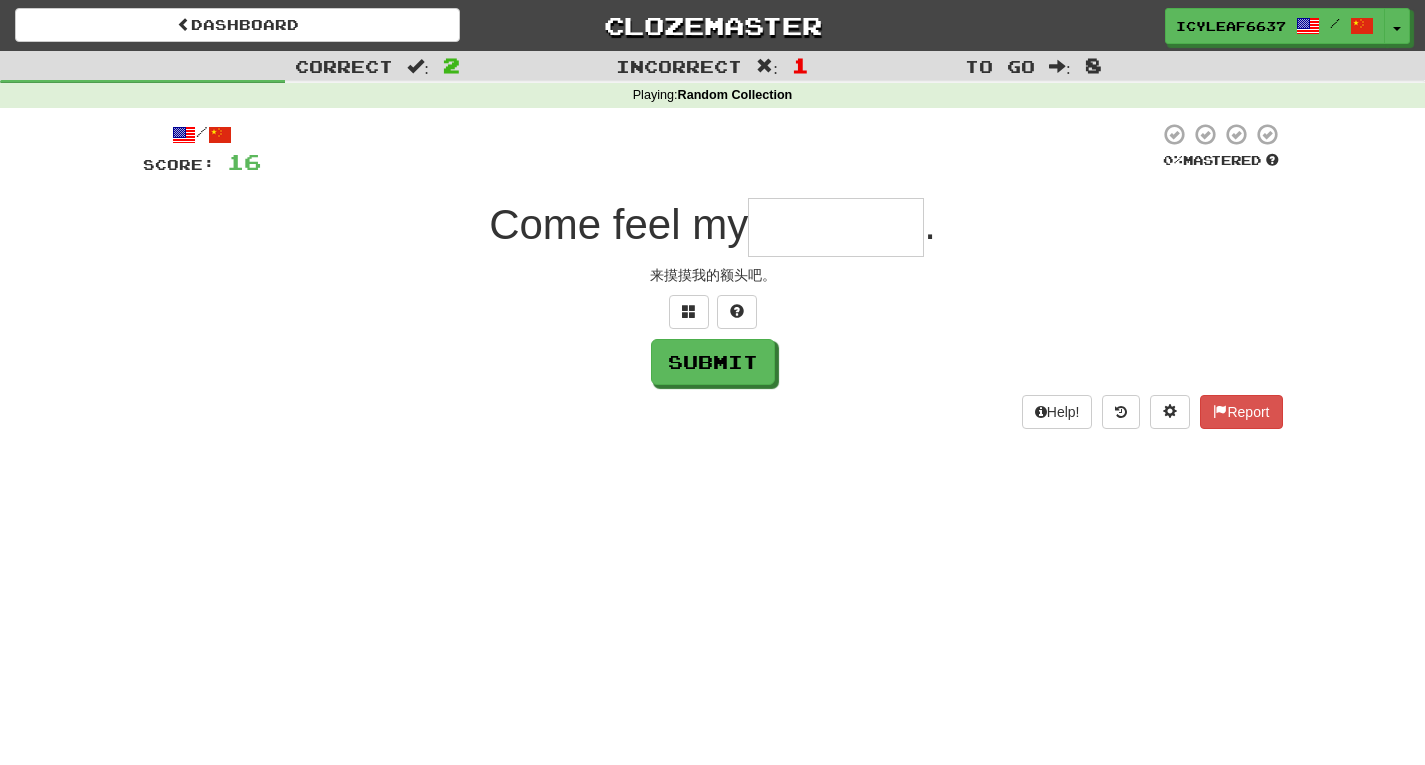 type on "*" 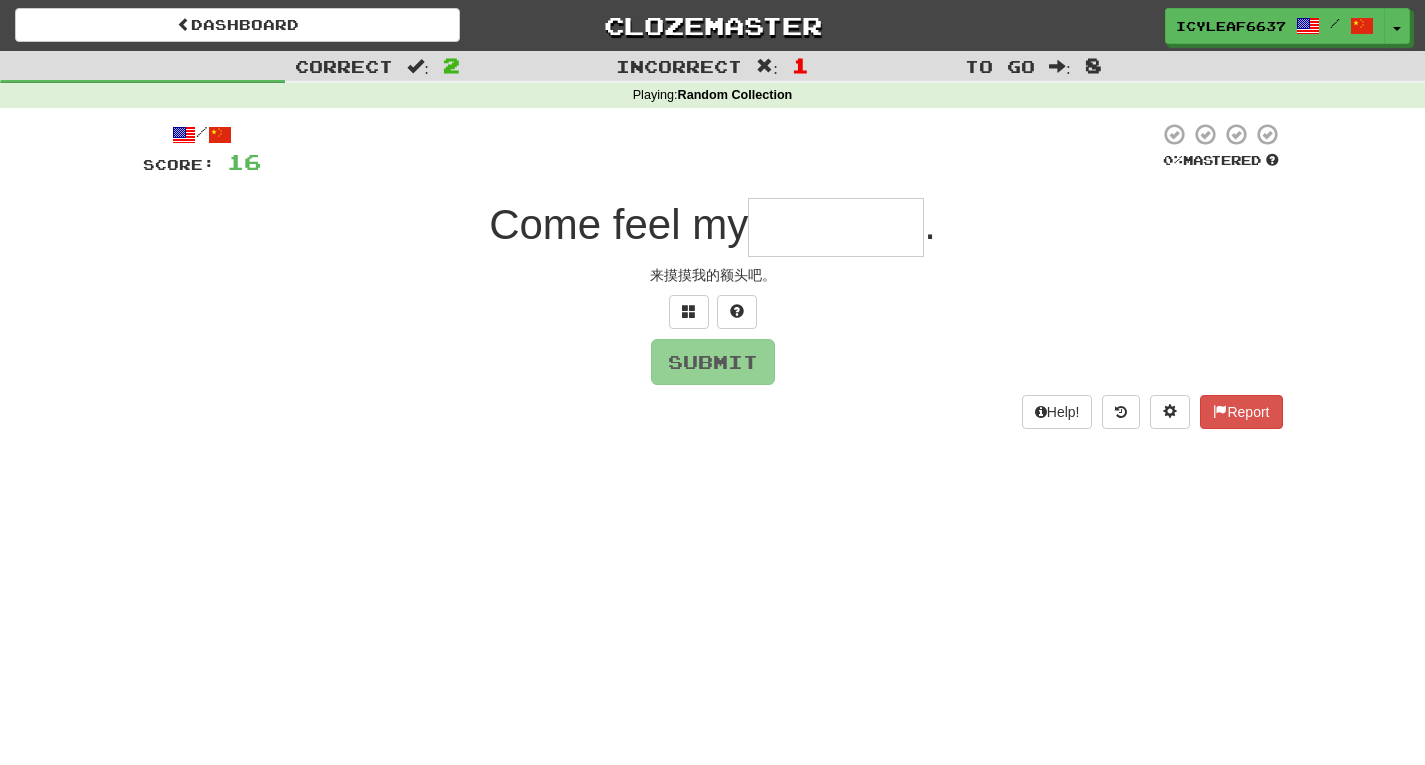 type on "*" 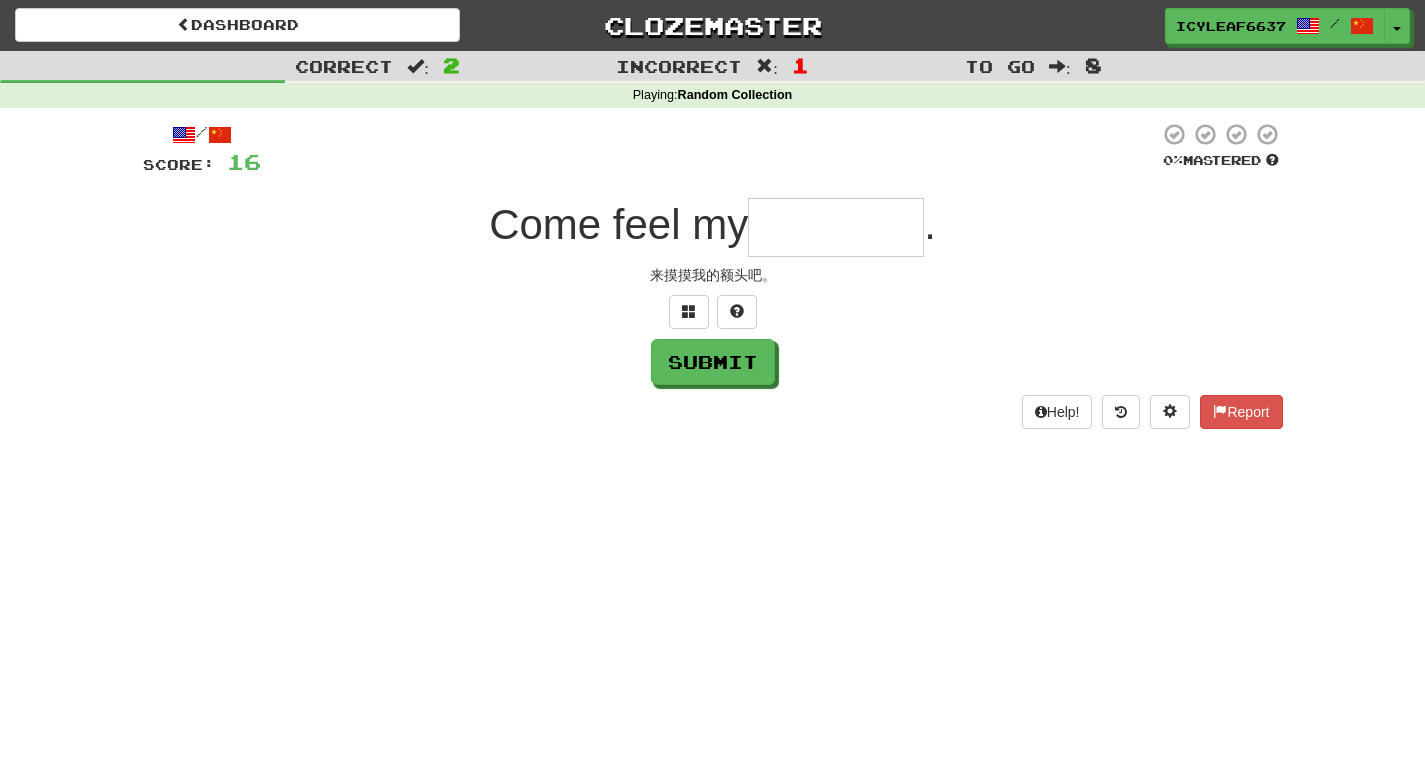 type on "*" 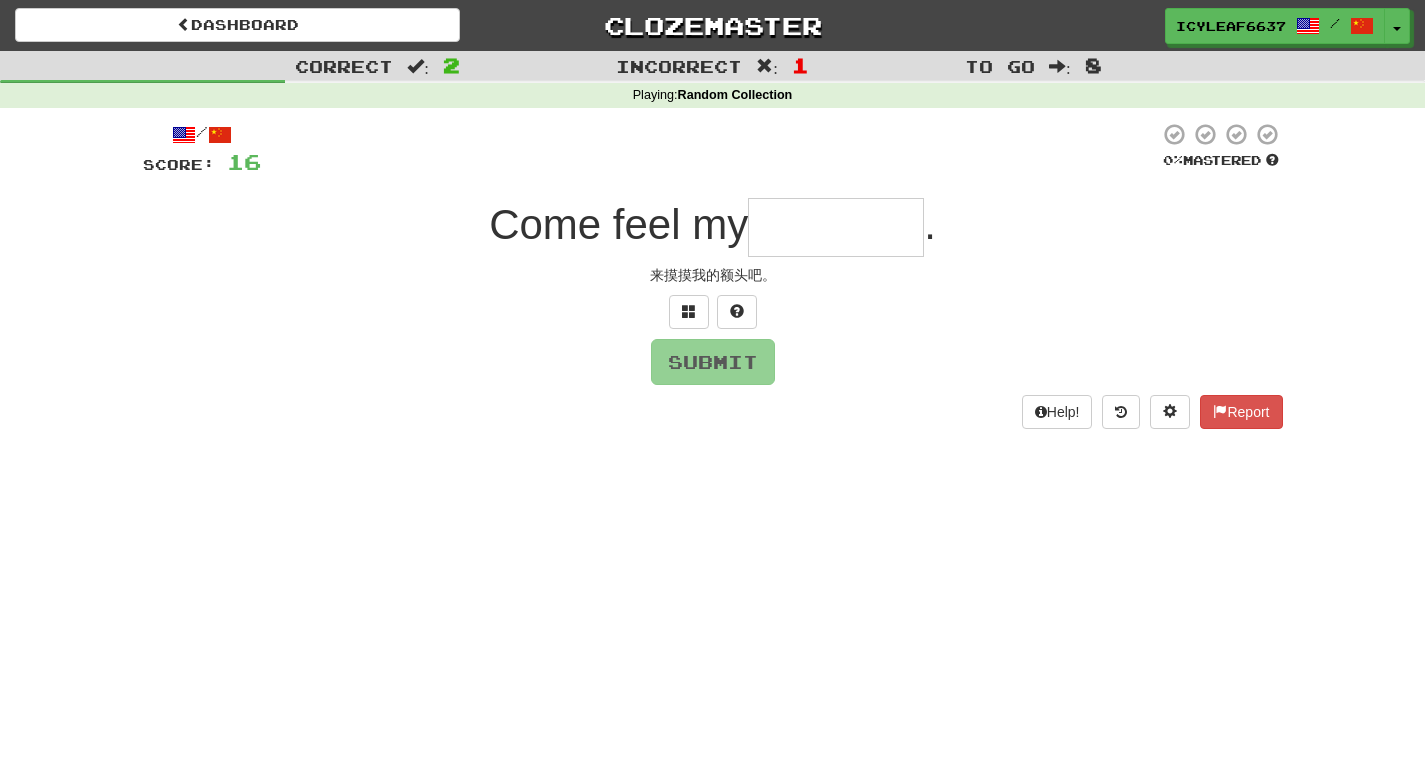 type on "*" 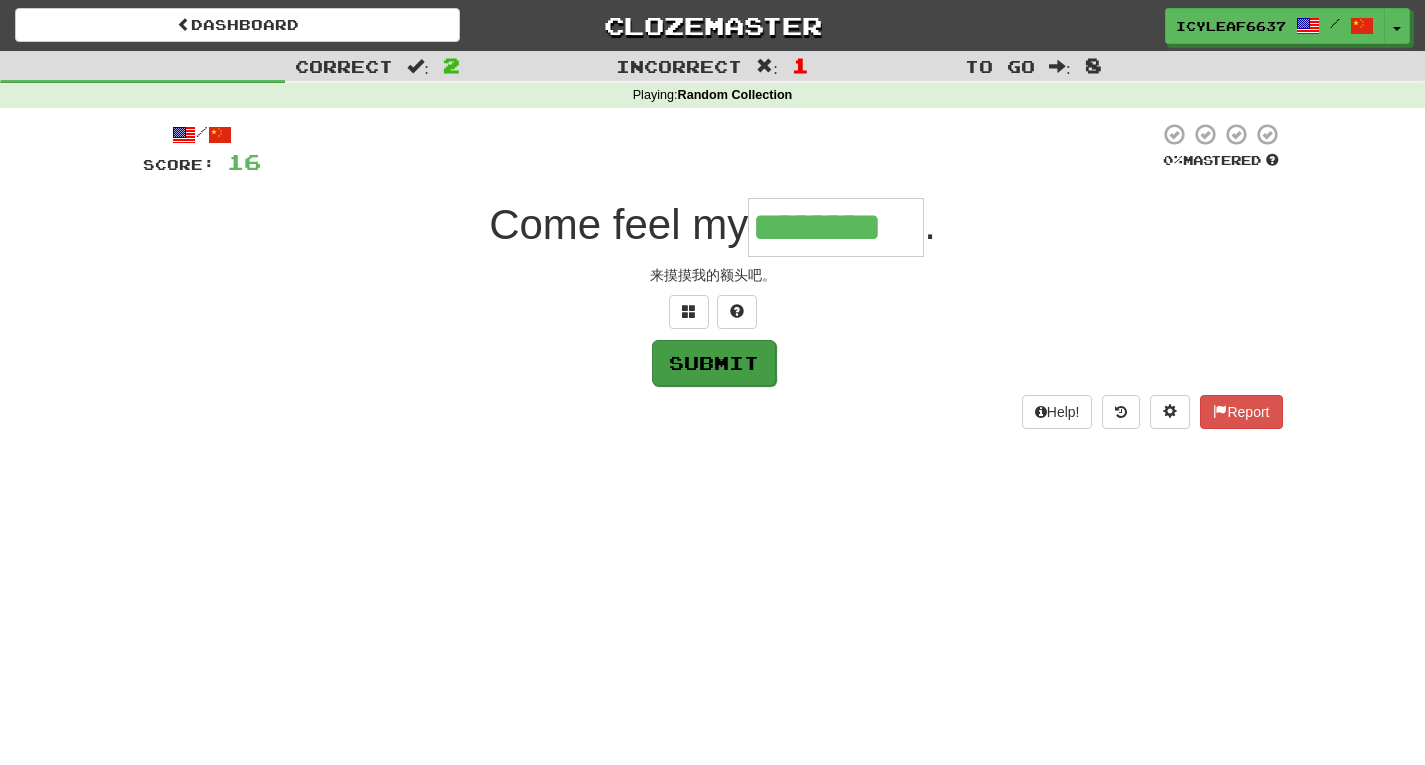 type on "********" 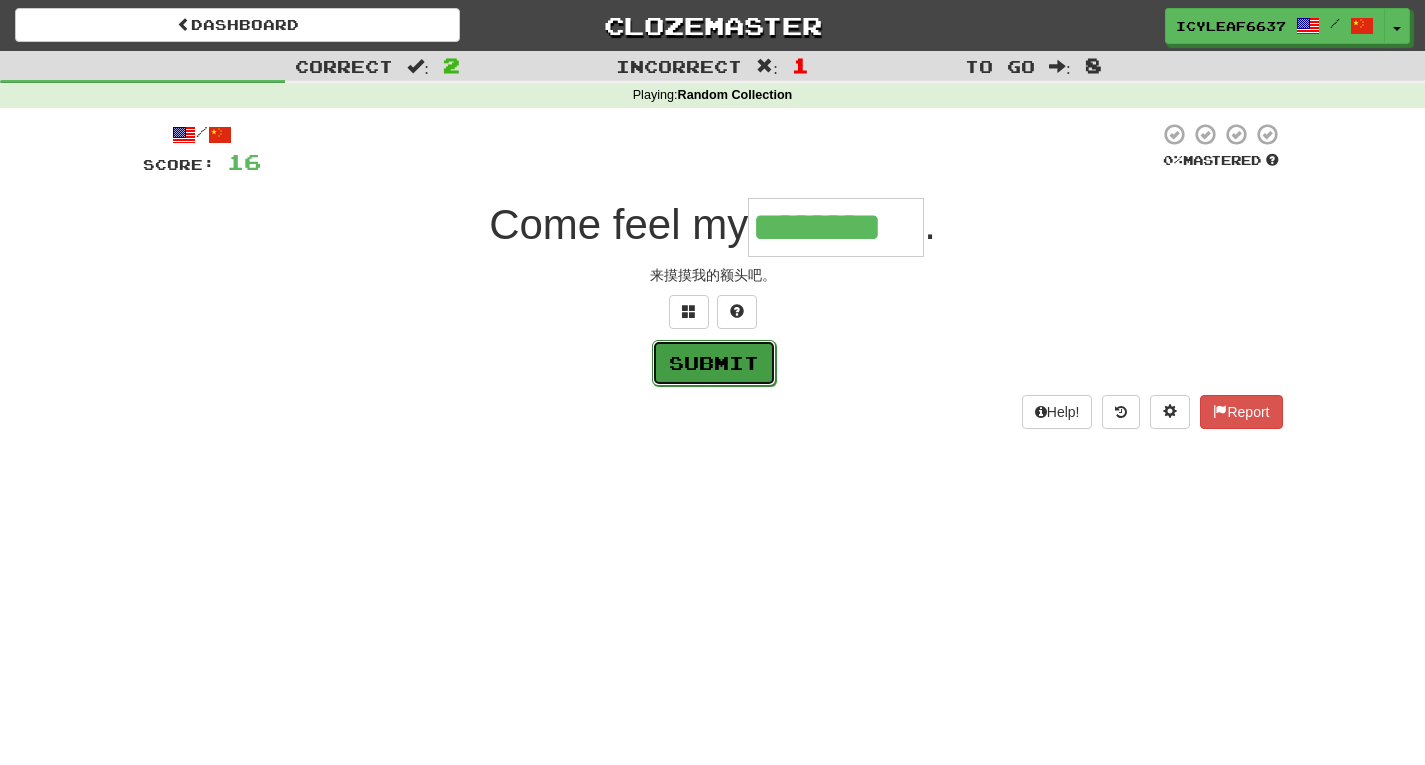 click on "Submit" at bounding box center (714, 363) 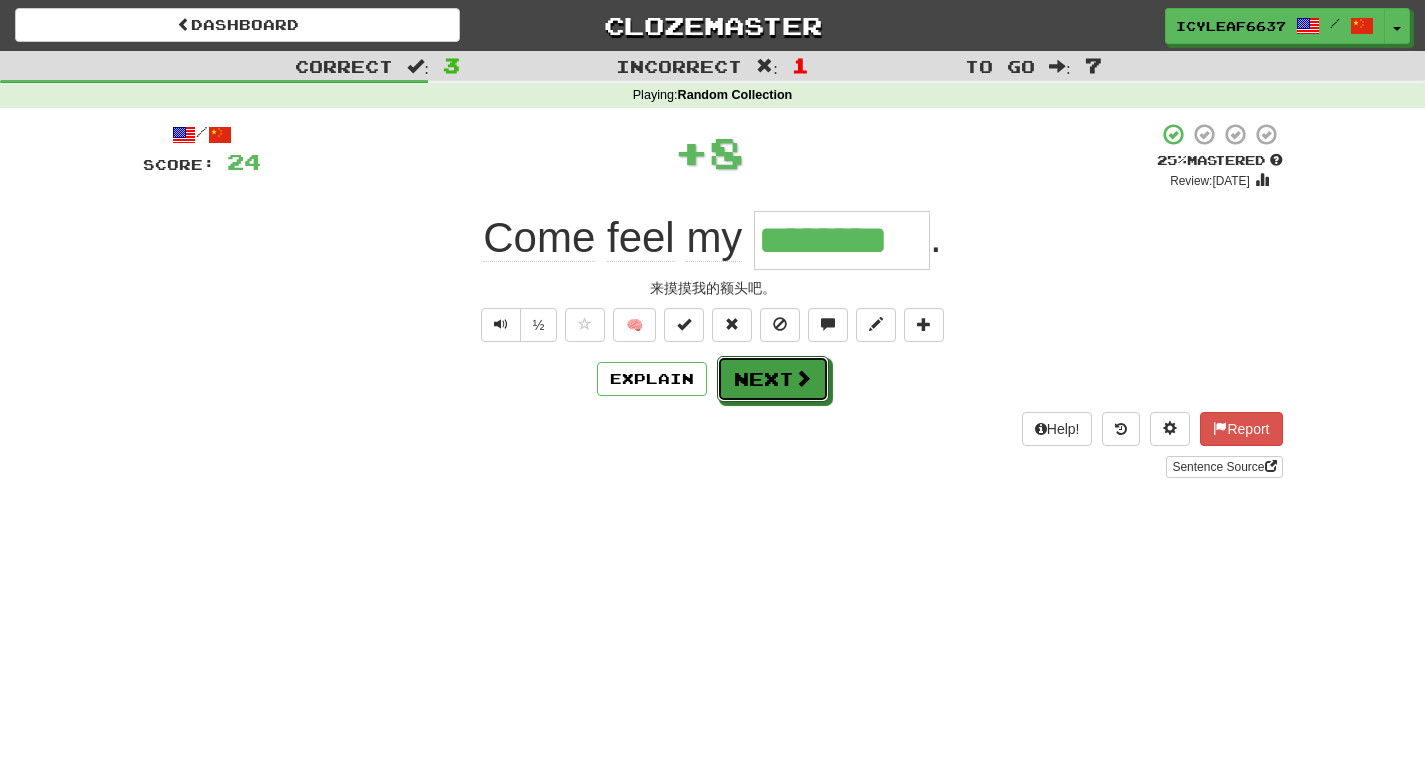 click on "Next" at bounding box center [773, 379] 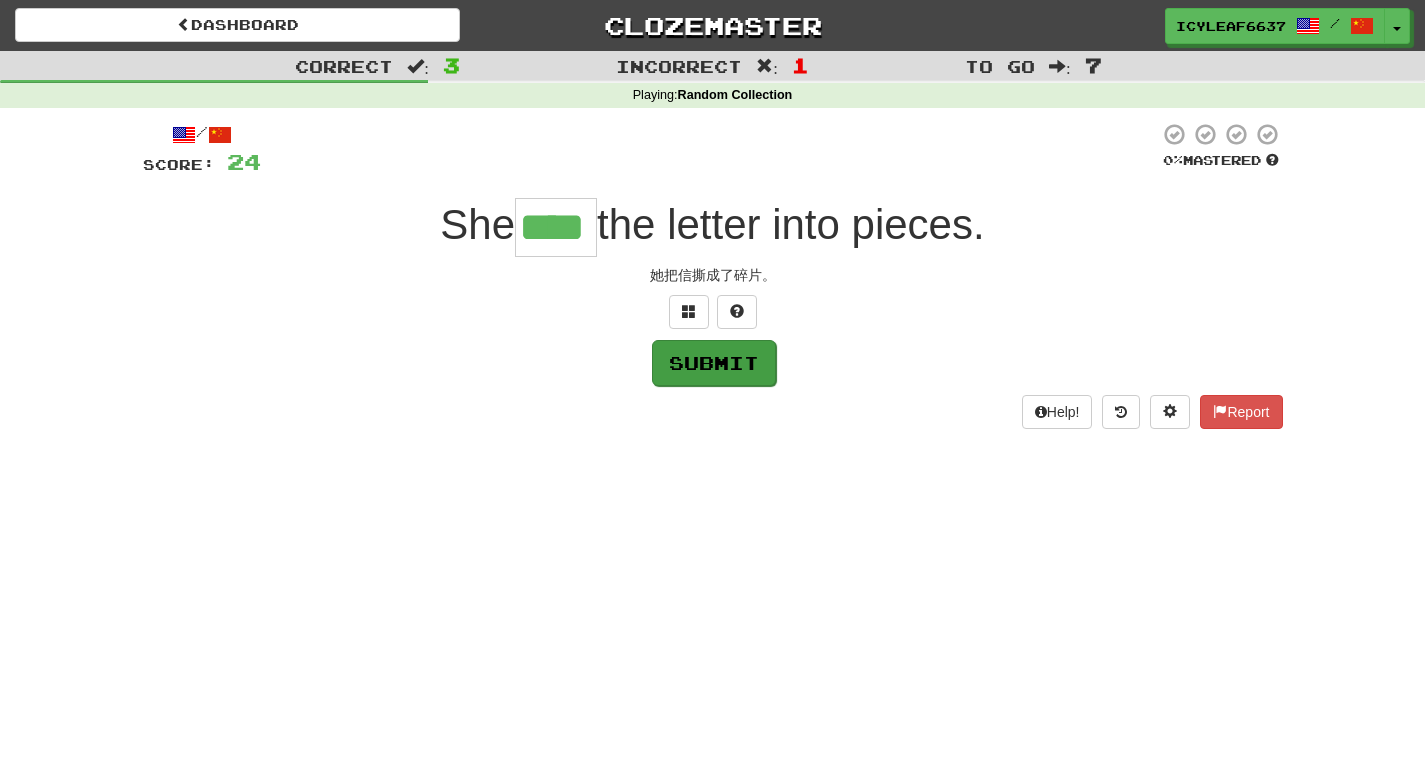 type on "****" 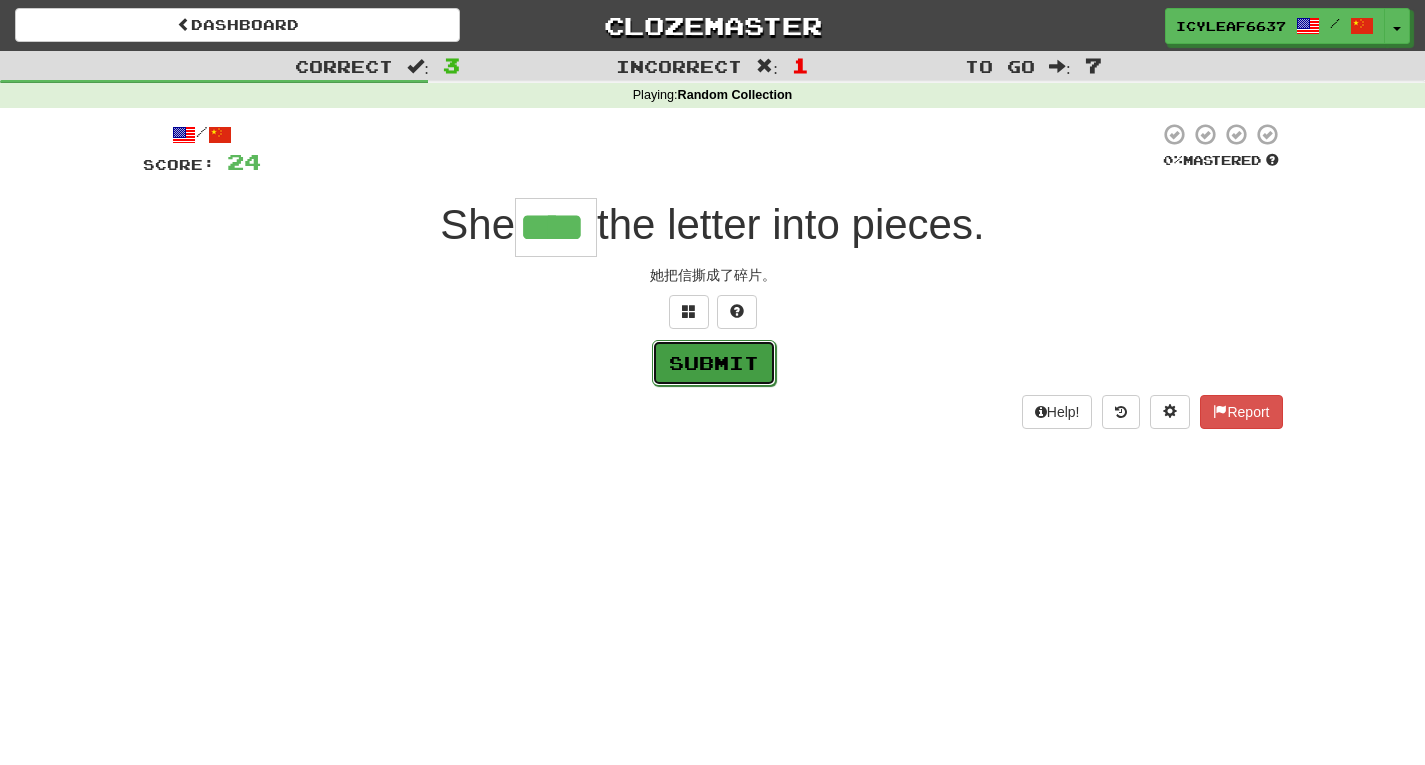 click on "Submit" at bounding box center (714, 363) 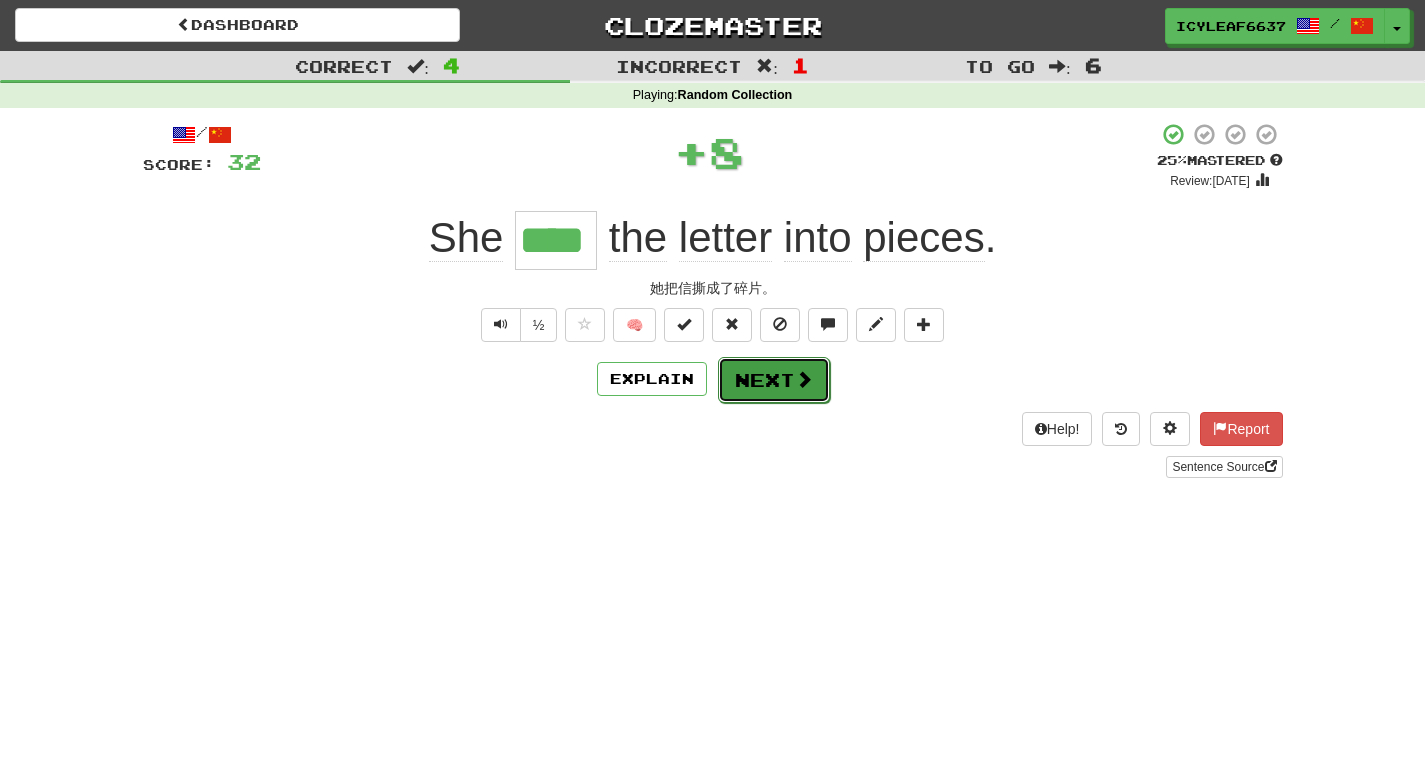 click on "Next" at bounding box center [774, 380] 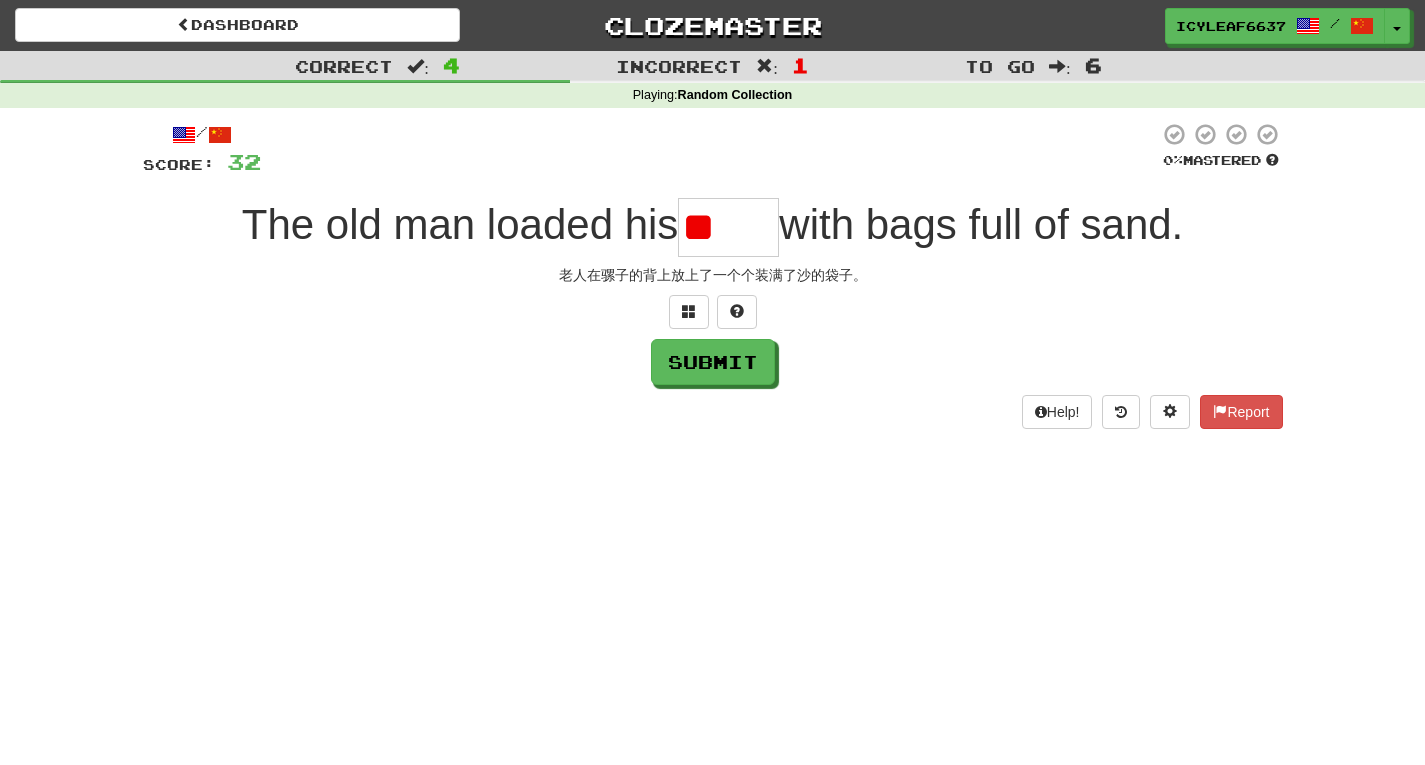 type on "*" 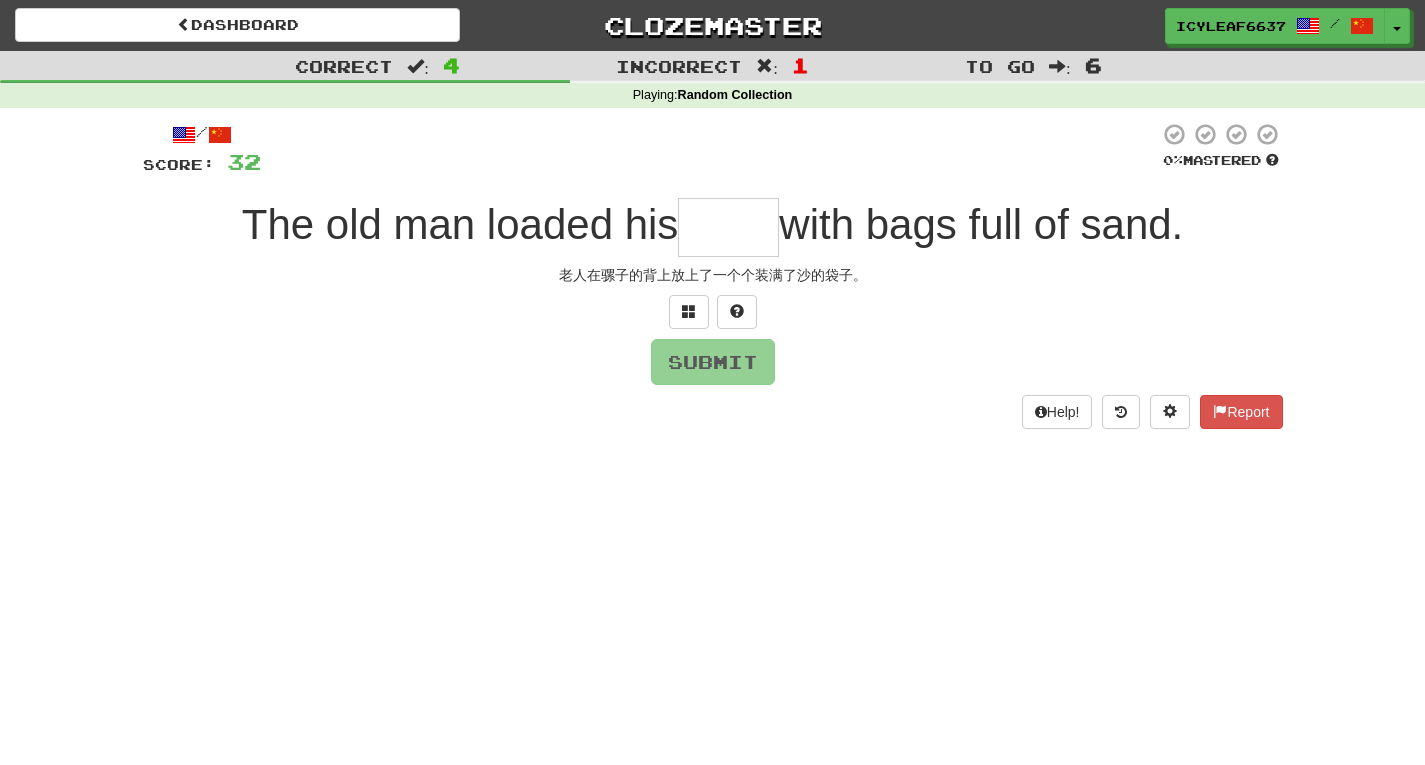 type on "*" 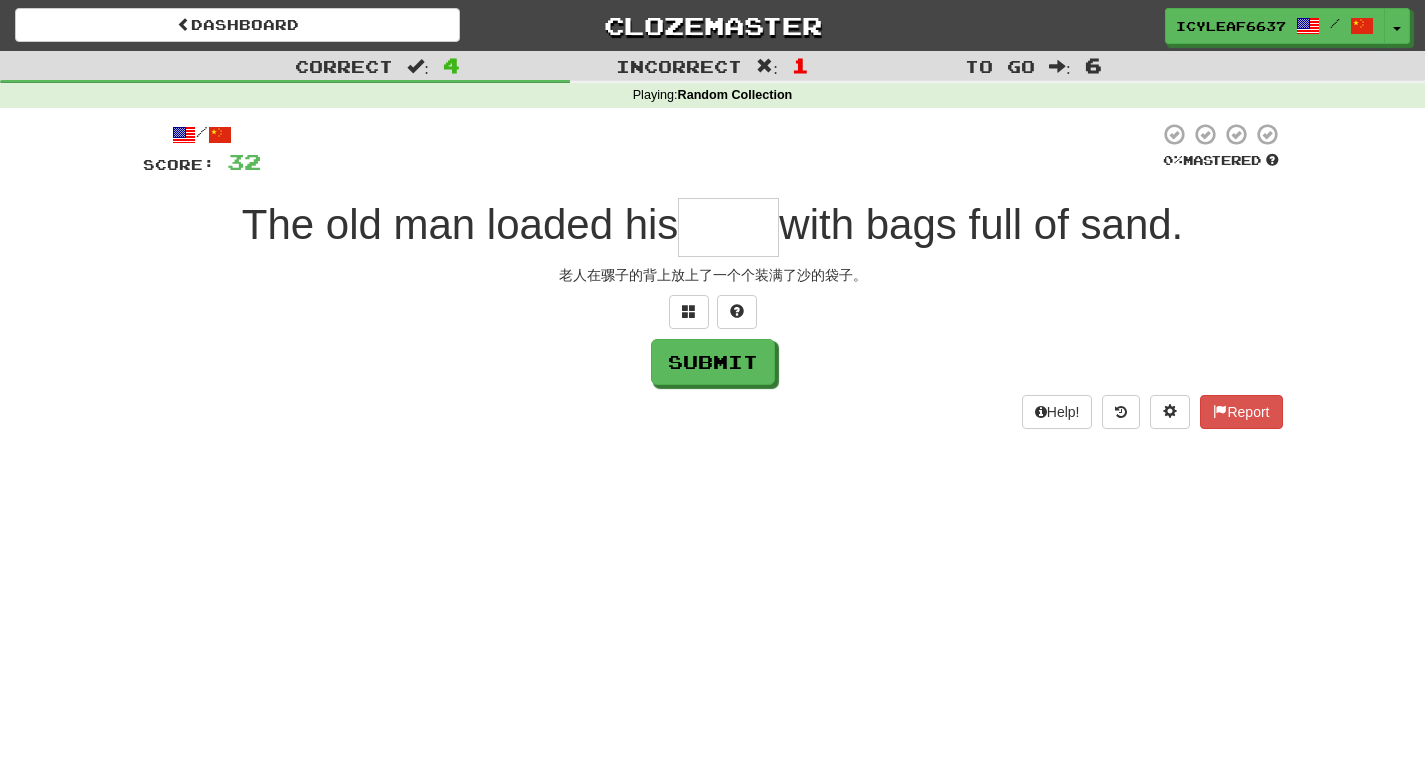 type on "*" 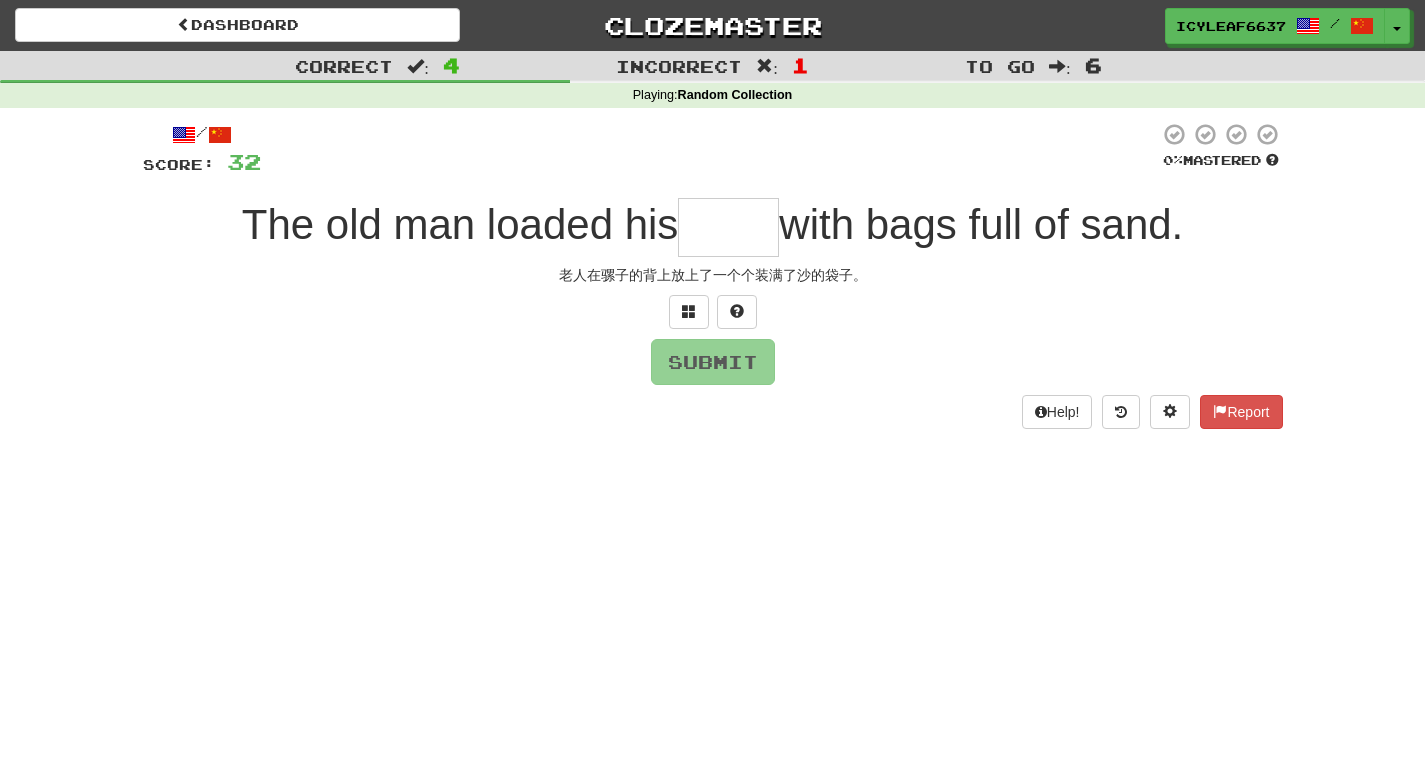 type on "*" 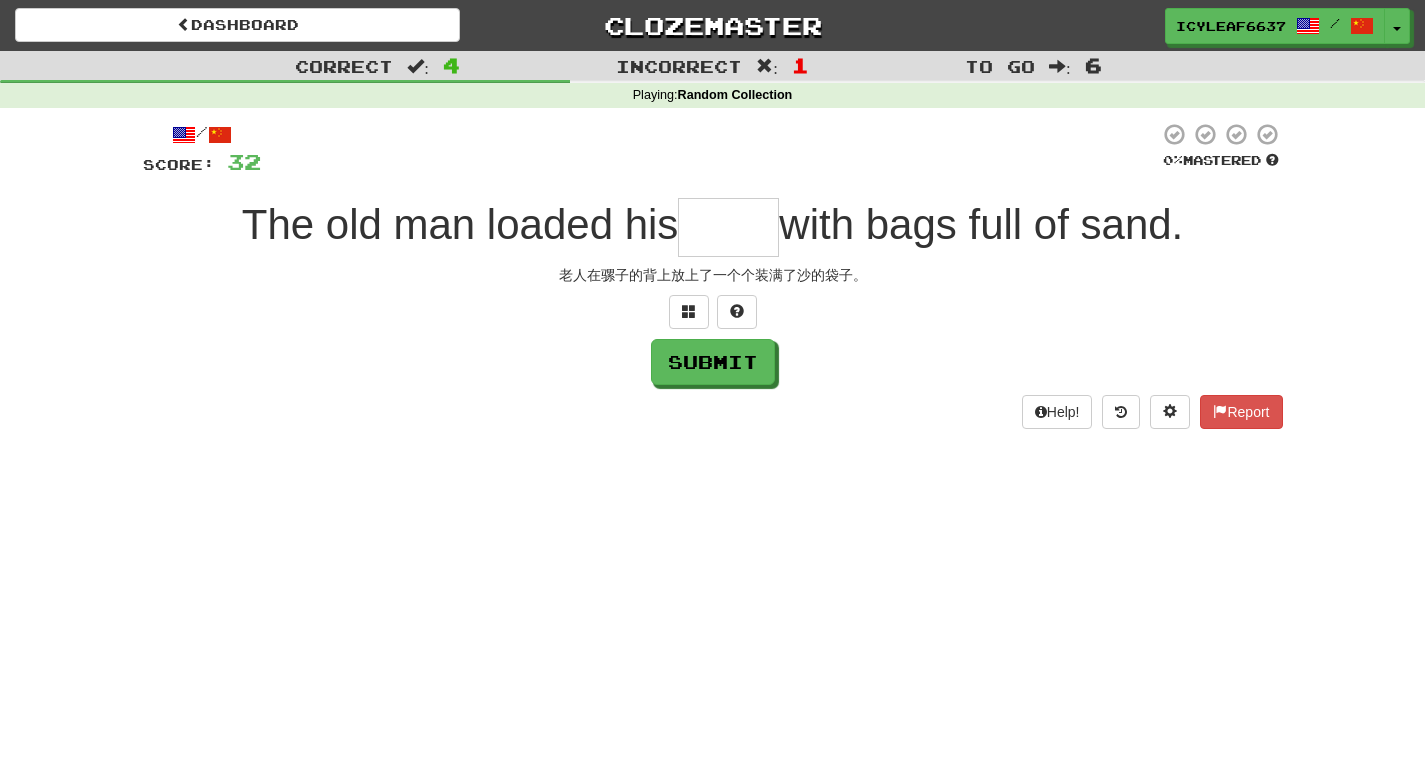 type on "*" 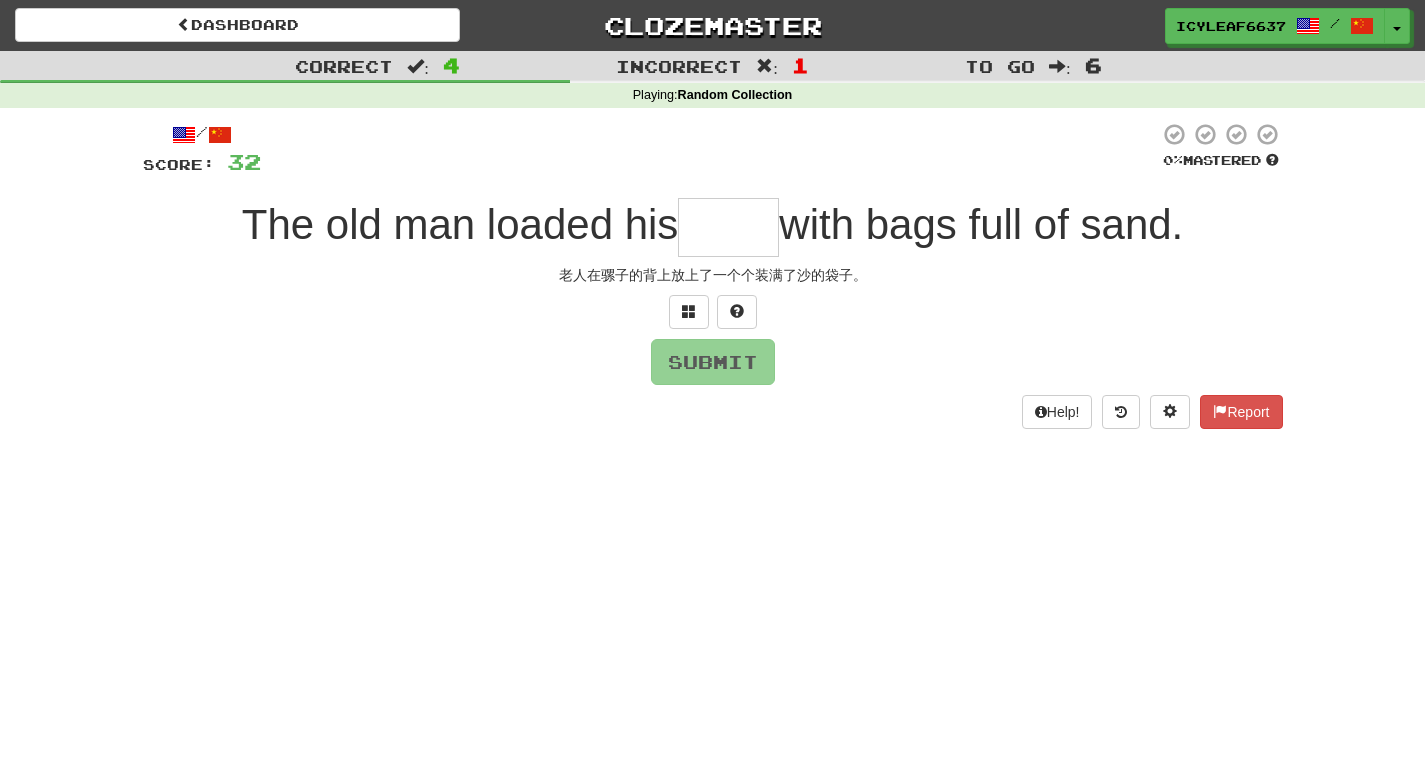 type on "*" 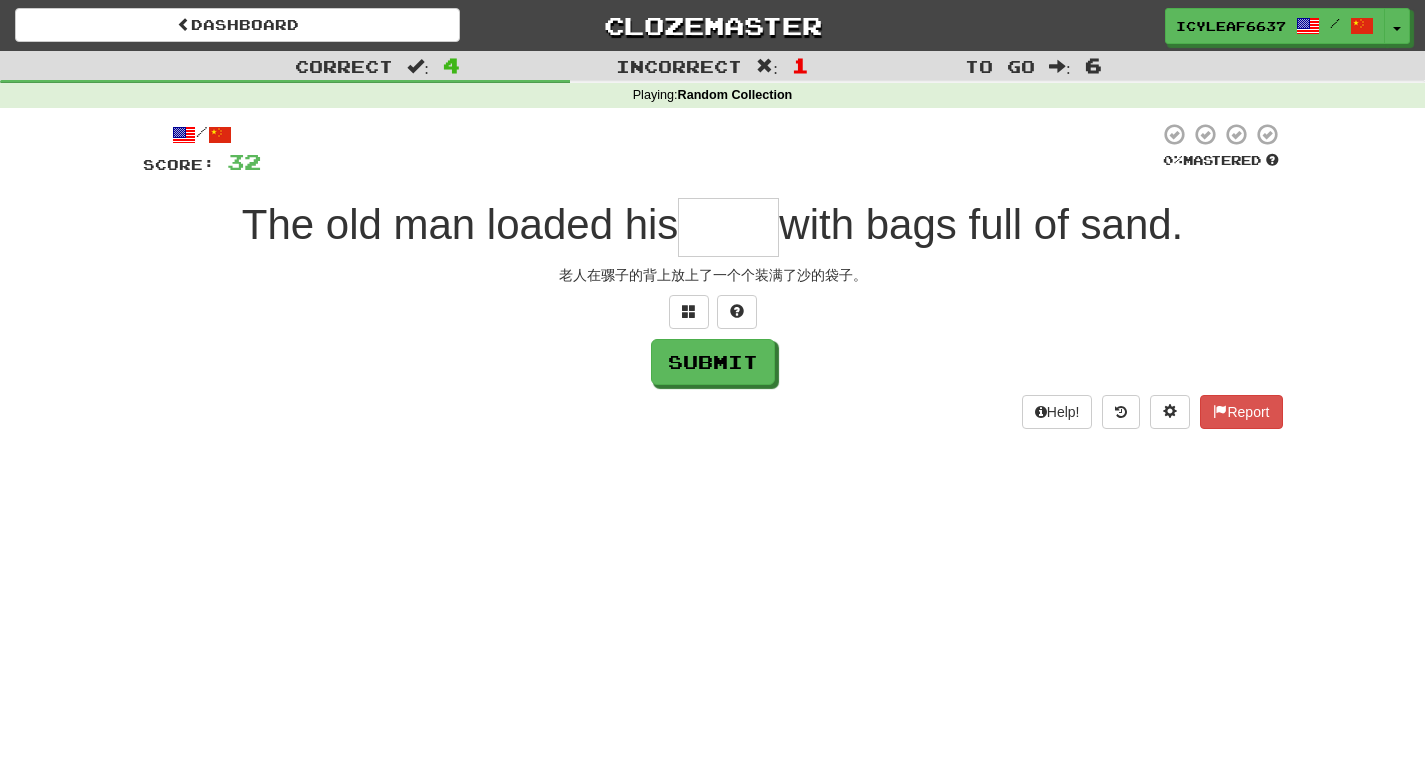 type on "*" 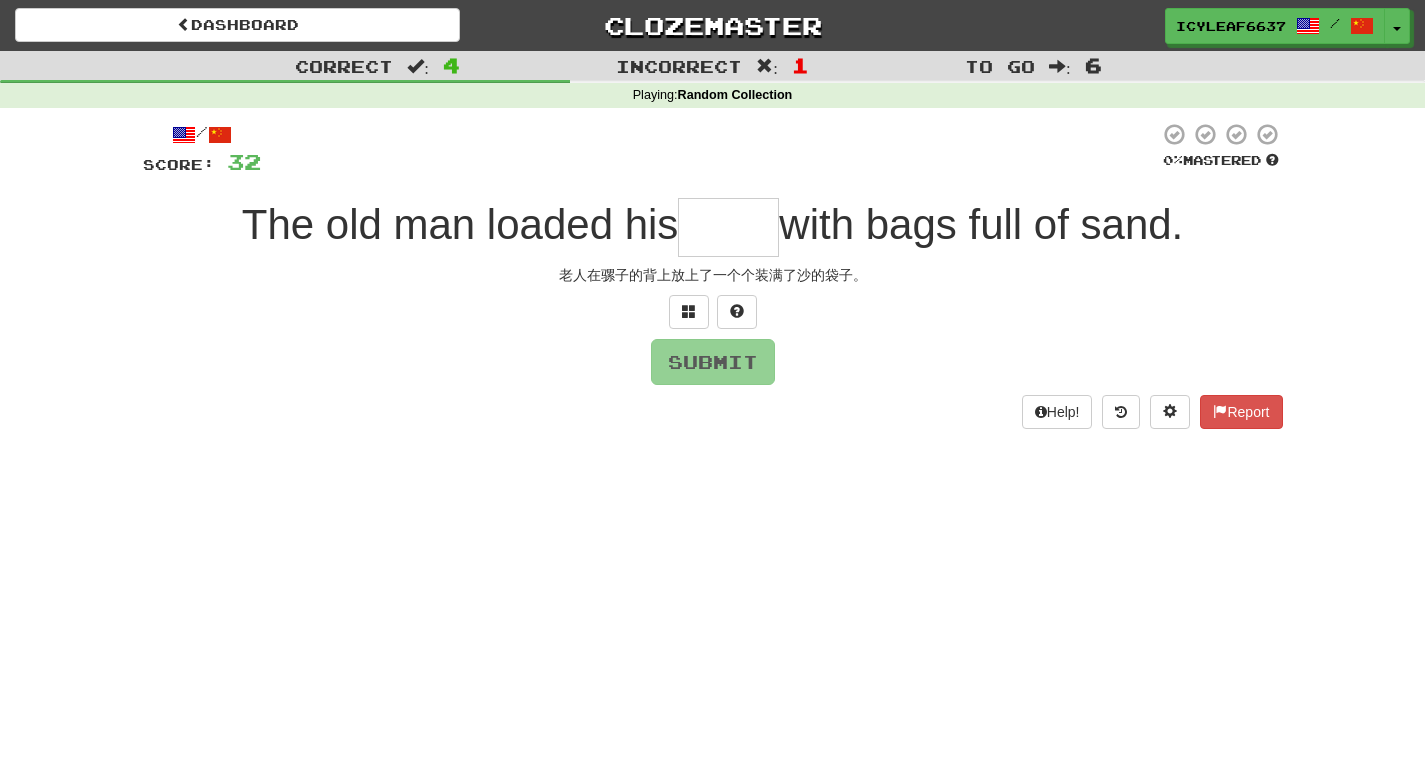type on "*" 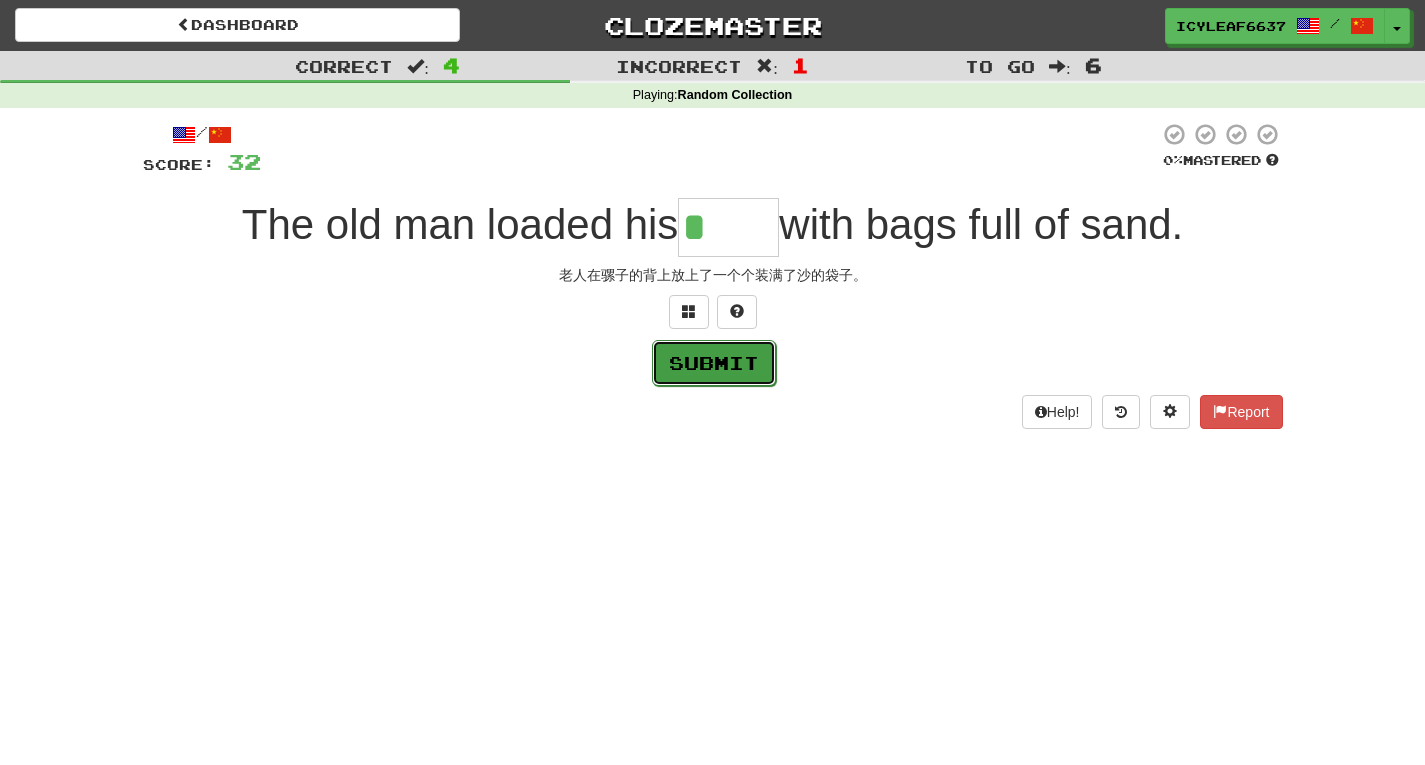 click on "Submit" at bounding box center (714, 363) 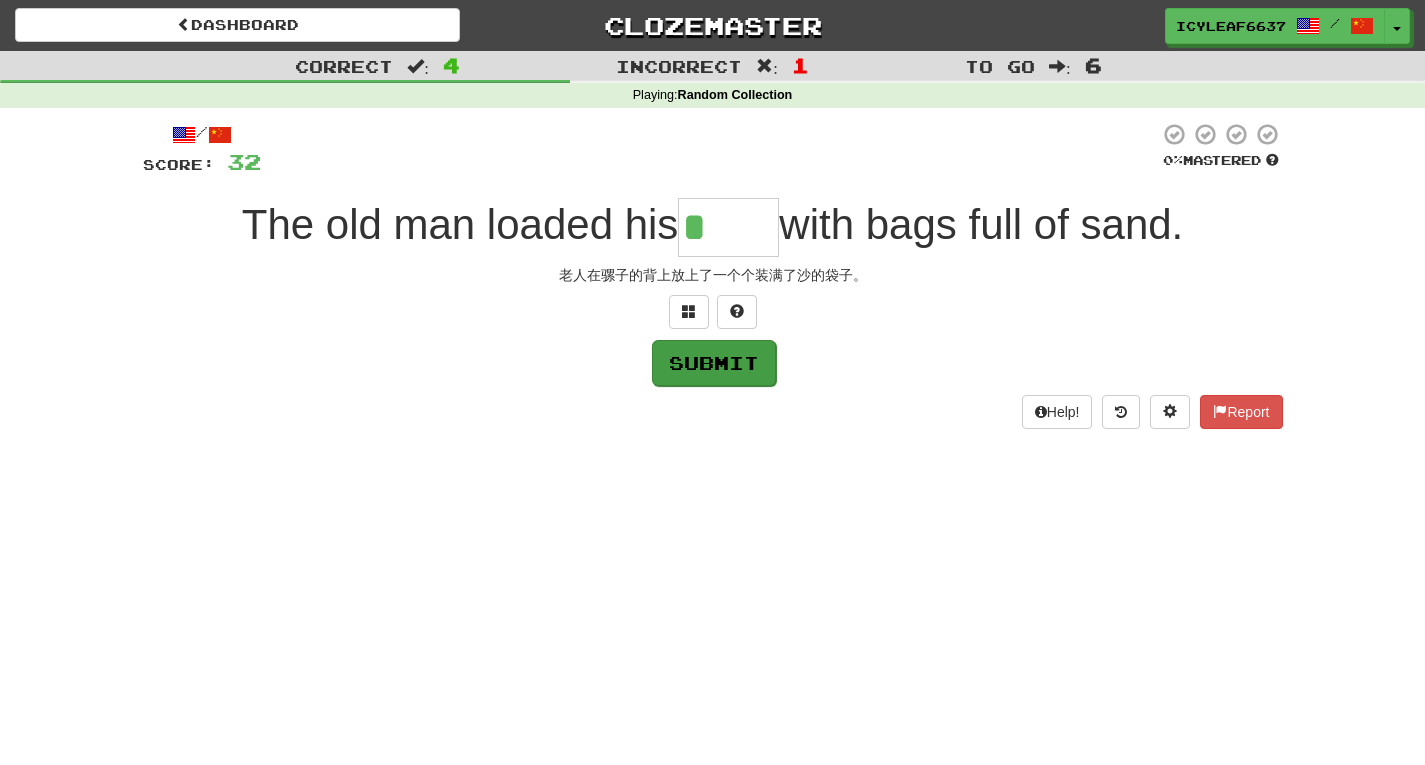 type on "****" 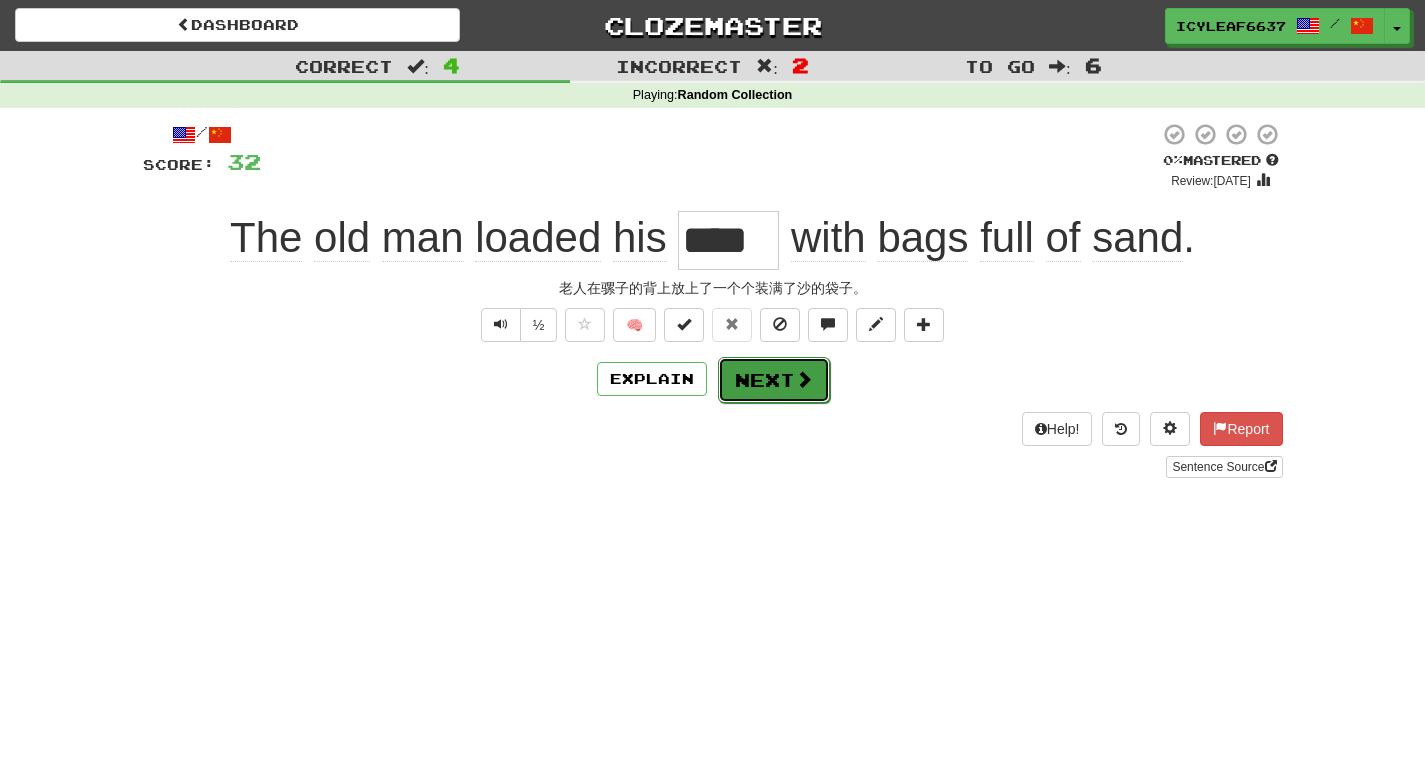 click on "Next" at bounding box center [774, 380] 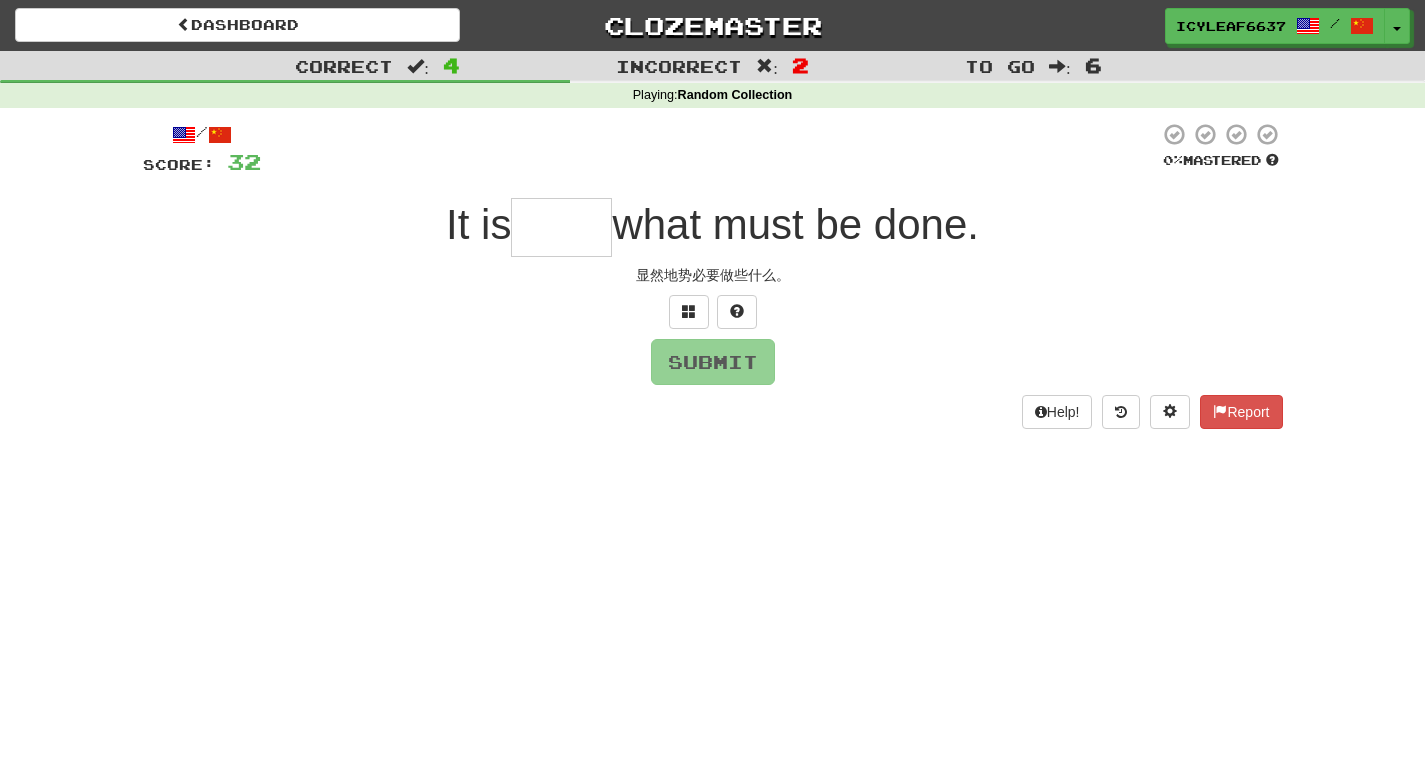 click at bounding box center [561, 227] 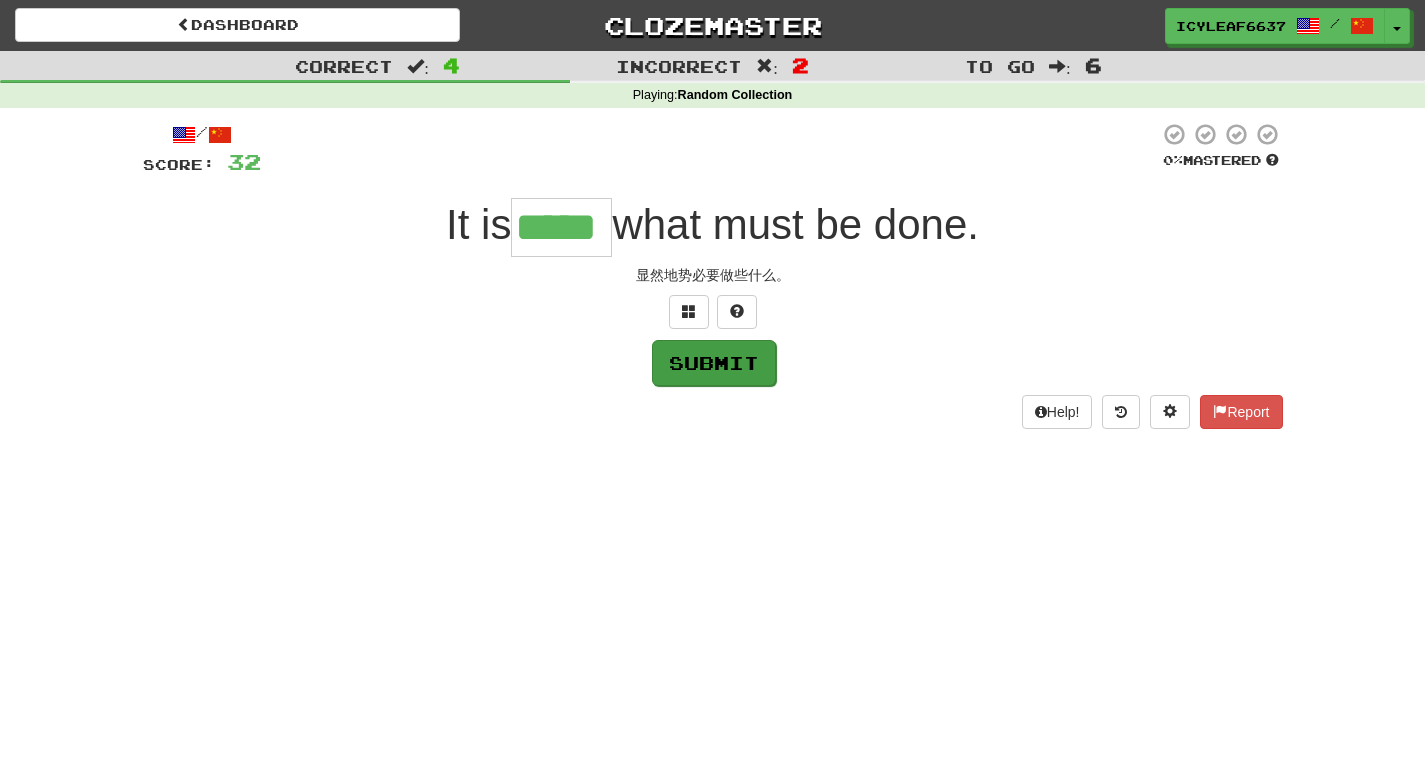 type on "*****" 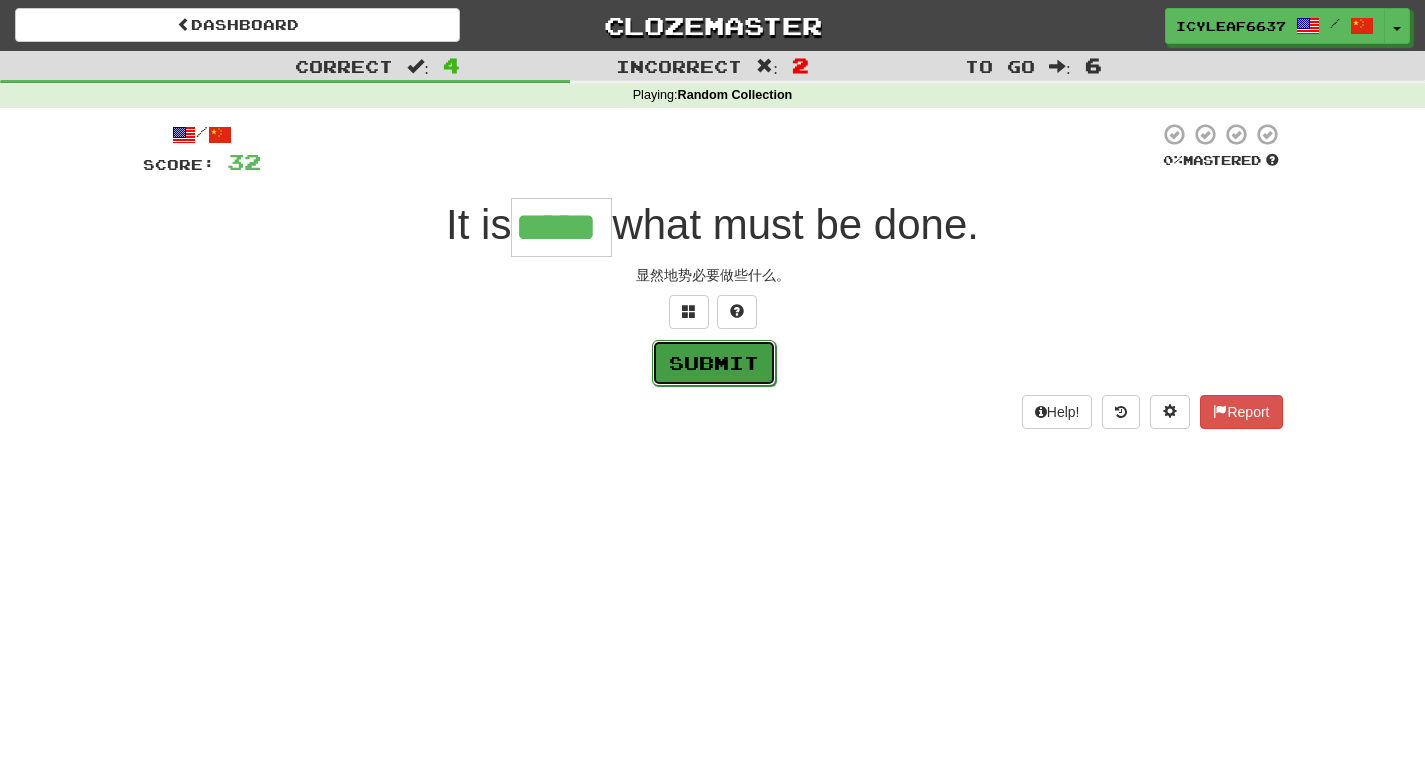 click on "Submit" at bounding box center (714, 363) 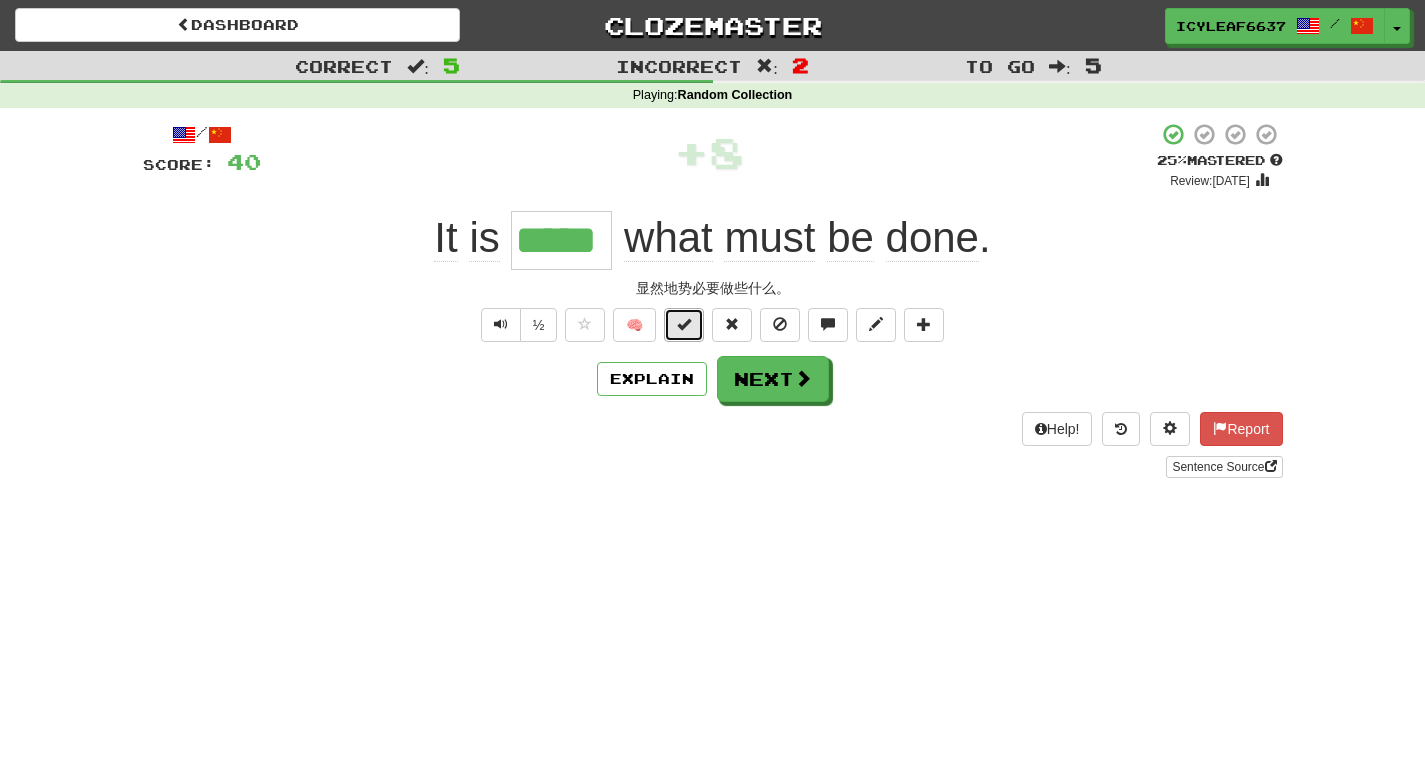 click at bounding box center [684, 324] 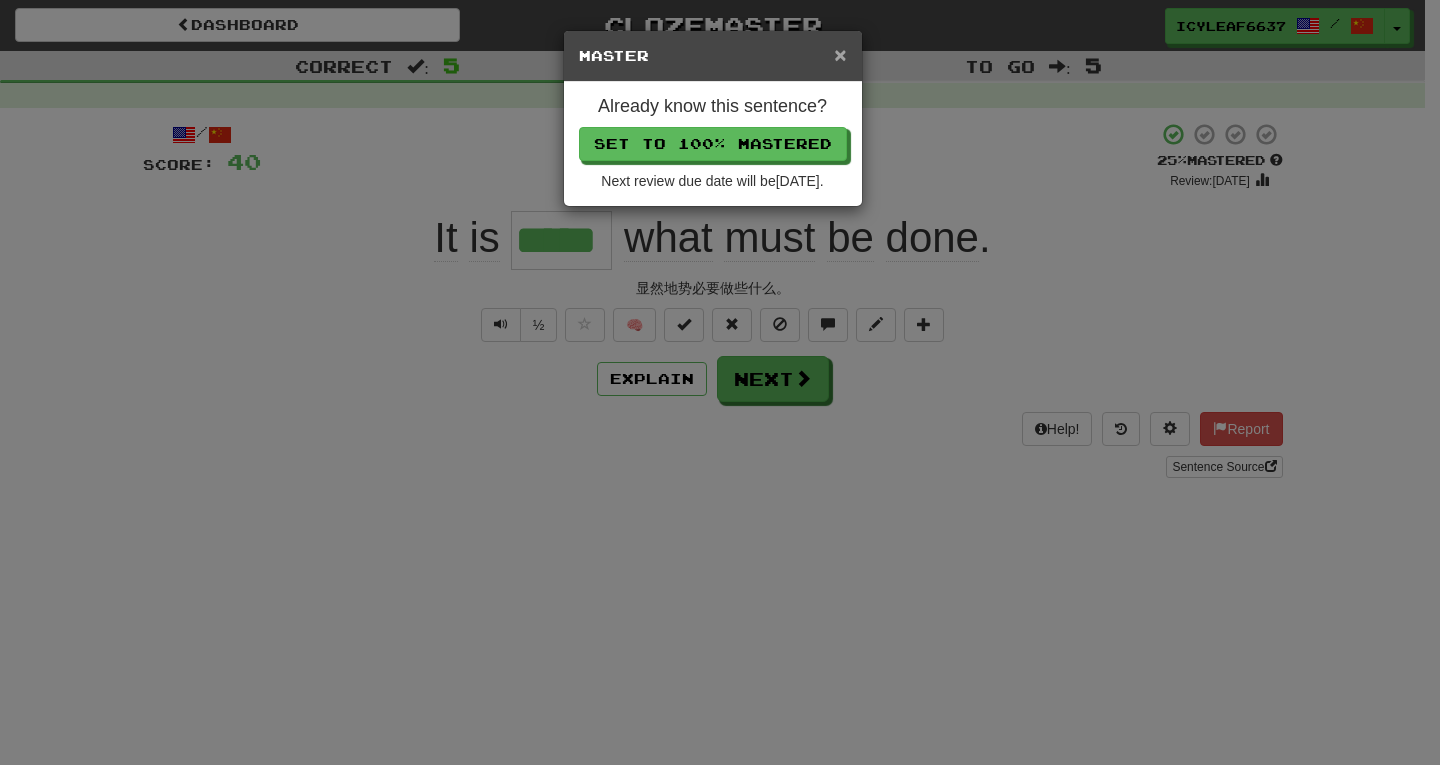 click on "×" at bounding box center (840, 54) 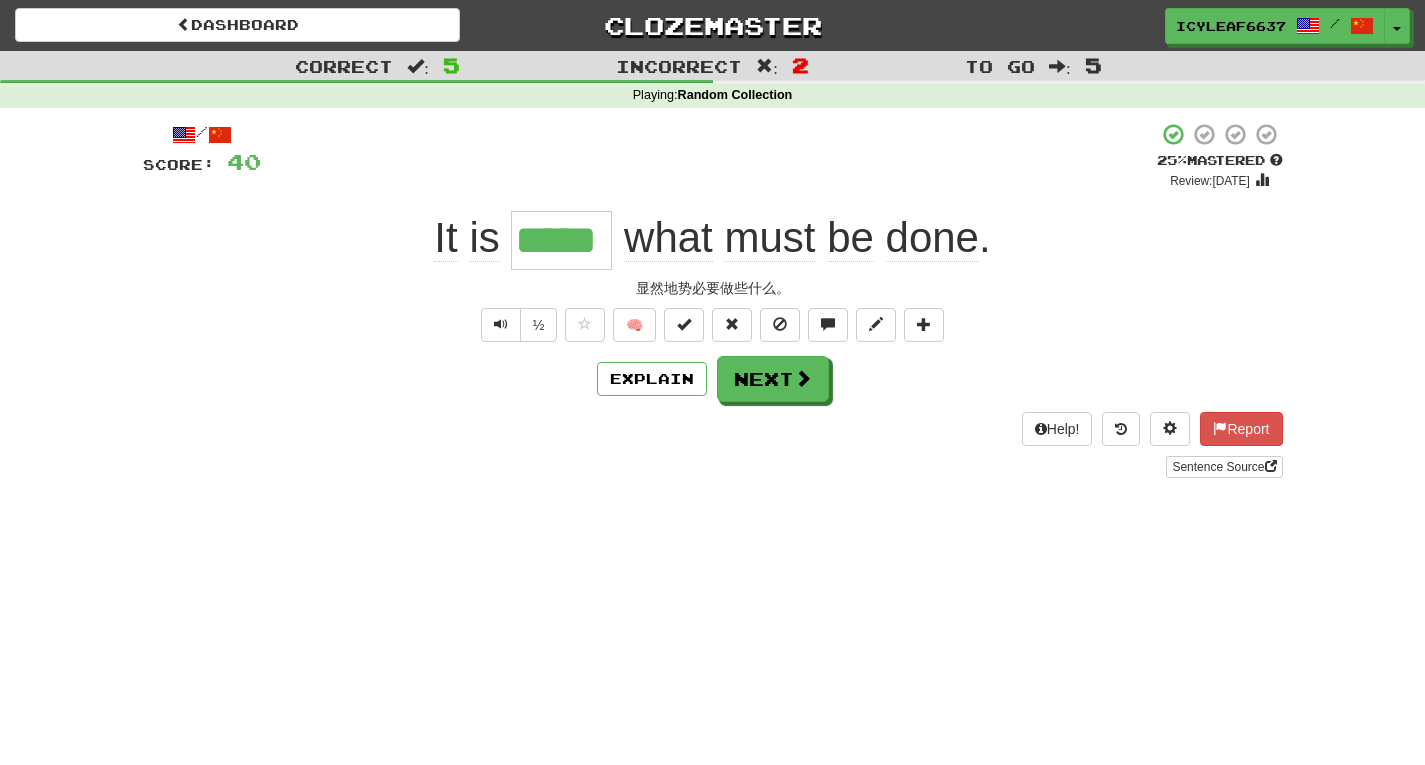 click on "/  Score:   40 + 8 25 %  Mastered Review:  2025-07-11 It   is   *****   what   must   be   done . 显然地势必要做些什么。 ½ 🧠 Explain Next  Help!  Report Sentence Source" at bounding box center [713, 300] 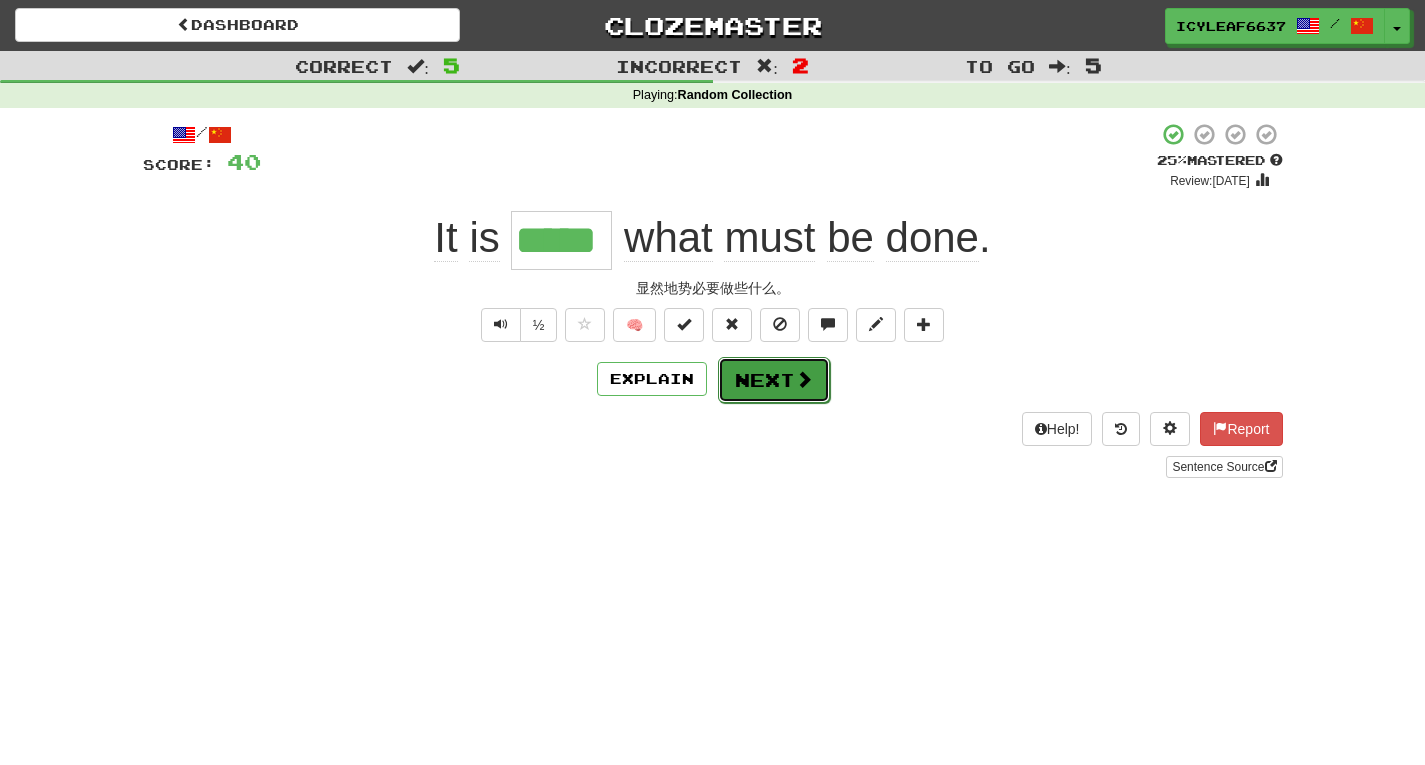 click on "Next" at bounding box center (774, 380) 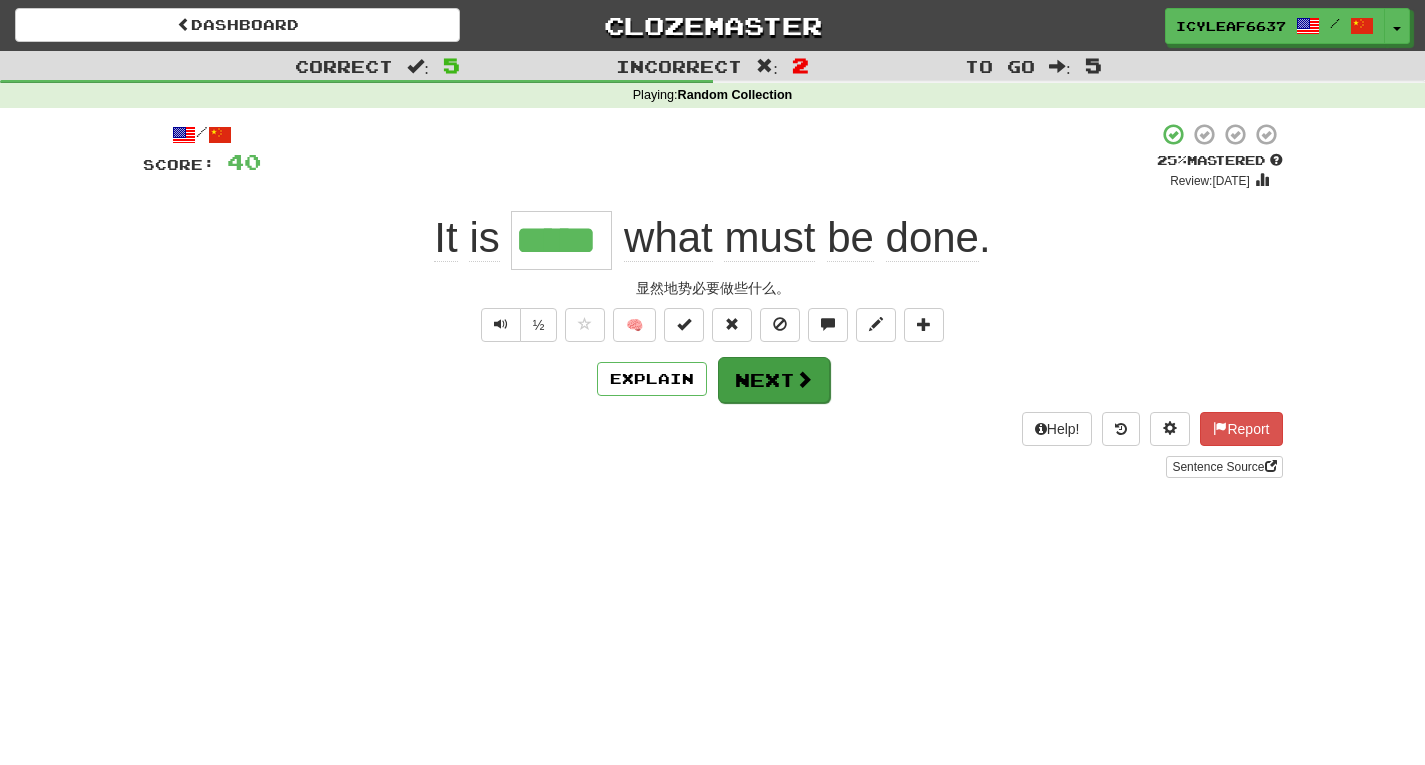 type 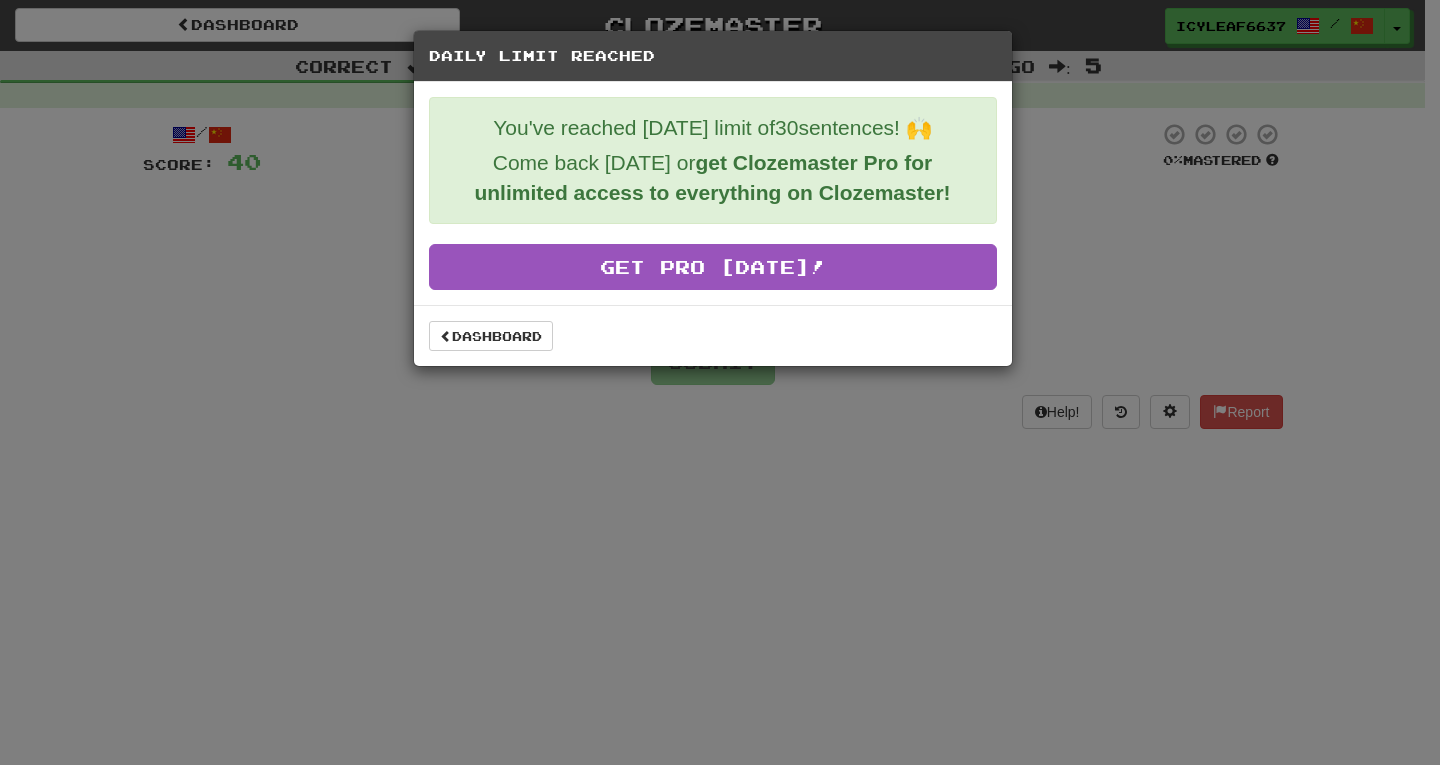 click on "Daily Limit Reached You've reached [DATE] limit of  30  sentences! 🙌  Come back [DATE] or  get Clozemaster Pro for unlimited access to everything on Clozemaster! Get Pro [DATE]! Dashboard" at bounding box center (720, 382) 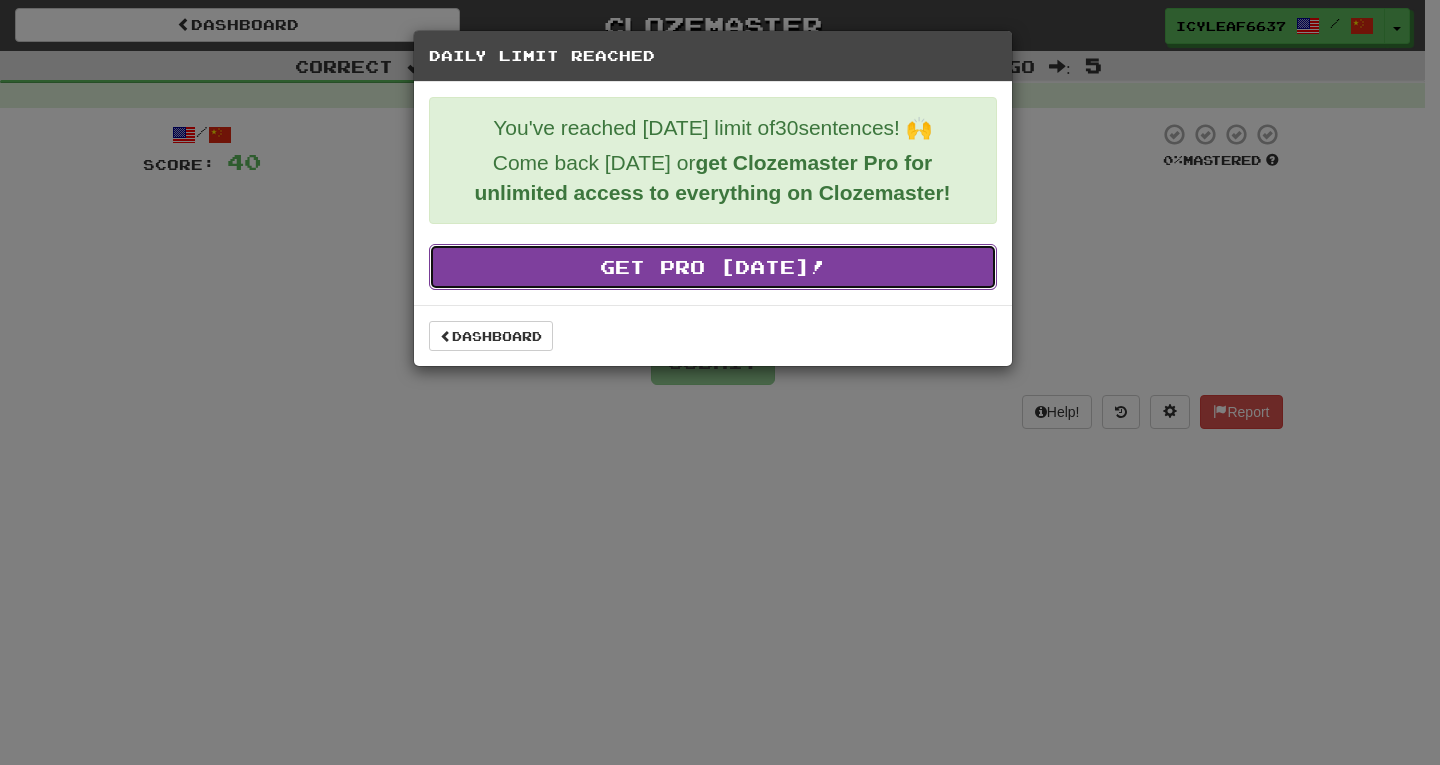 click on "Get Pro [DATE]!" at bounding box center [713, 267] 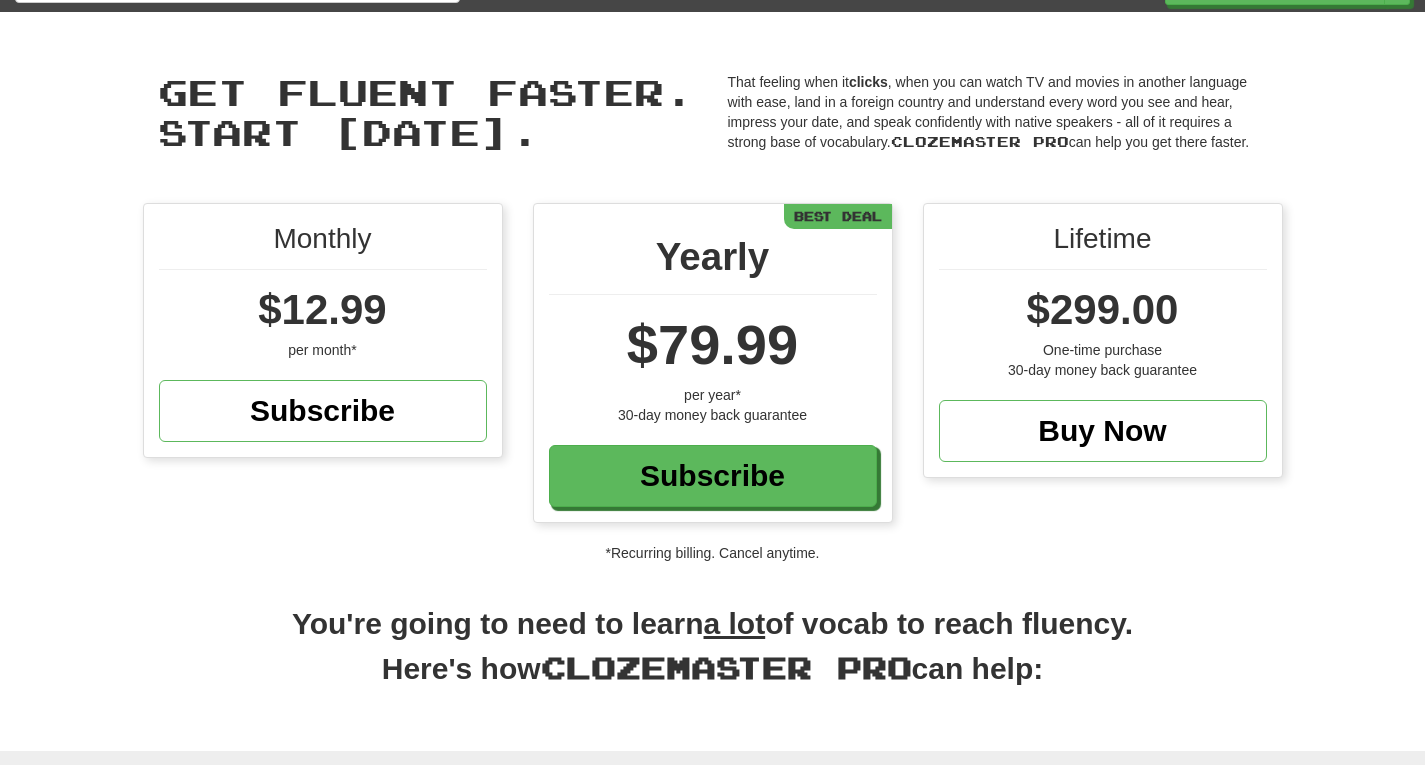 scroll, scrollTop: 38, scrollLeft: 0, axis: vertical 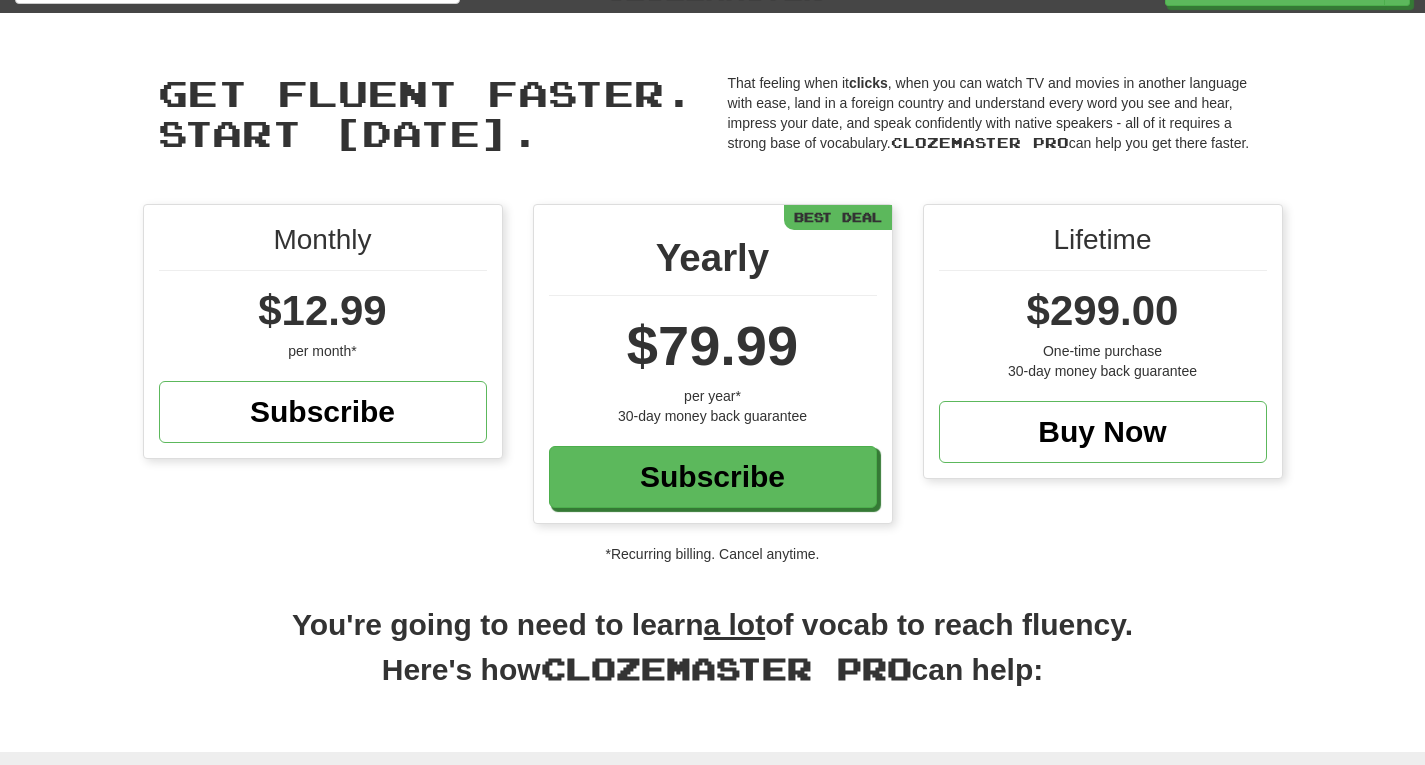 click on "$12.99" at bounding box center (323, 311) 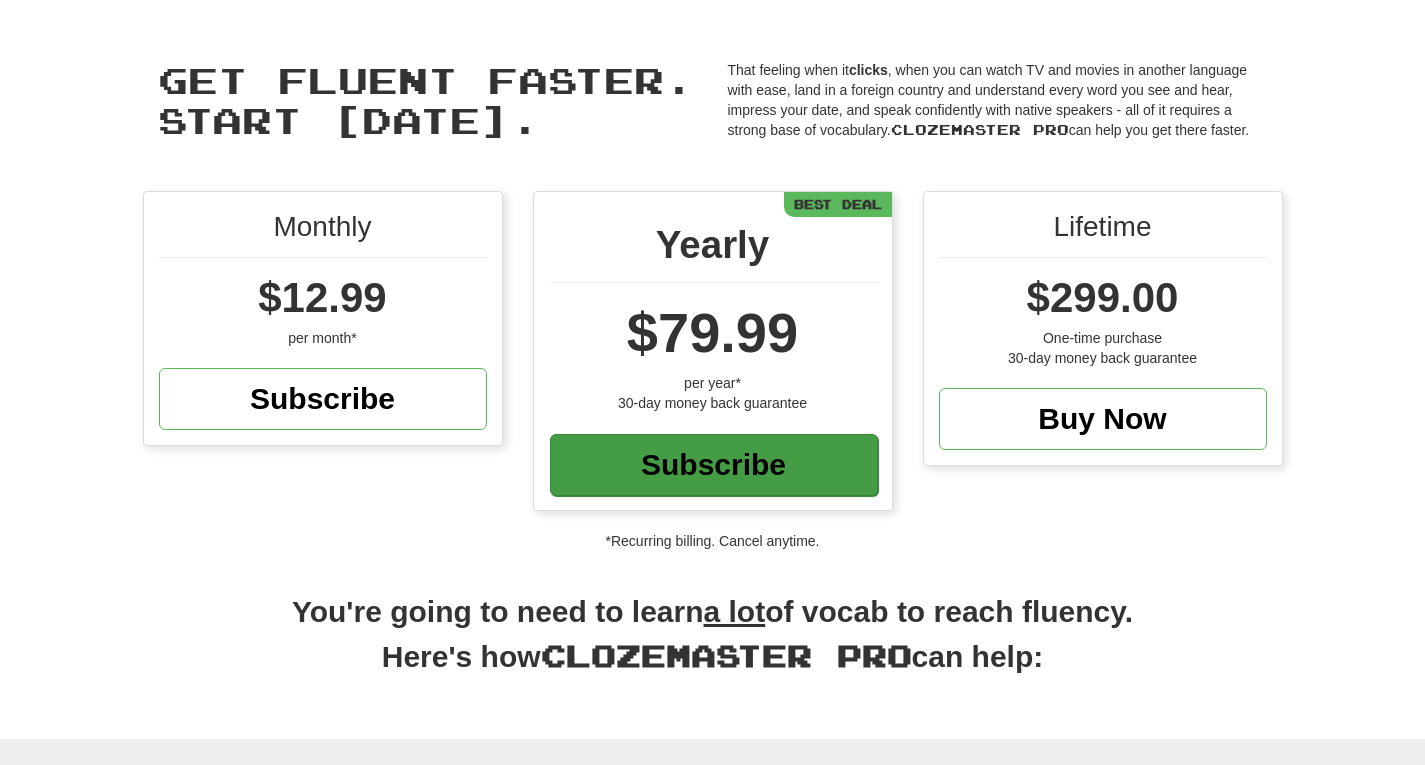 scroll, scrollTop: 0, scrollLeft: 0, axis: both 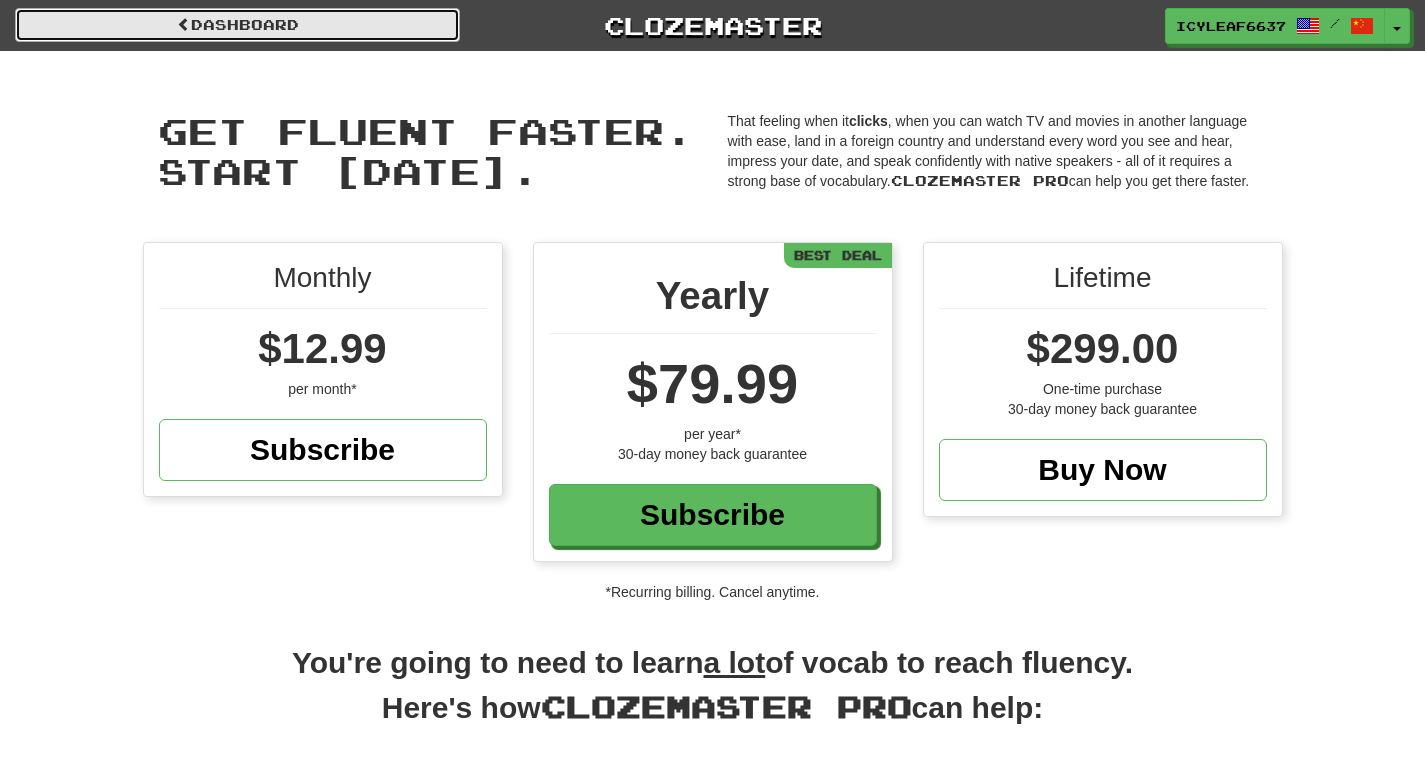 click on "Dashboard" at bounding box center [237, 25] 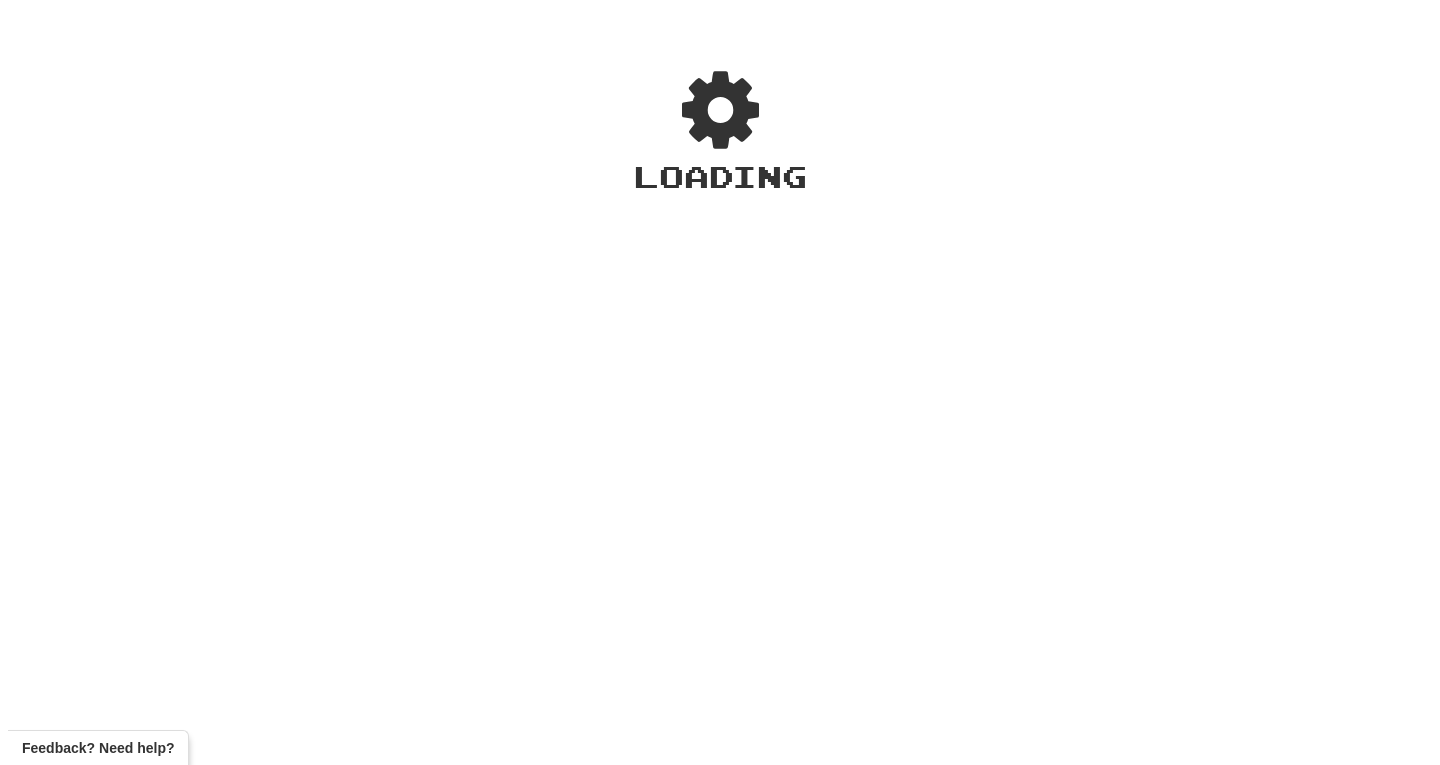 scroll, scrollTop: 0, scrollLeft: 0, axis: both 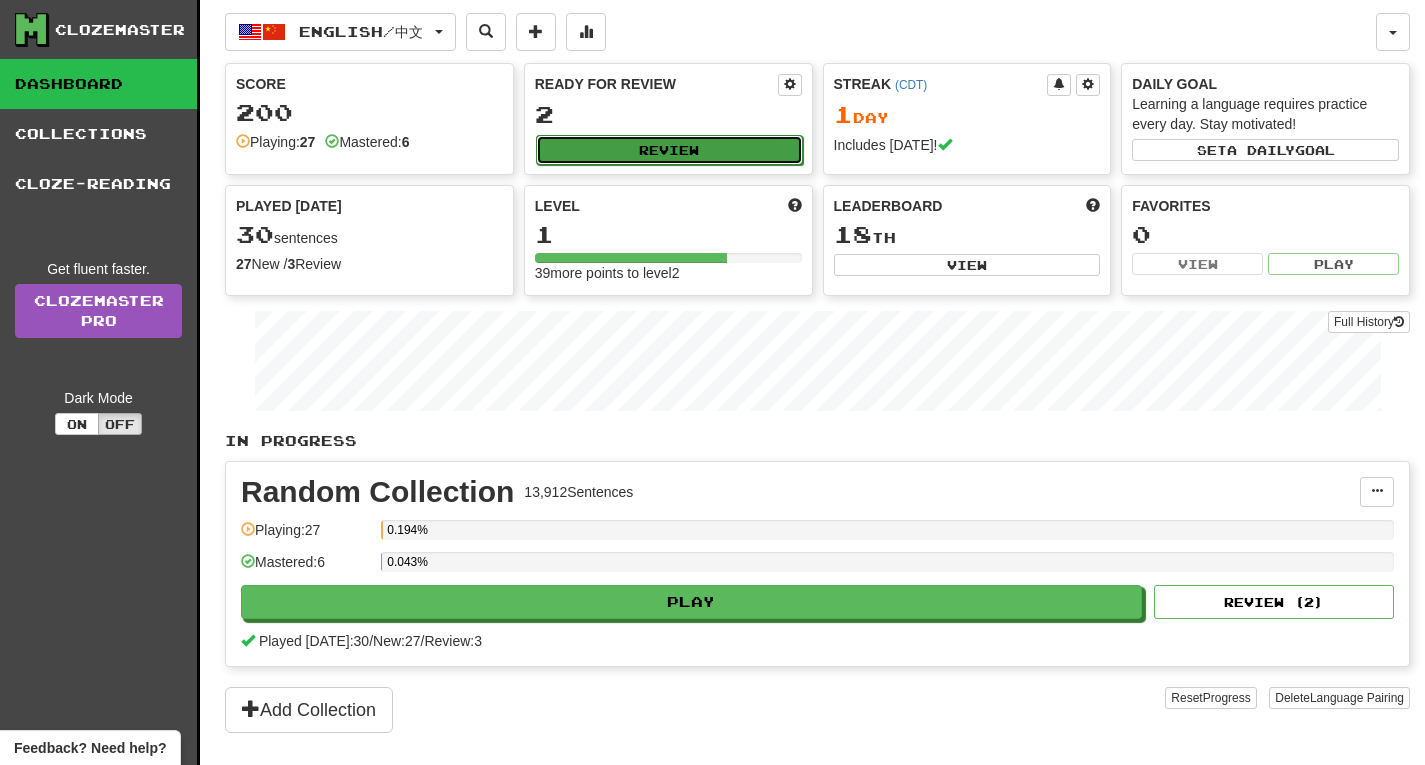 click on "Review" at bounding box center (669, 150) 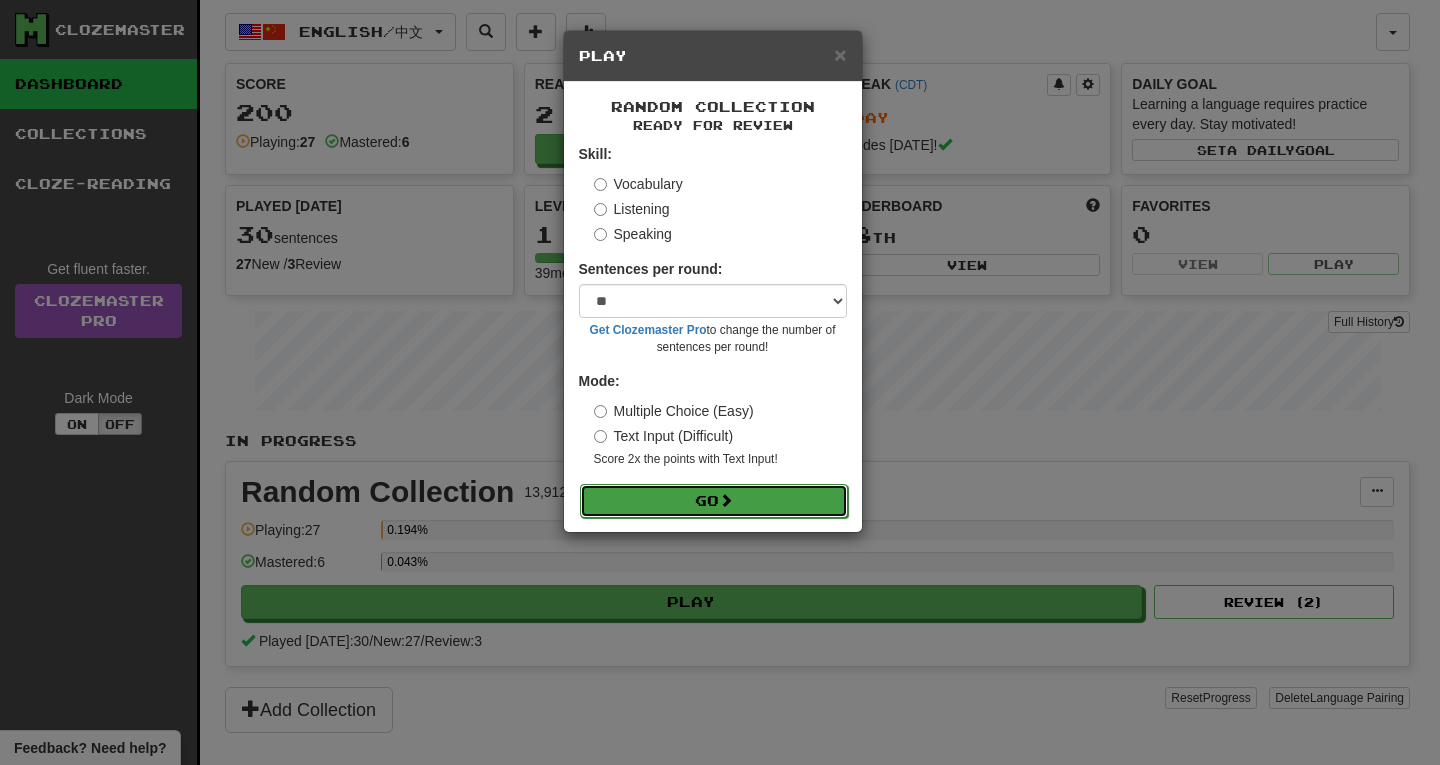 click on "Go" at bounding box center [714, 501] 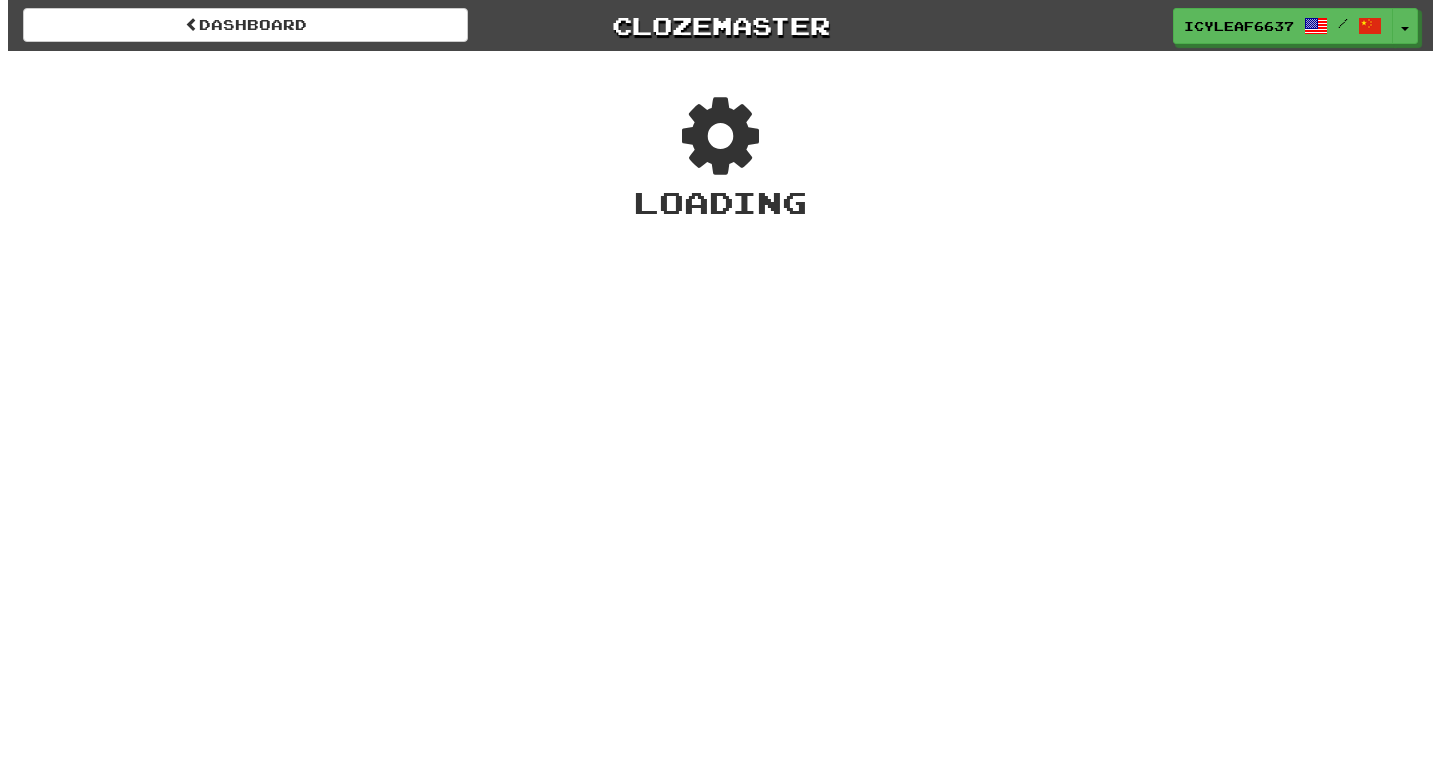 scroll, scrollTop: 0, scrollLeft: 0, axis: both 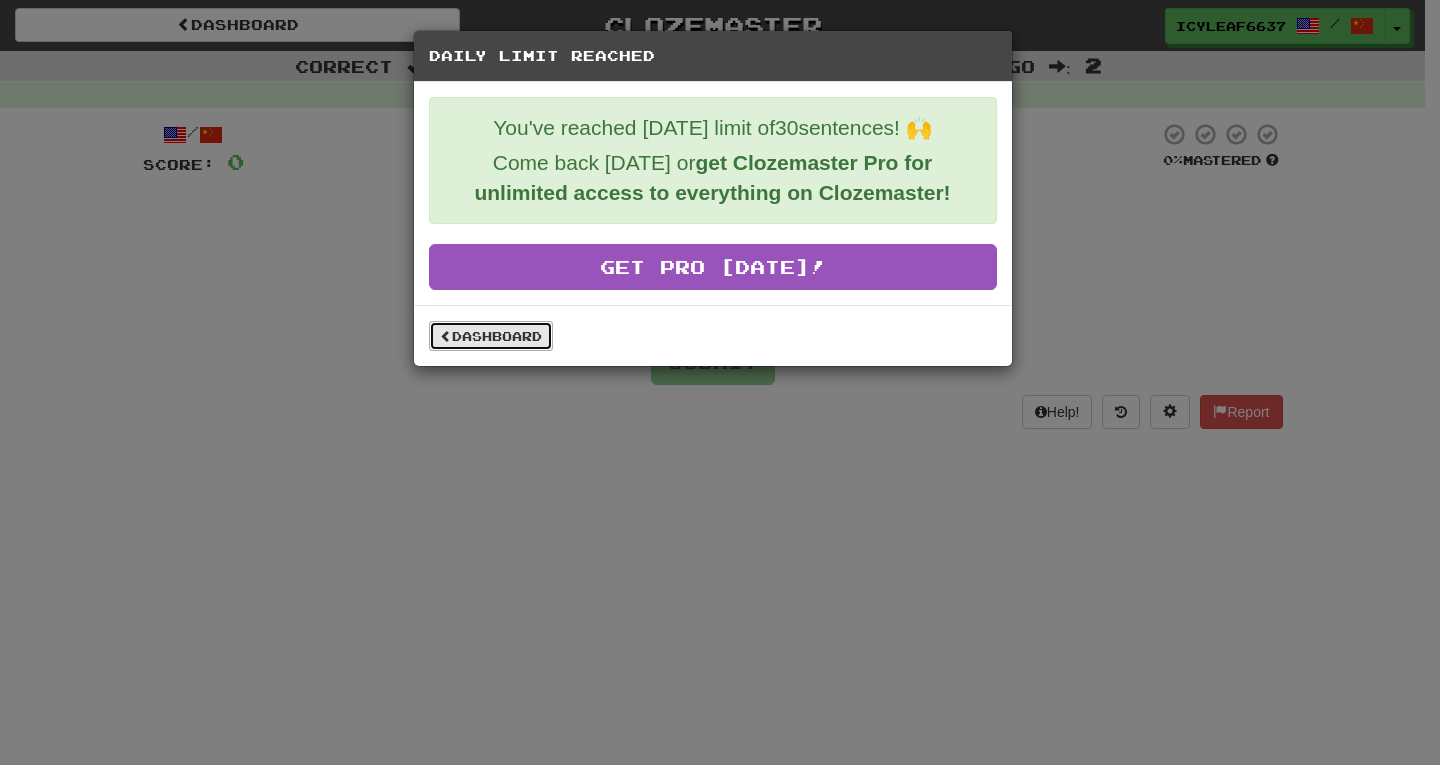 click on "Dashboard" at bounding box center [491, 336] 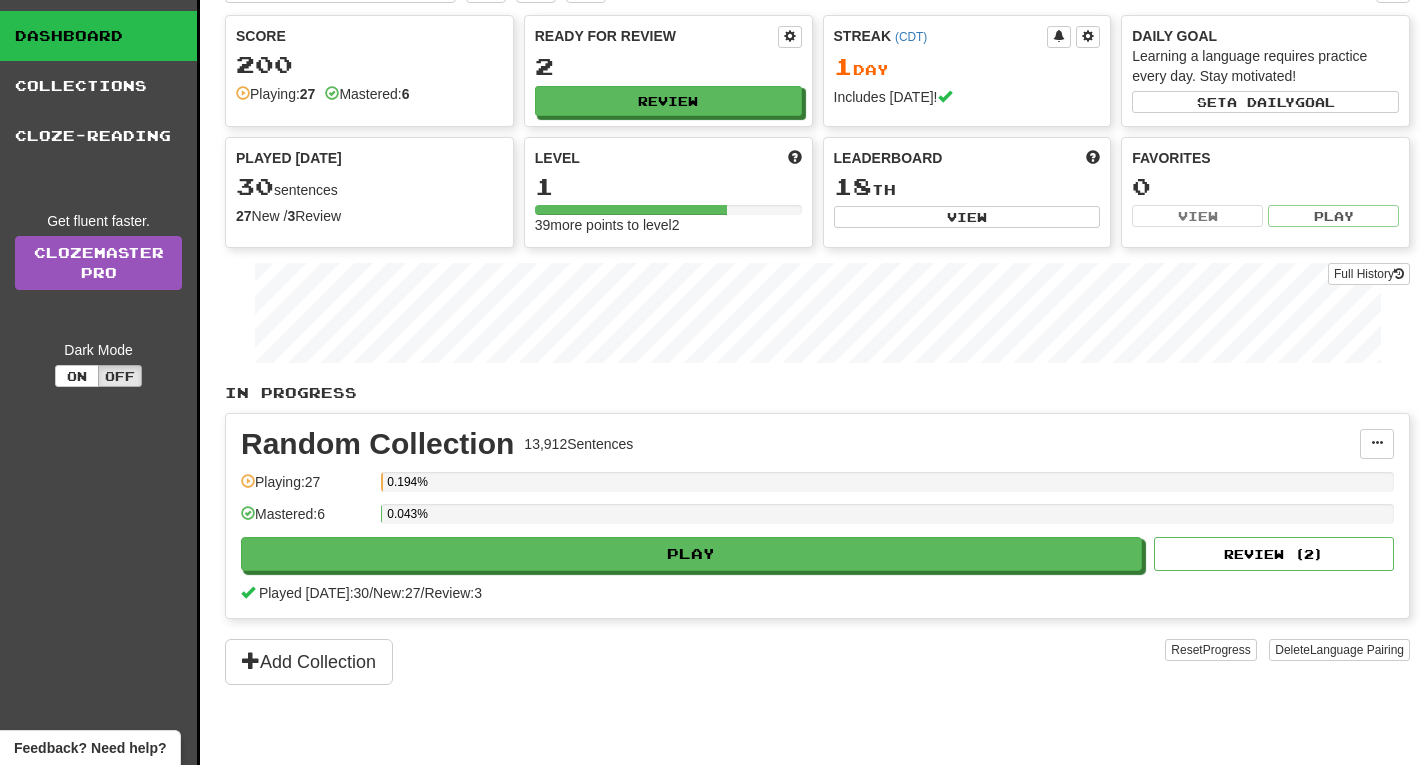 scroll, scrollTop: 0, scrollLeft: 0, axis: both 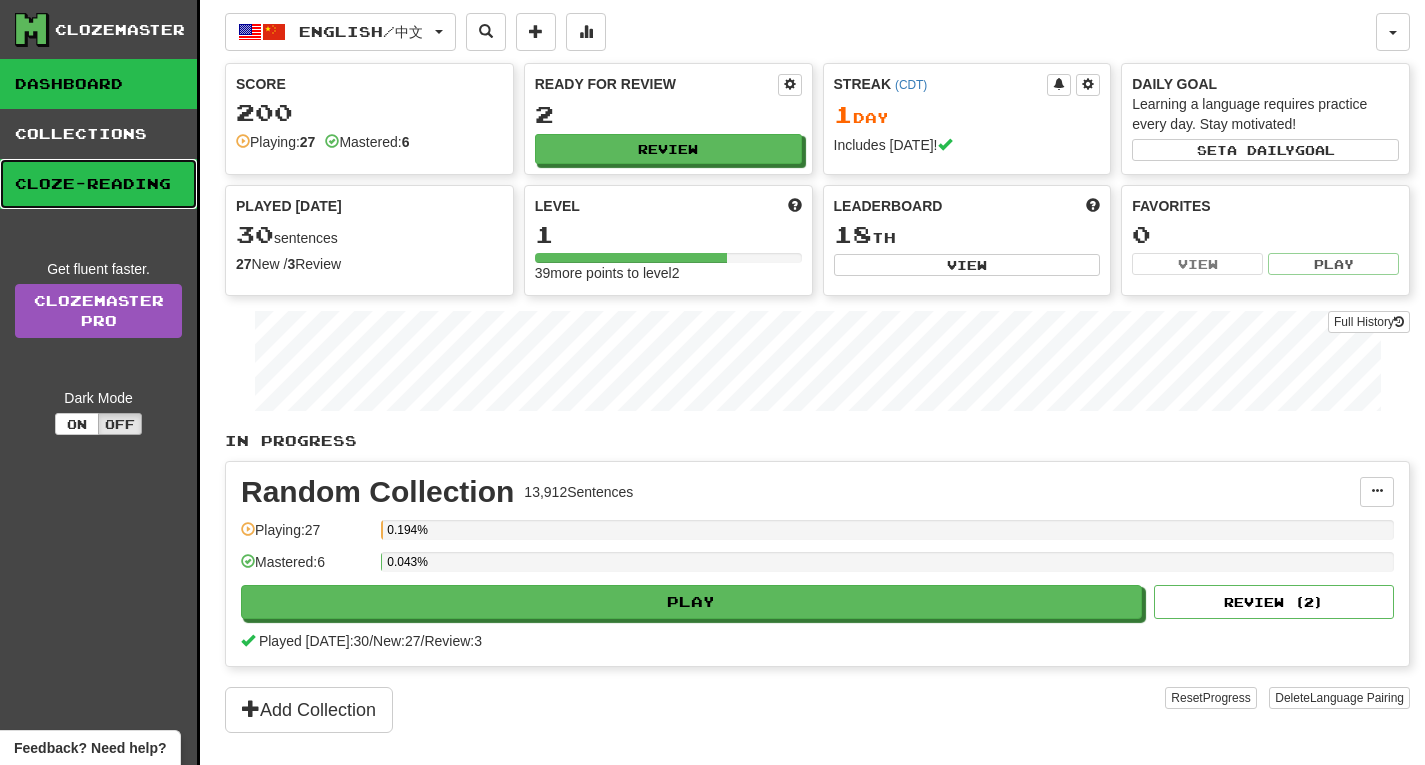 click on "Cloze-Reading" at bounding box center [98, 184] 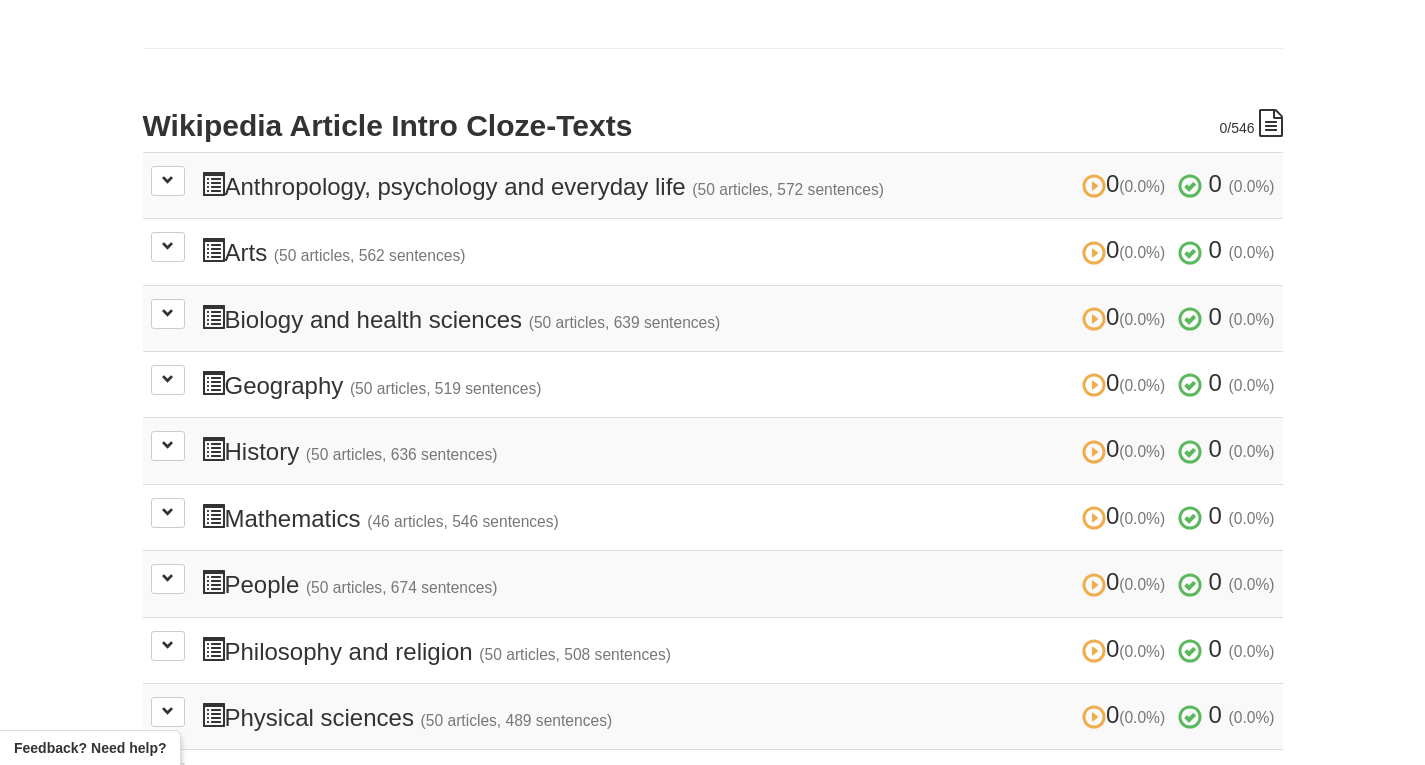 scroll, scrollTop: 376, scrollLeft: 0, axis: vertical 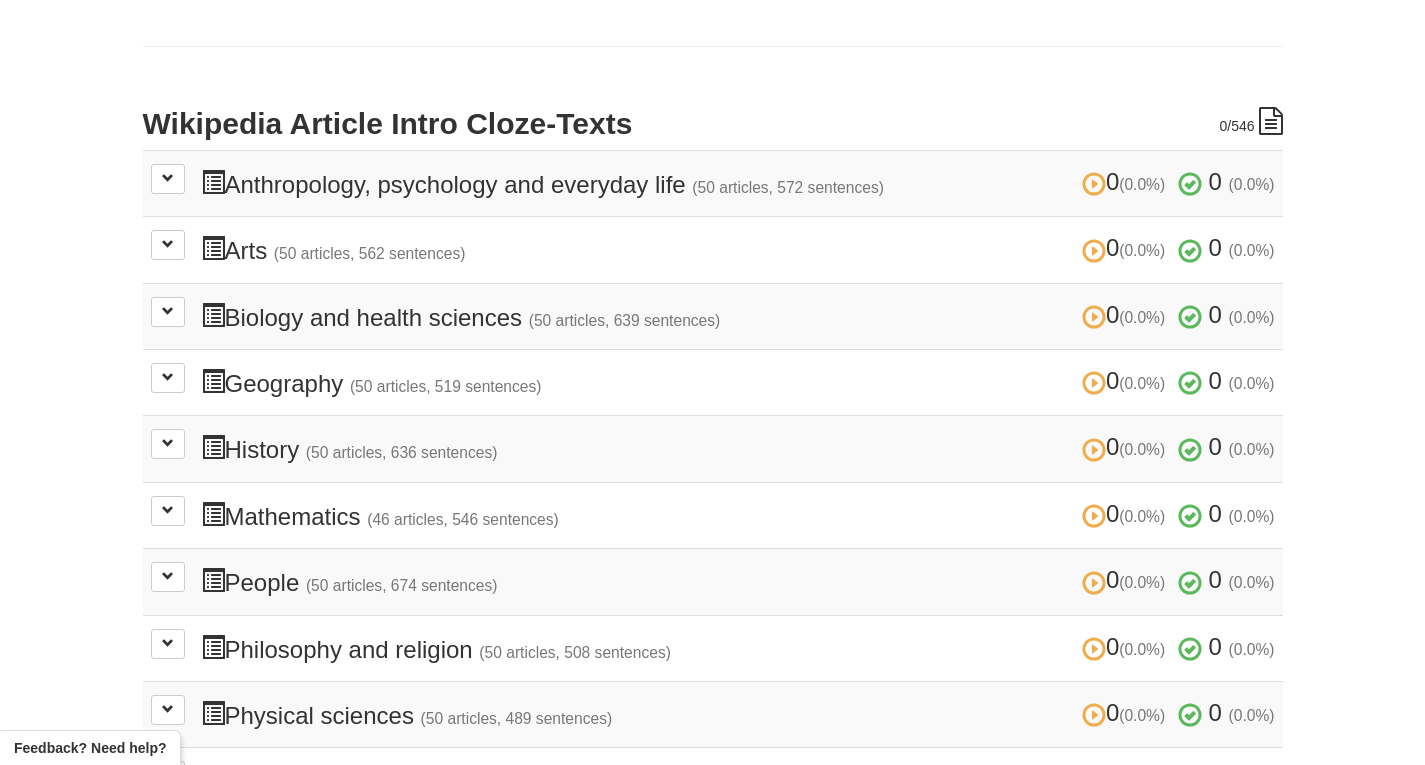 click at bounding box center [1271, 121] 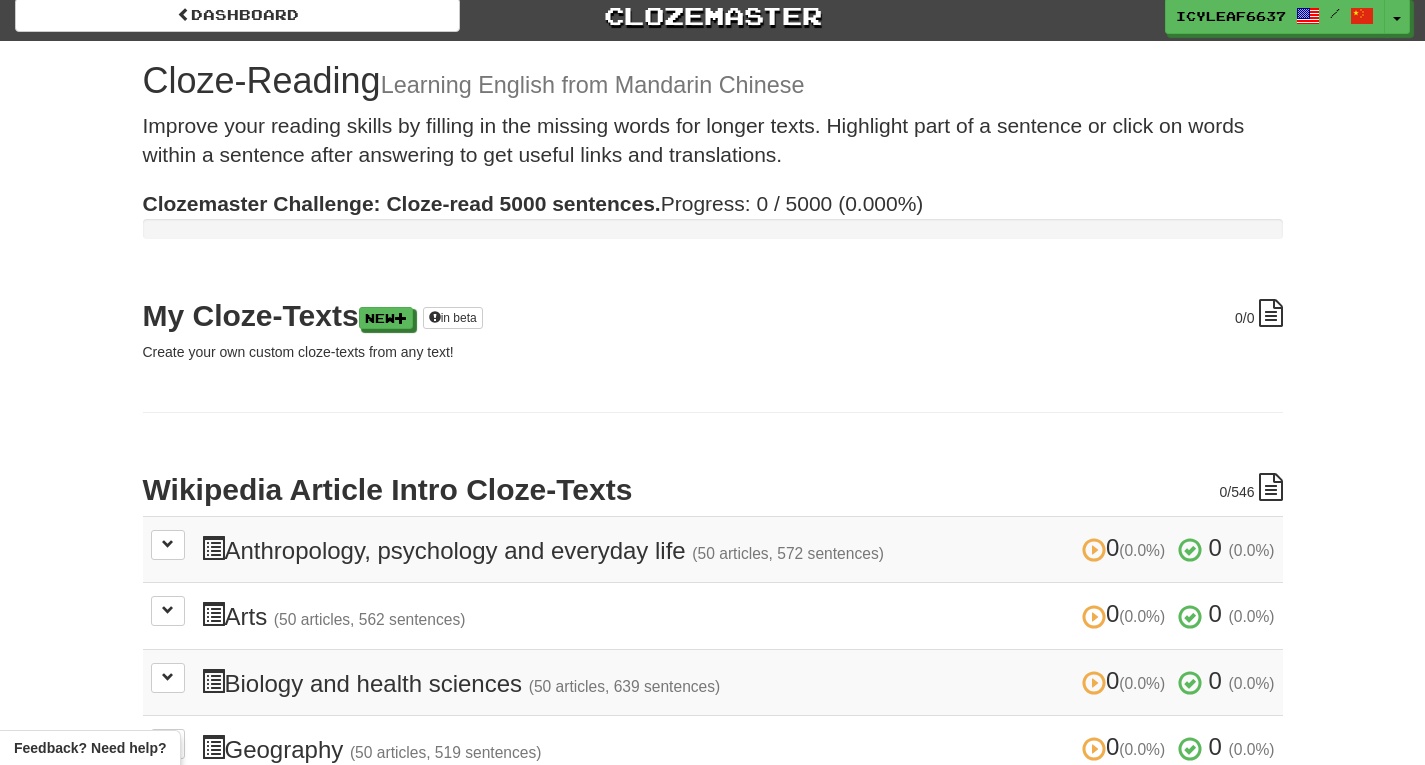 scroll, scrollTop: 0, scrollLeft: 0, axis: both 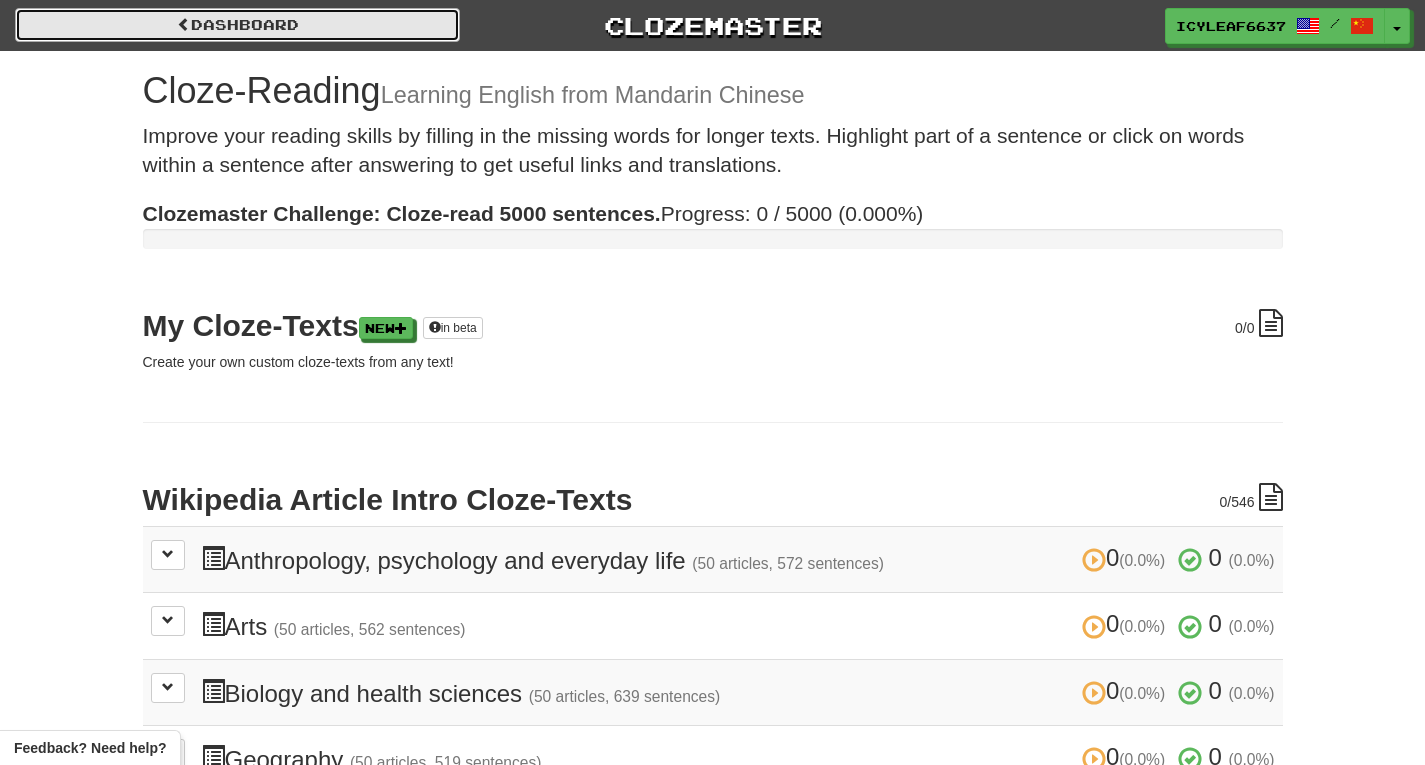 click on "Dashboard" at bounding box center (237, 25) 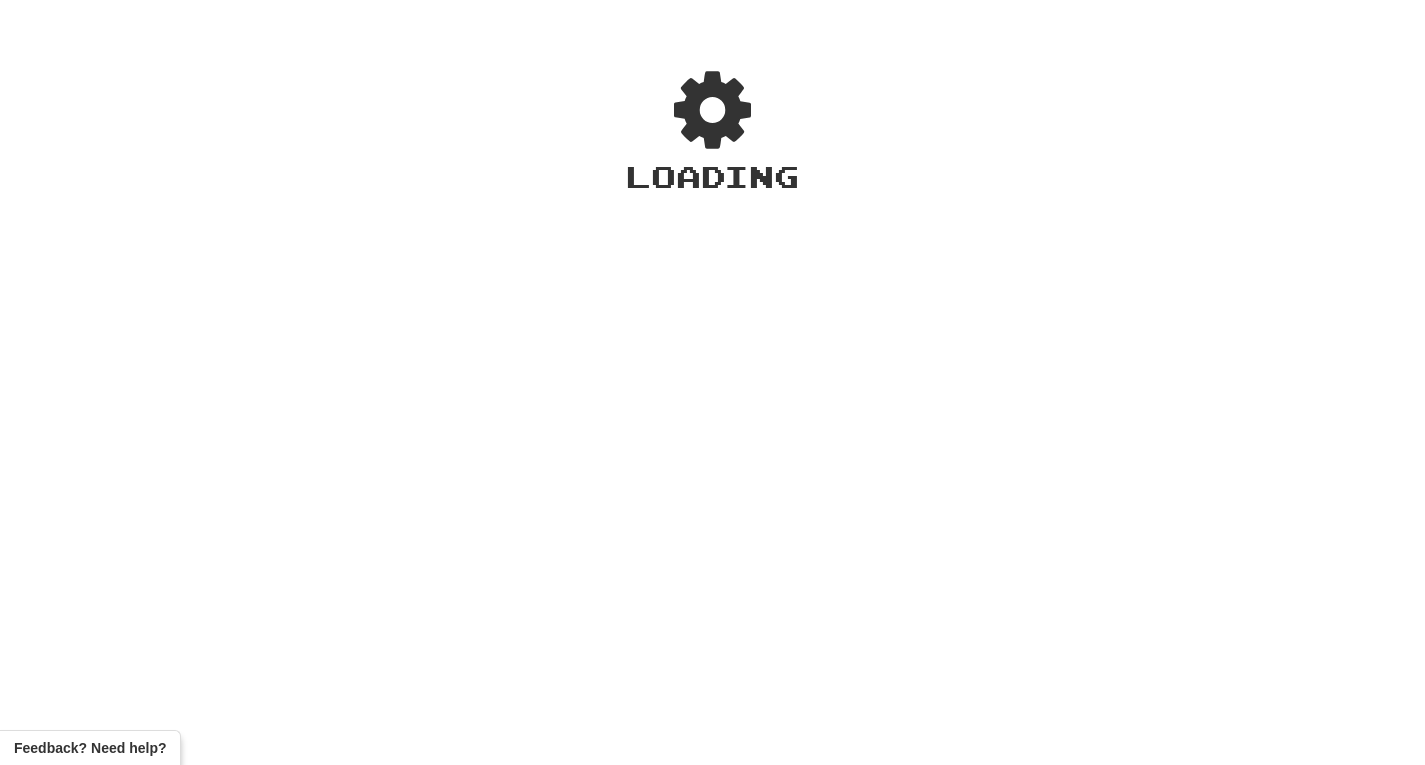 scroll, scrollTop: 0, scrollLeft: 0, axis: both 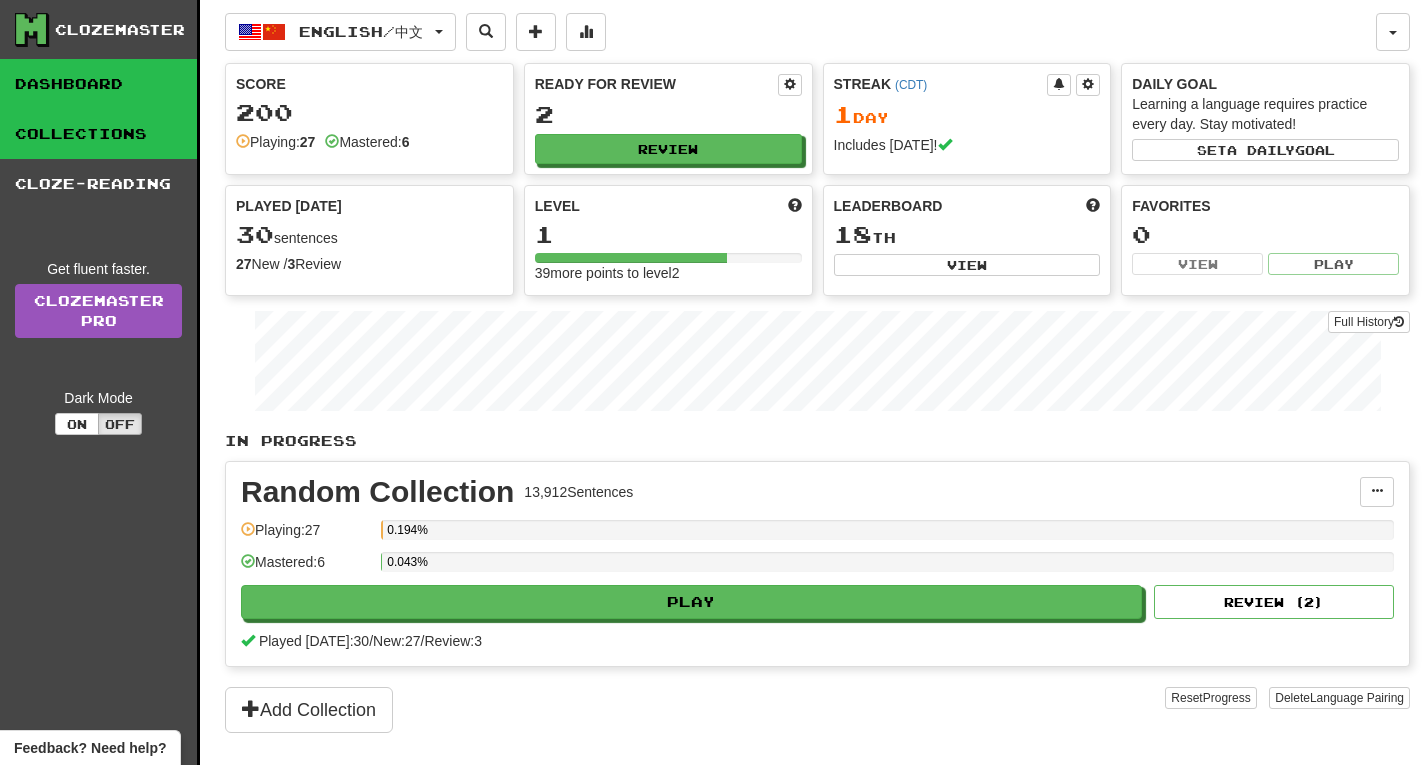click on "Collections" at bounding box center [98, 134] 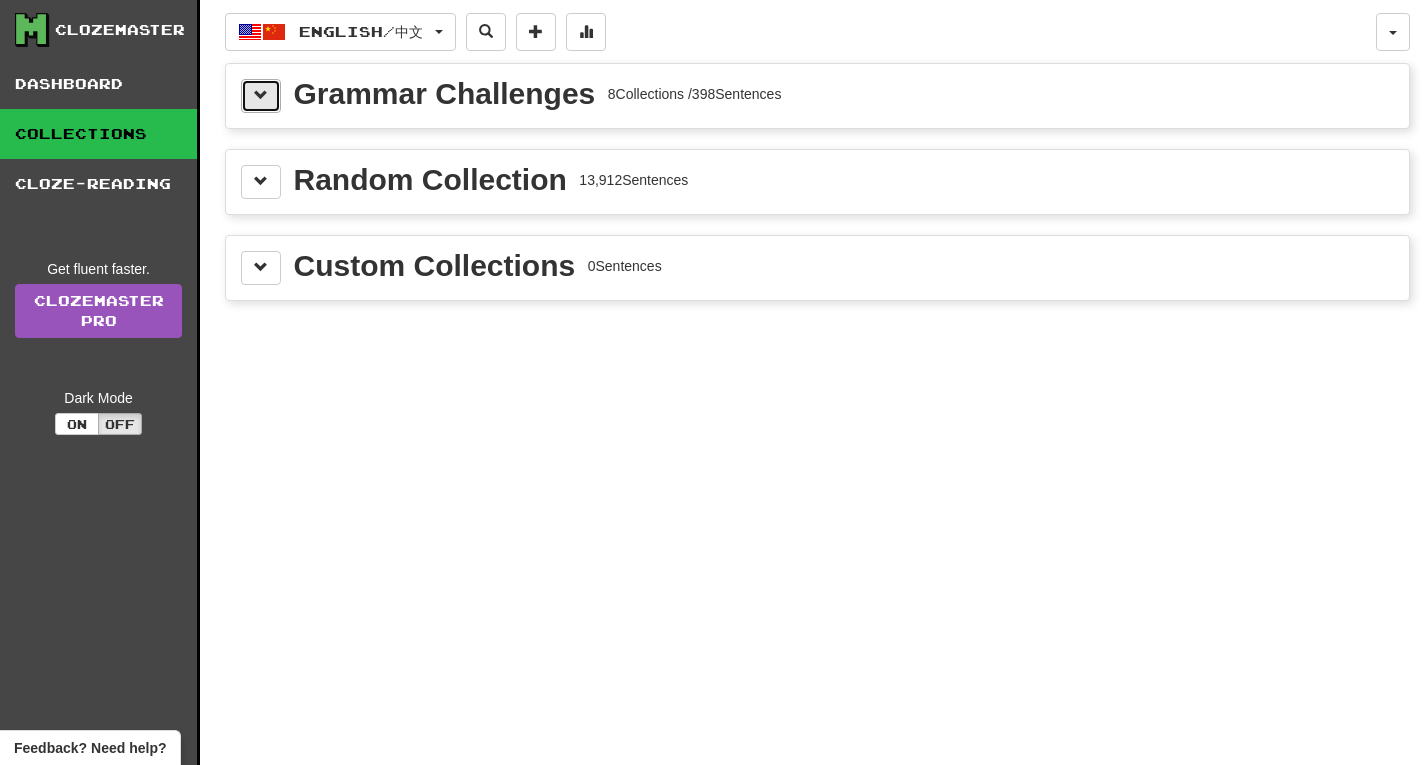 click at bounding box center (261, 96) 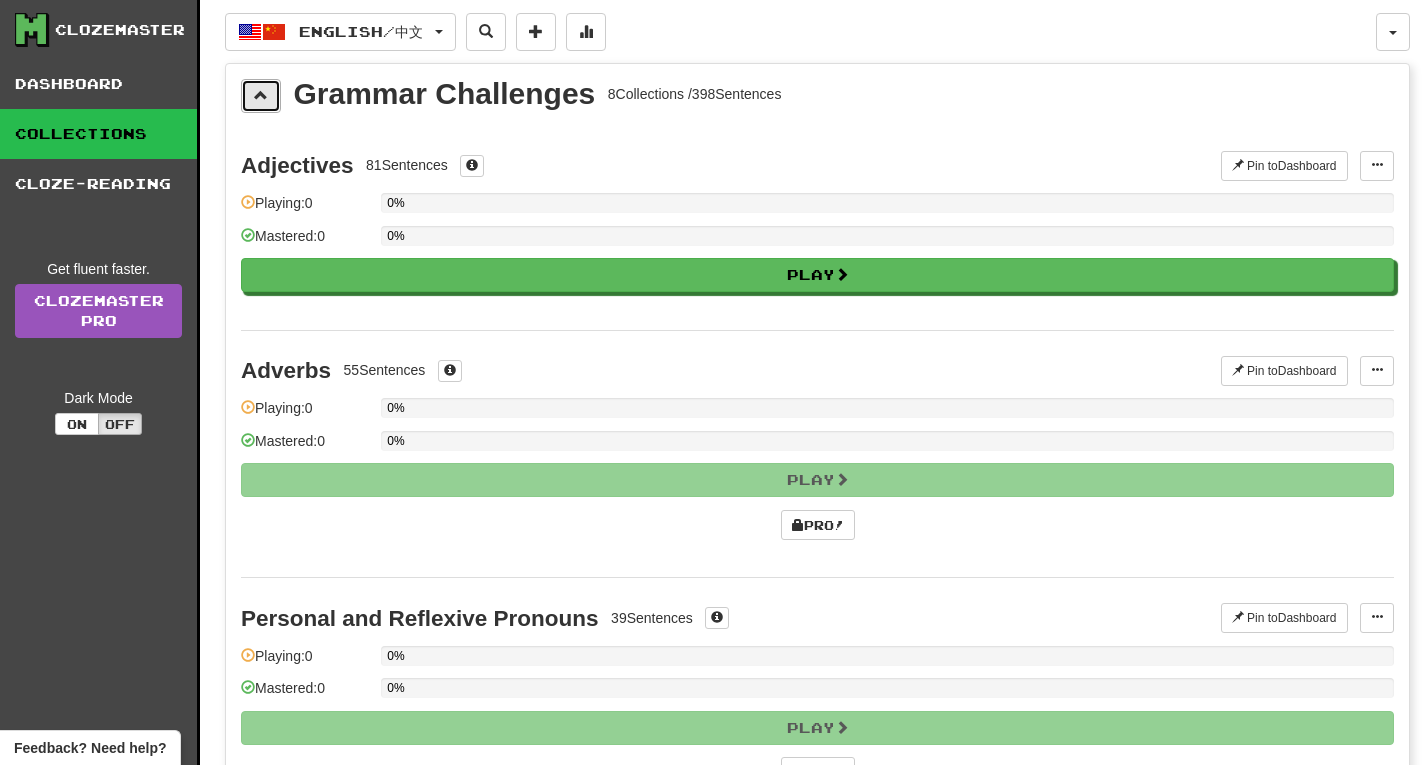 click at bounding box center (261, 96) 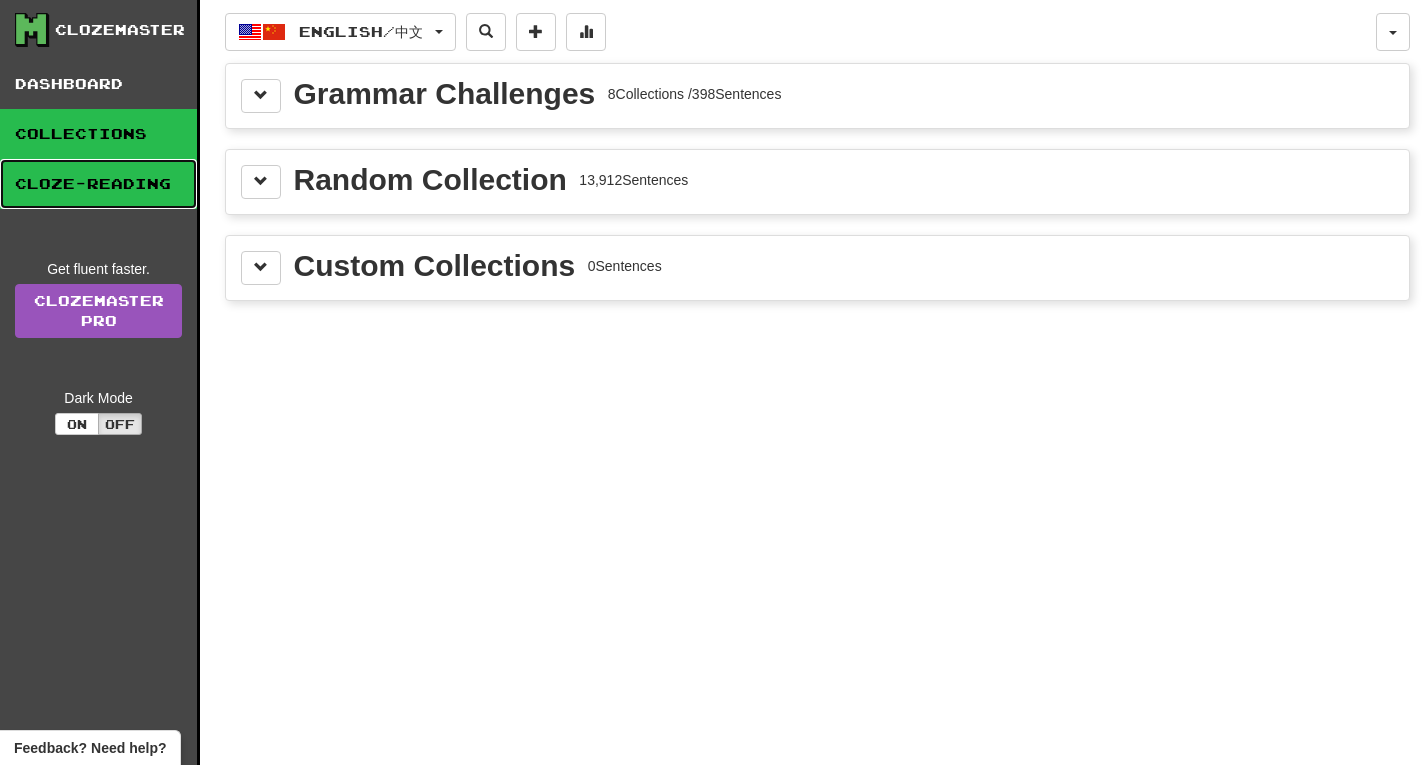 click on "Cloze-Reading" at bounding box center (98, 184) 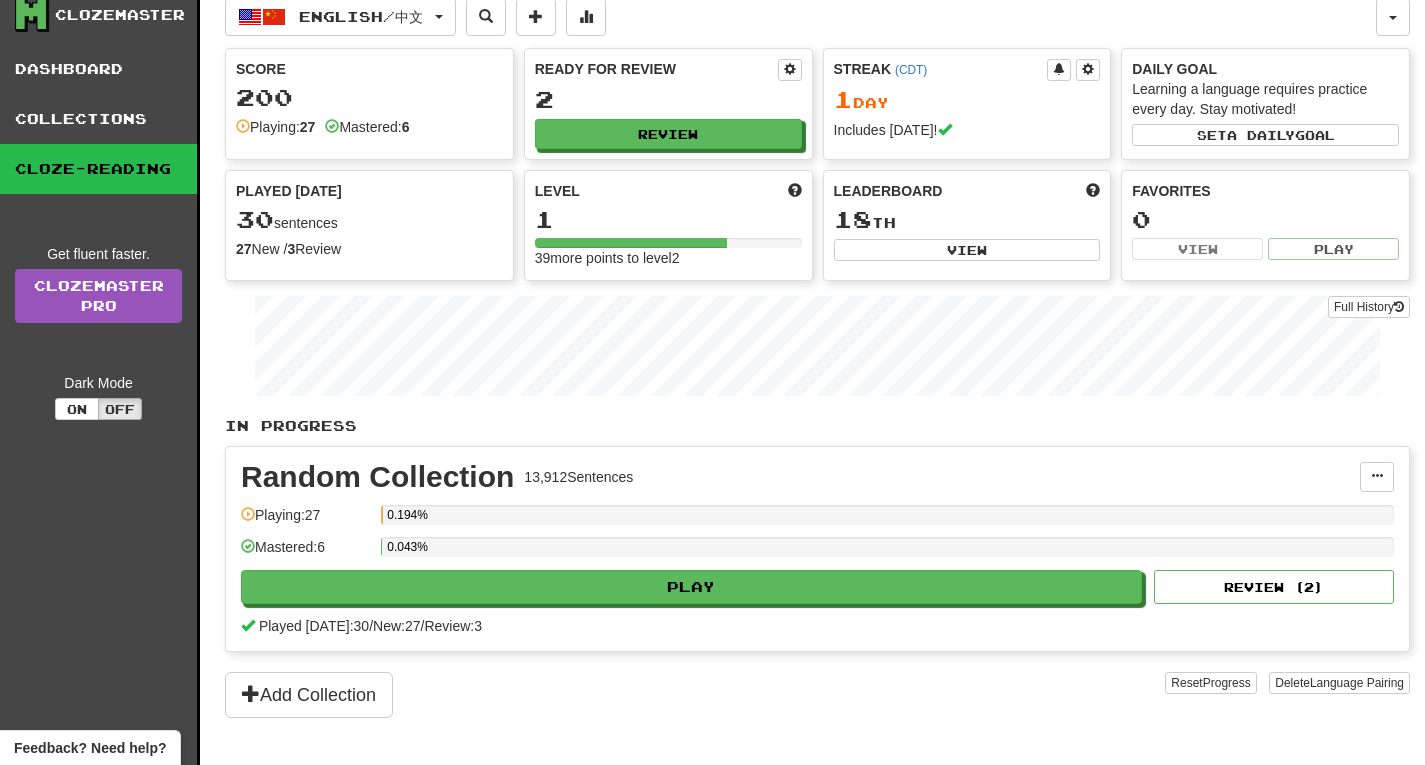 scroll, scrollTop: 0, scrollLeft: 0, axis: both 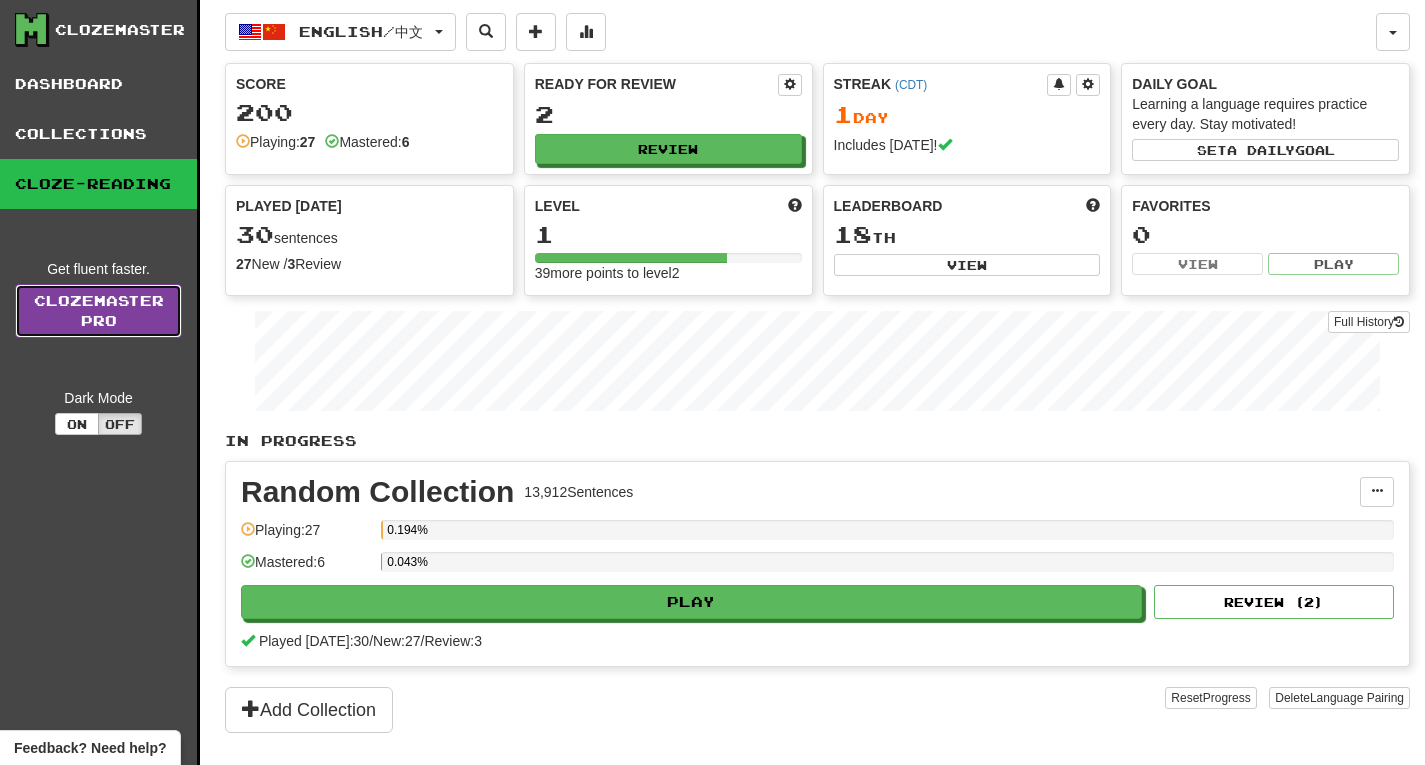click on "Clozemaster Pro" at bounding box center (98, 311) 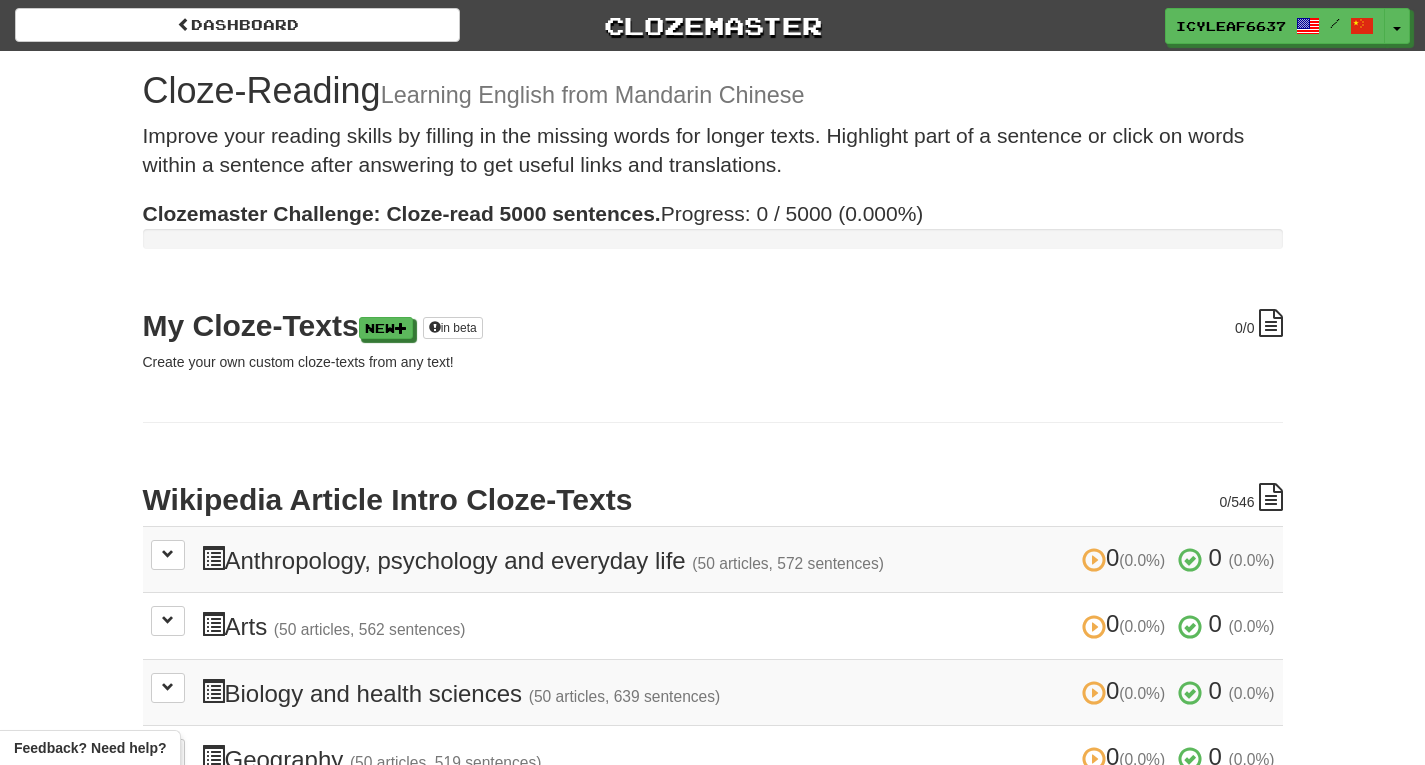 scroll, scrollTop: 0, scrollLeft: 0, axis: both 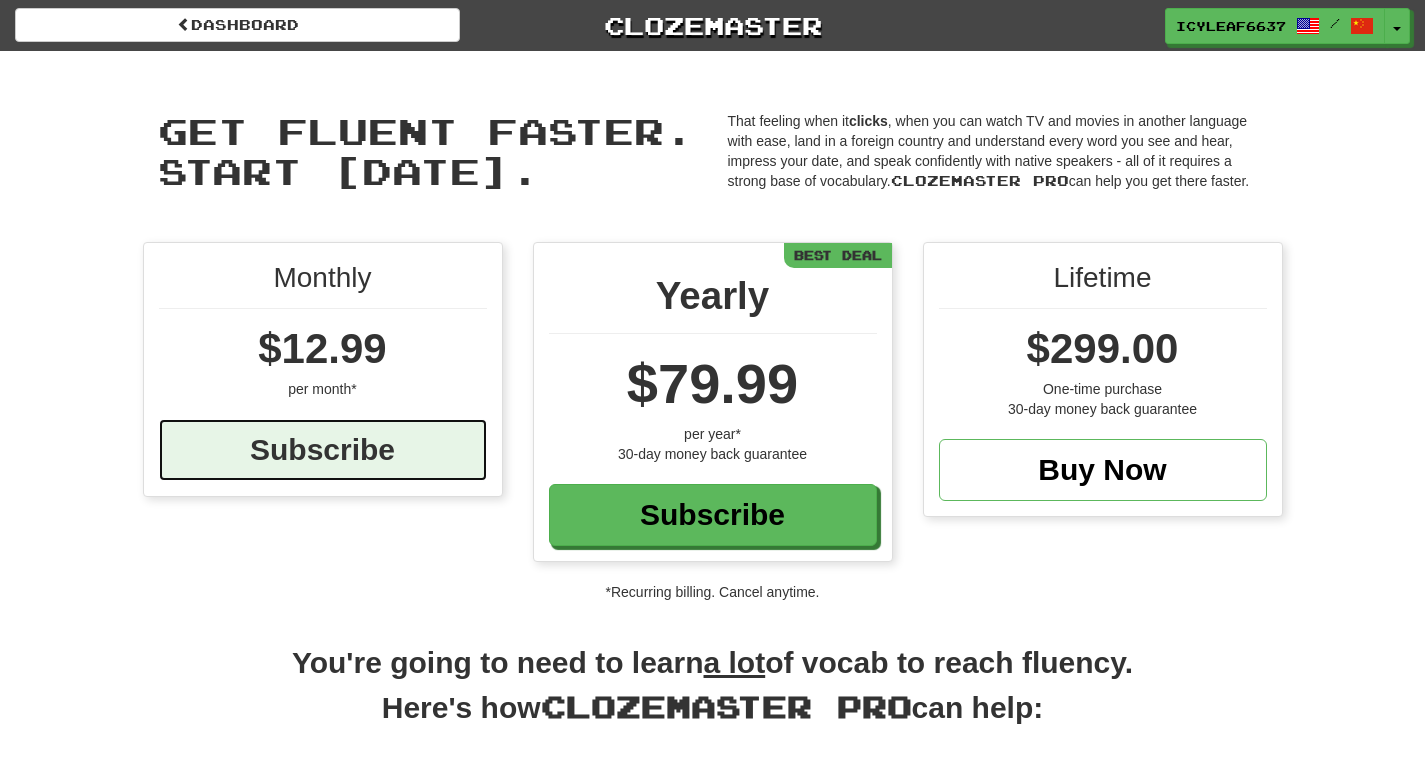 click on "Subscribe" at bounding box center (323, 450) 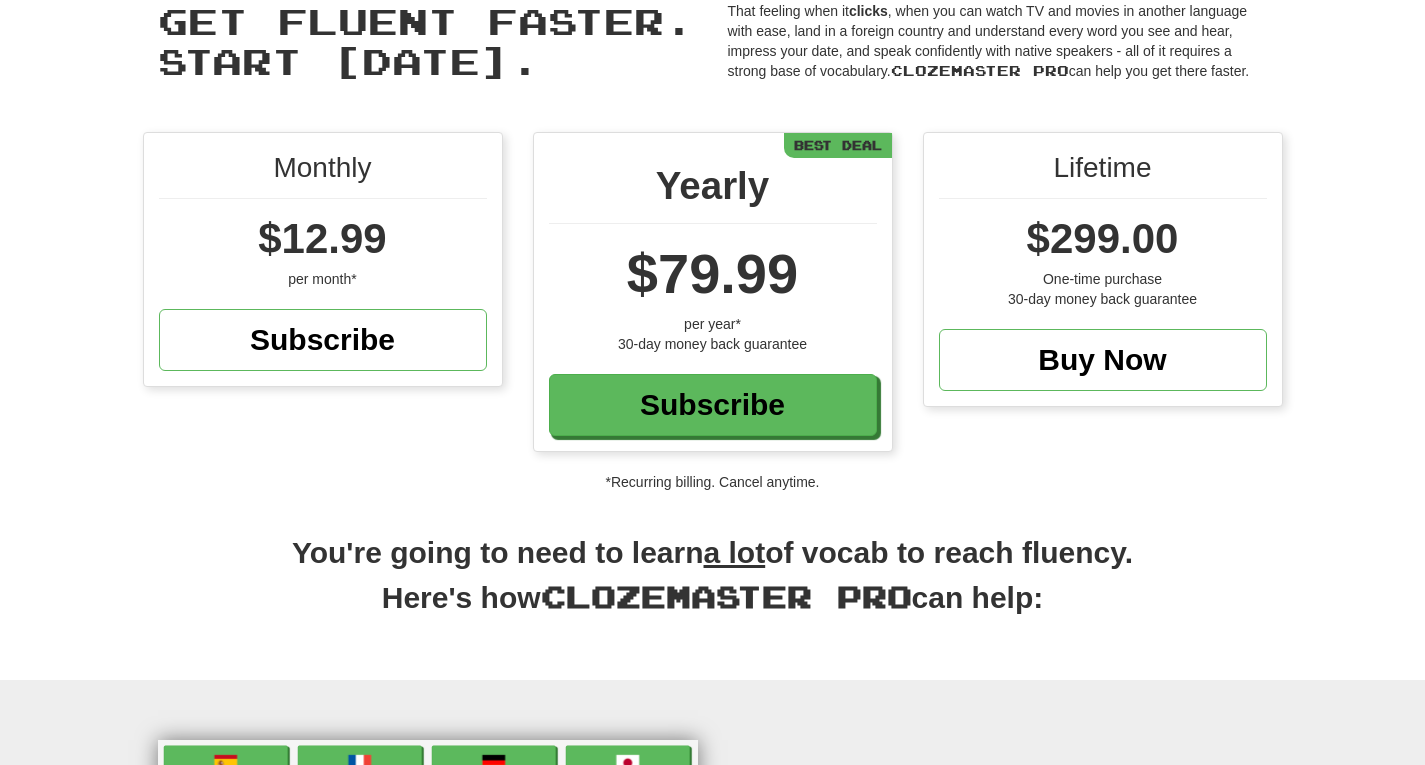 scroll, scrollTop: 112, scrollLeft: 0, axis: vertical 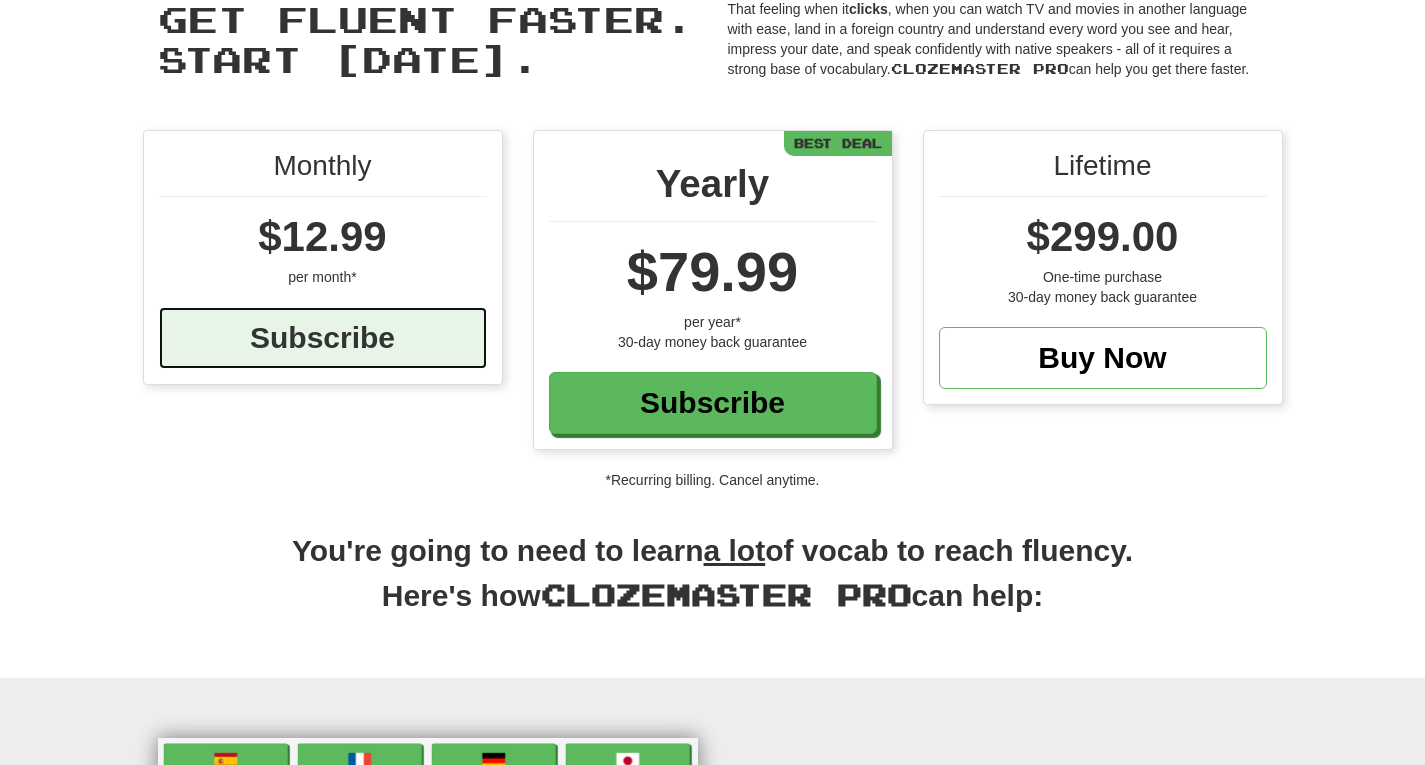 click on "Subscribe" at bounding box center (323, 338) 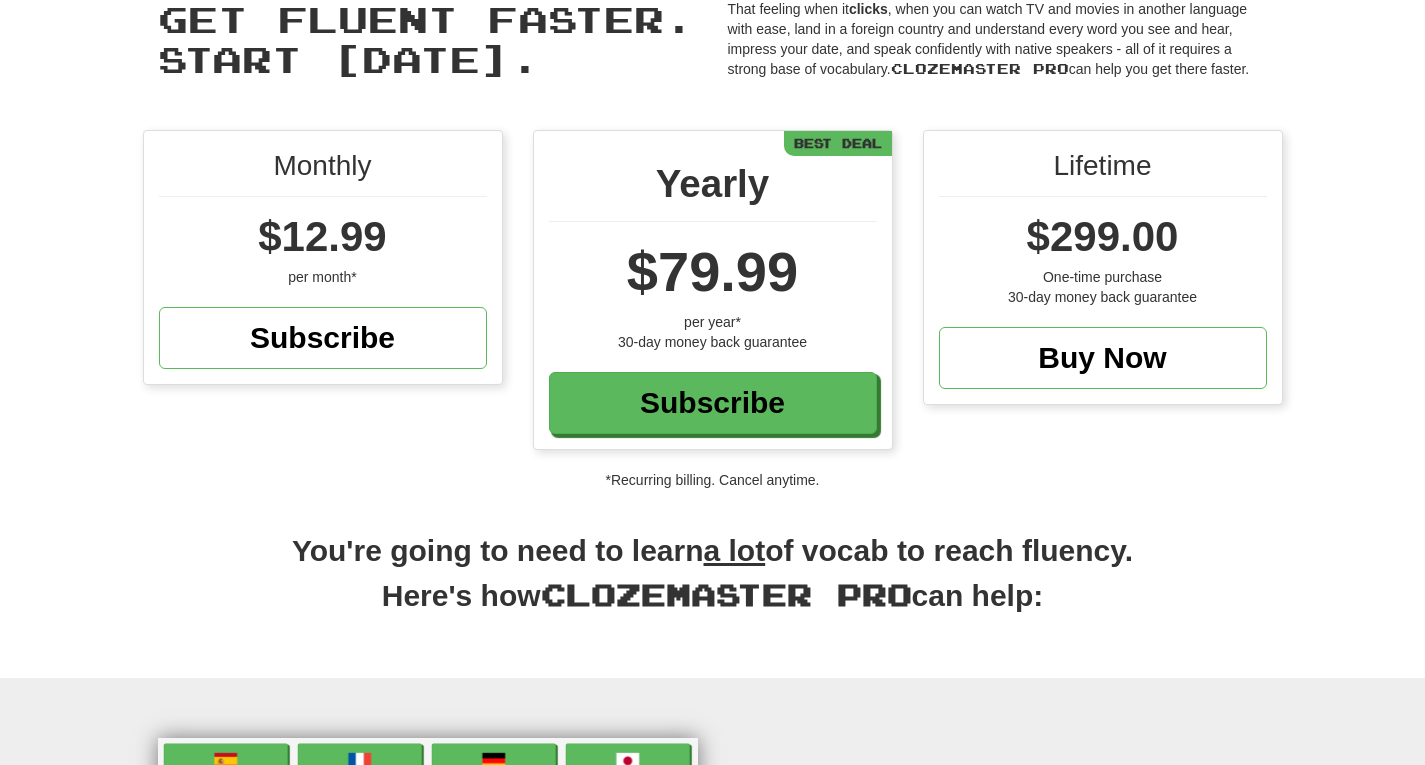scroll, scrollTop: 0, scrollLeft: 0, axis: both 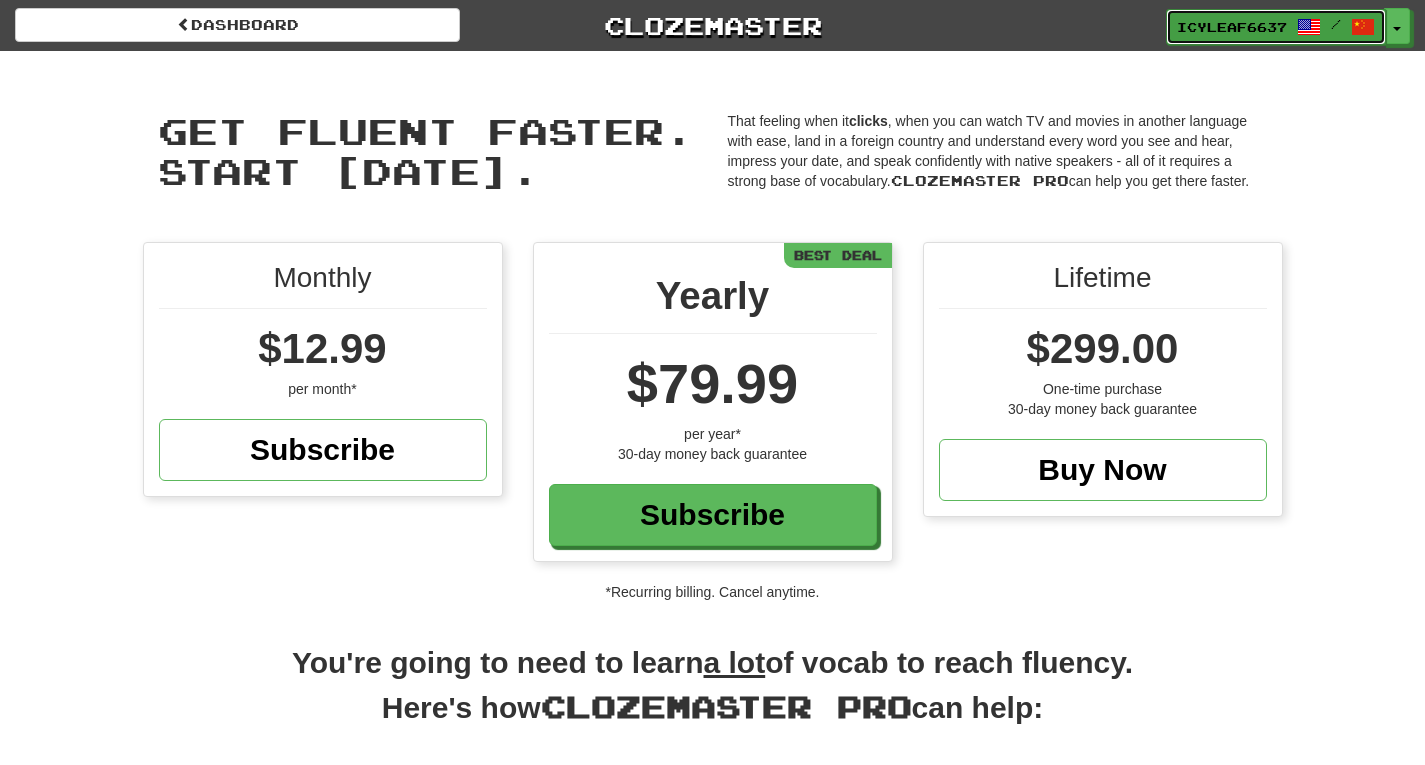 click on "IcyLeaf6637
/" at bounding box center [1276, 27] 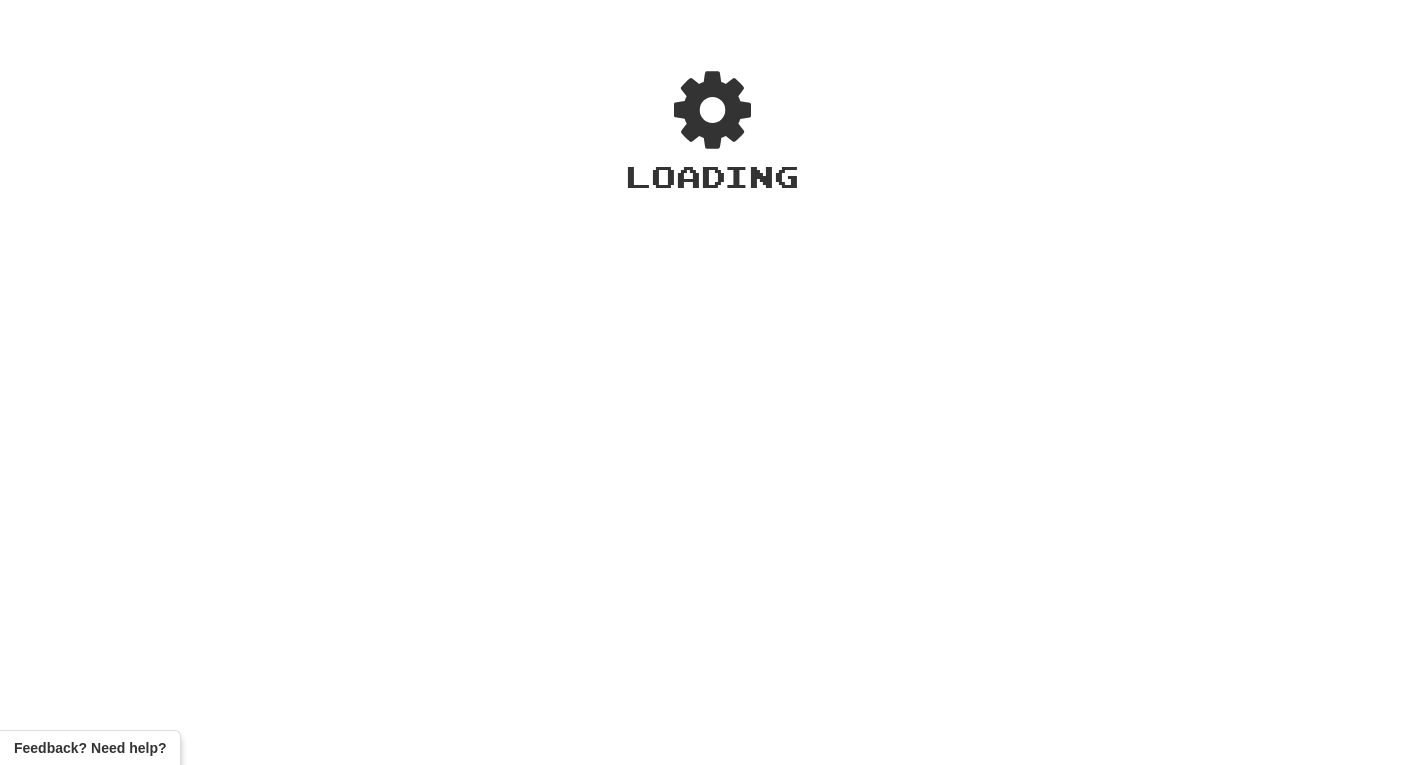 scroll, scrollTop: 0, scrollLeft: 0, axis: both 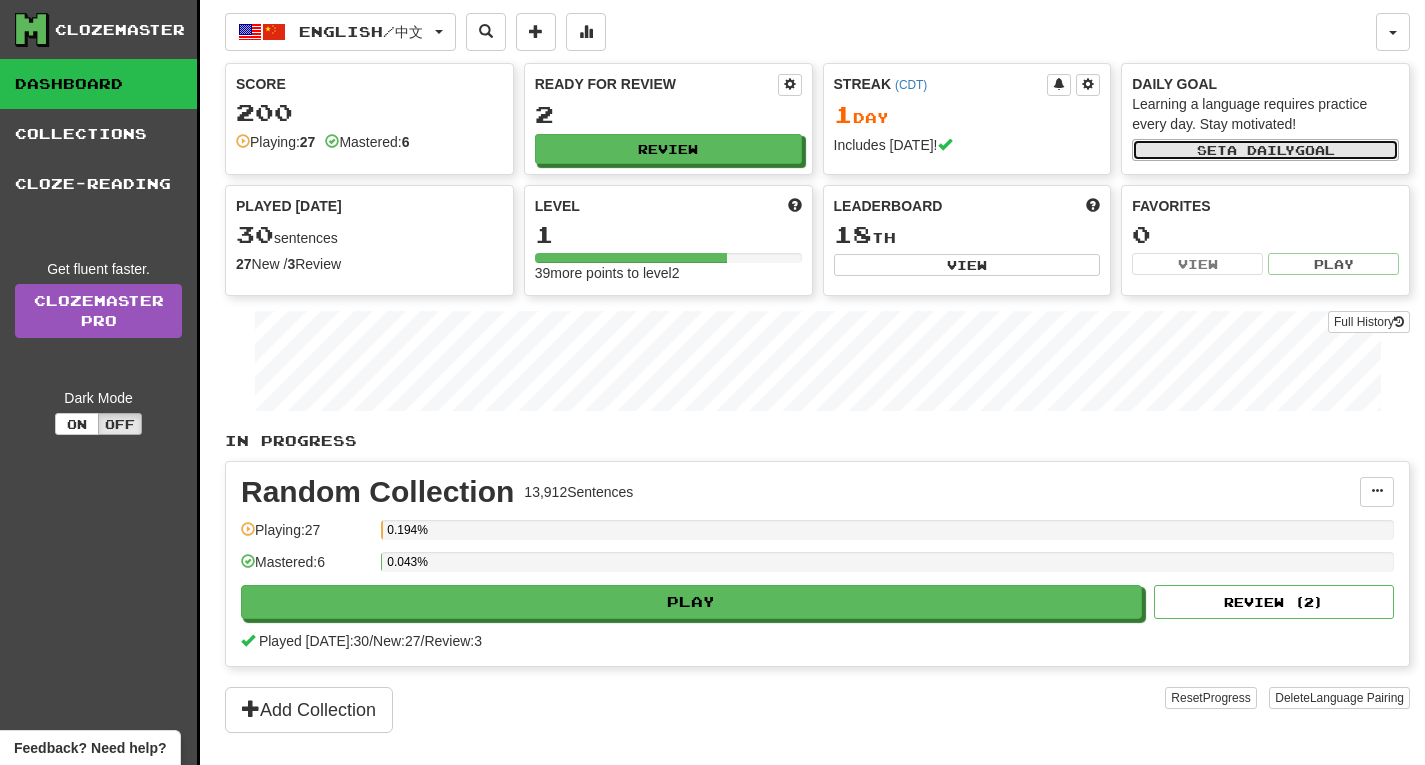 click on "Set  a daily  goal" at bounding box center [1265, 150] 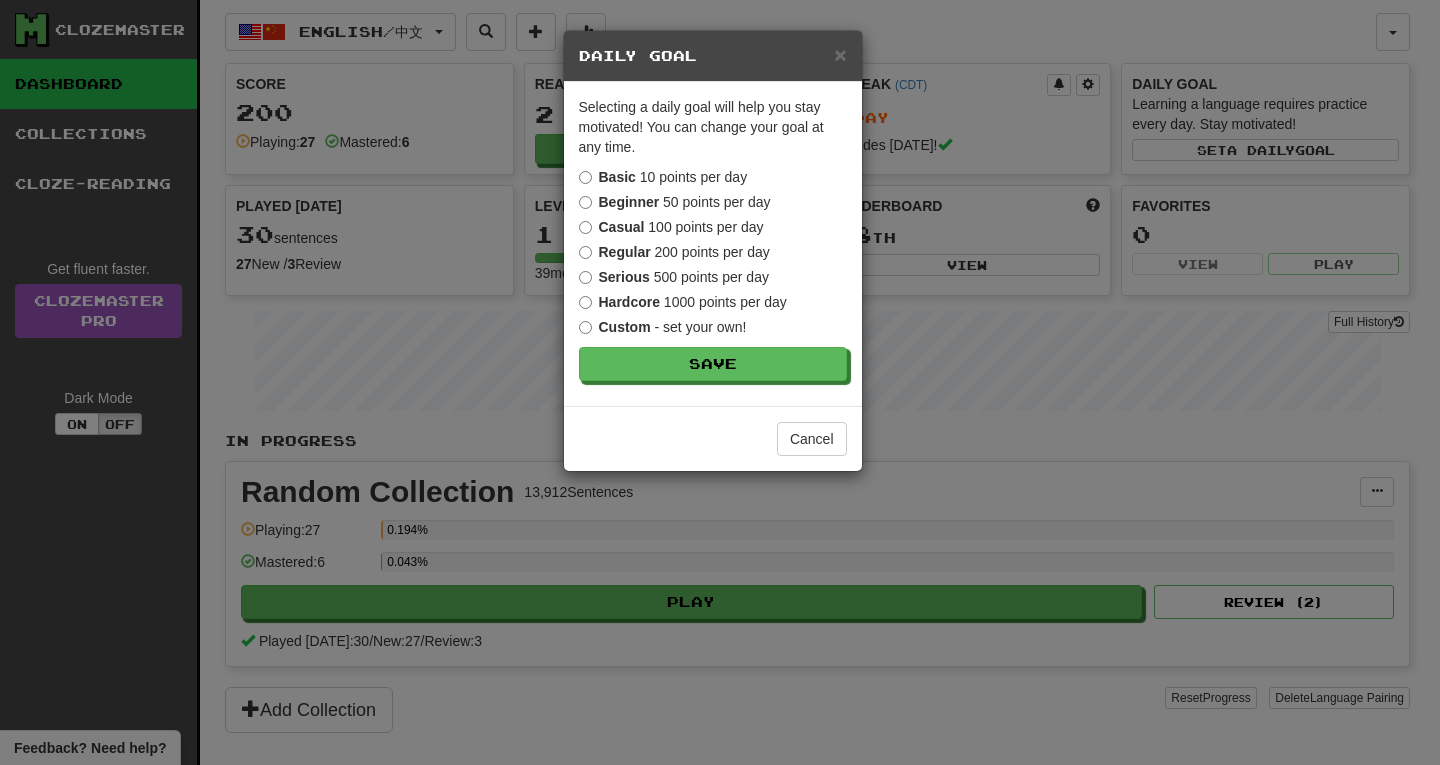 click on "× Daily Goal Selecting a daily goal will help you stay motivated ! You can change your goal at any time. Basic   10 points per day Beginner   50 points per day Casual   100 points per day Regular   200 points per day Serious   500 points per day Hardcore   1000 points per day Custom    - set your own! Save Cancel" at bounding box center (720, 382) 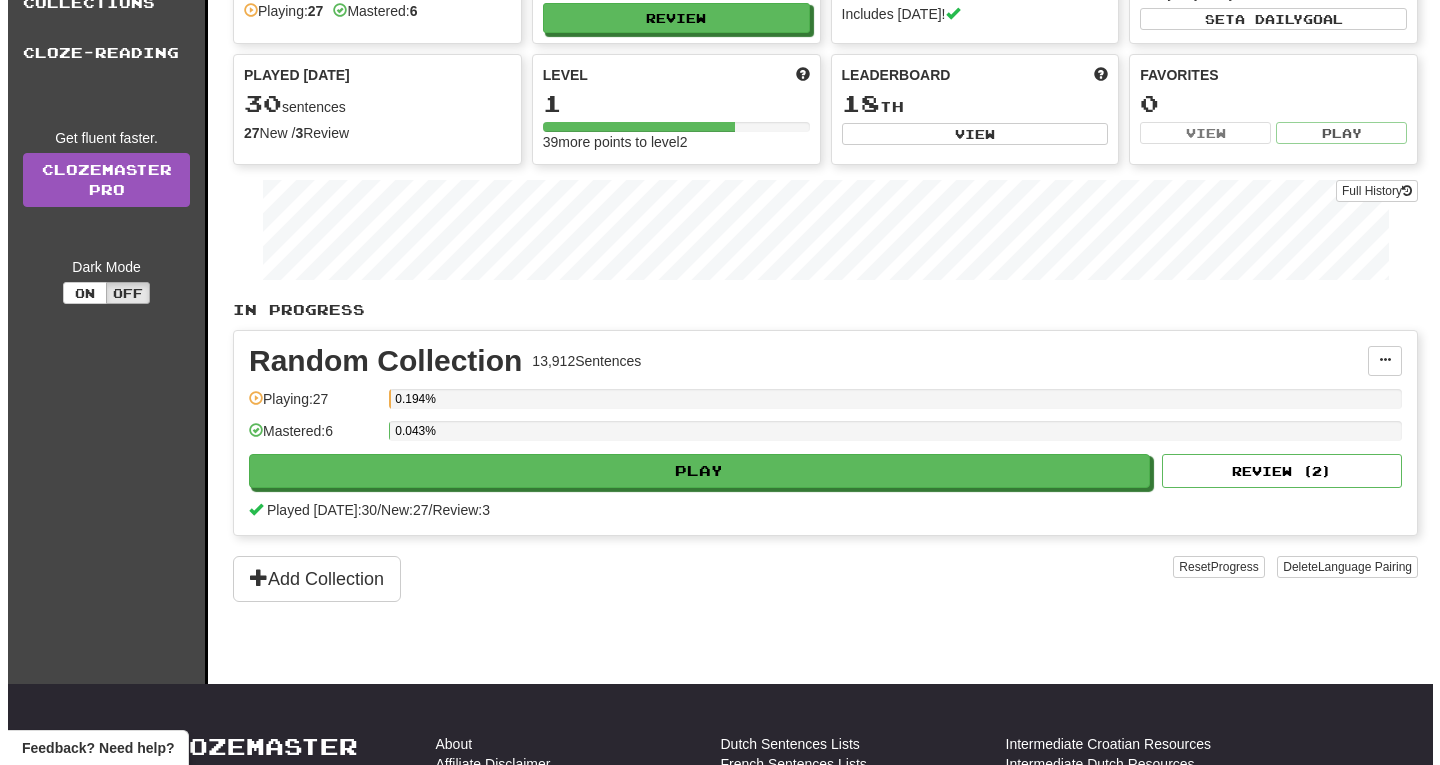 scroll, scrollTop: 132, scrollLeft: 0, axis: vertical 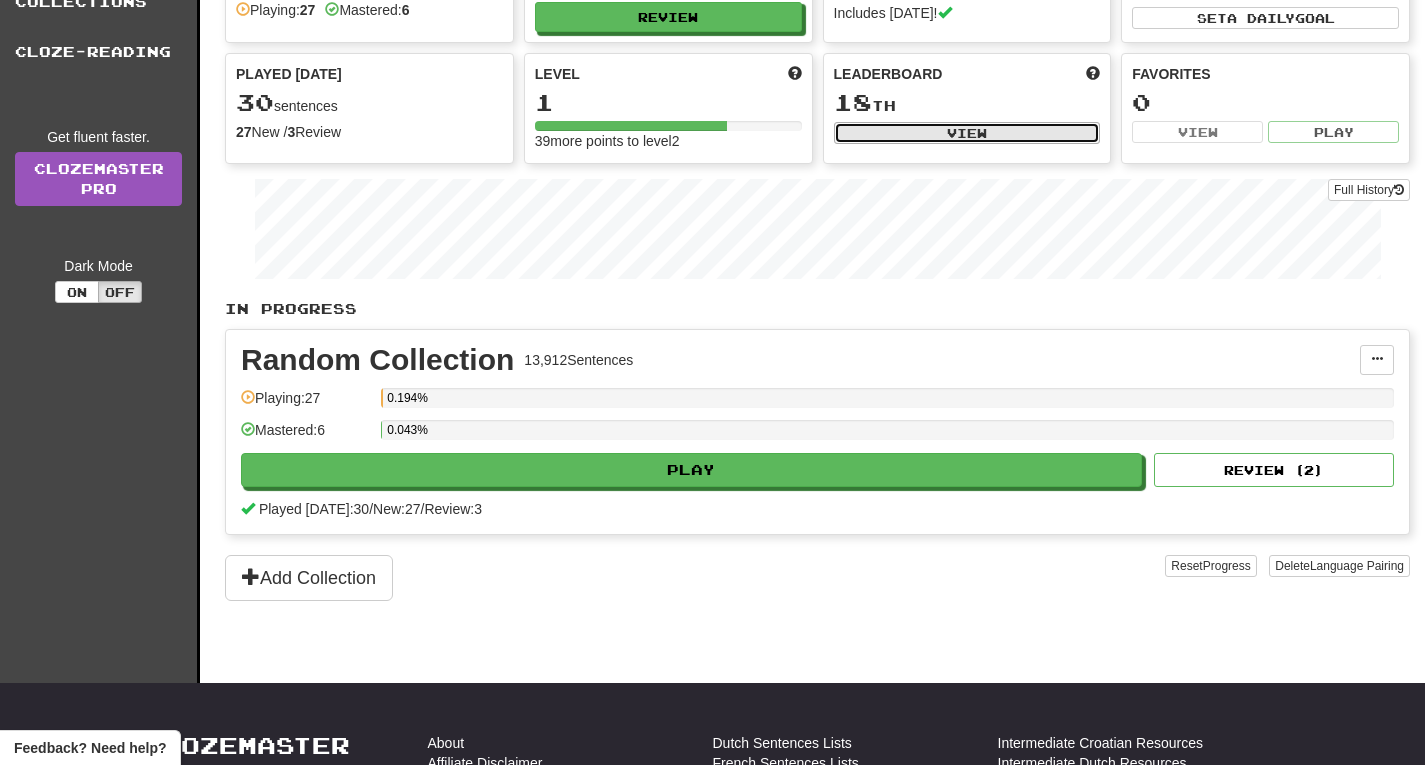 click on "View" at bounding box center (967, 133) 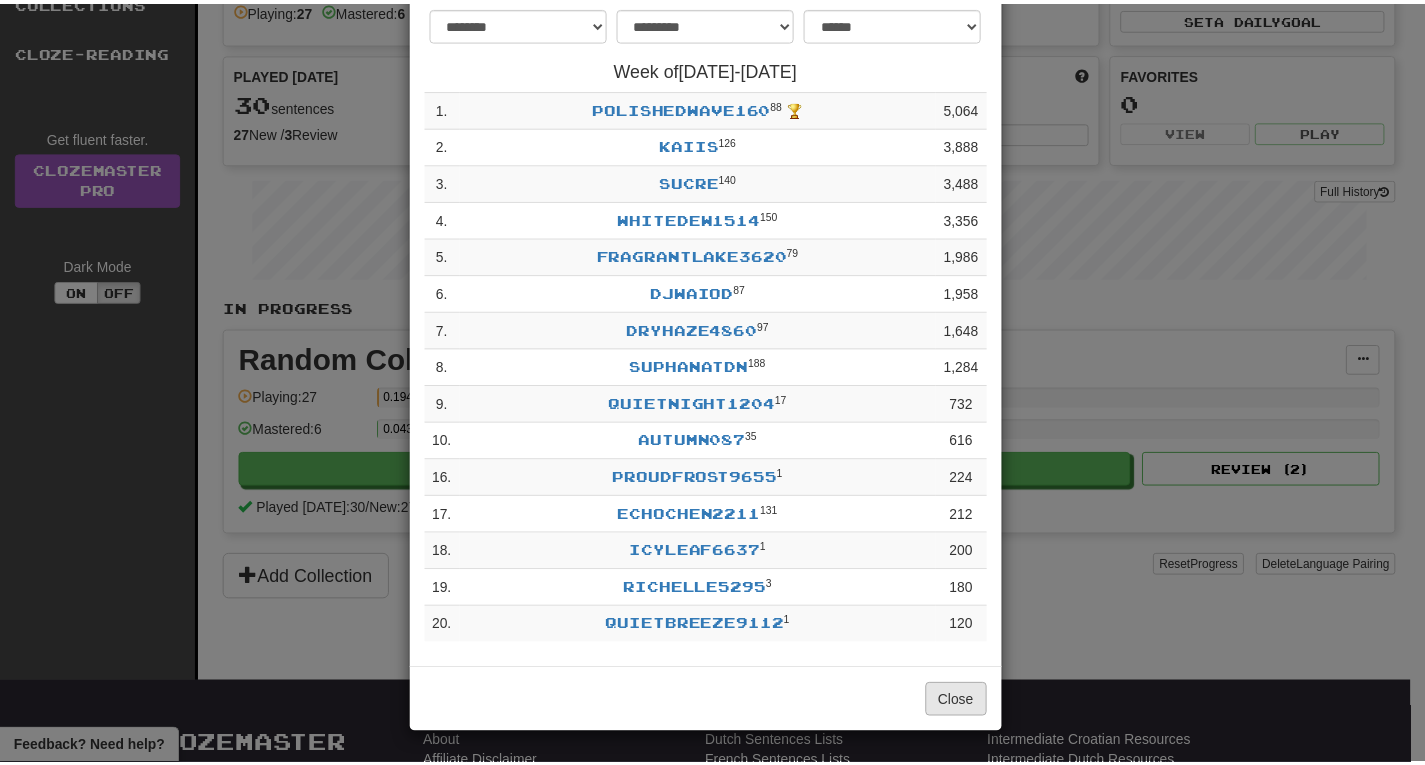 scroll, scrollTop: 112, scrollLeft: 0, axis: vertical 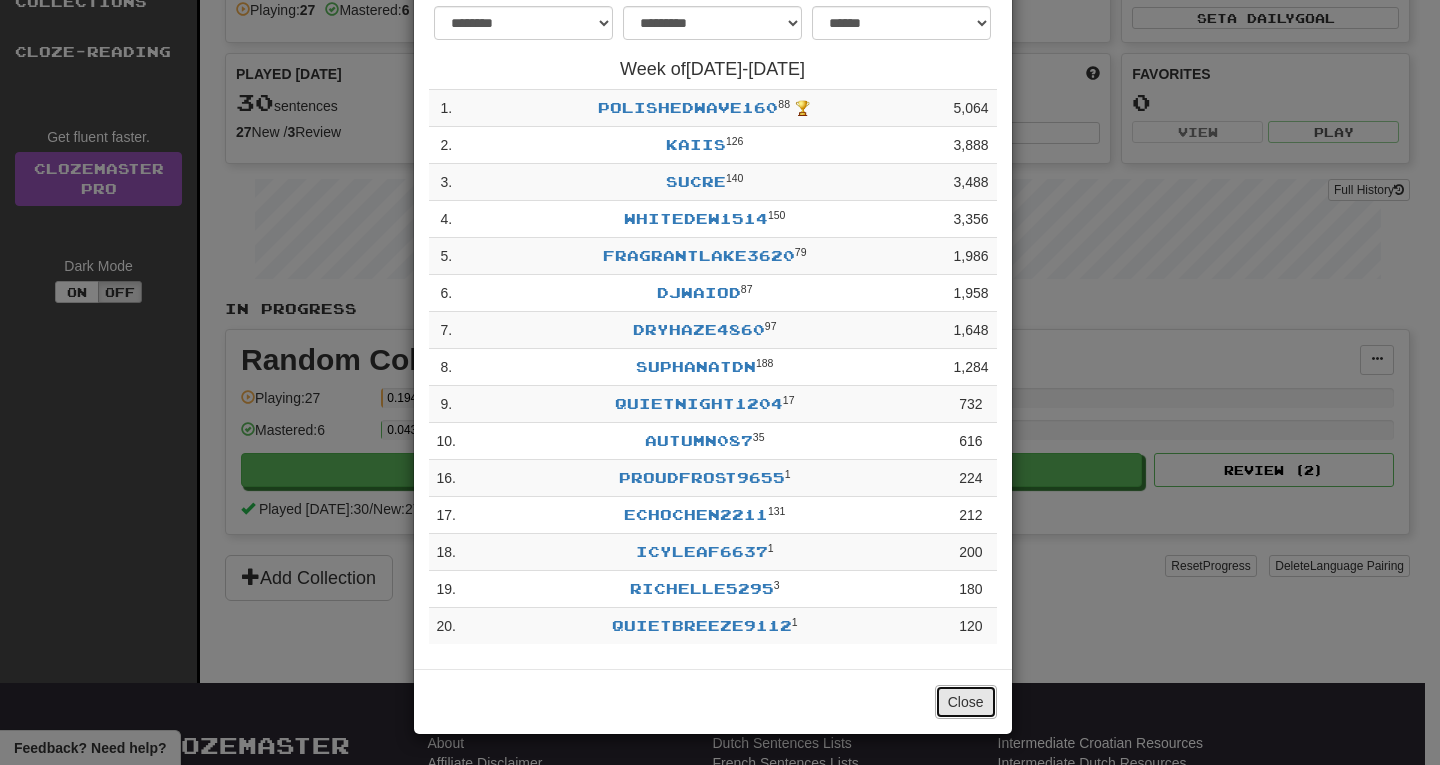 click on "Close" at bounding box center (966, 702) 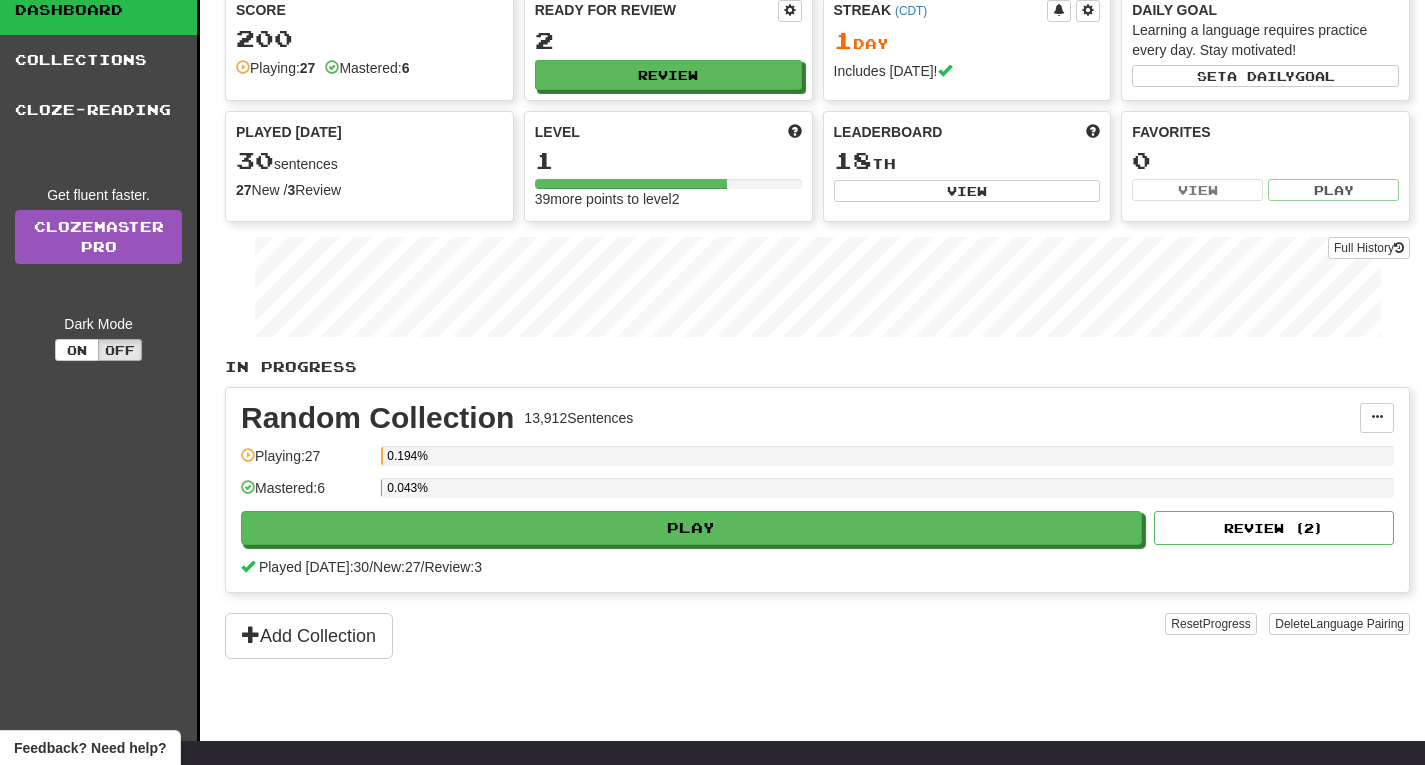 scroll, scrollTop: 0, scrollLeft: 0, axis: both 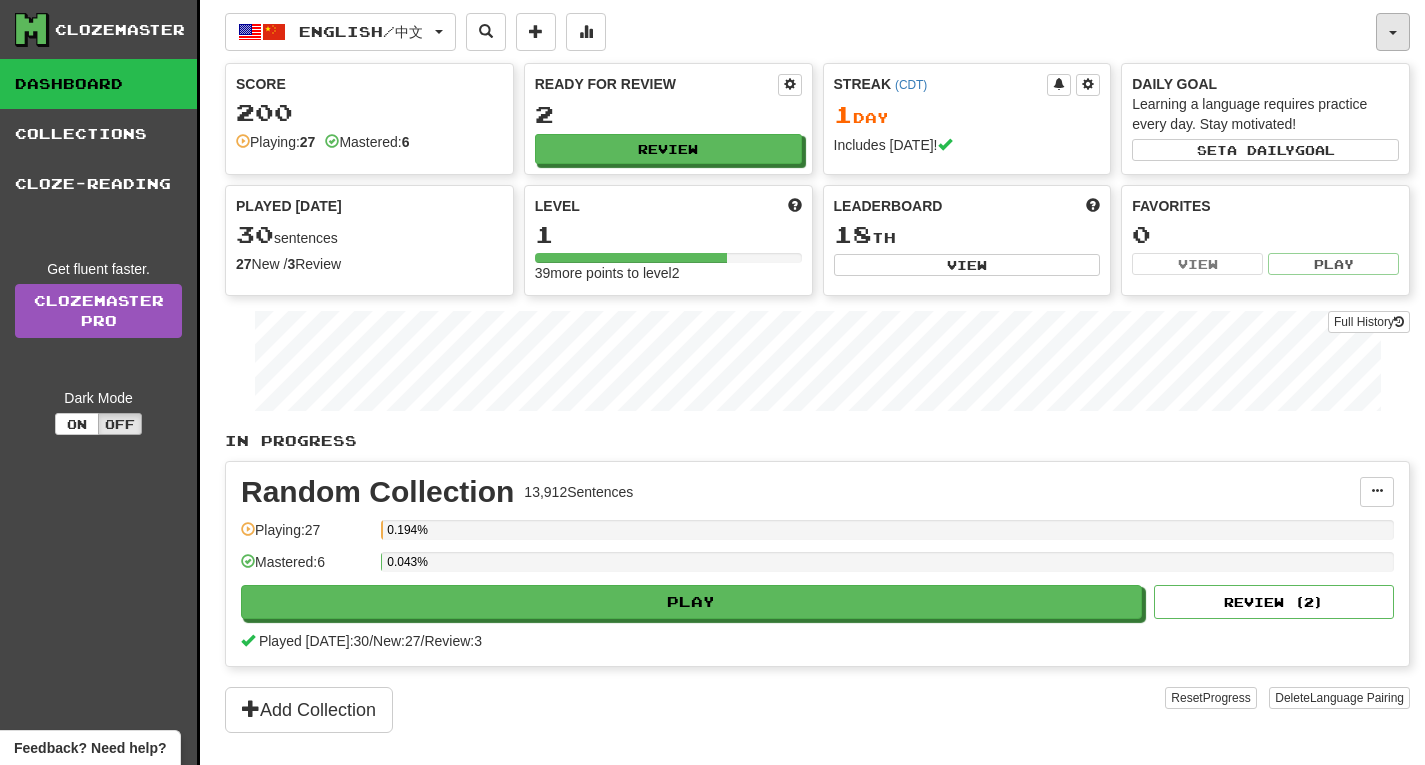 click at bounding box center [1393, 32] 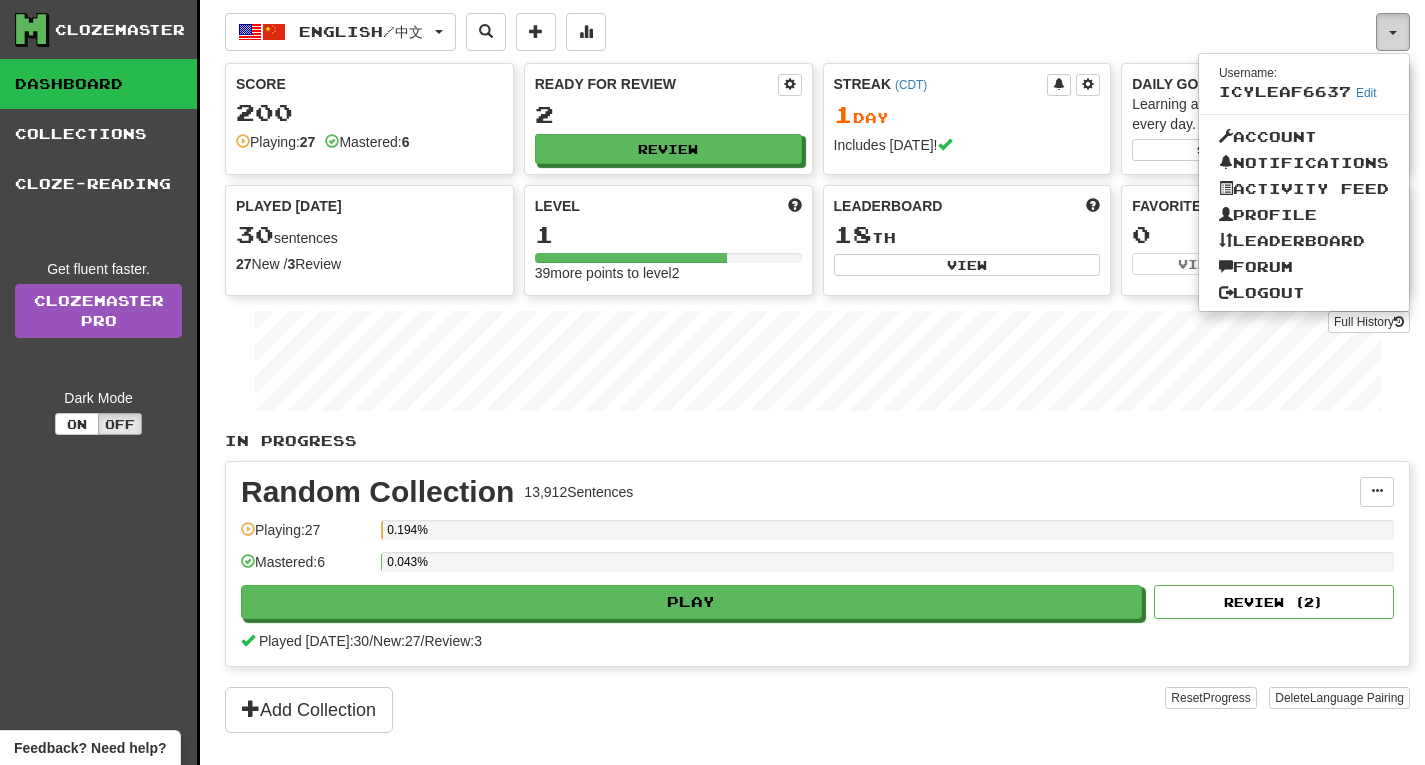 click at bounding box center [1393, 32] 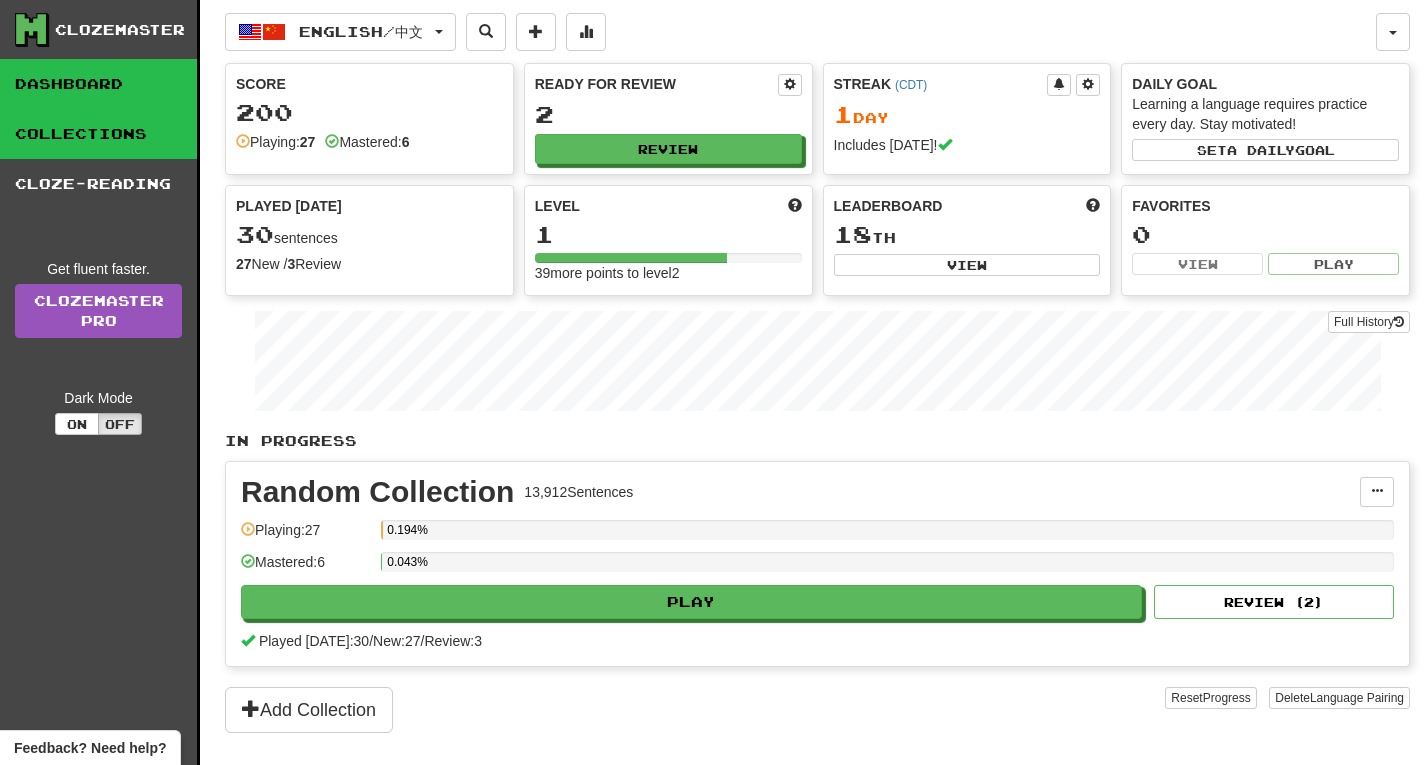 click on "Collections" at bounding box center [98, 134] 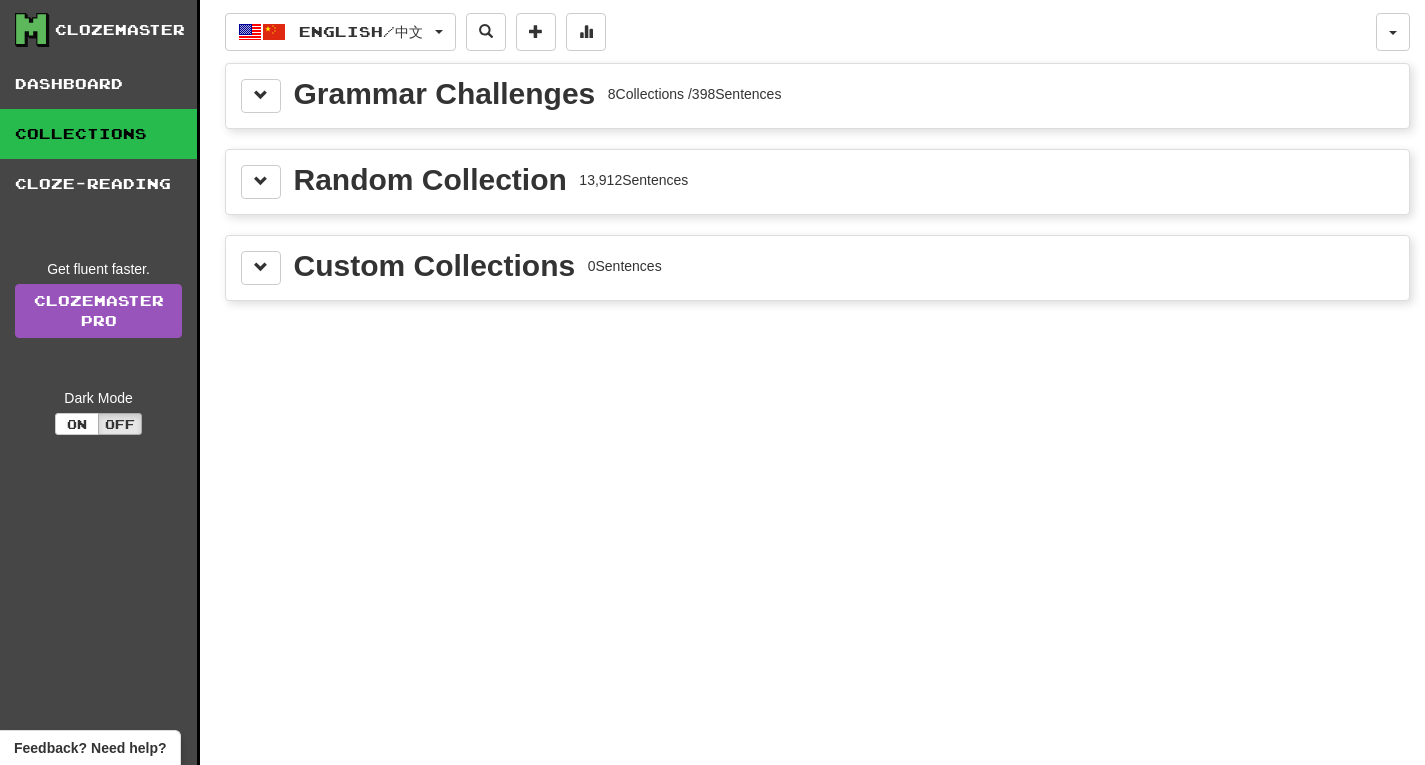 click on "Random Collection" at bounding box center (430, 180) 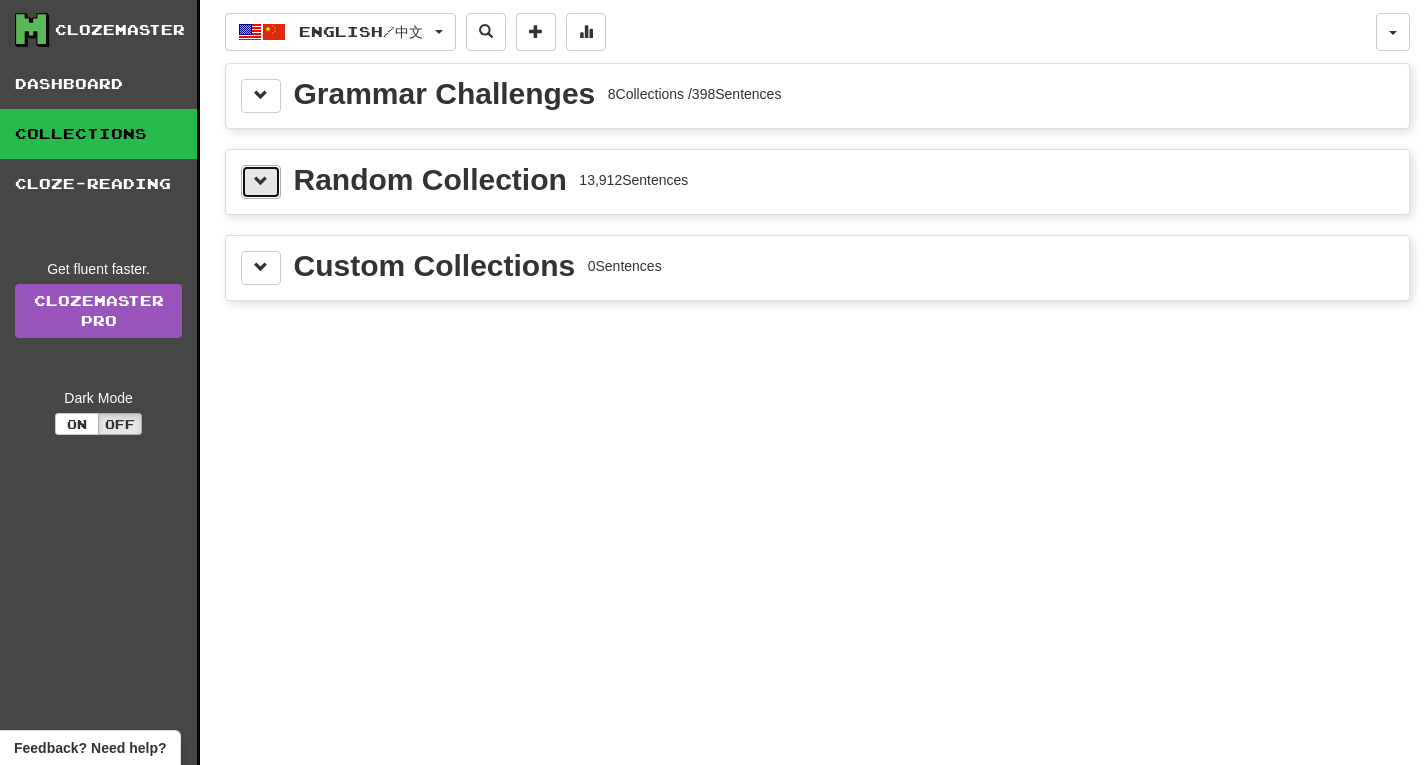 click at bounding box center [261, 182] 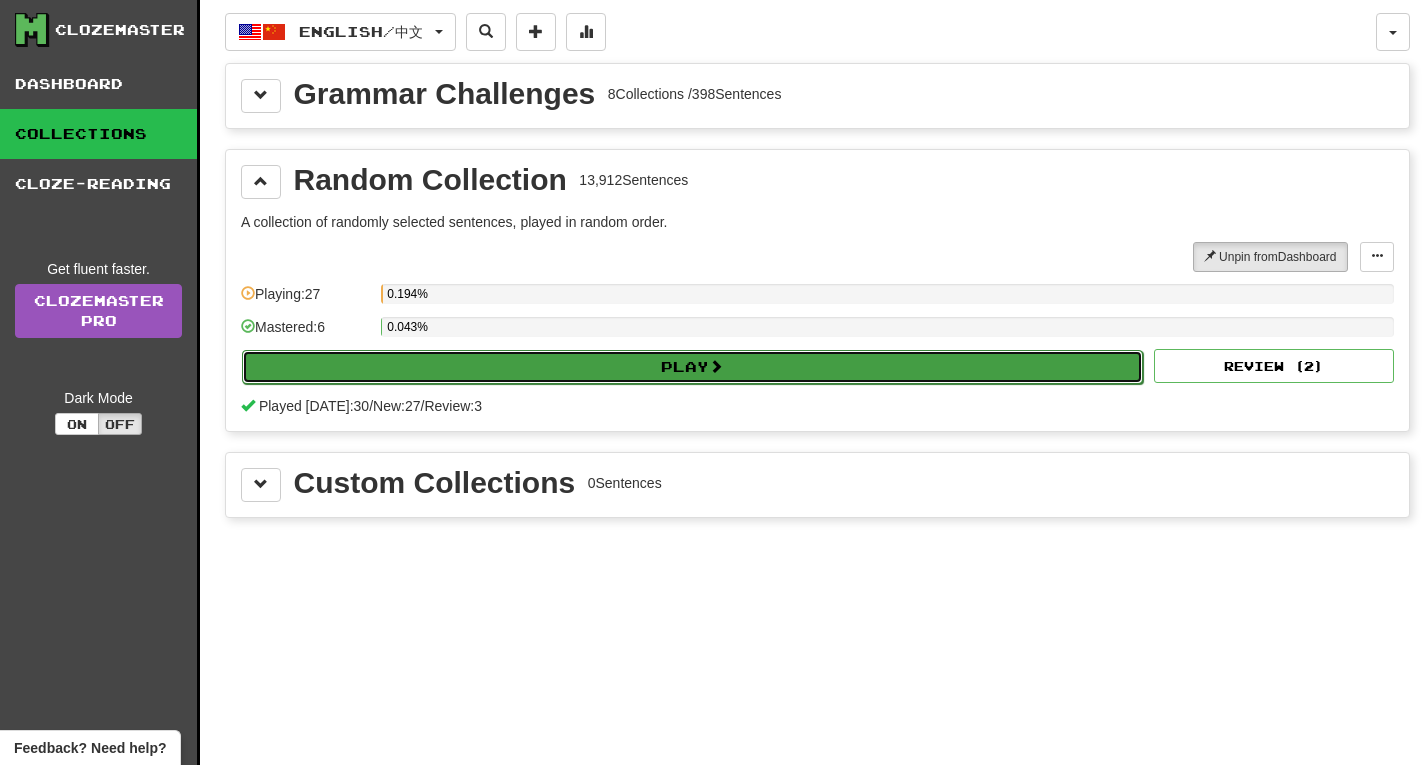 click on "Play" at bounding box center (692, 367) 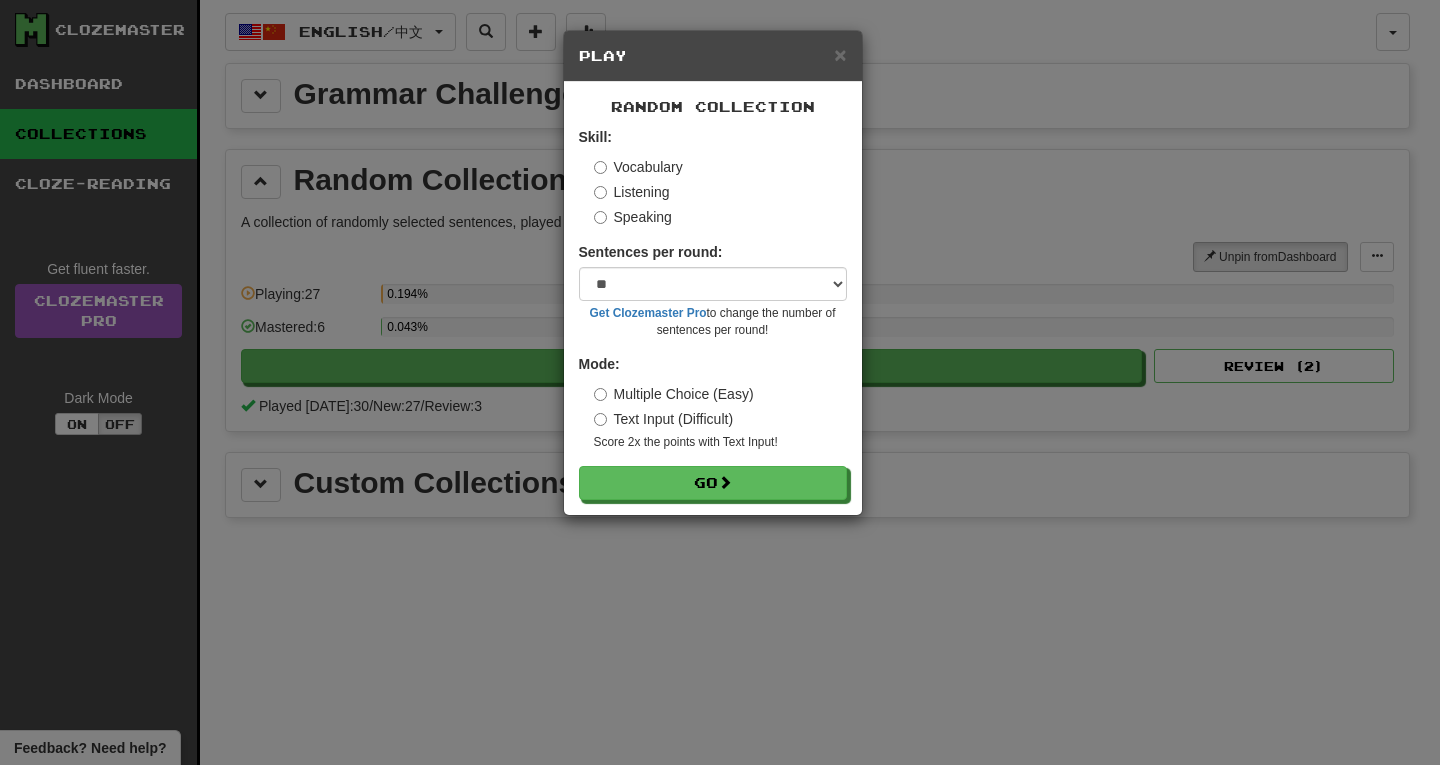 click on "Speaking" at bounding box center [633, 217] 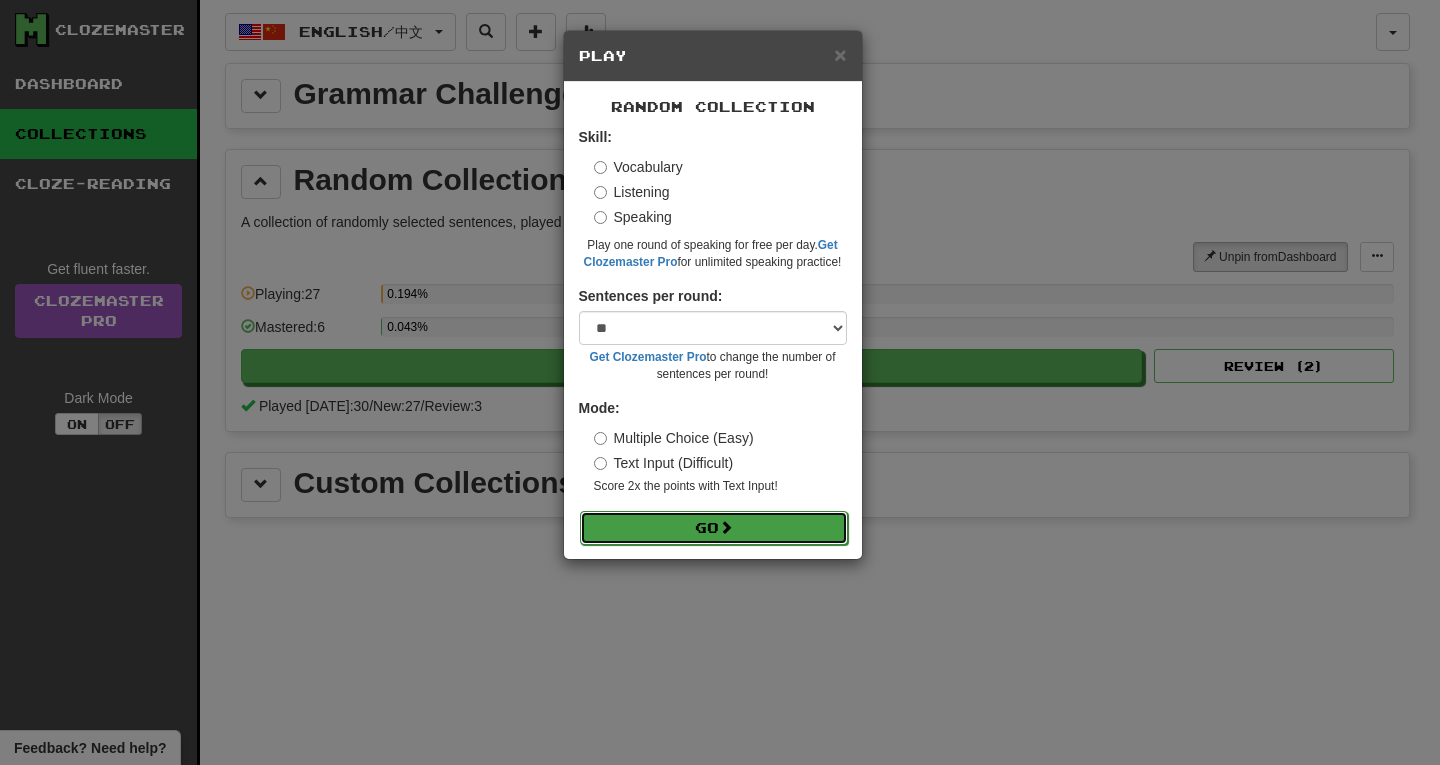 click on "Go" at bounding box center (714, 528) 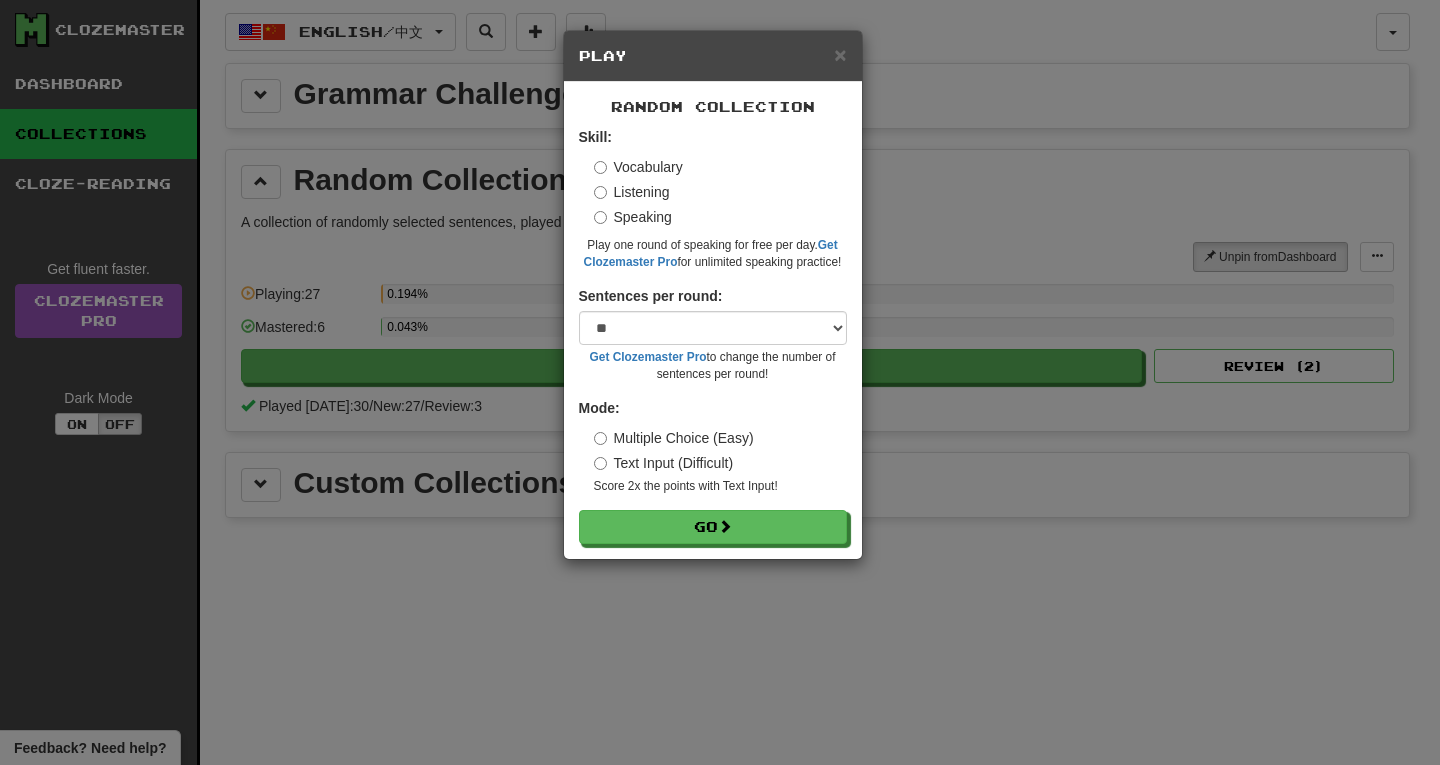 click on "× Play" at bounding box center (713, 56) 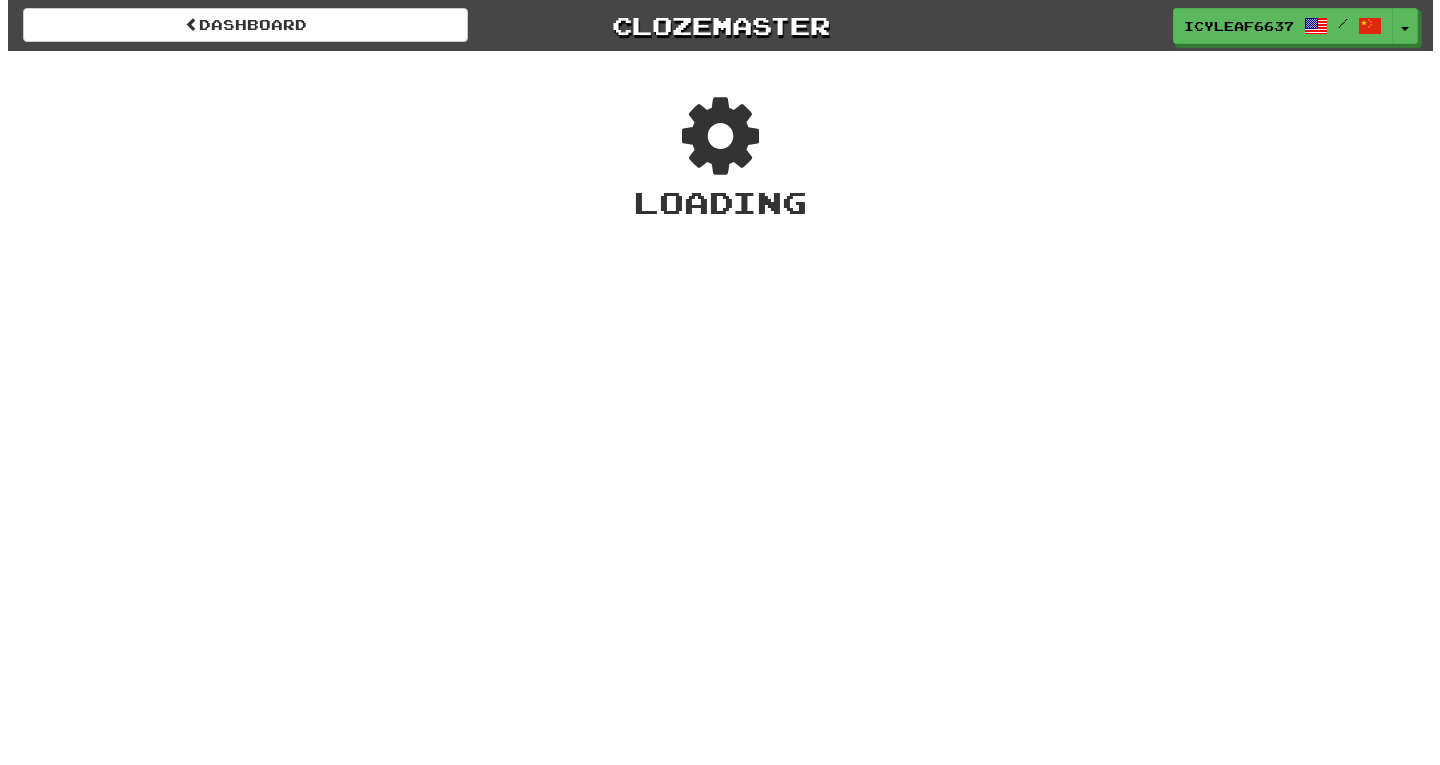 scroll, scrollTop: 0, scrollLeft: 0, axis: both 